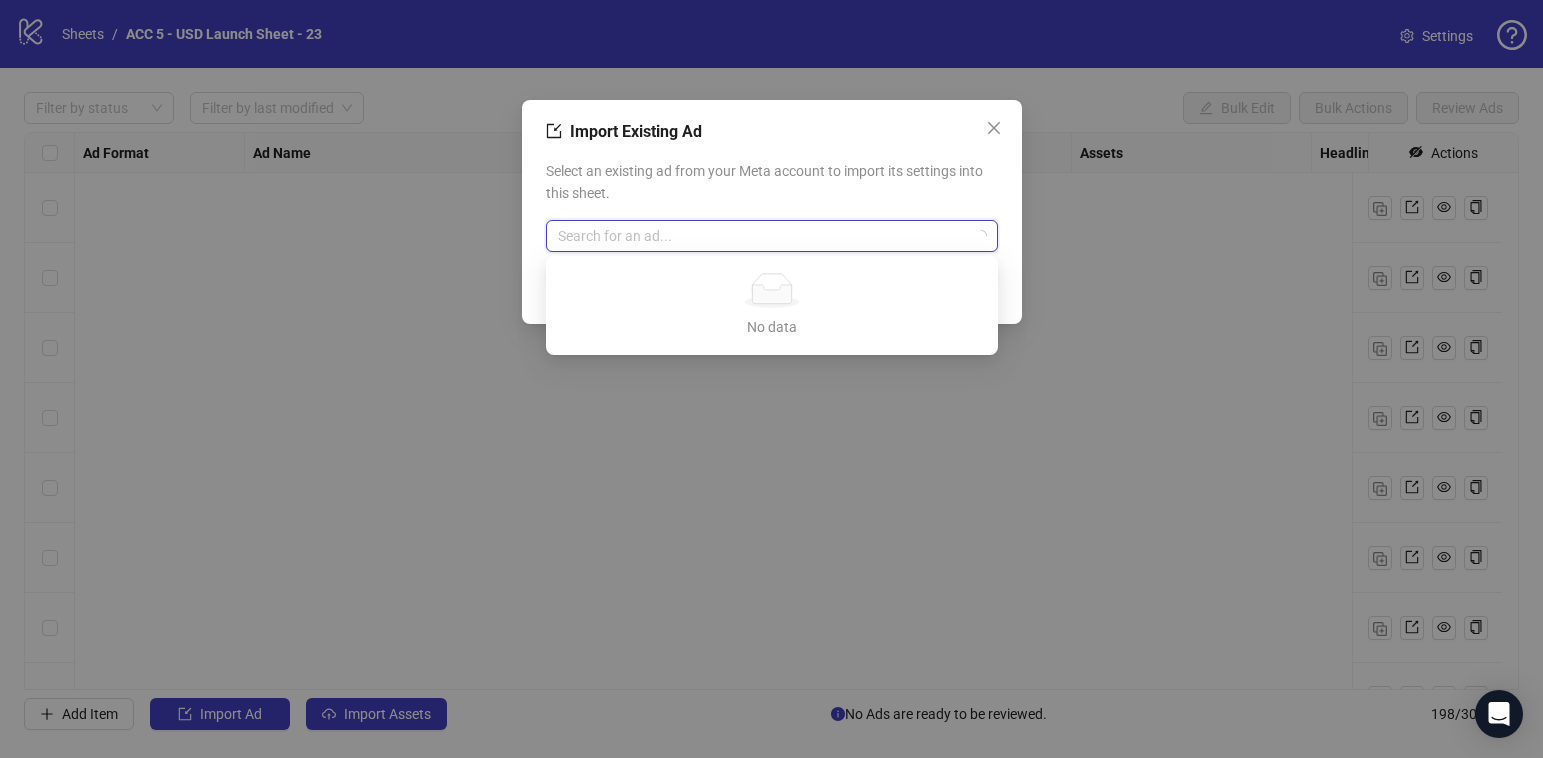scroll, scrollTop: 0, scrollLeft: 0, axis: both 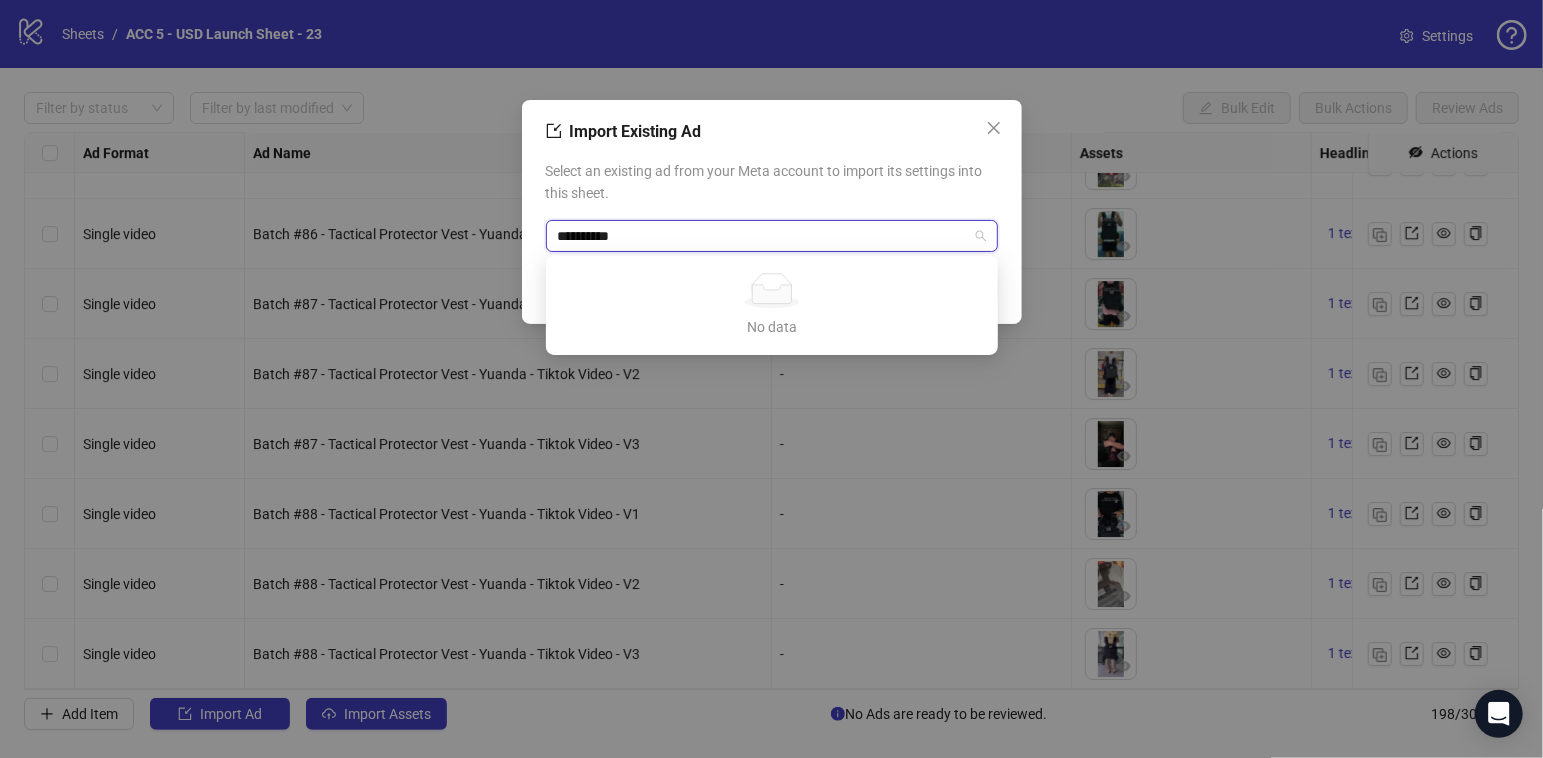 click on "*********" at bounding box center [763, 236] 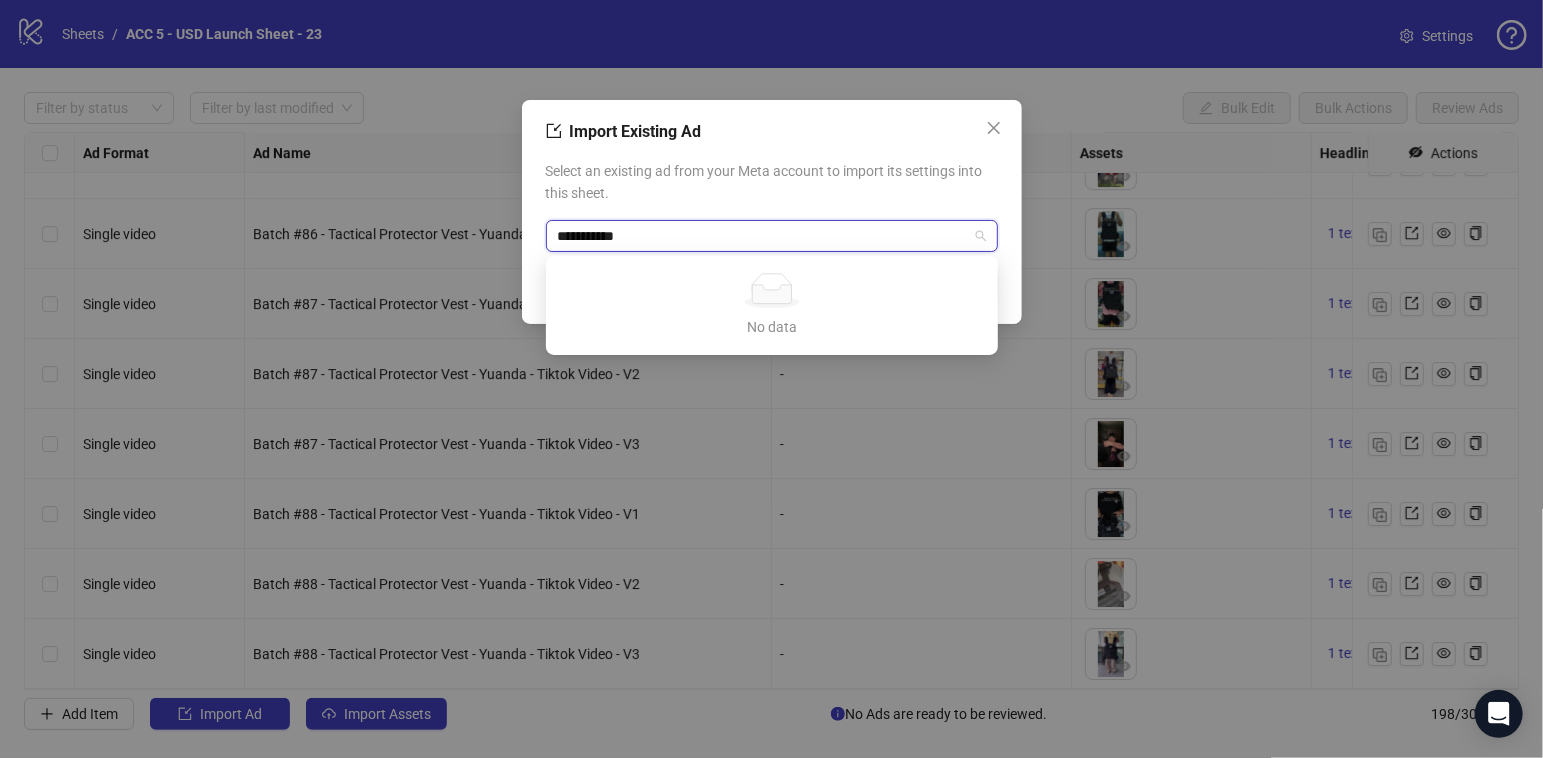 type on "**********" 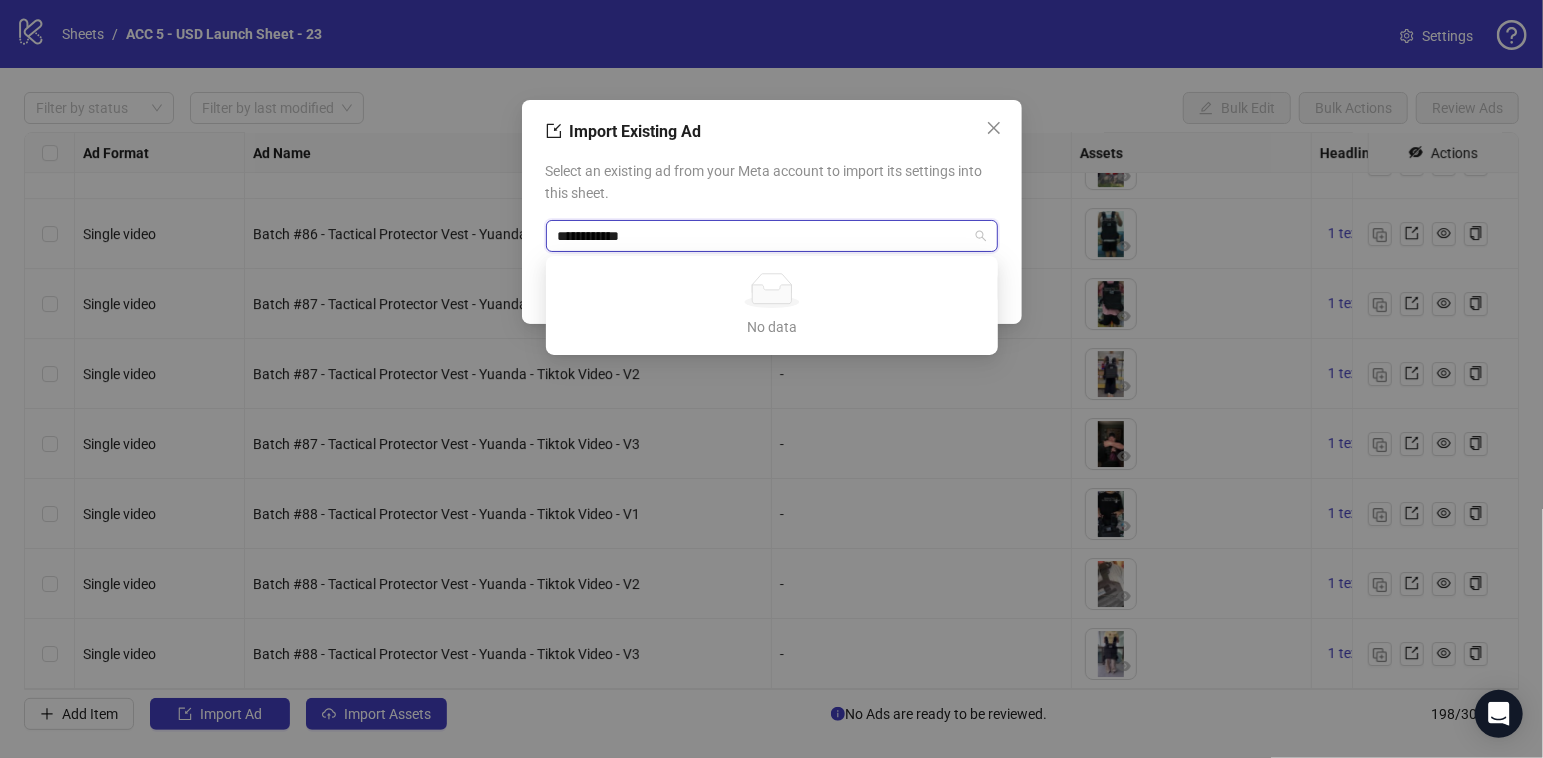 click on "**********" at bounding box center (763, 236) 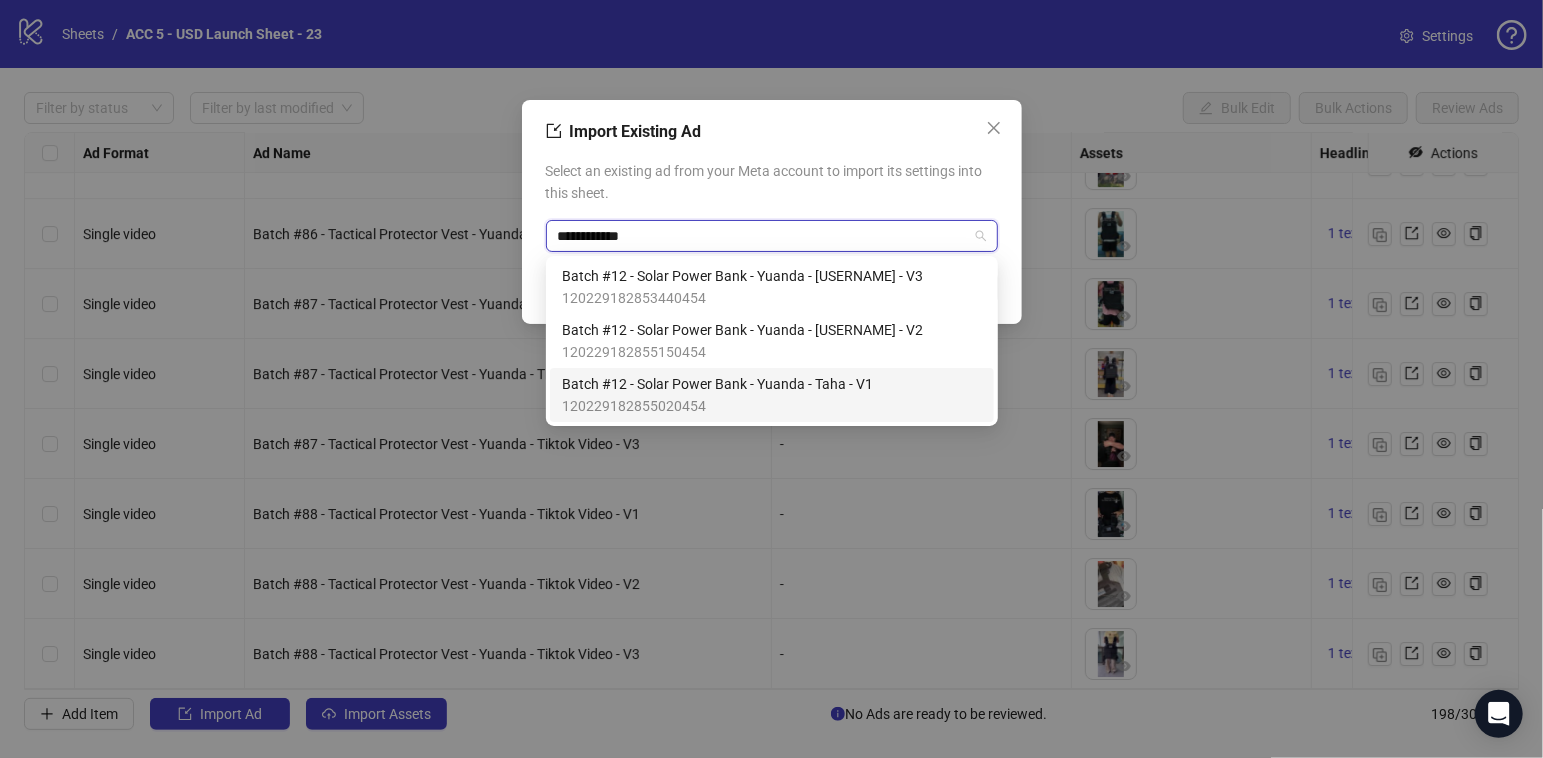 click on "Batch #12 - Solar Power Bank - Yuanda - Taha - V1" at bounding box center (717, 384) 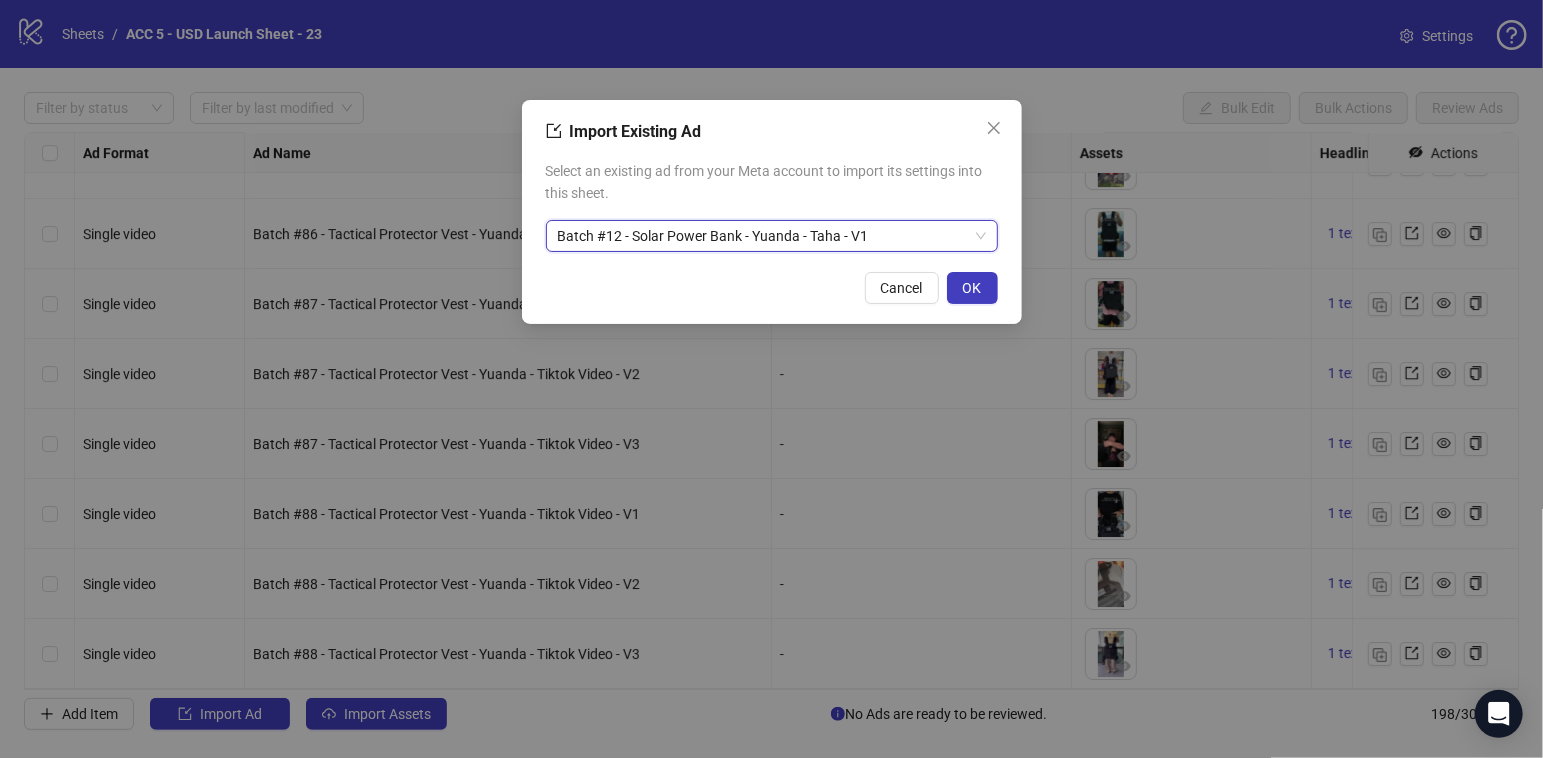 click on "Cancel OK" at bounding box center (772, 288) 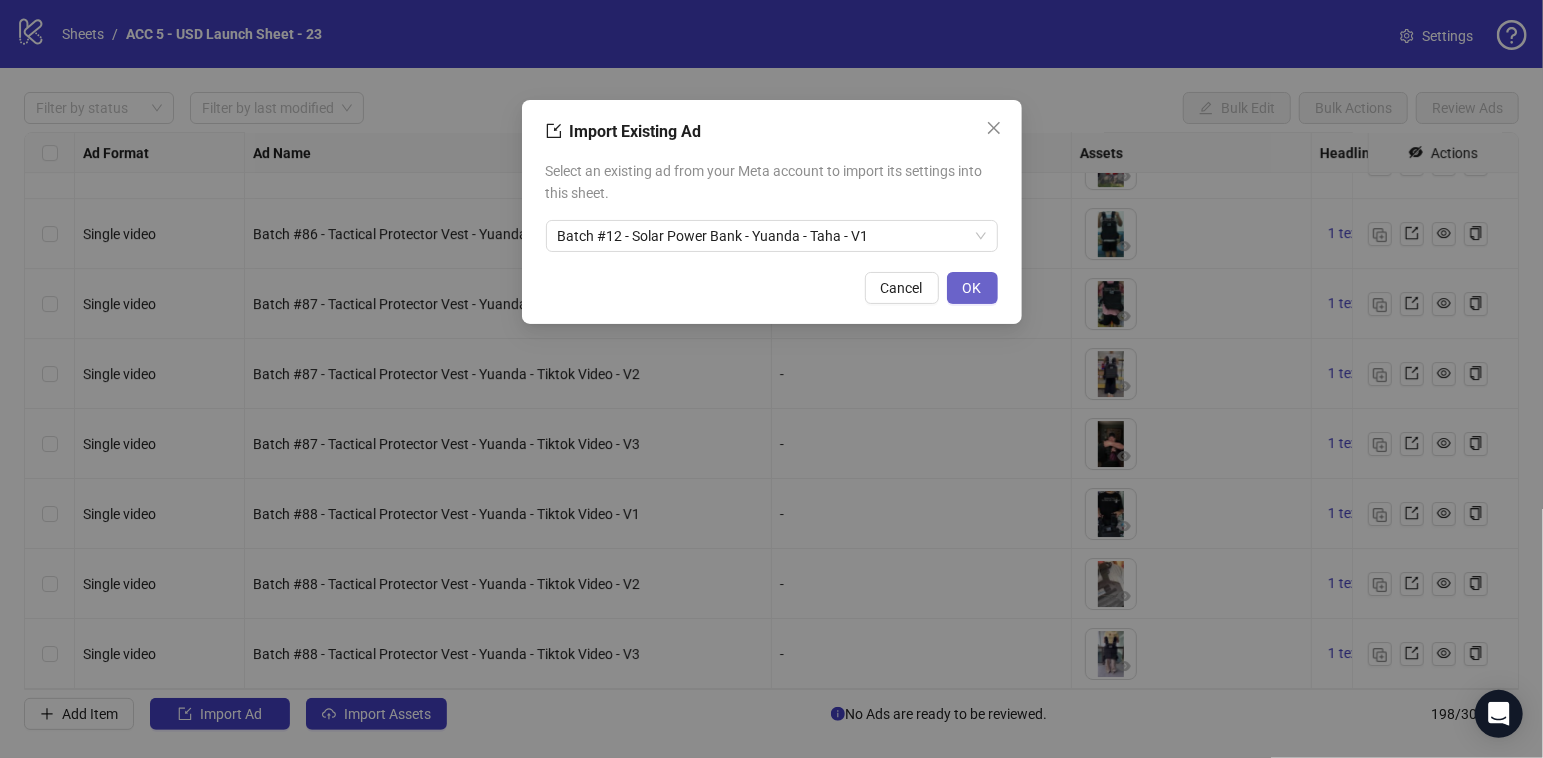click on "OK" at bounding box center (972, 288) 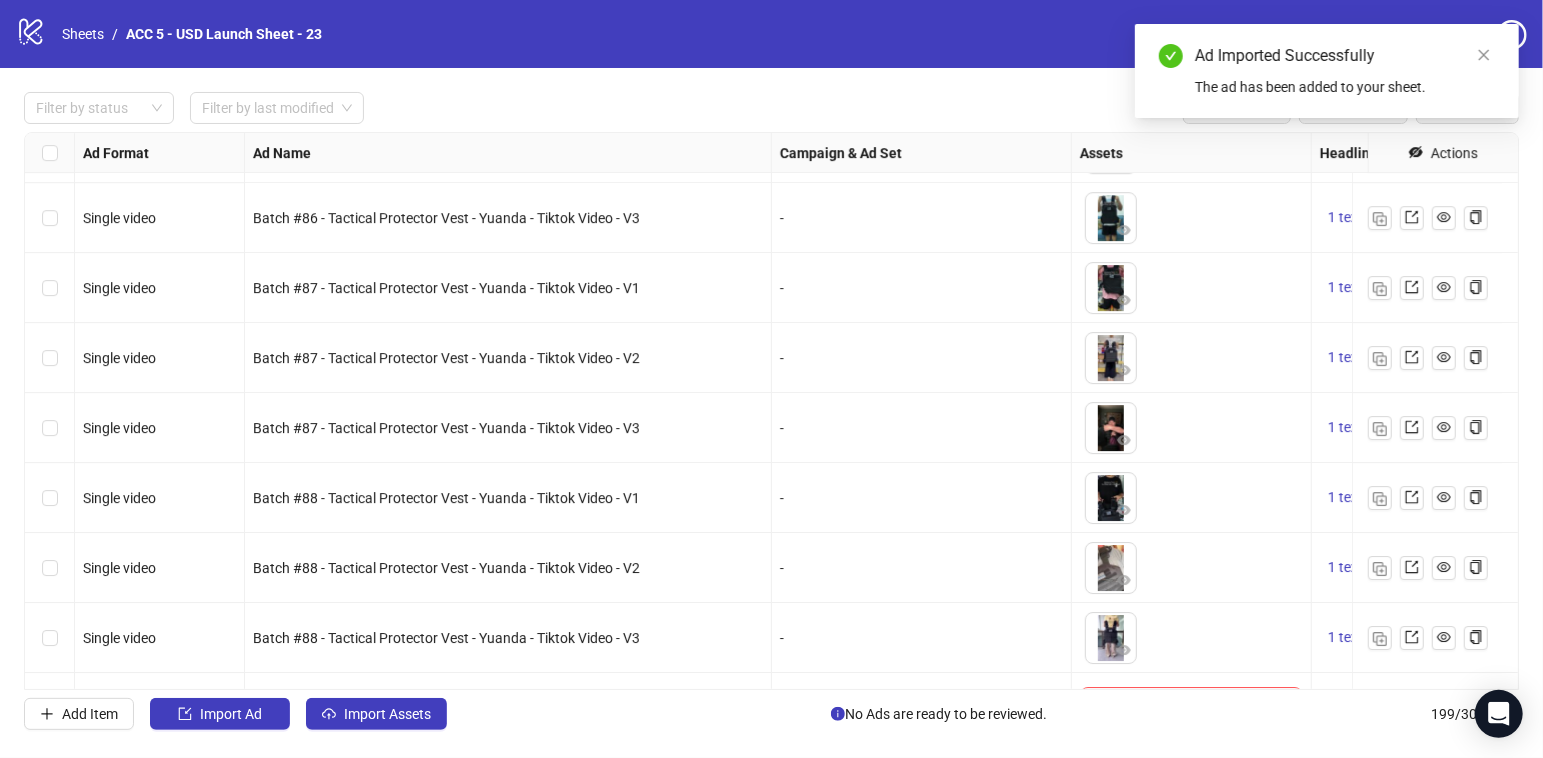 scroll, scrollTop: 13430, scrollLeft: 615, axis: both 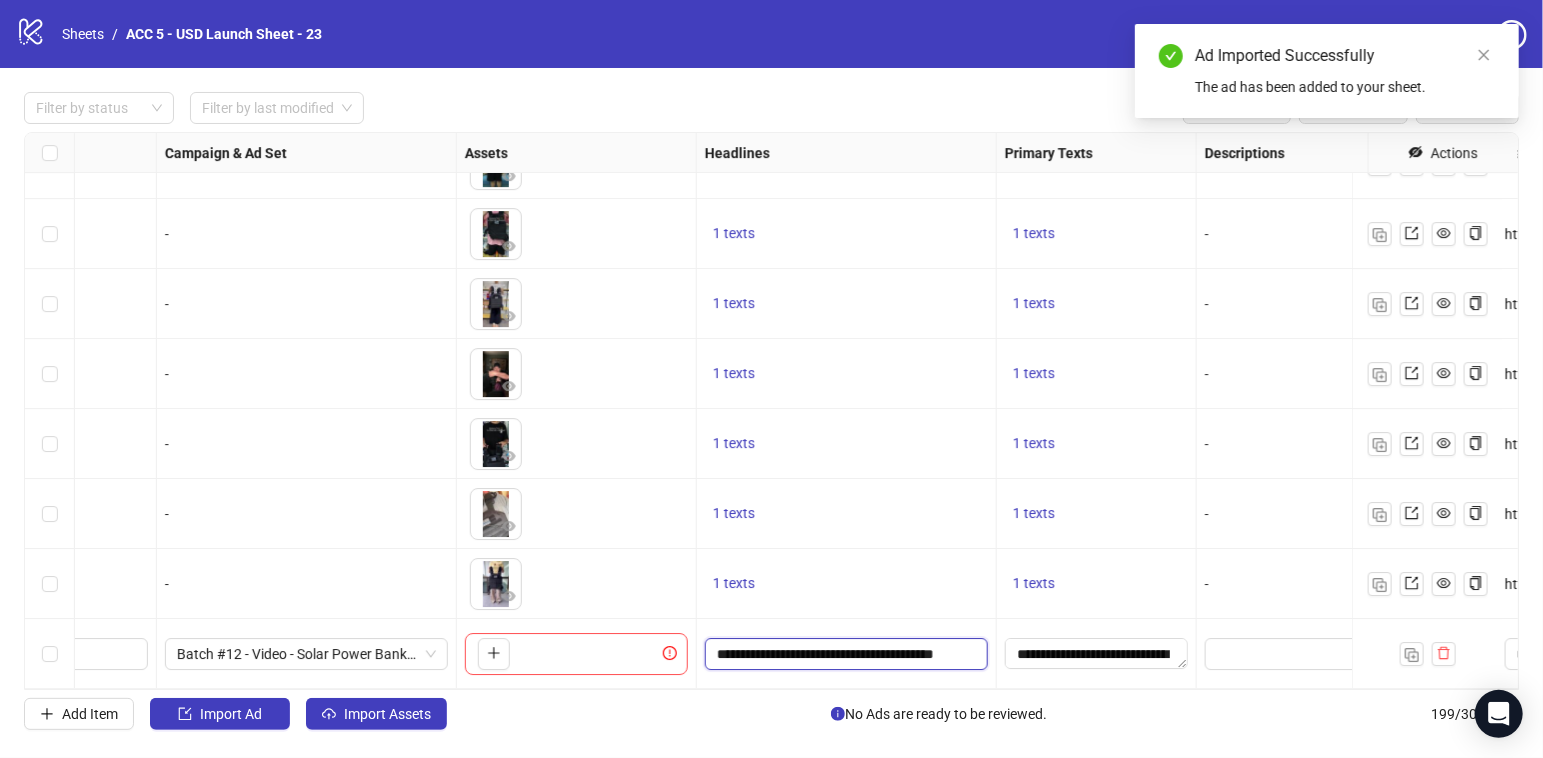 click on "**********" at bounding box center (844, 654) 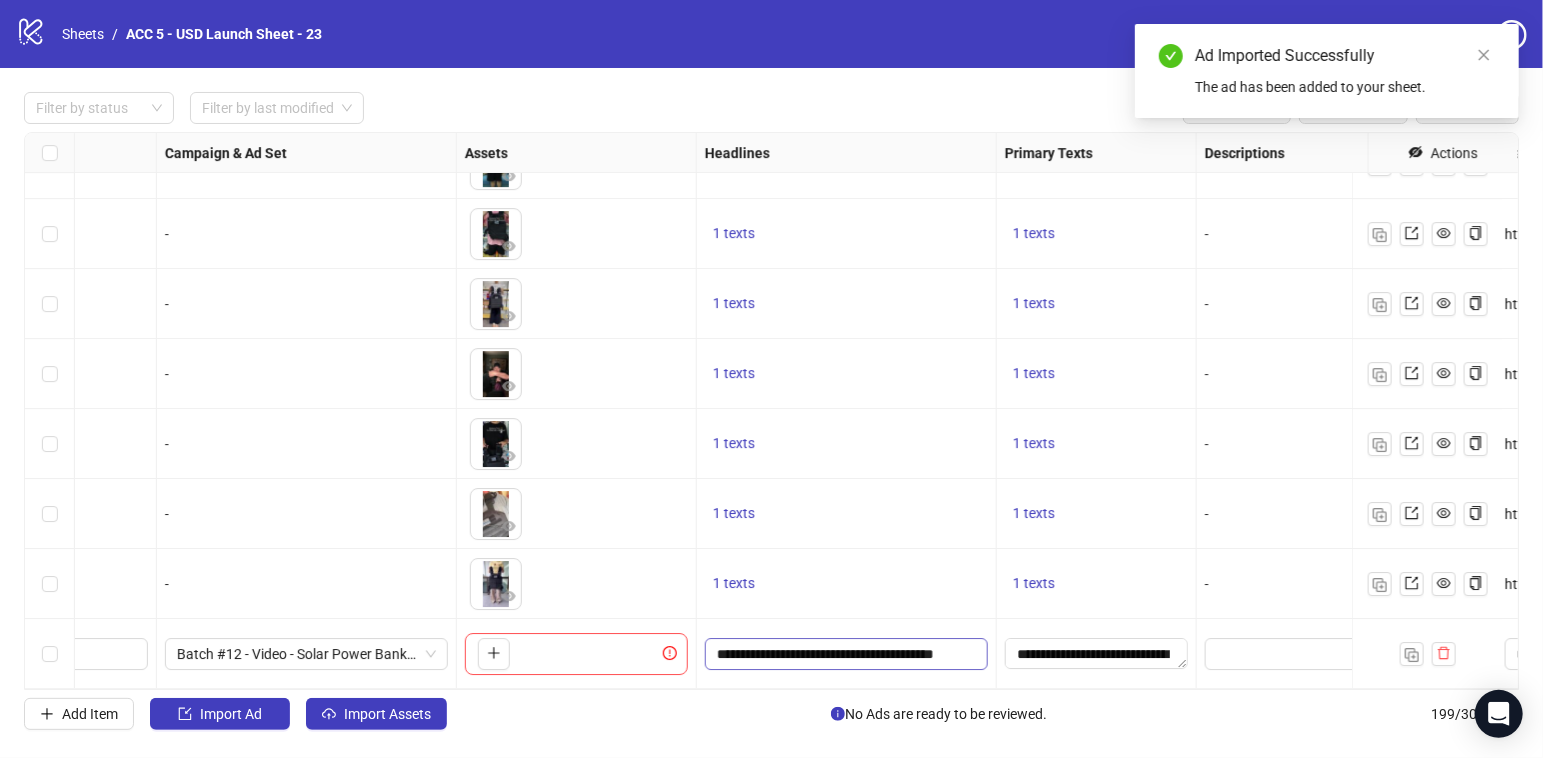 scroll, scrollTop: 0, scrollLeft: 7, axis: horizontal 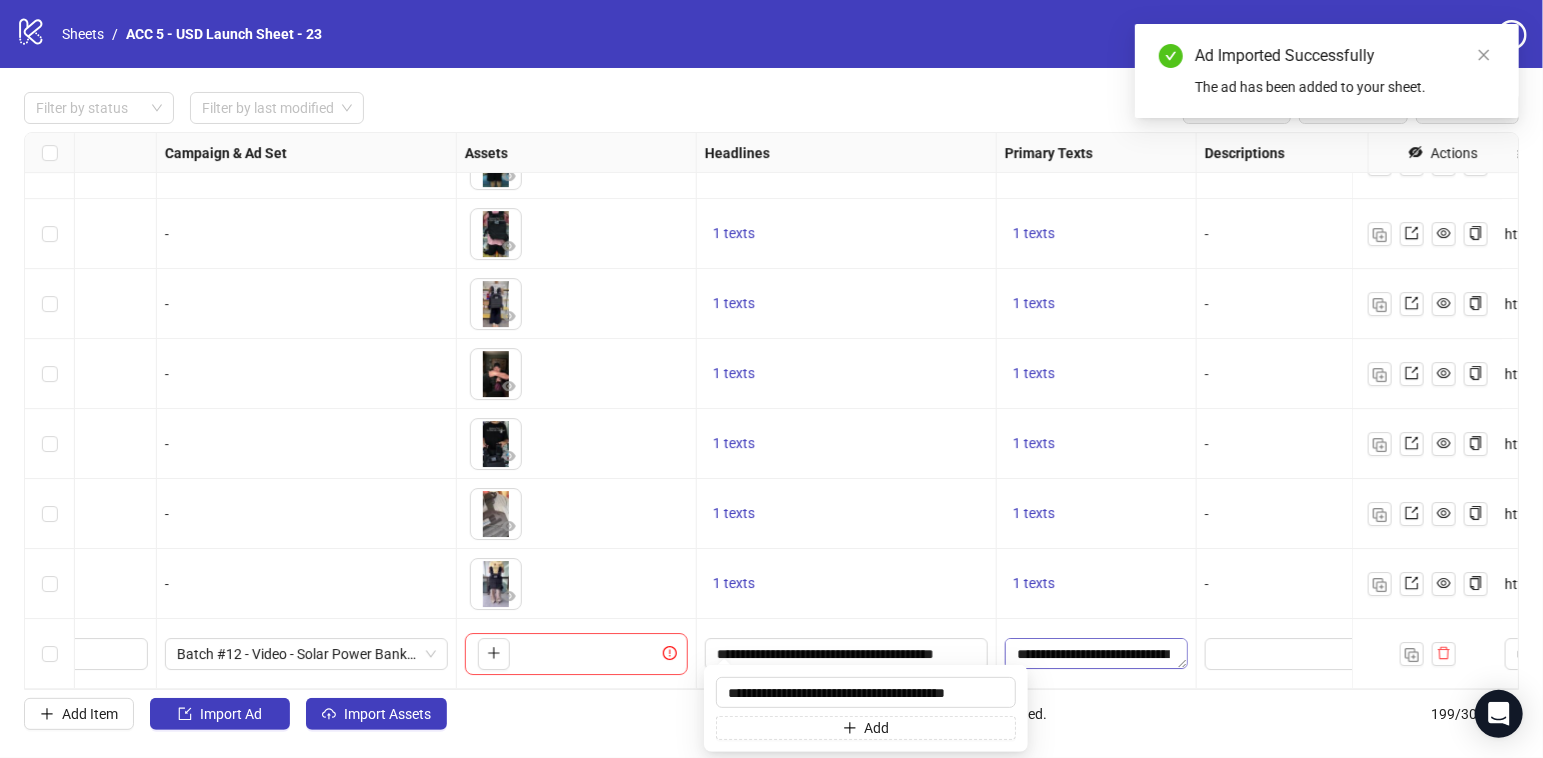 click on "1 texts" at bounding box center [847, 584] 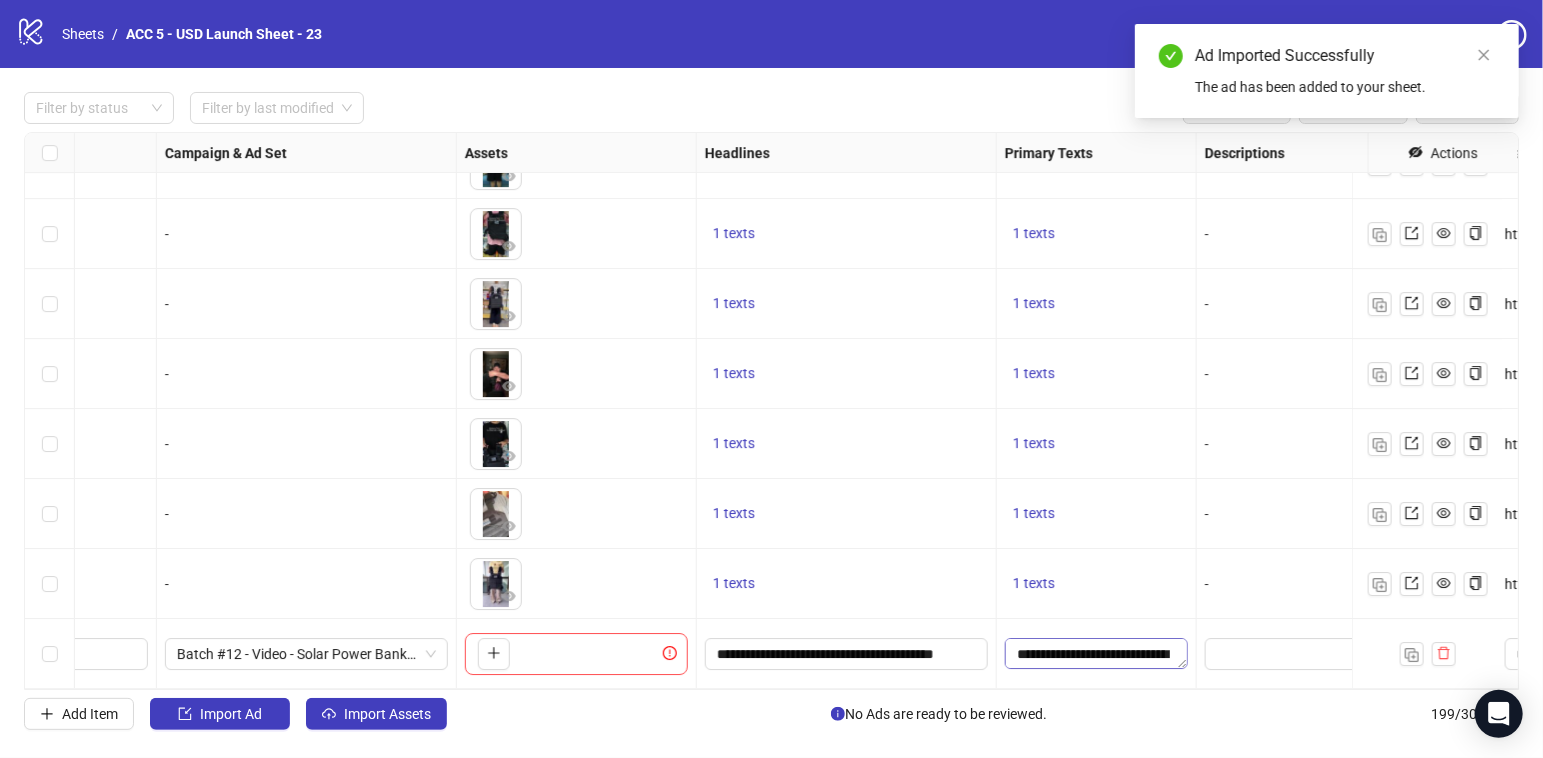 scroll, scrollTop: 0, scrollLeft: 0, axis: both 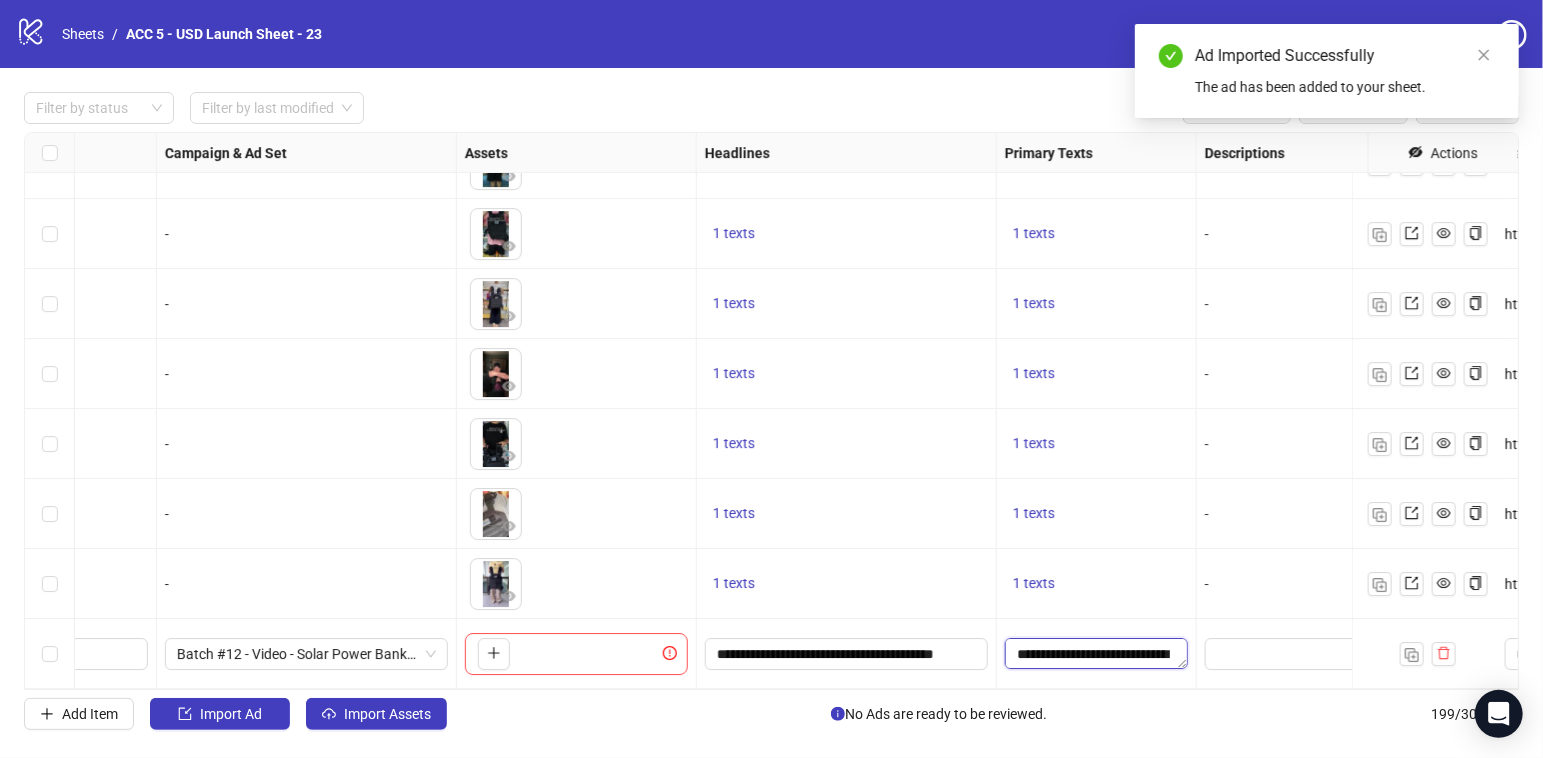 click on "**********" at bounding box center (1096, 654) 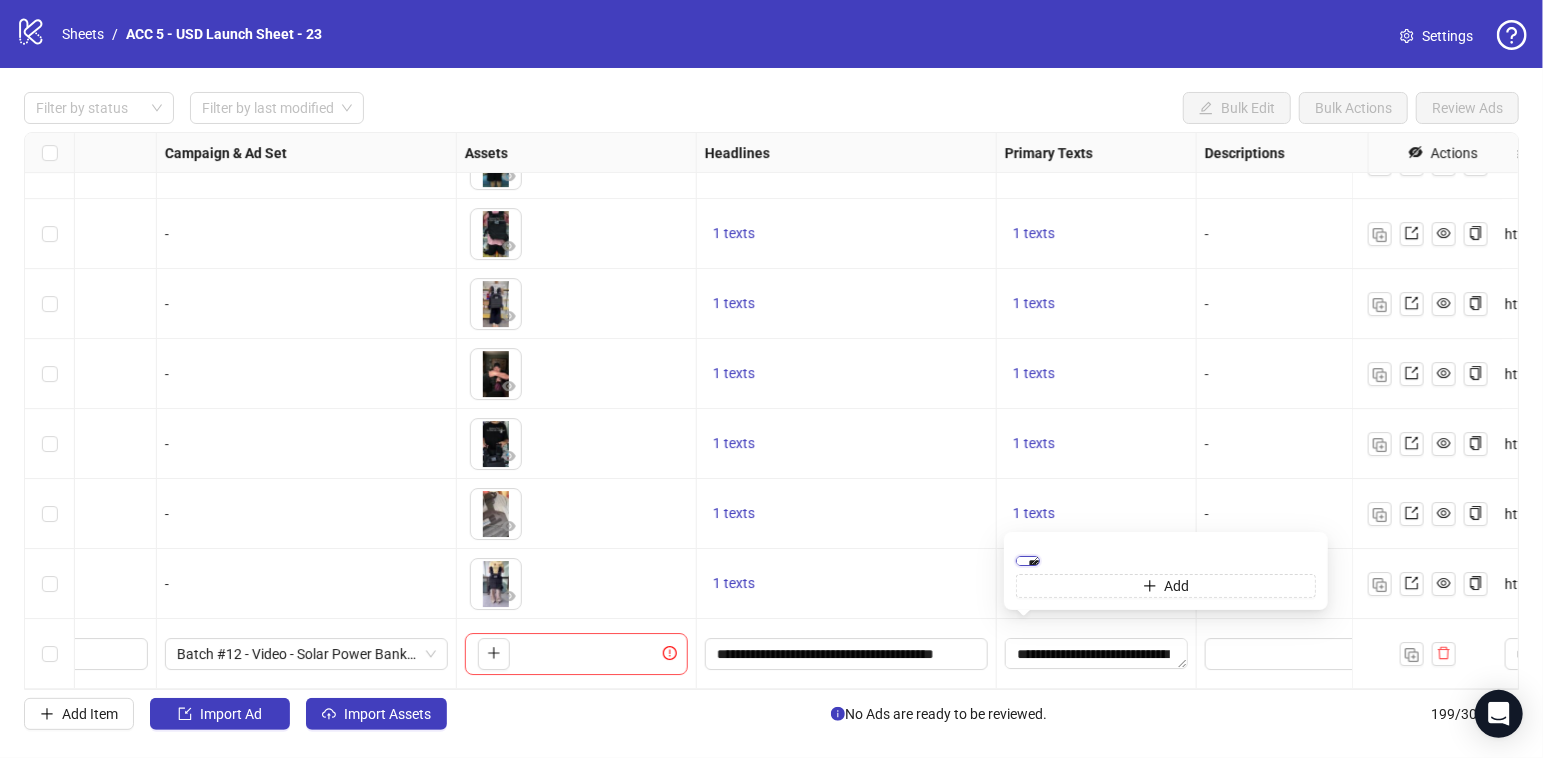 scroll, scrollTop: 263, scrollLeft: 0, axis: vertical 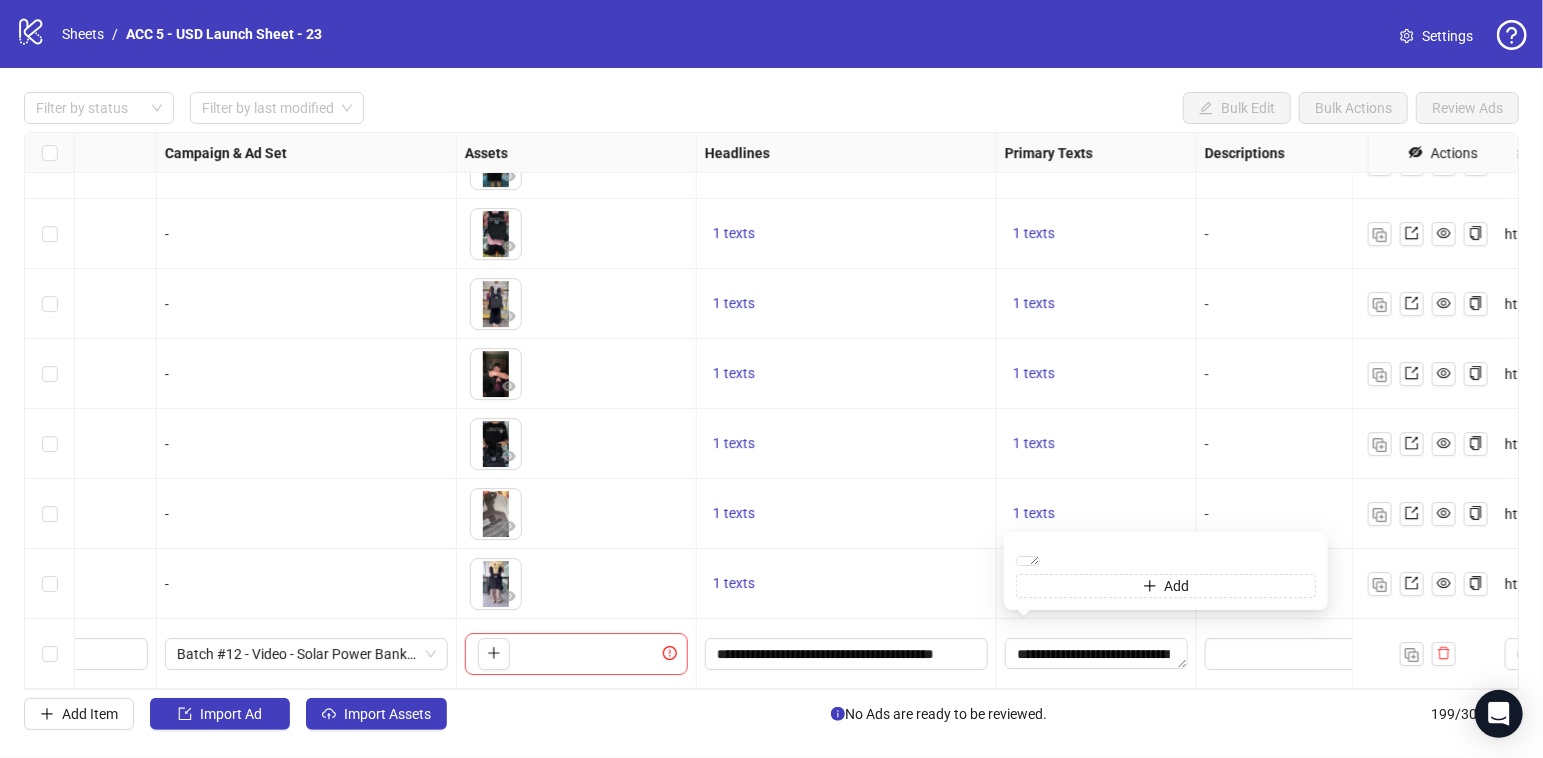 click on "1 texts" at bounding box center [1096, 374] 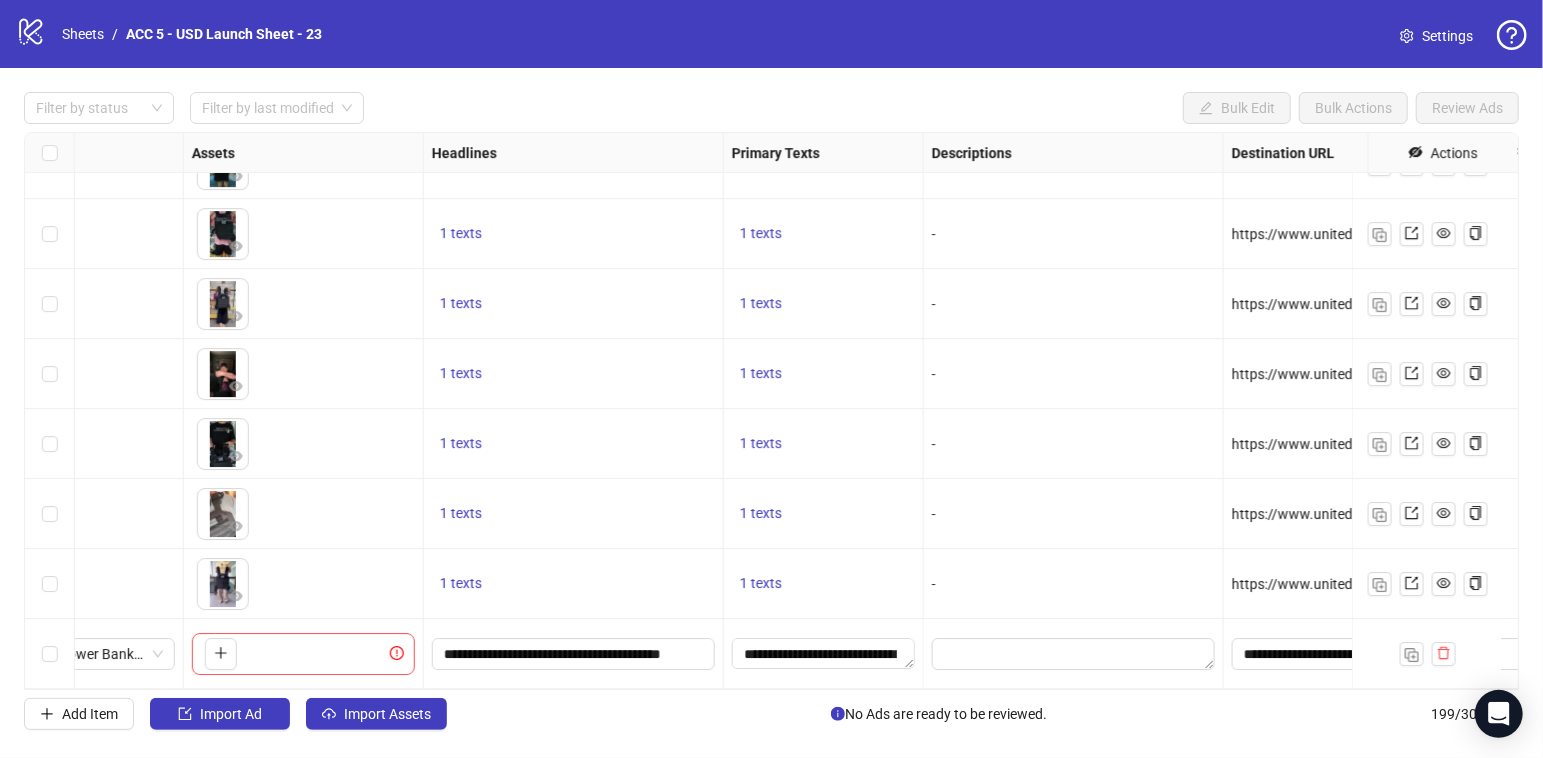 scroll, scrollTop: 13430, scrollLeft: 575, axis: both 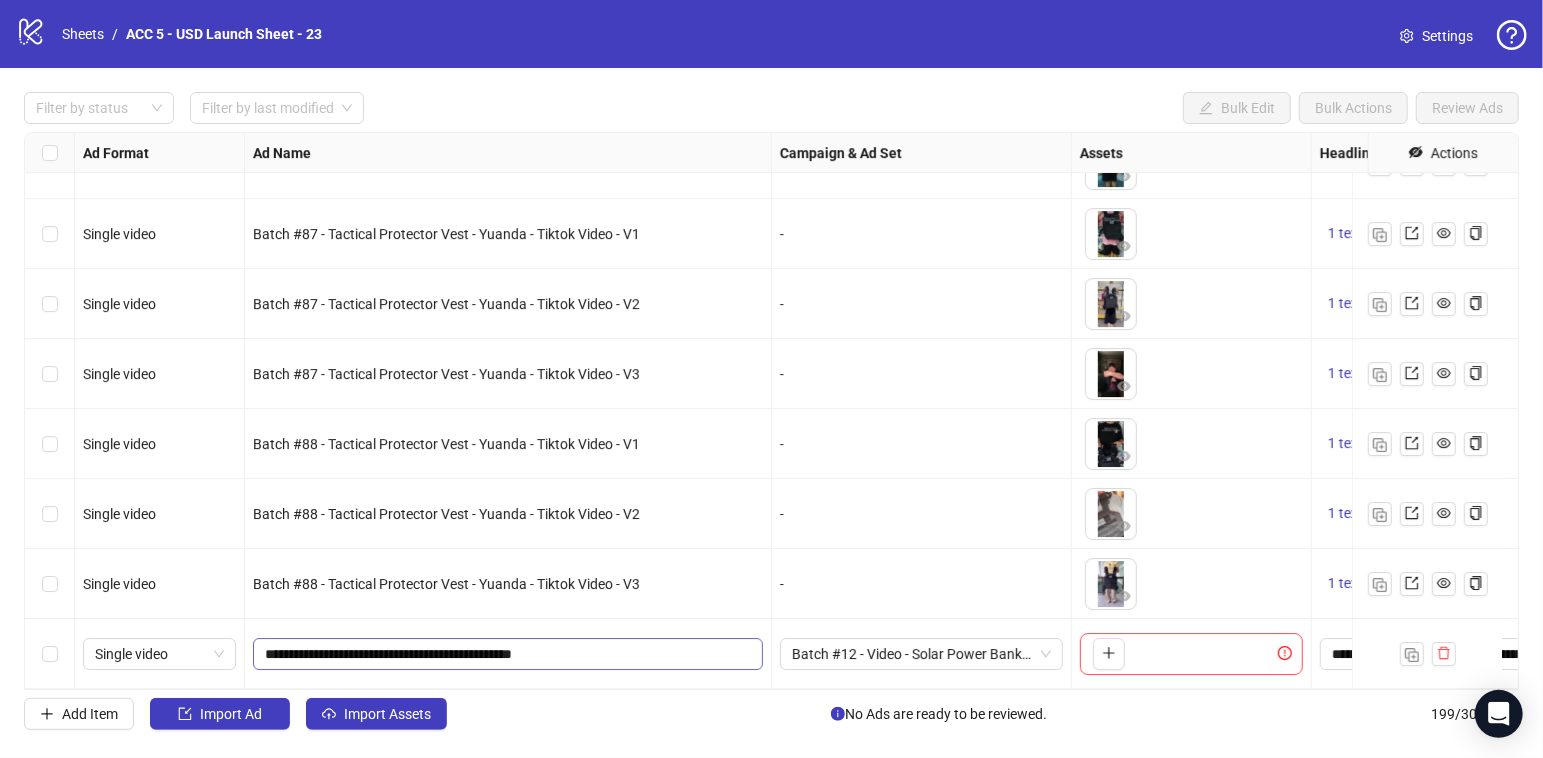 click on "Ad Format Ad Name Campaign & Ad Set Assets Headlines Primary Texts Descriptions Destination URL App Product Page ID Display URL Leadgen Form Product Set ID Call to Action Actions Single video Batch #86 - Tactical Protector Vest - Yuanda - Tiktok Video - V2 -
To pick up a draggable item, press the space bar.
While dragging, use the arrow keys to move the item.
Press space again to drop the item in its new position, or press escape to cancel.
1 texts 1 texts Single video Batch #86 - Tactical Protector Vest - Yuanda - Tiktok Video - V3 -
To pick up a draggable item, press the space bar.
While dragging, use the arrow keys to move the item.
Press space again to drop the item in its new position, or press escape to cancel.
1 texts 1 texts Single video Batch #87 - Tactical Protector Vest - Yuanda - Tiktok Video - V1 - 1 texts 1 texts Single video Batch #87 - Tactical Protector Vest - Yuanda - Tiktok Video - V2 - 1 texts 1 texts Single video - 1 texts 1 texts Single video - 1 texts - -" at bounding box center (771, 411) 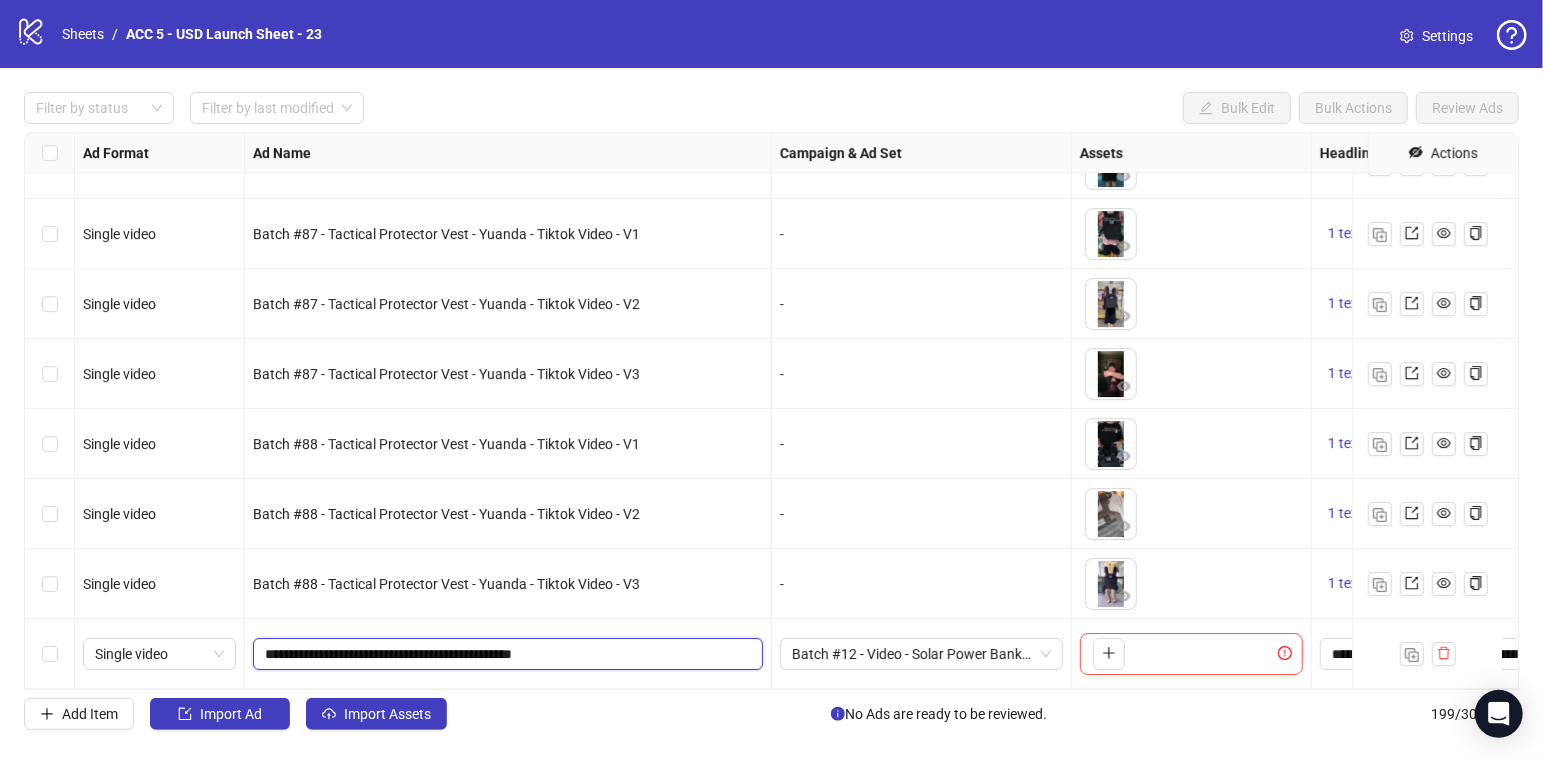click on "**********" at bounding box center (506, 654) 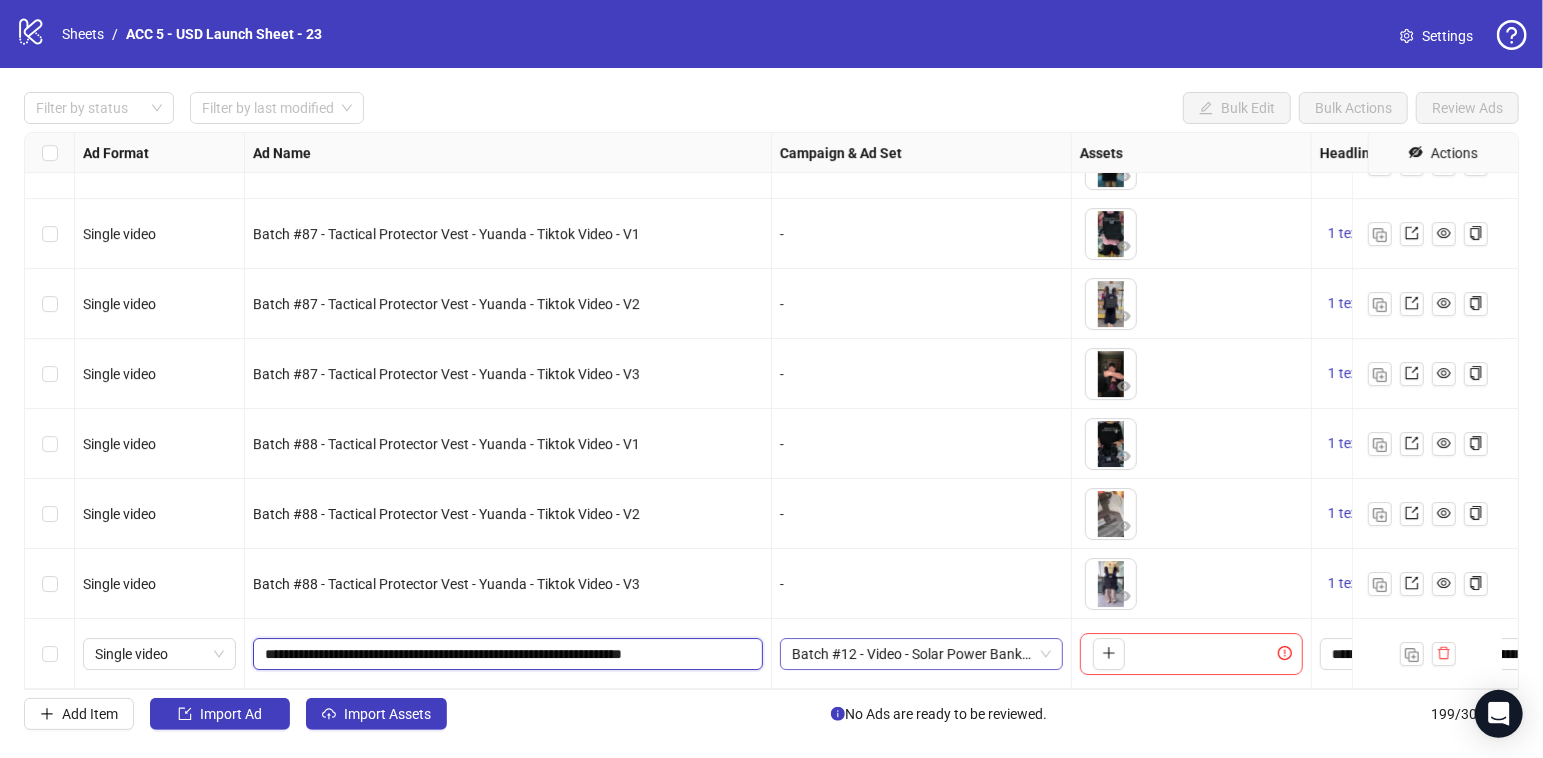 drag, startPoint x: 652, startPoint y: 639, endPoint x: 858, endPoint y: 644, distance: 206.06067 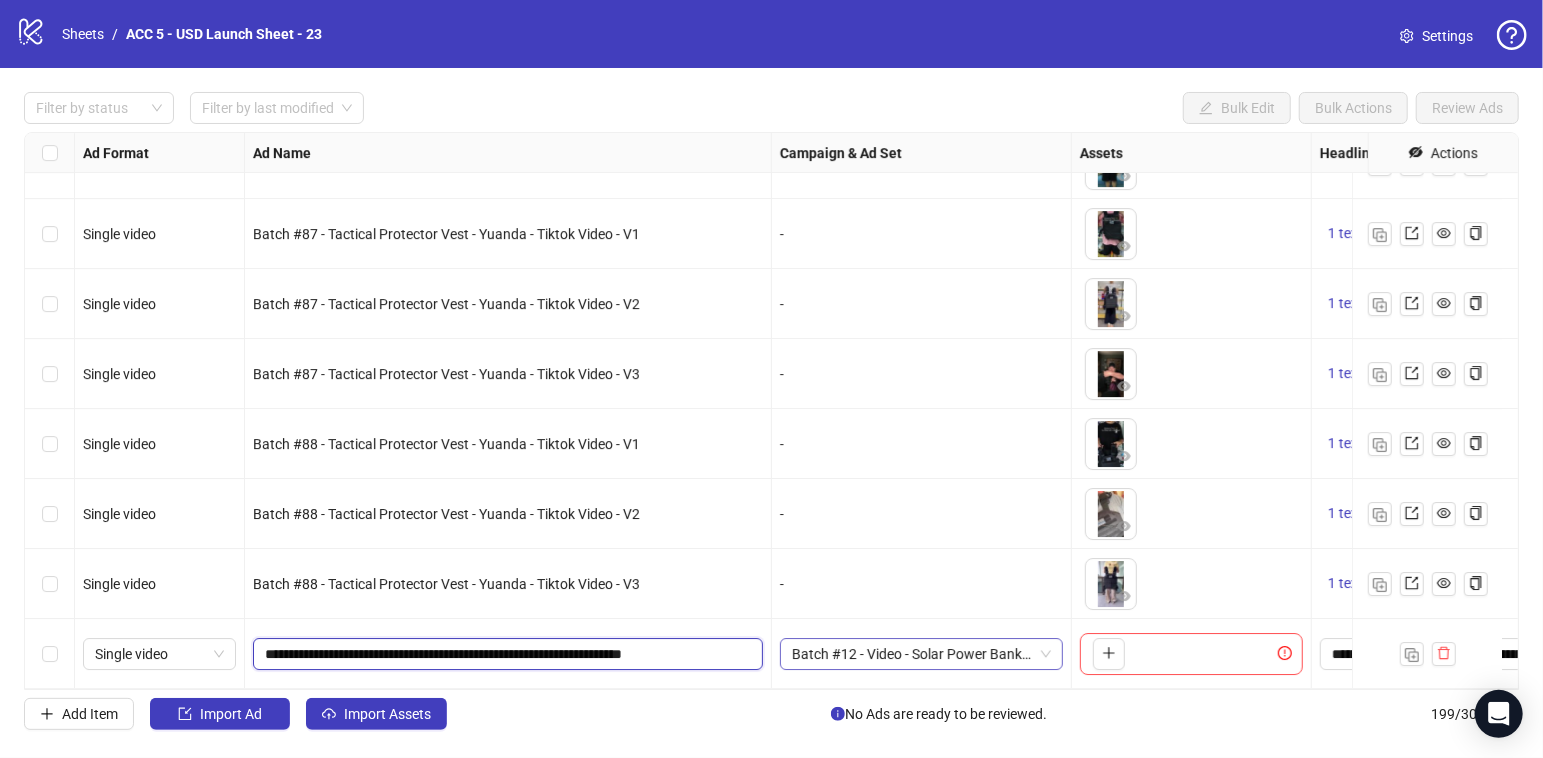 click on "Single video Batch #86 - Tactical Protector Vest - Yuanda - Tiktok Video - V2 -
To pick up a draggable item, press the space bar.
While dragging, use the arrow keys to move the item.
Press space again to drop the item in its new position, or press escape to cancel.
1 texts 1 texts Single video Batch #86 - Tactical Protector Vest - Yuanda - Tiktok Video - V3 -
To pick up a draggable item, press the space bar.
While dragging, use the arrow keys to move the item.
Press space again to drop the item in its new position, or press escape to cancel.
1 texts 1 texts Single video Batch #87 - Tactical Protector Vest - Yuanda - Tiktok Video - V1 -
To pick up a draggable item, press the space bar.
While dragging, use the arrow keys to move the item.
Press space again to drop the item in its new position, or press escape to cancel.
1 texts 1 texts Single video Batch #87 - Tactical Protector Vest - Yuanda - Tiktok Video - V2 - 1 texts 1 texts Single video - 1 texts 1 texts - -" at bounding box center (1698, -13281) 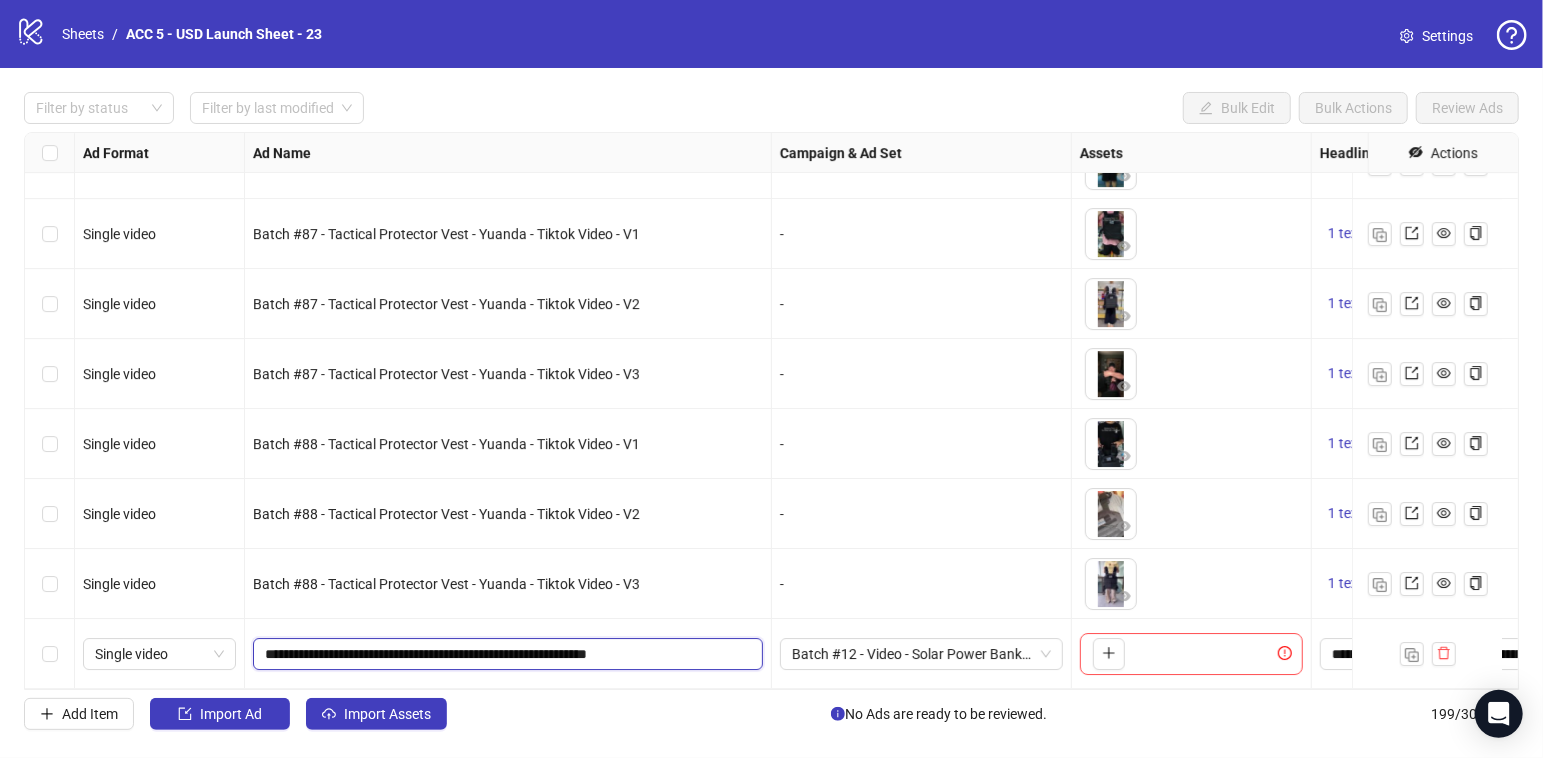 drag, startPoint x: 373, startPoint y: 634, endPoint x: 328, endPoint y: 639, distance: 45.276924 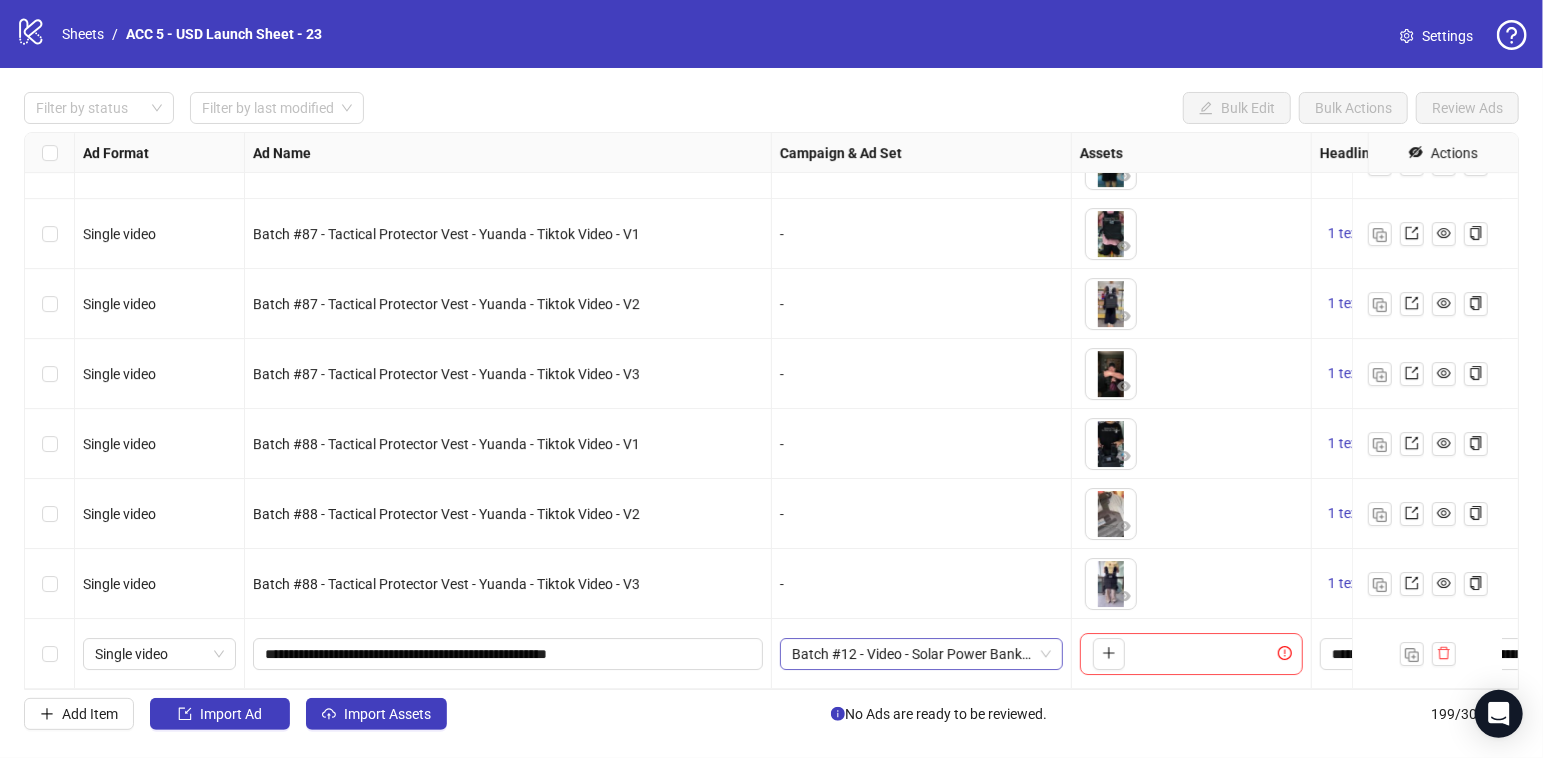 drag, startPoint x: 912, startPoint y: 580, endPoint x: 928, endPoint y: 636, distance: 58.24088 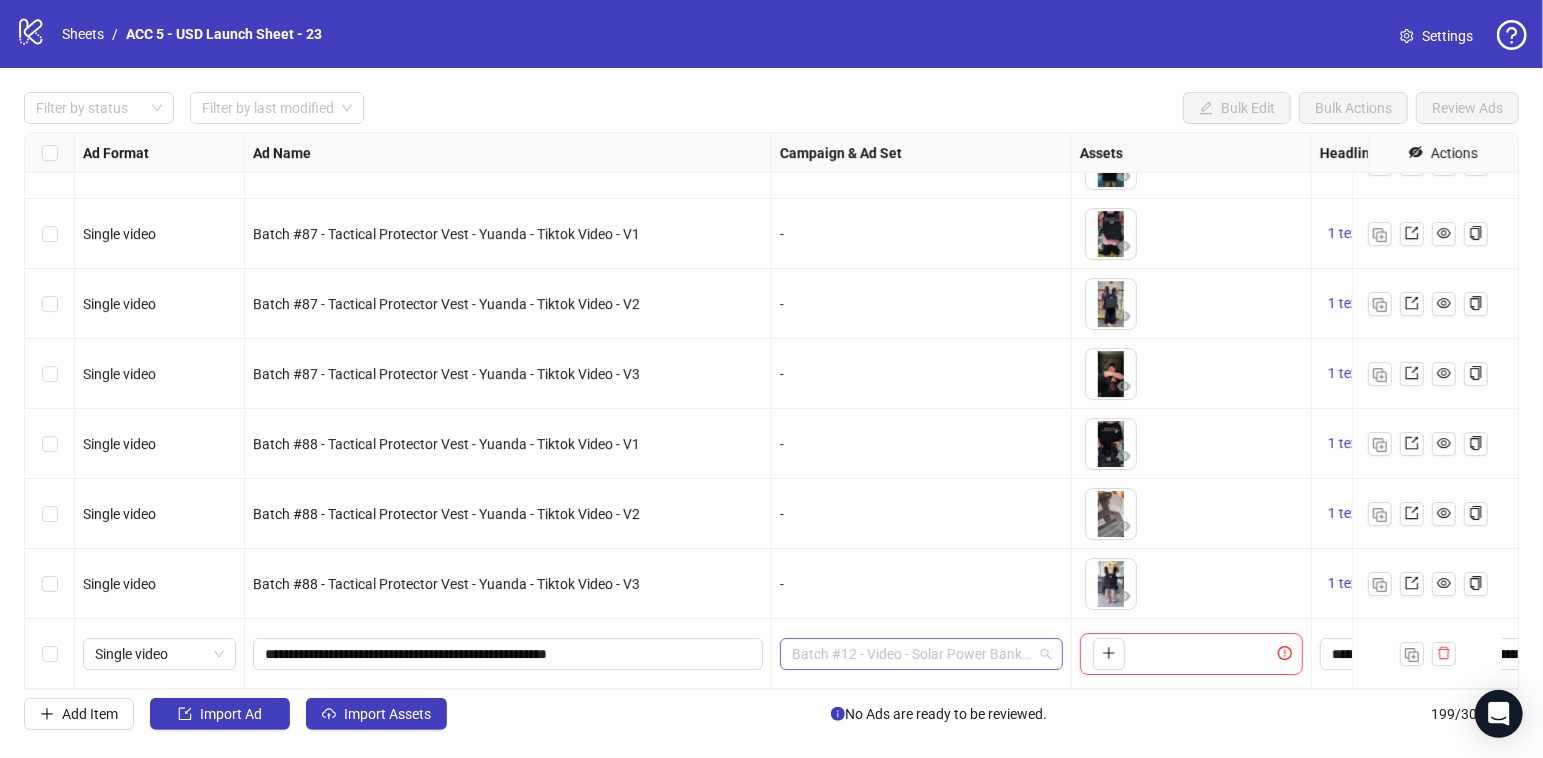 scroll, scrollTop: 12008, scrollLeft: 0, axis: vertical 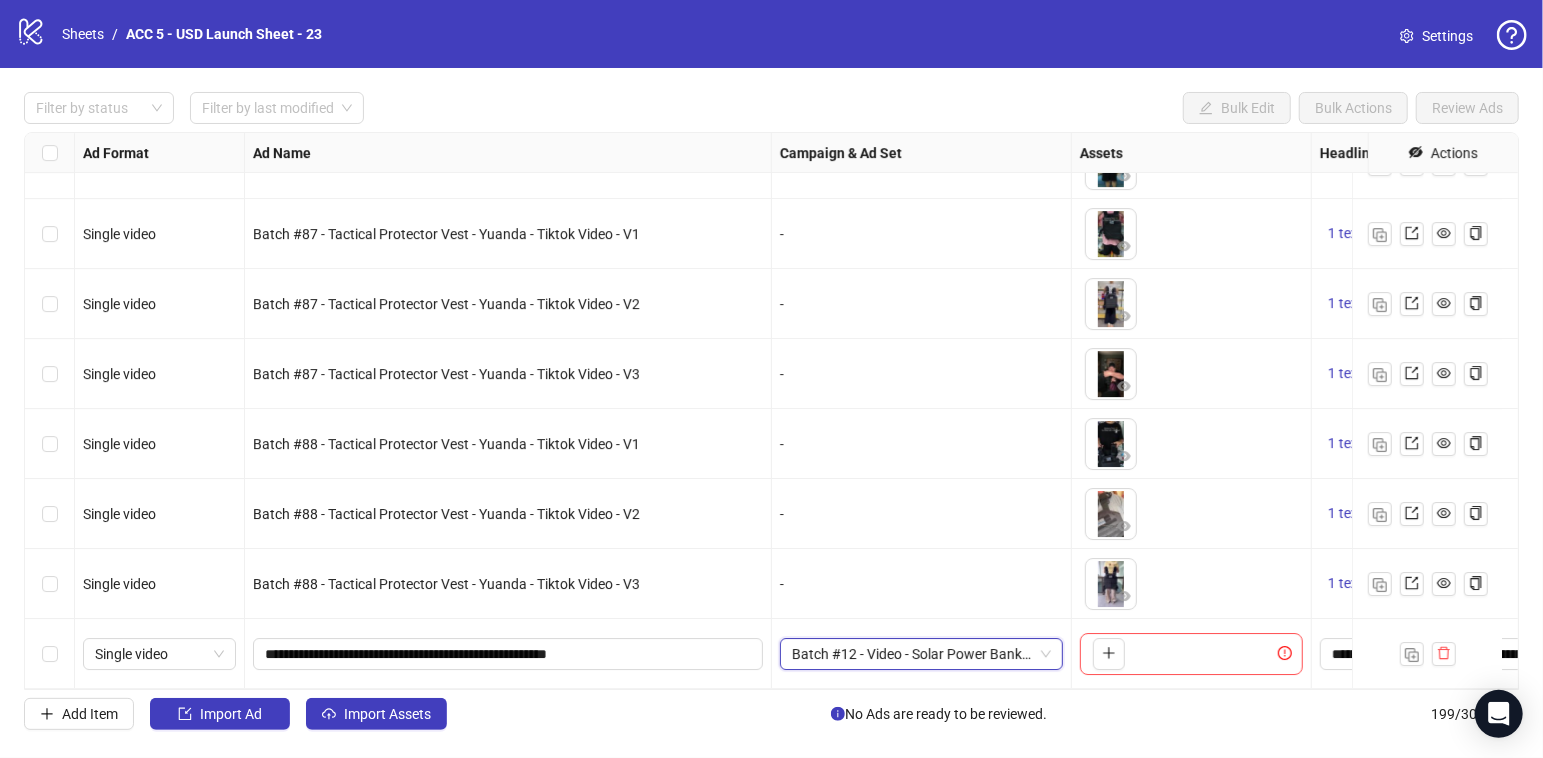 click on "Batch #12 - Video - Solar Power Bank - Yuanda - [LAST] - [MONTH] [DAY]" at bounding box center [921, 654] 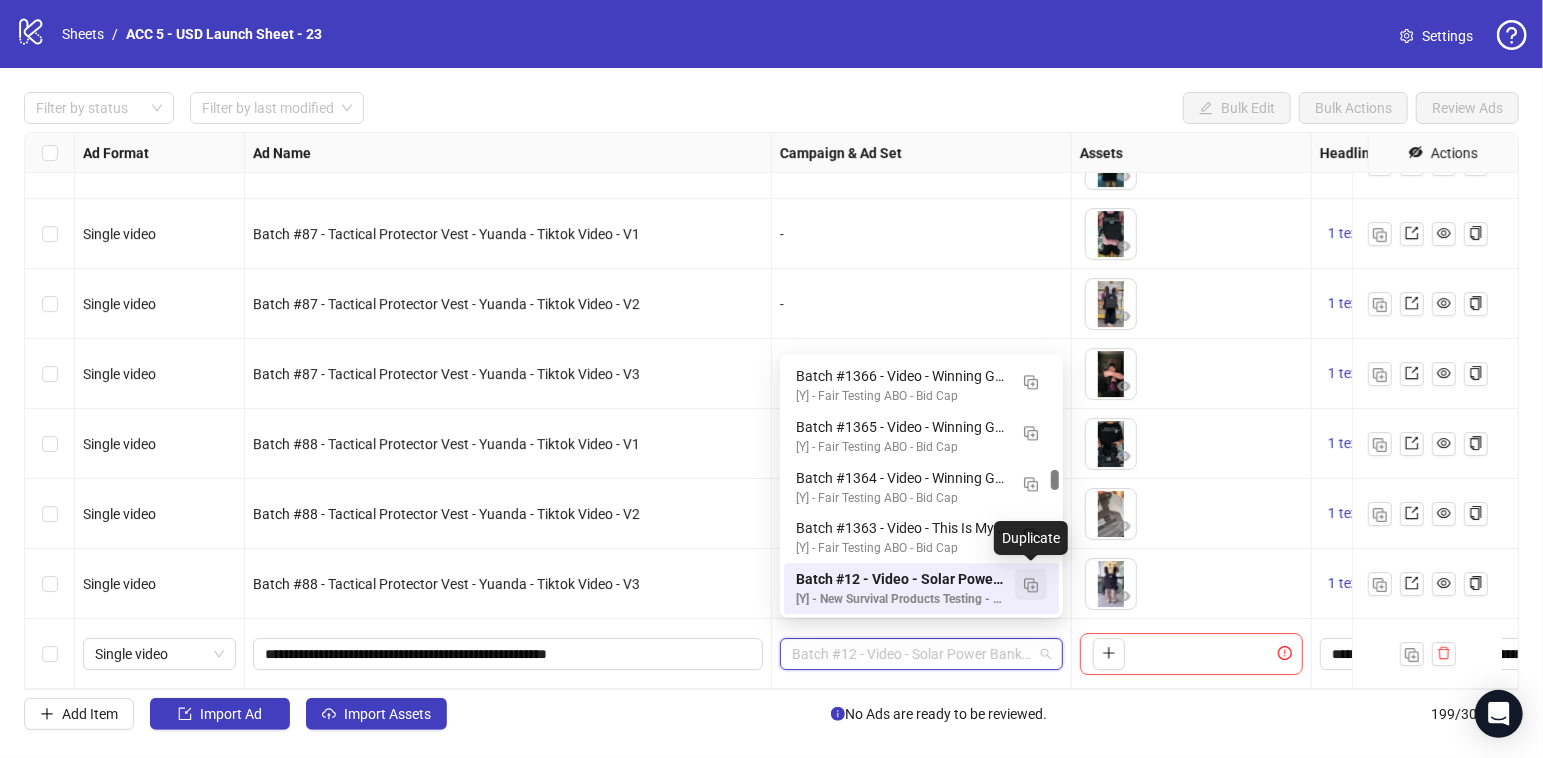 click at bounding box center [1031, 584] 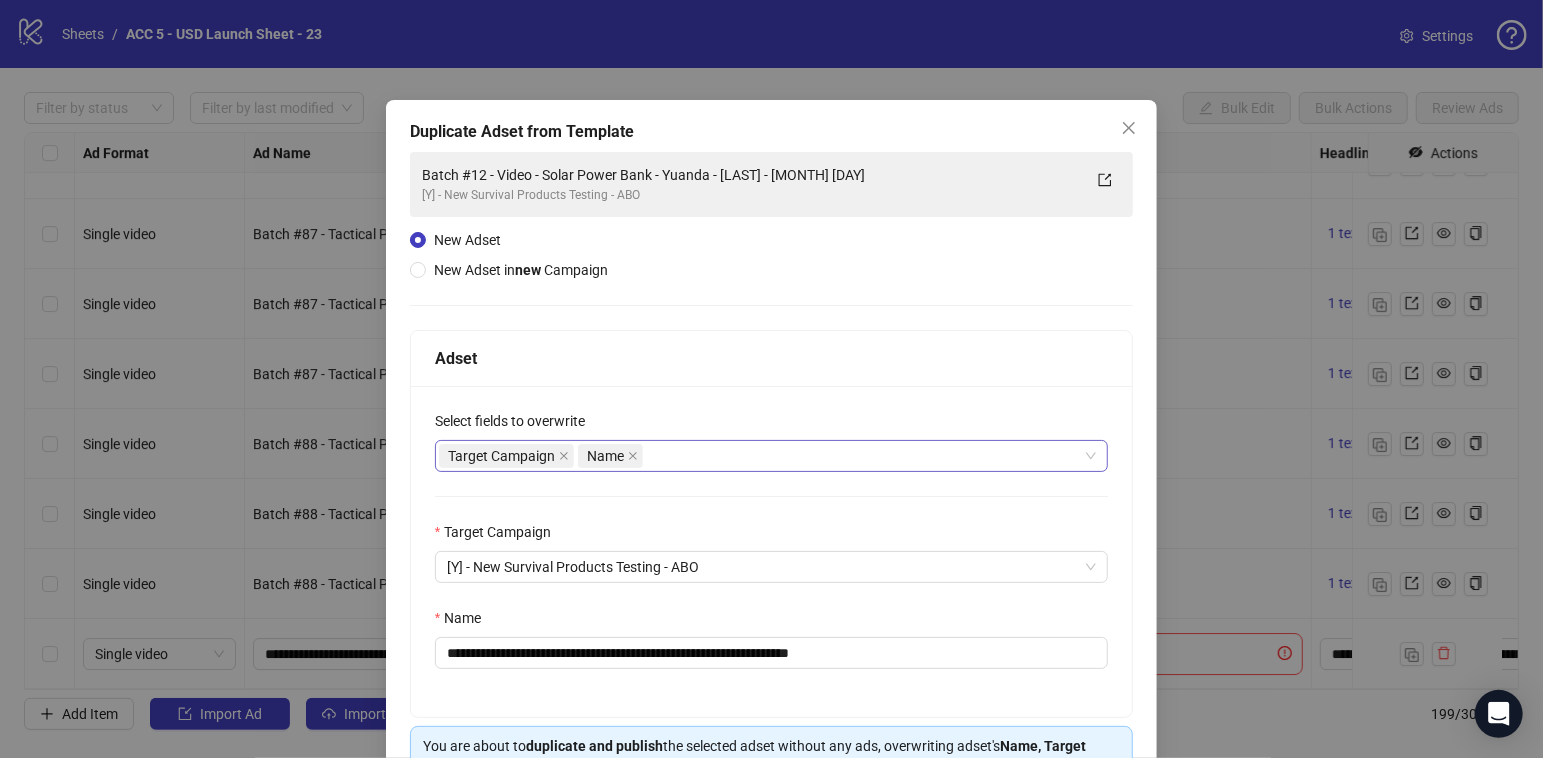 click on "Target Campaign Name" at bounding box center (761, 456) 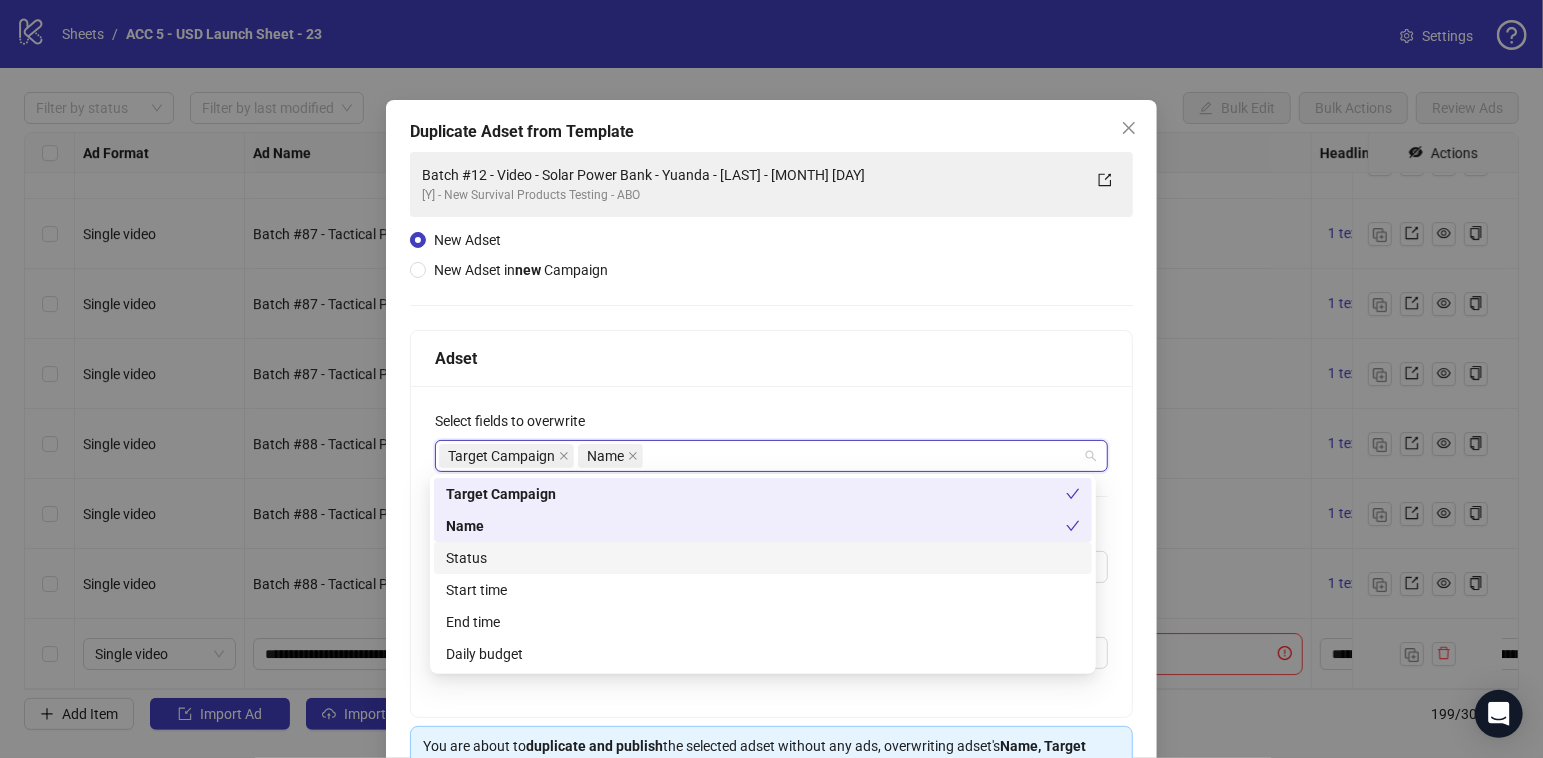 click on "Status" at bounding box center [763, 558] 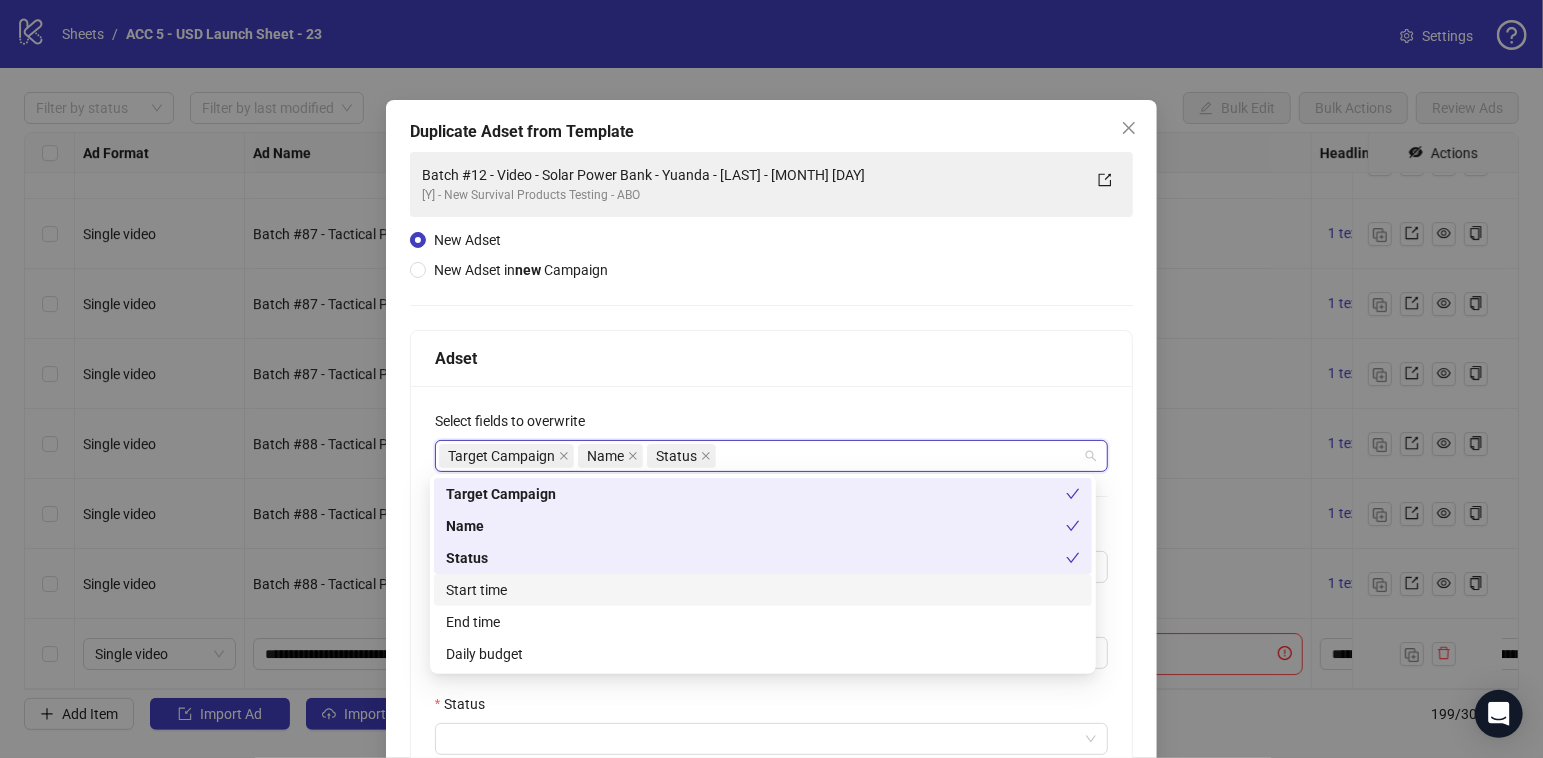 drag, startPoint x: 533, startPoint y: 588, endPoint x: 539, endPoint y: 626, distance: 38.470768 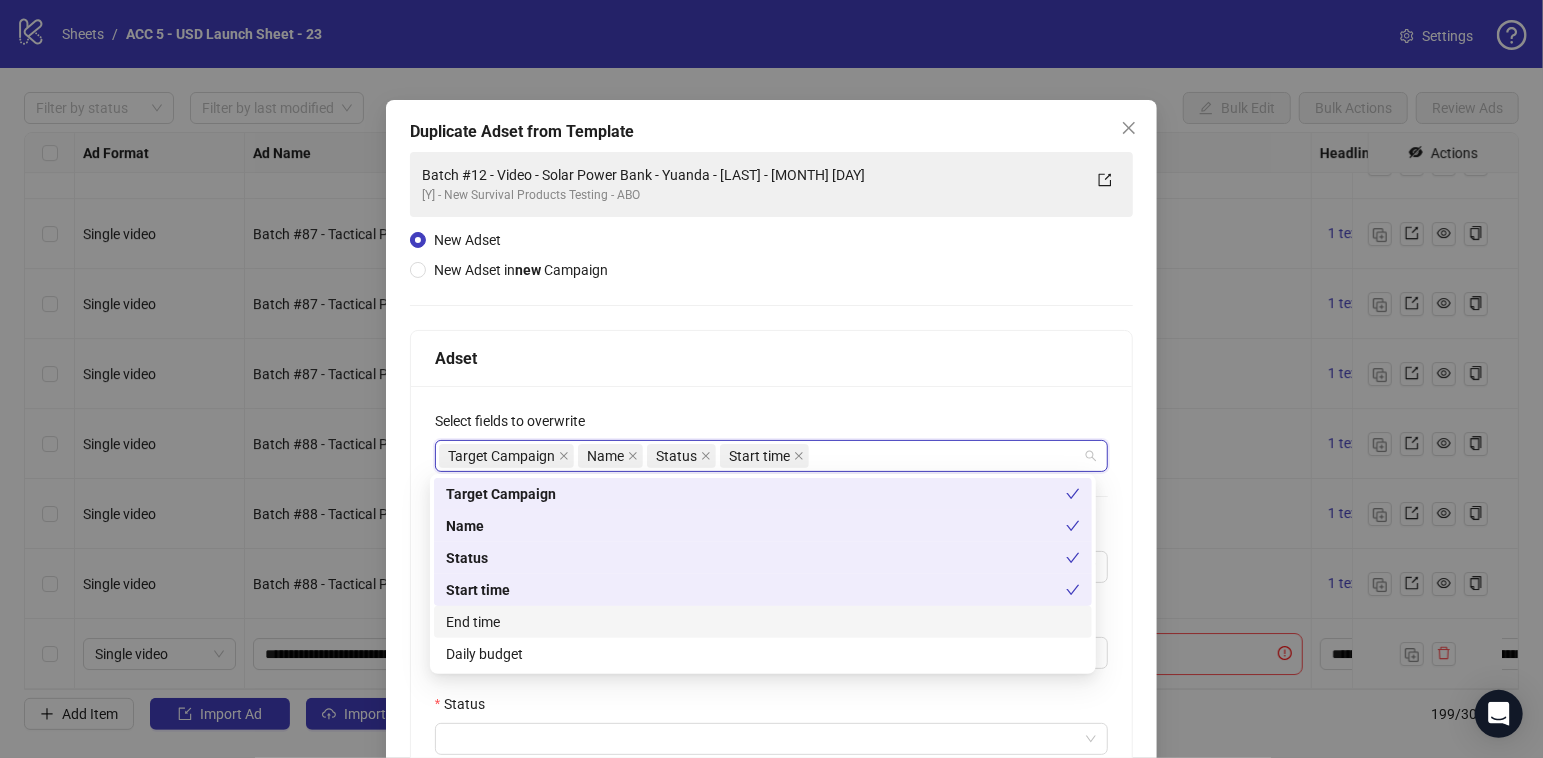 click on "End time" at bounding box center [763, 622] 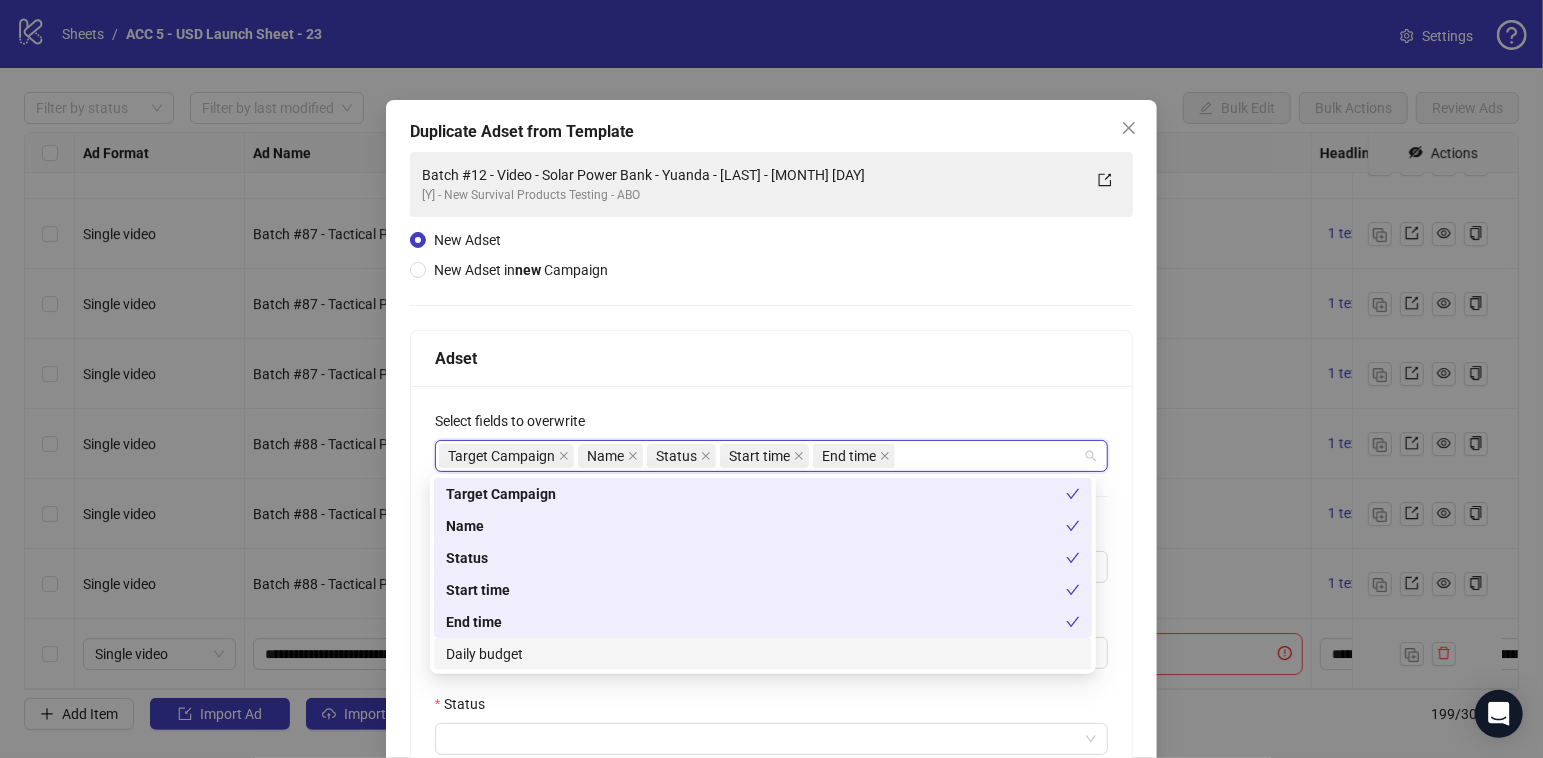 click on "Daily budget" at bounding box center [763, 654] 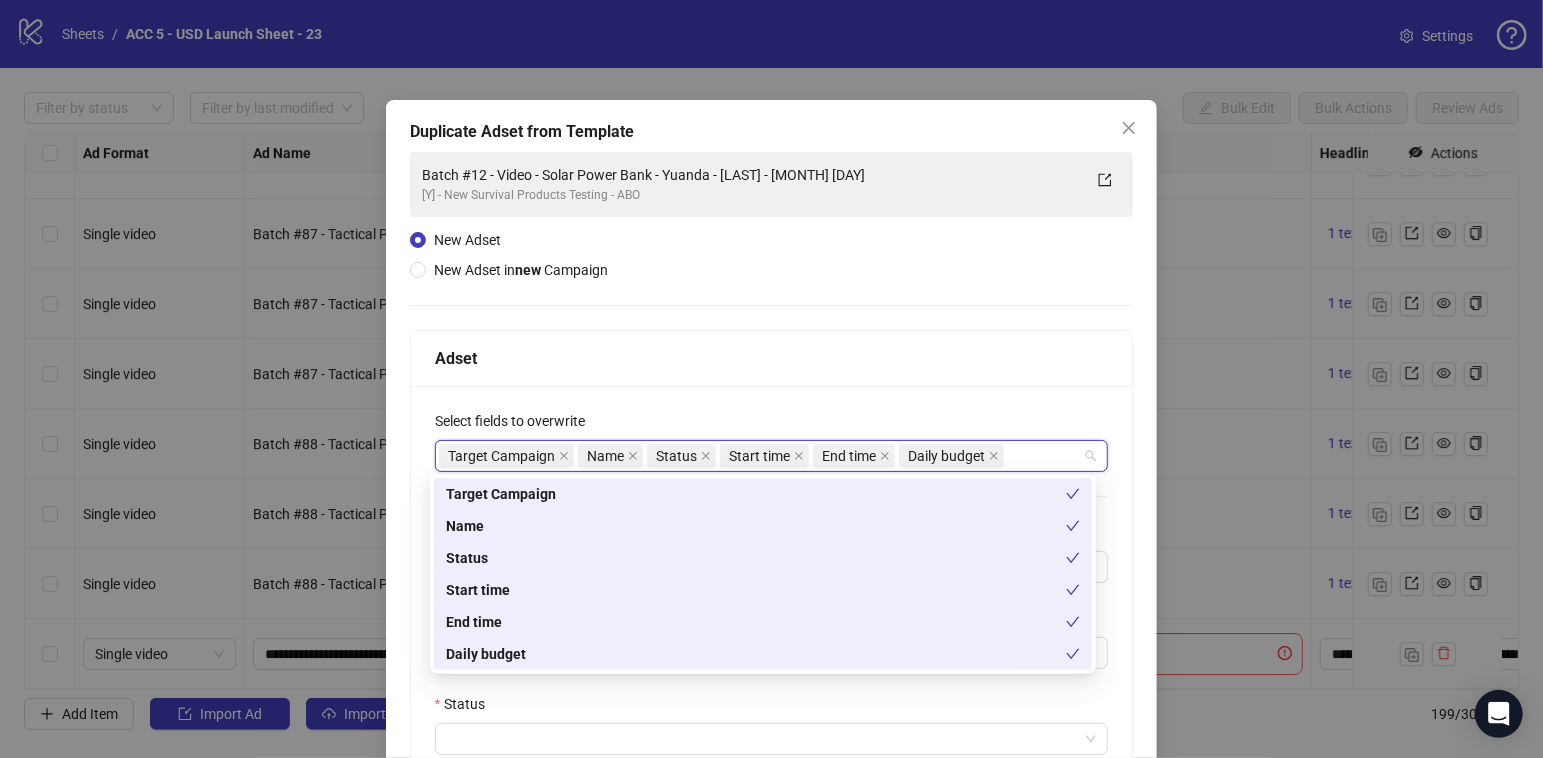 click on "**********" at bounding box center [772, 723] 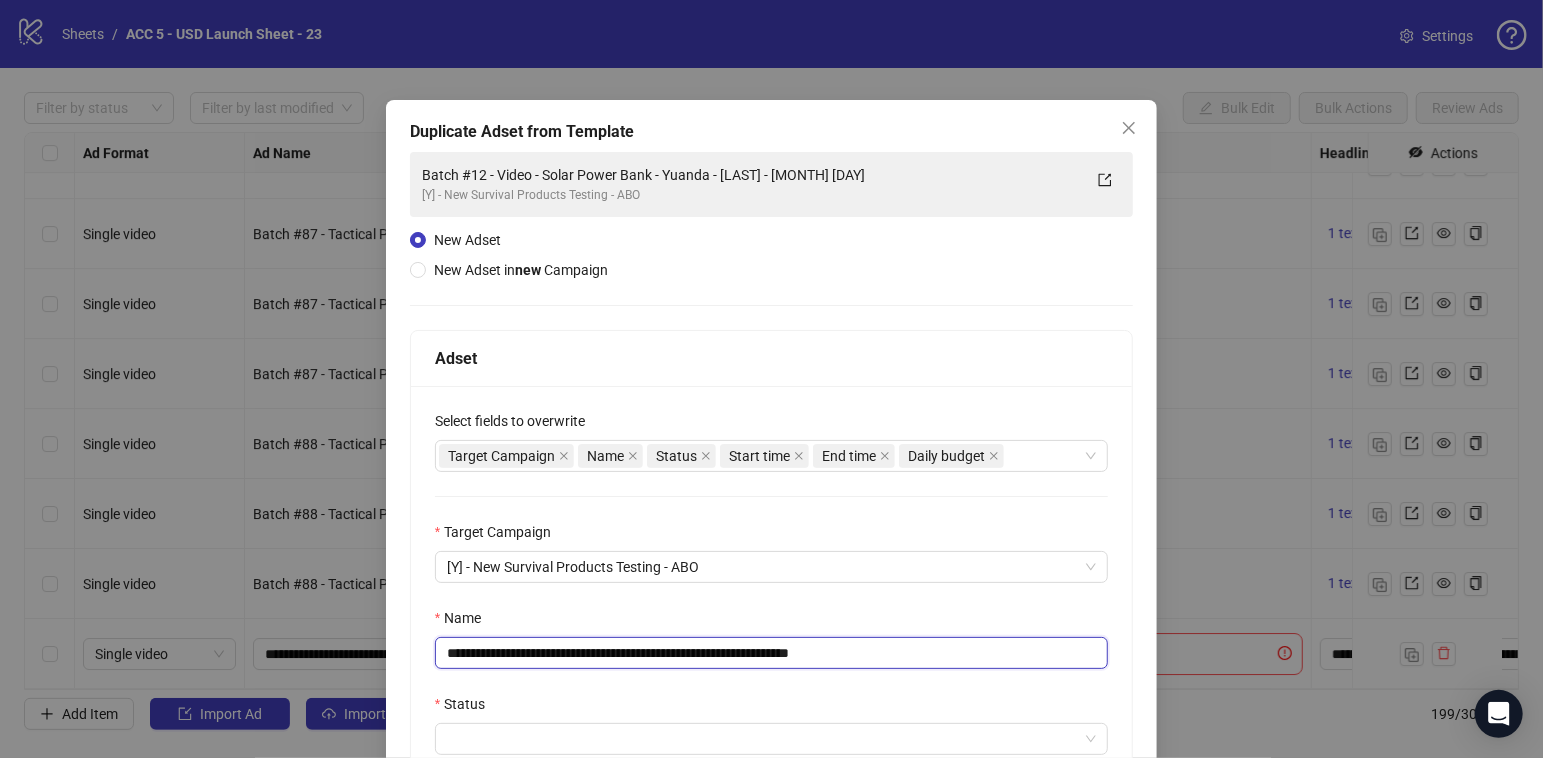 click on "**********" at bounding box center (772, 653) 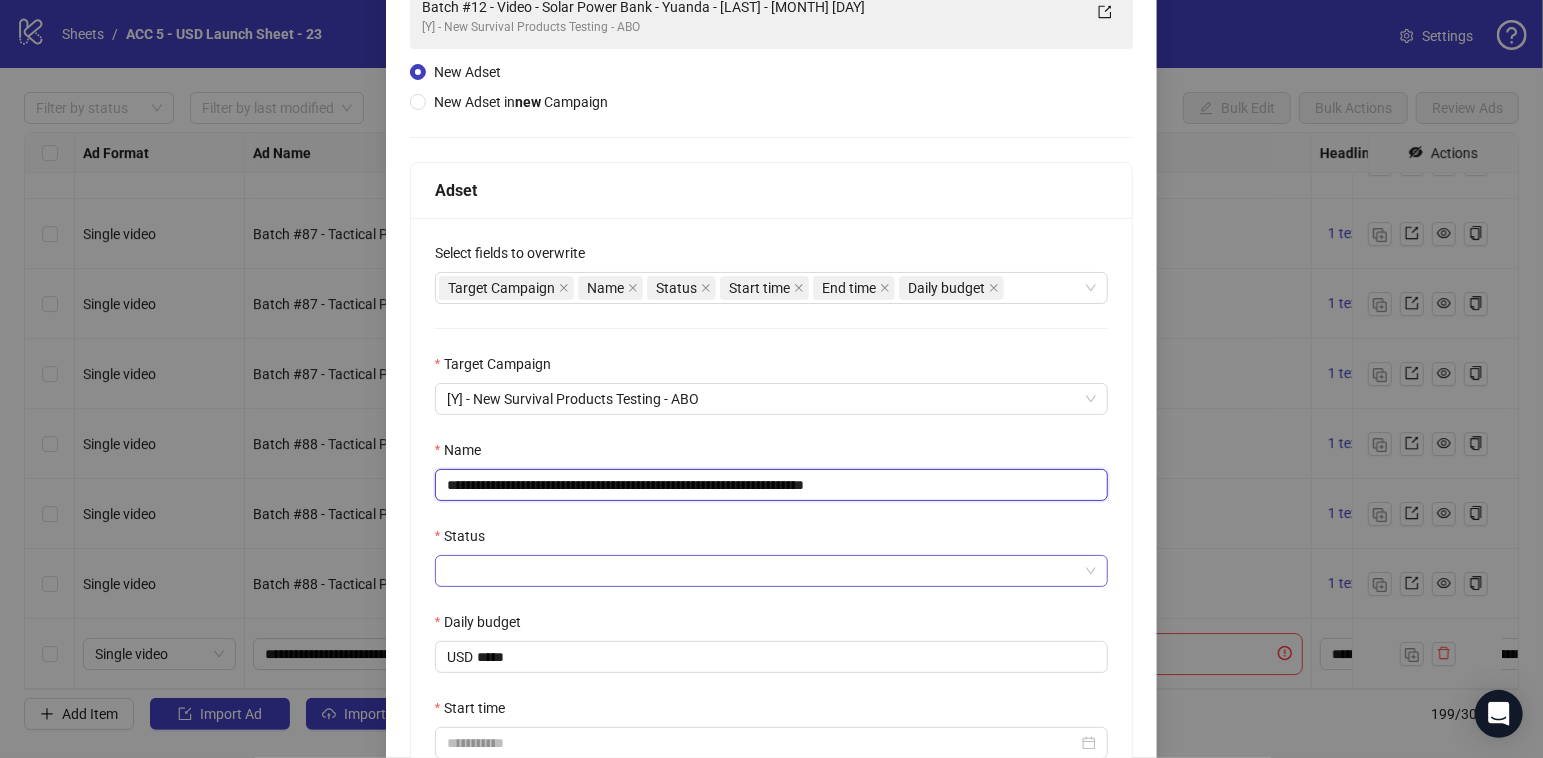 scroll, scrollTop: 184, scrollLeft: 0, axis: vertical 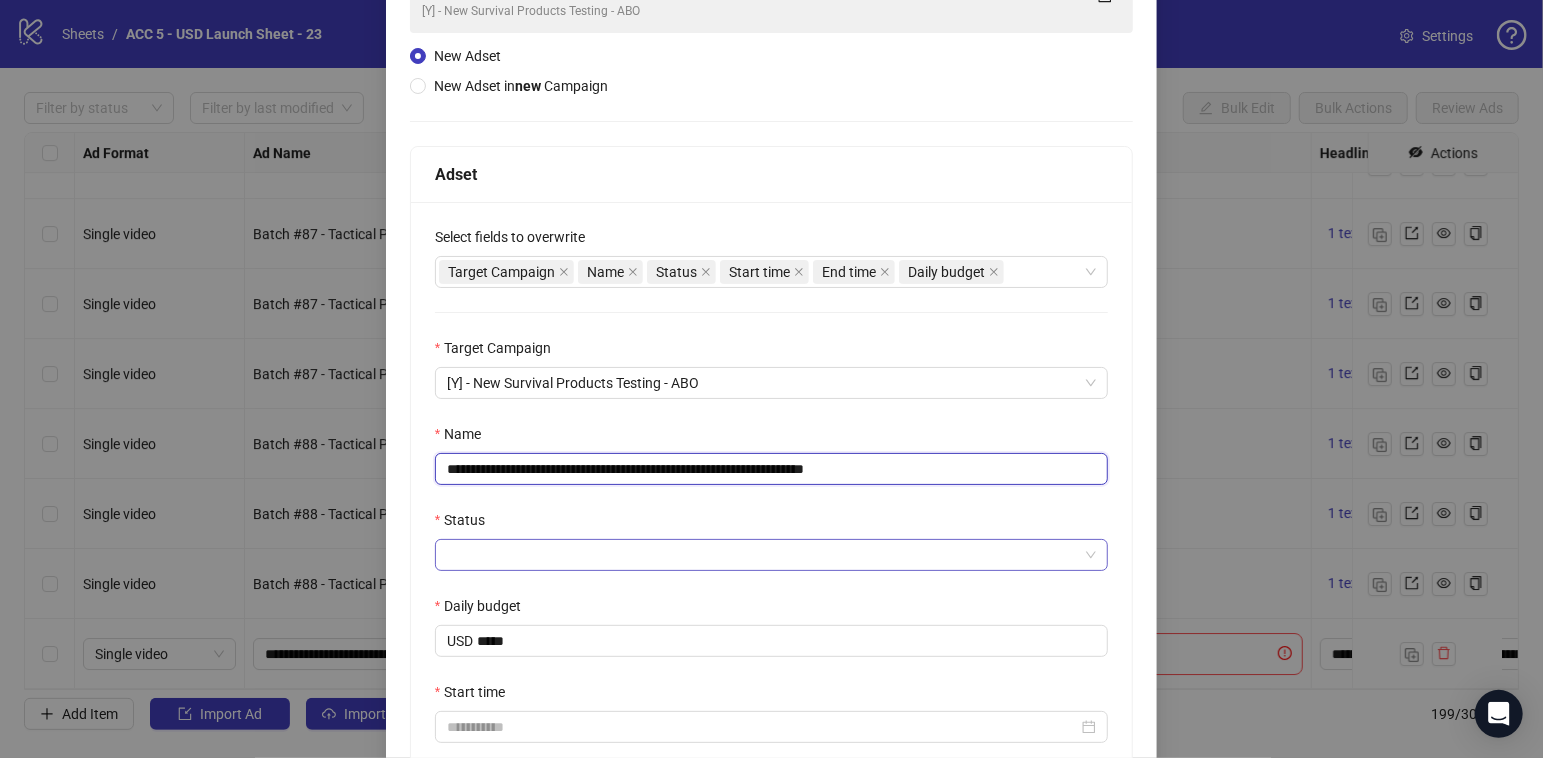 type on "**********" 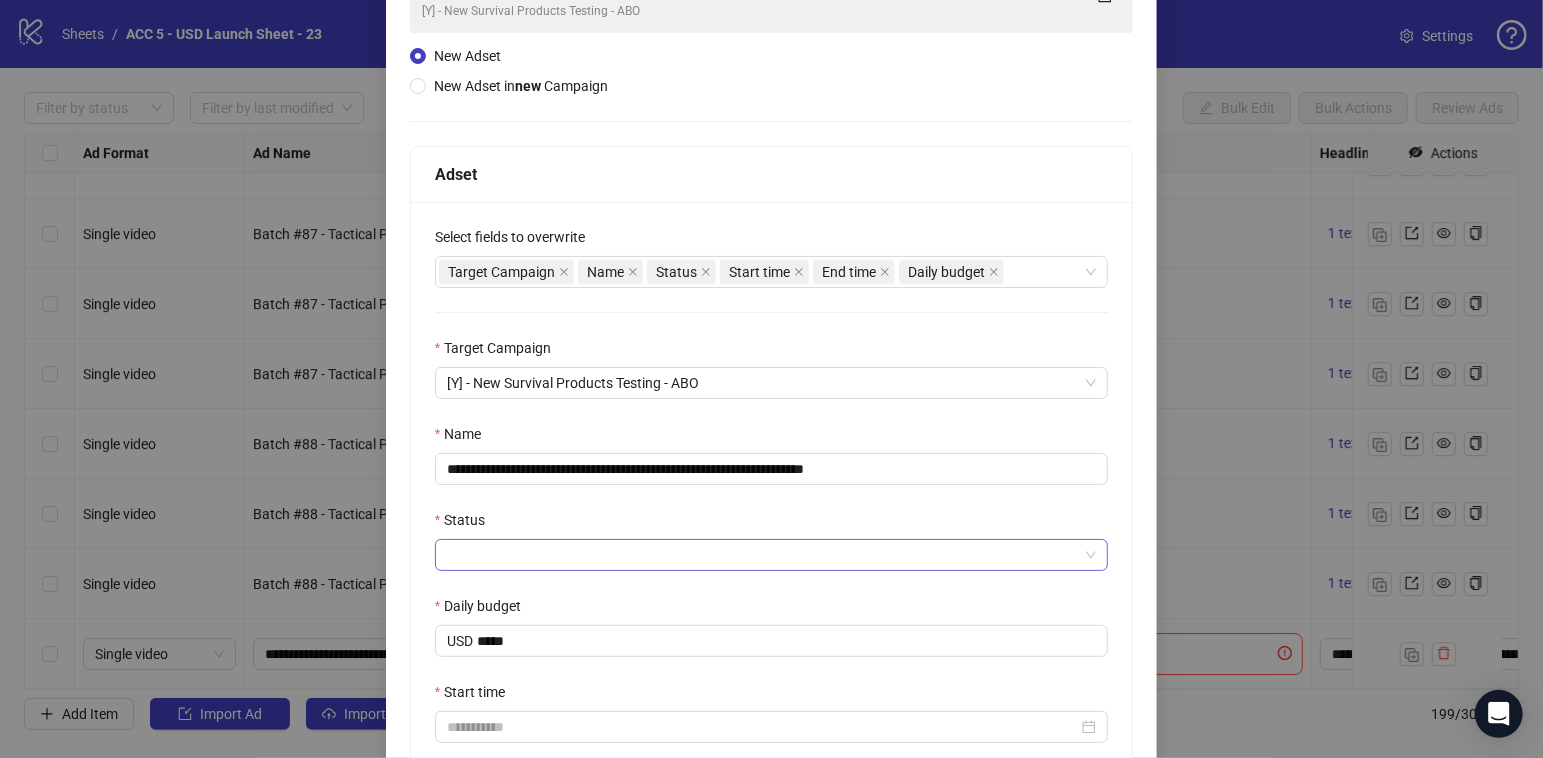click on "Status" at bounding box center [763, 555] 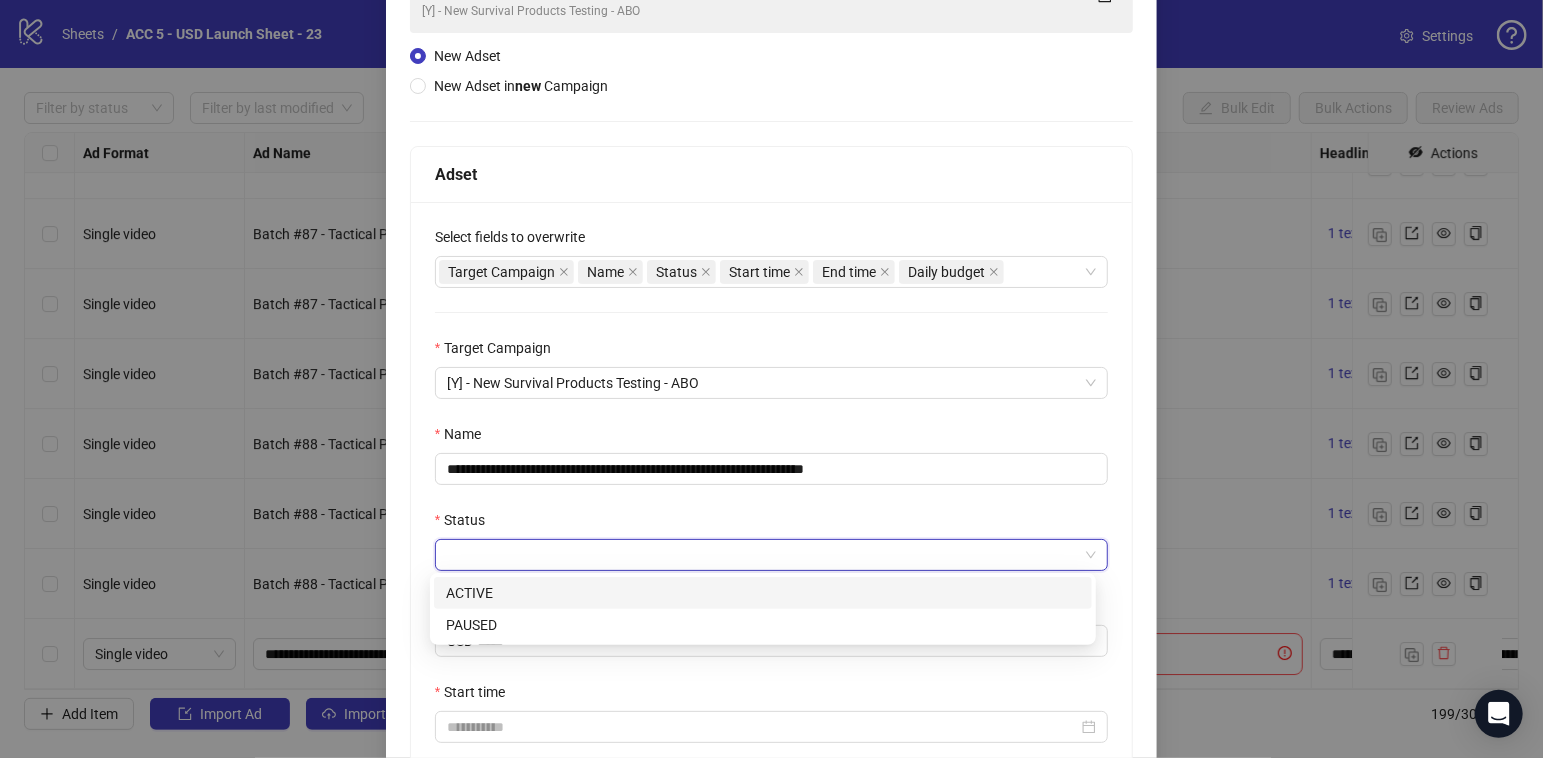 click on "ACTIVE" at bounding box center [763, 593] 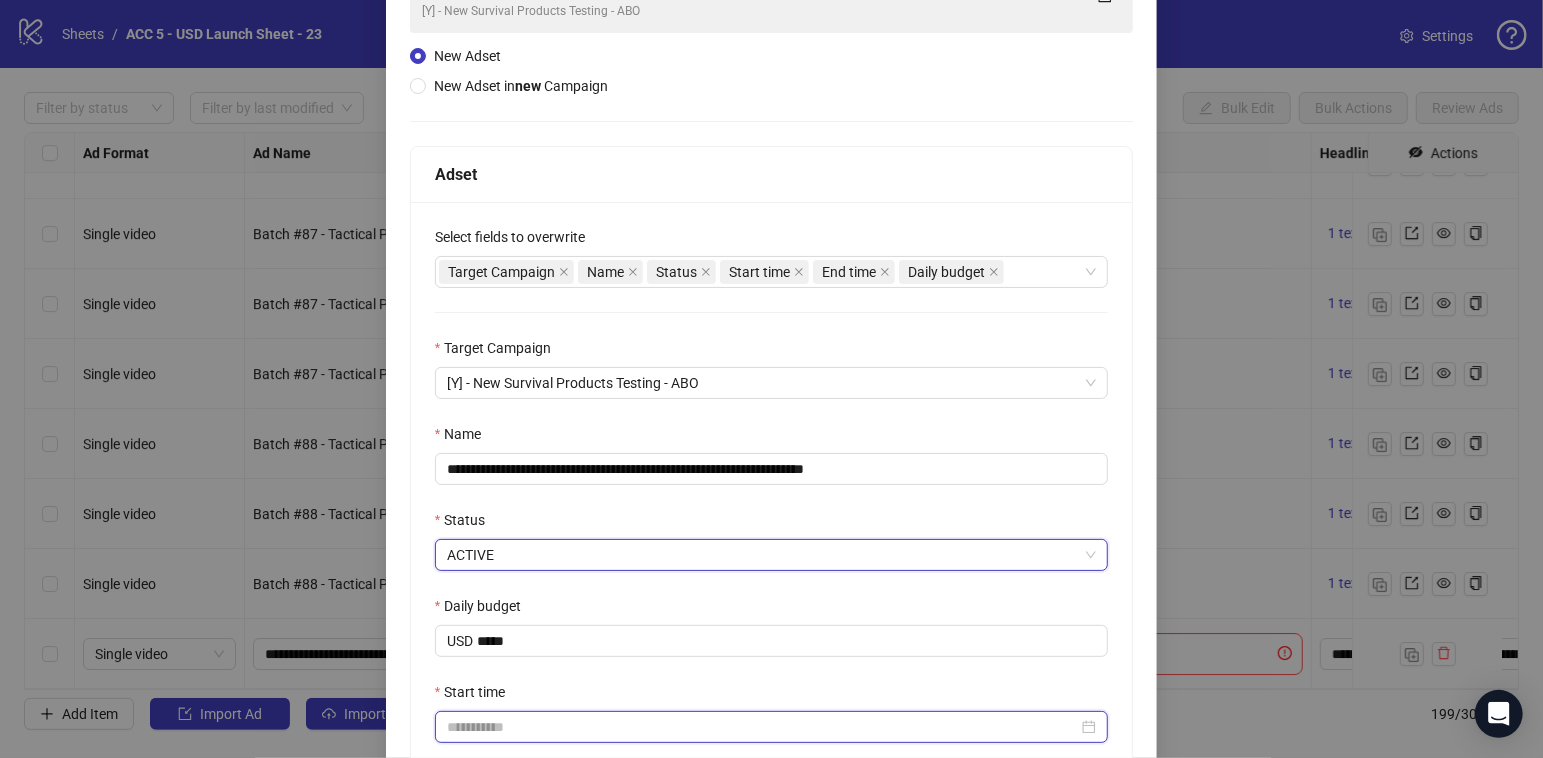 click on "Start time" at bounding box center [763, 727] 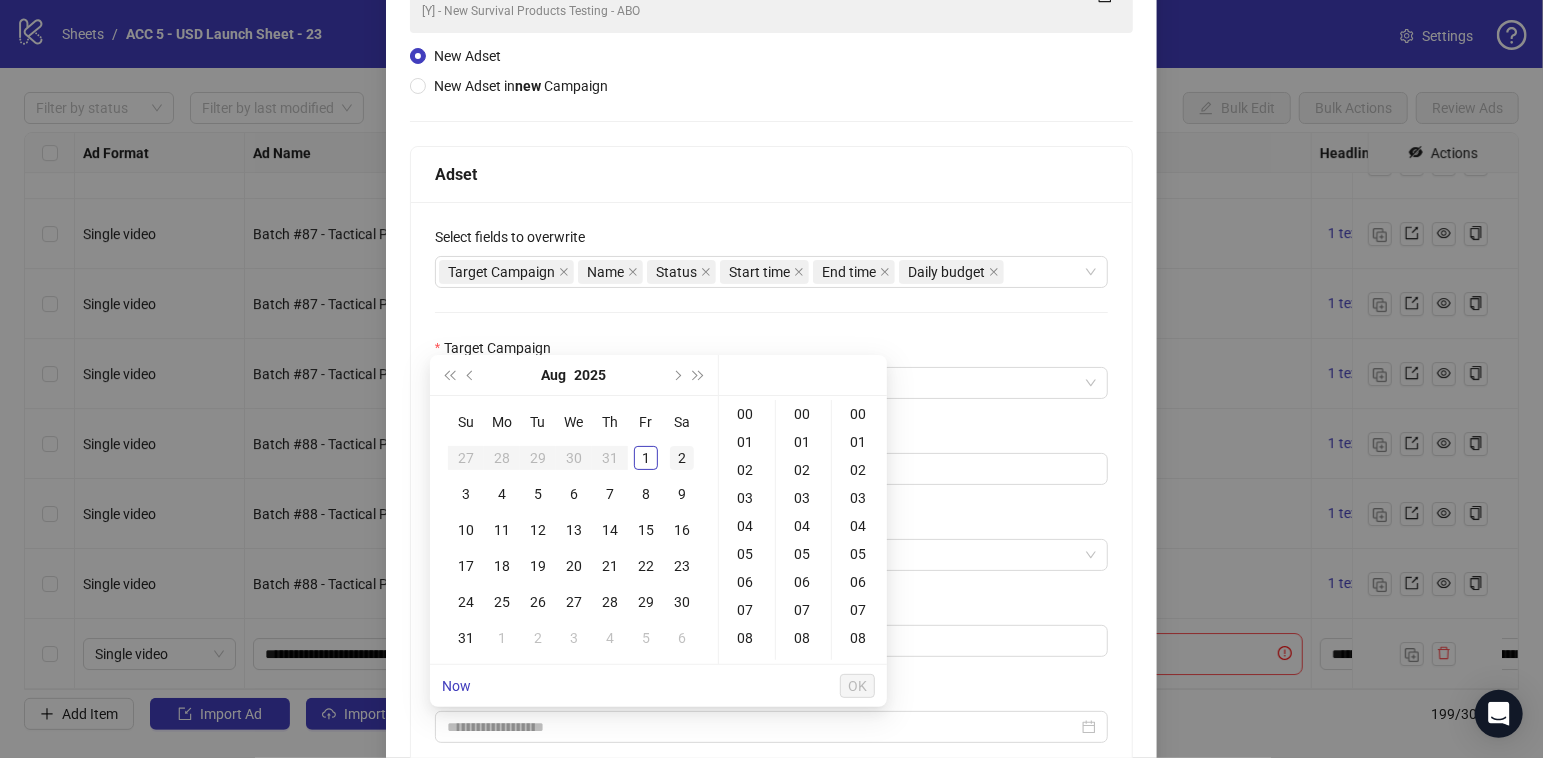 click on "2" at bounding box center [682, 458] 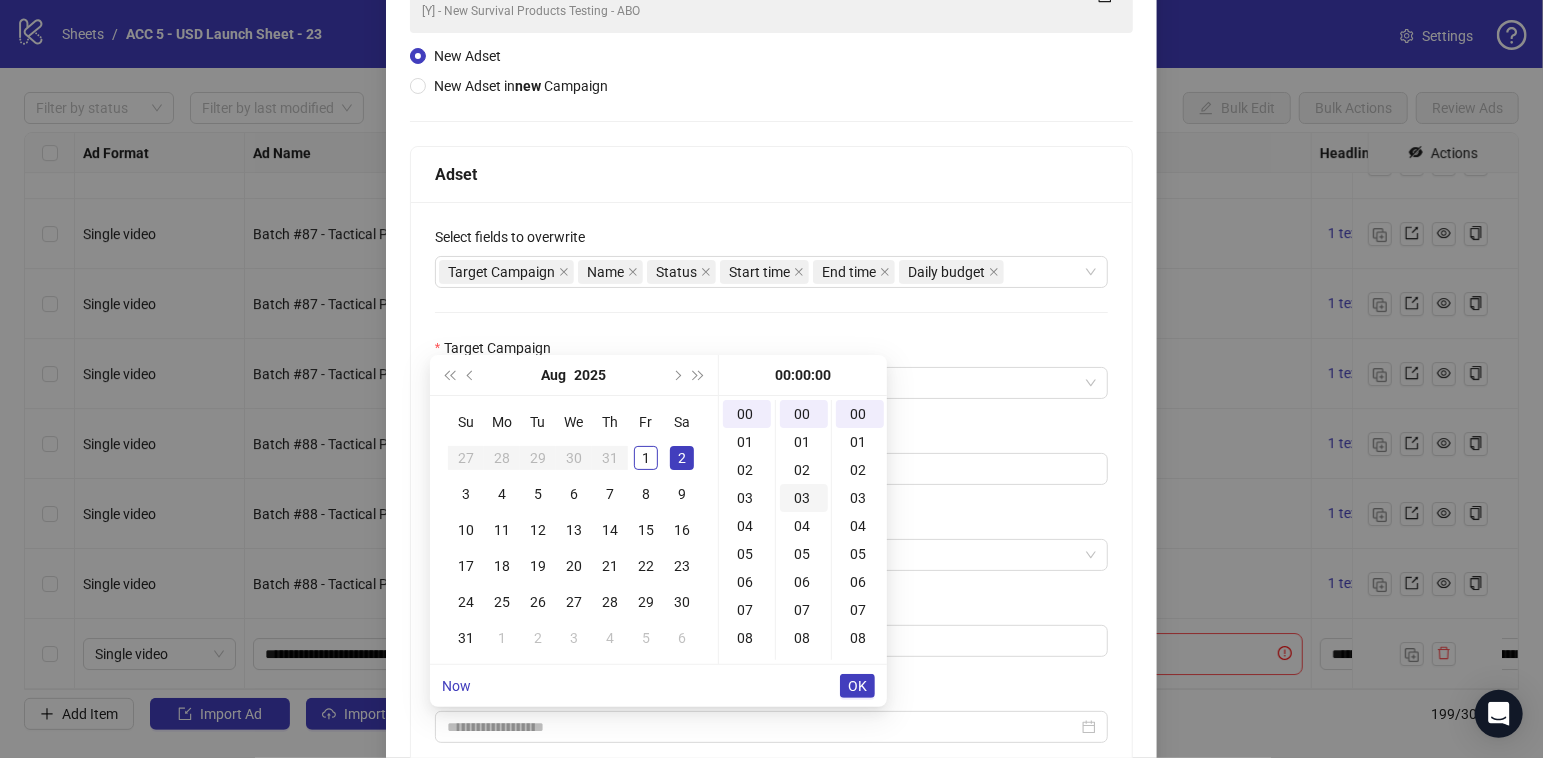 drag, startPoint x: 743, startPoint y: 493, endPoint x: 807, endPoint y: 485, distance: 64.49806 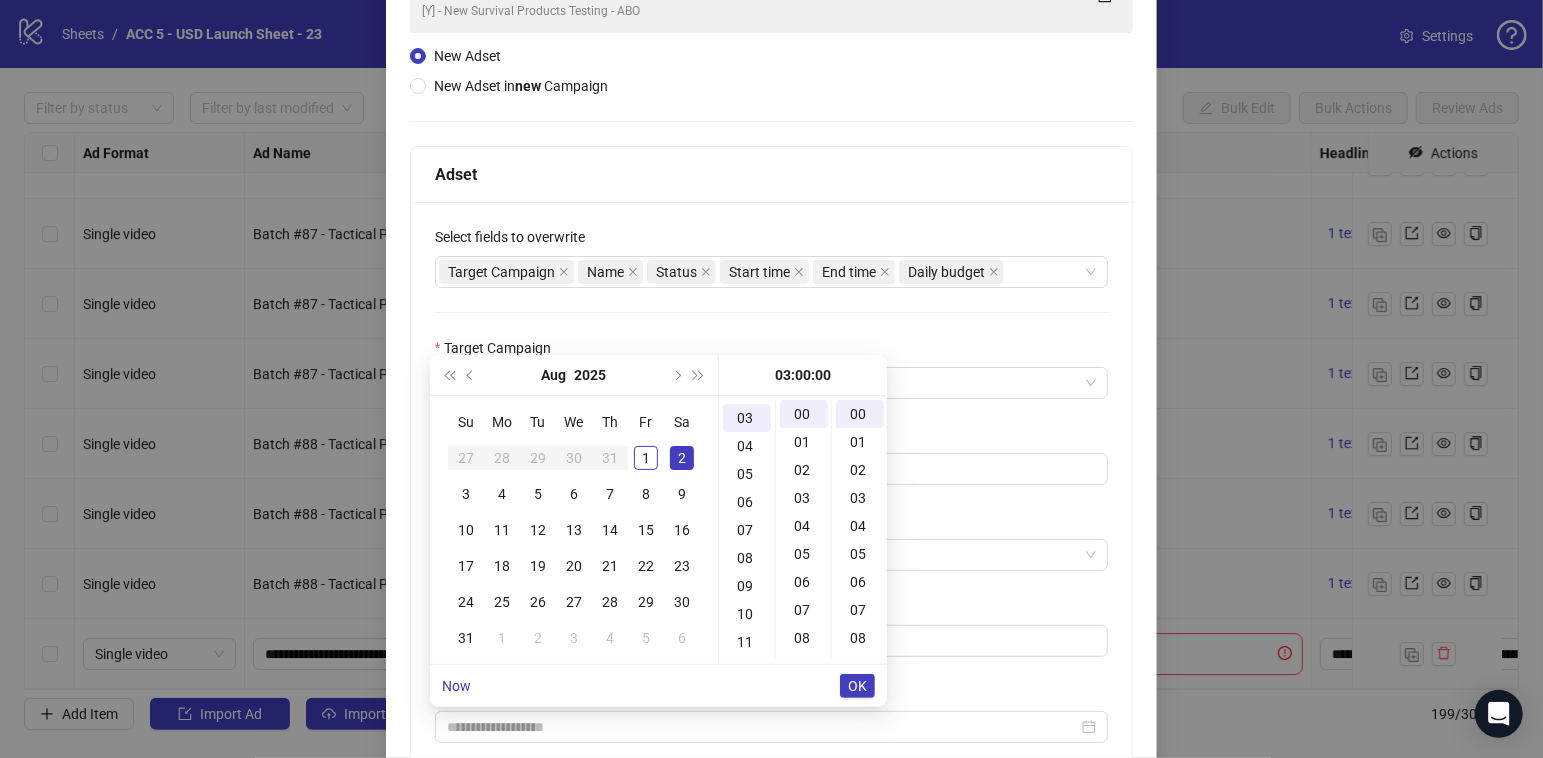 scroll, scrollTop: 83, scrollLeft: 0, axis: vertical 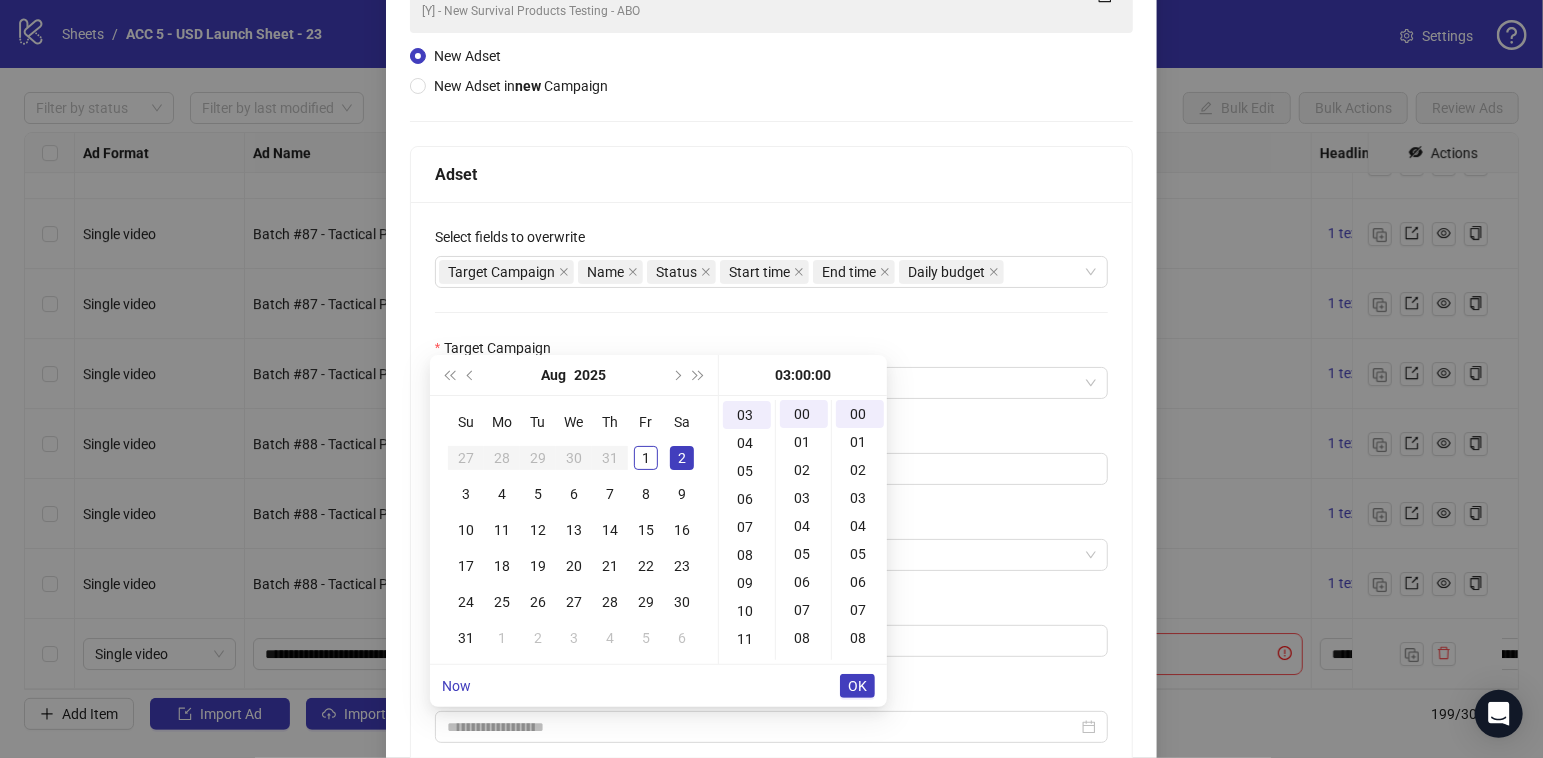 drag, startPoint x: 643, startPoint y: 457, endPoint x: 686, endPoint y: 464, distance: 43.56604 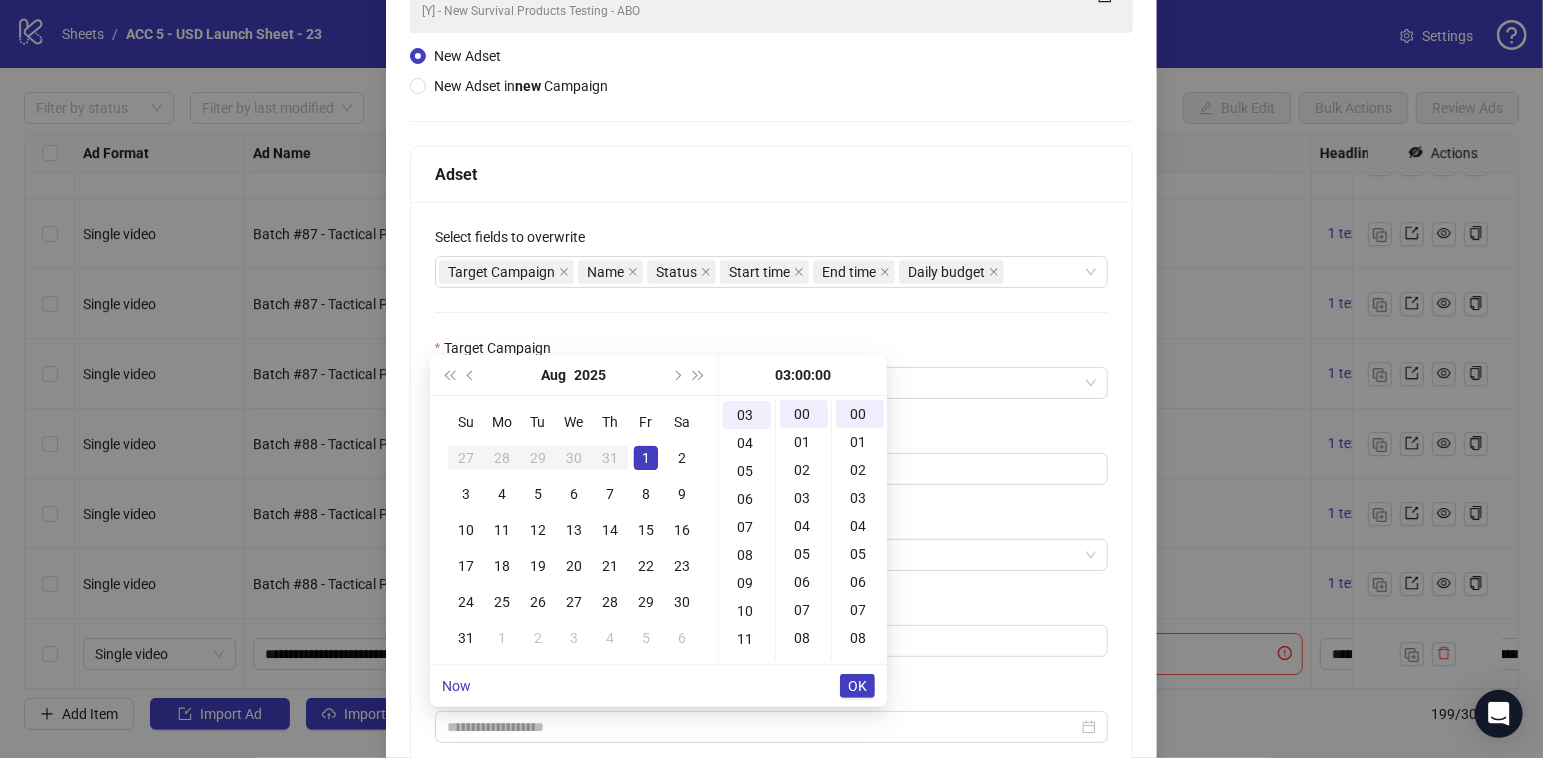 type on "**********" 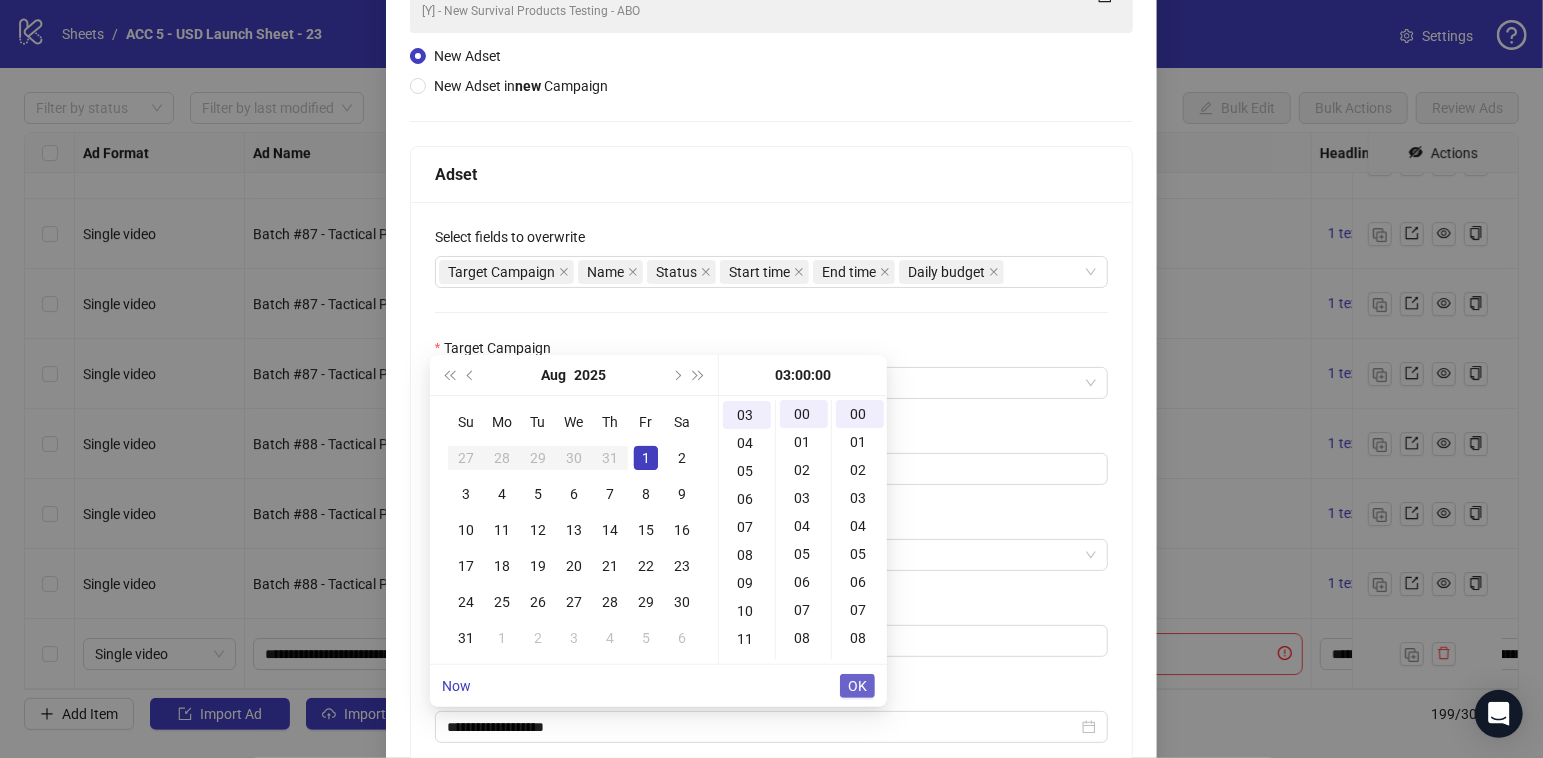 click on "OK" at bounding box center [857, 686] 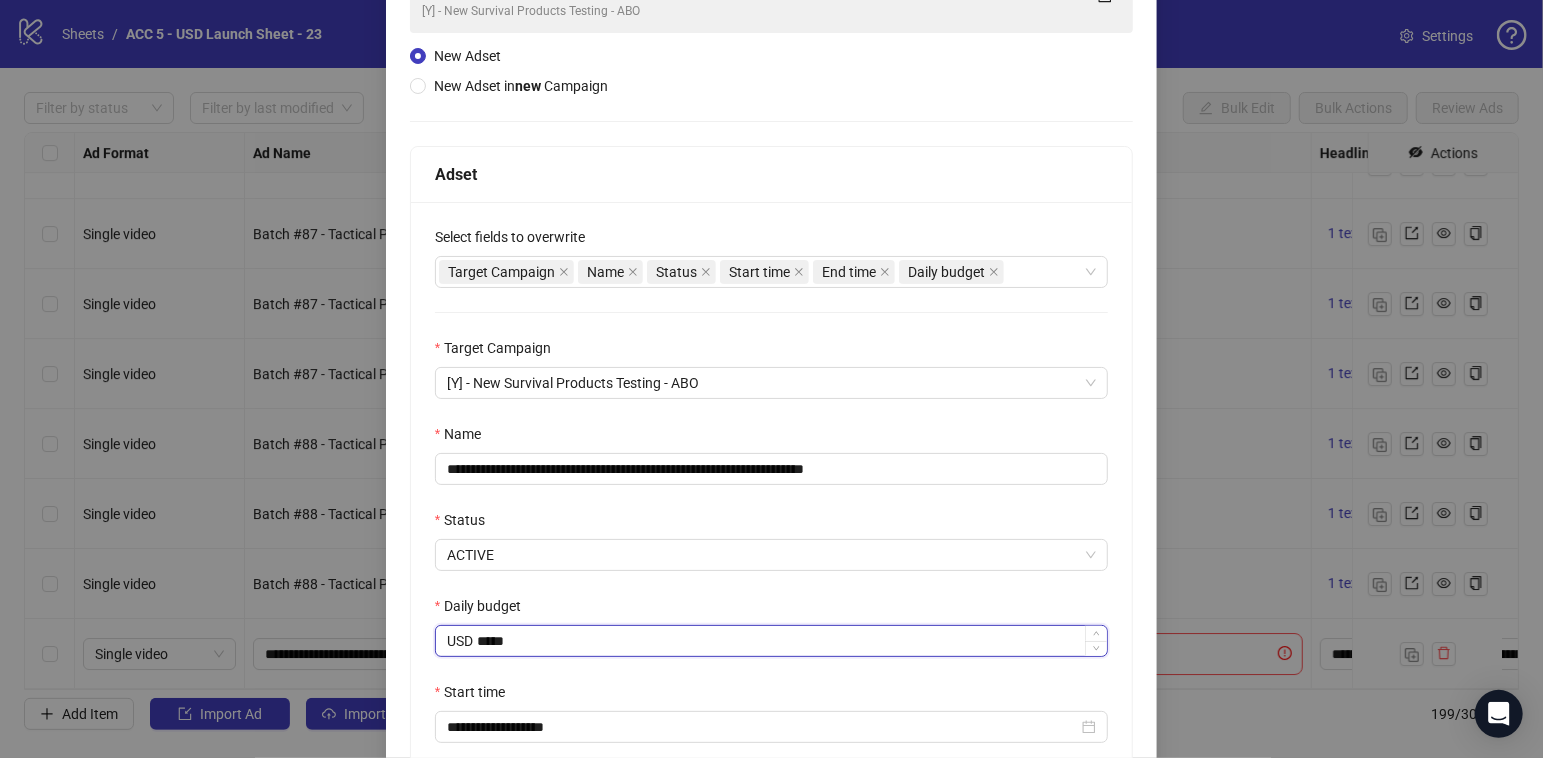 click on "*****" at bounding box center (792, 641) 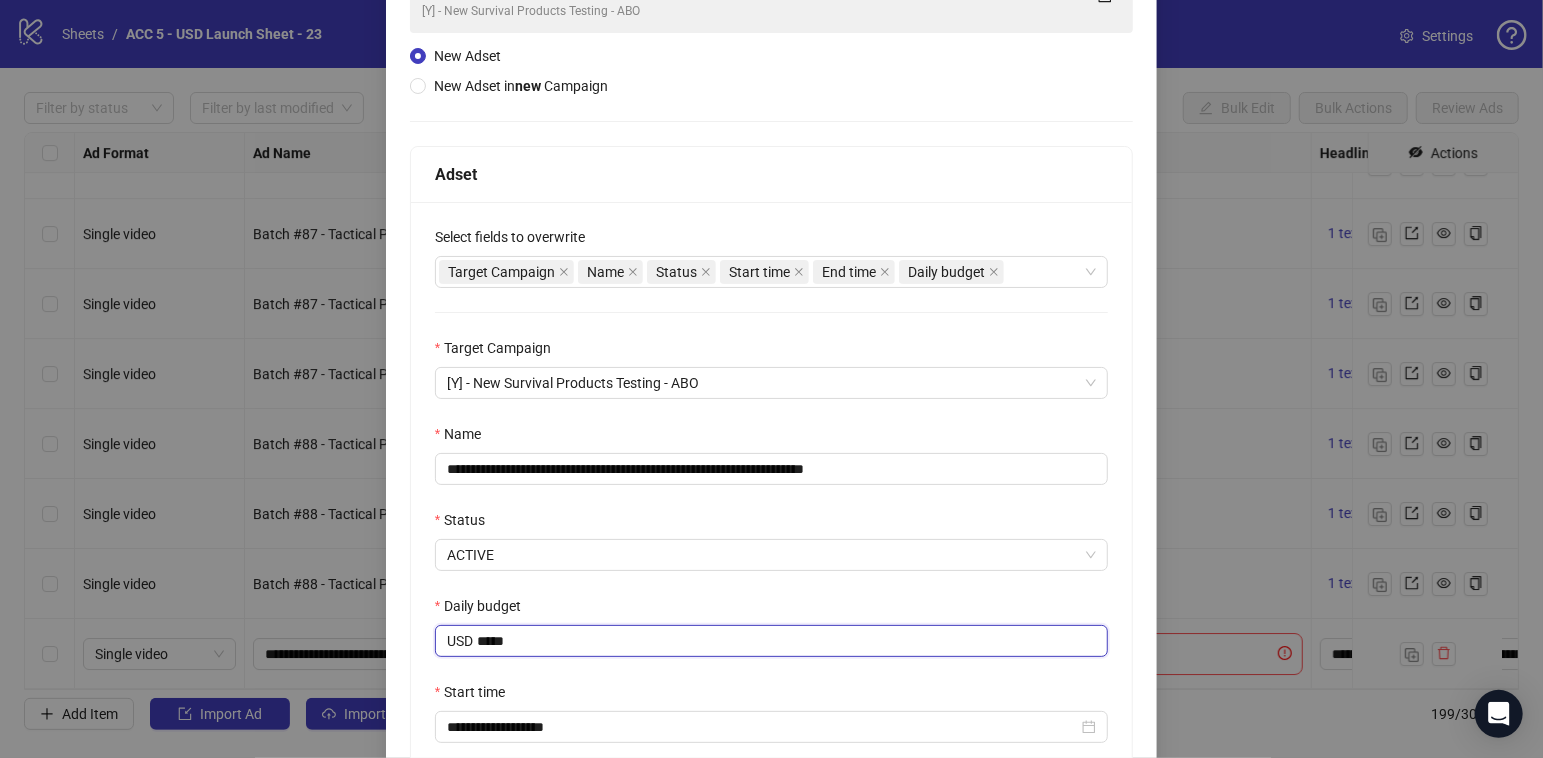 type on "*****" 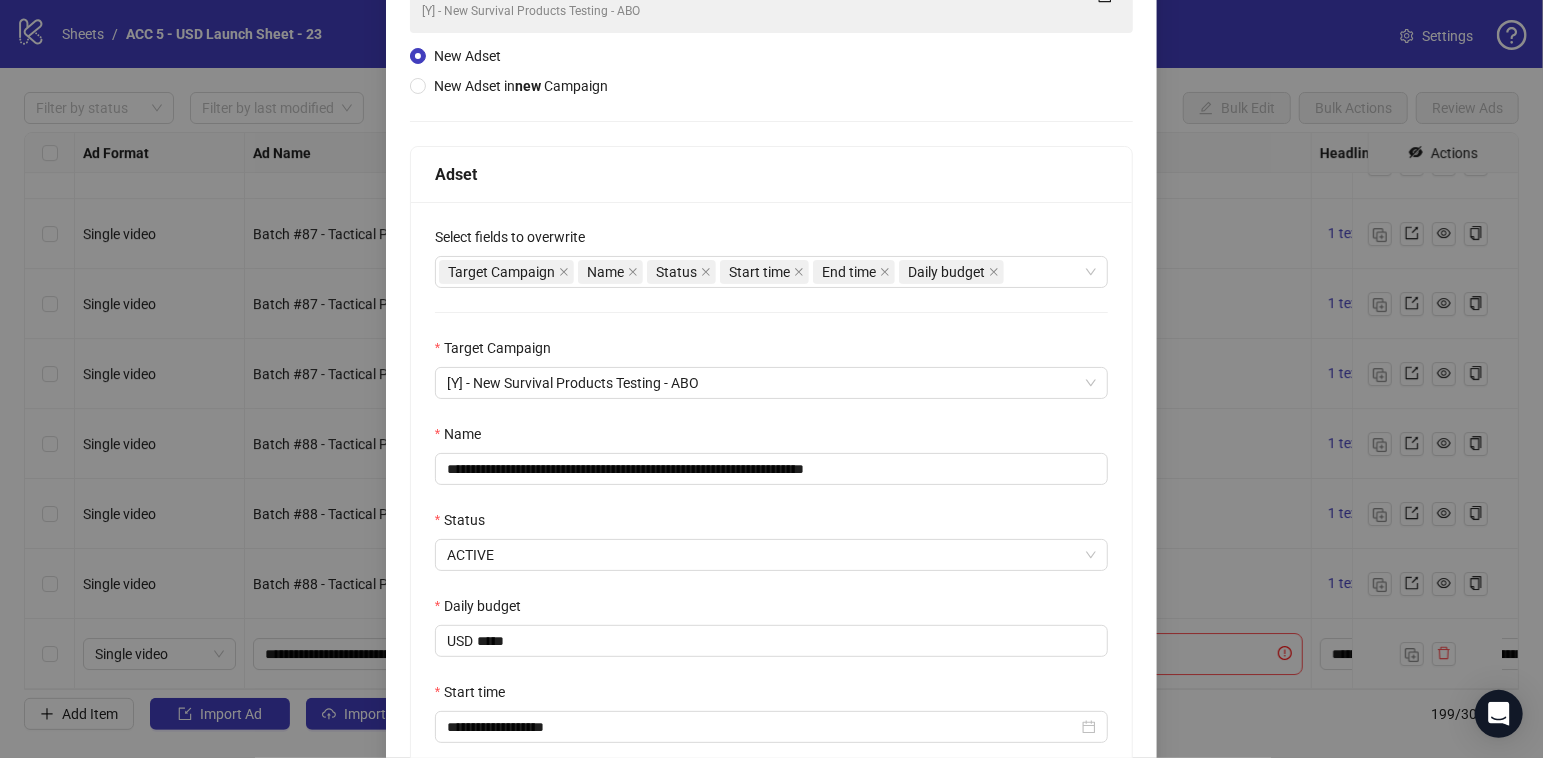 click on "**********" at bounding box center (772, 539) 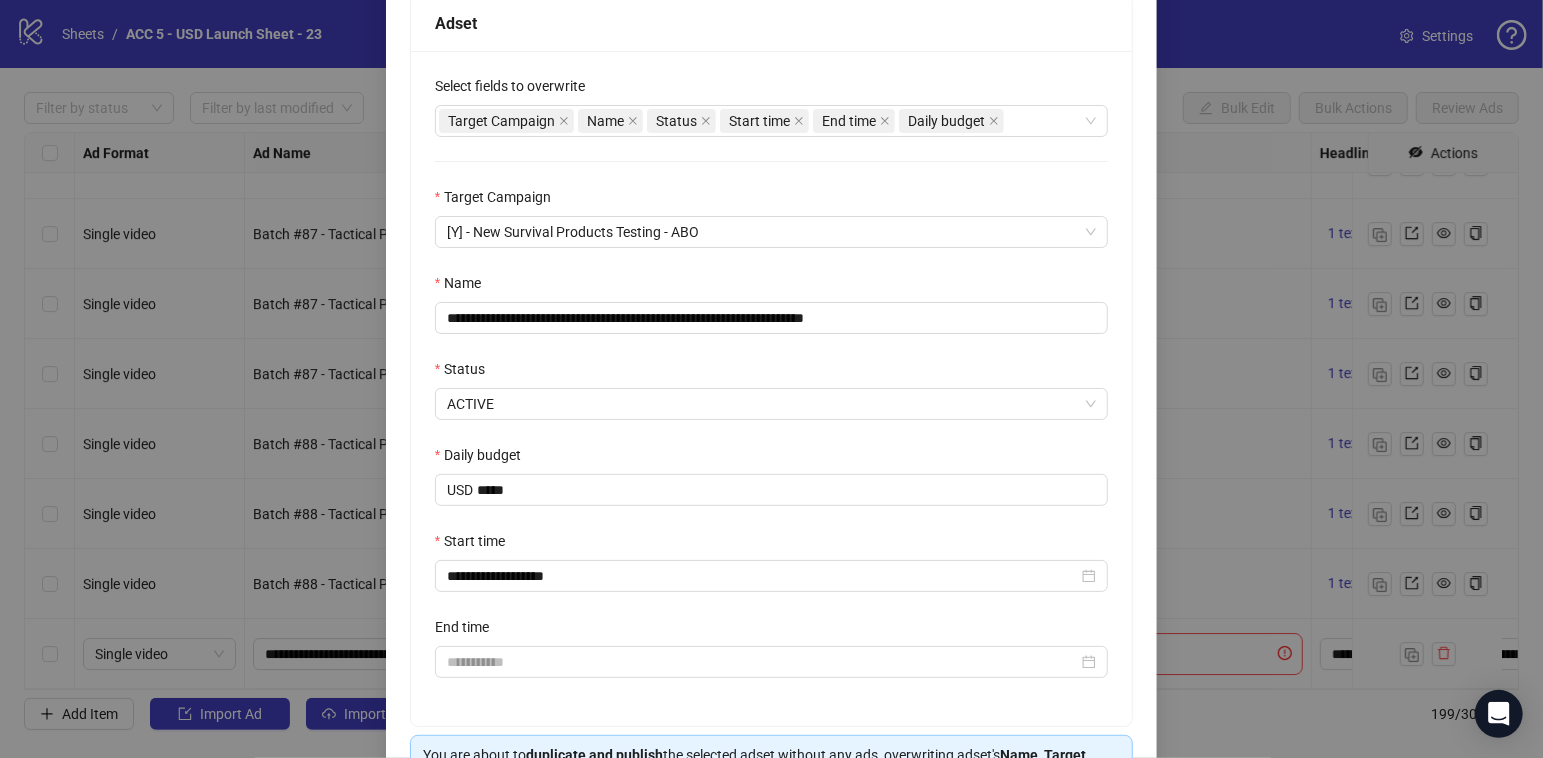 scroll, scrollTop: 431, scrollLeft: 0, axis: vertical 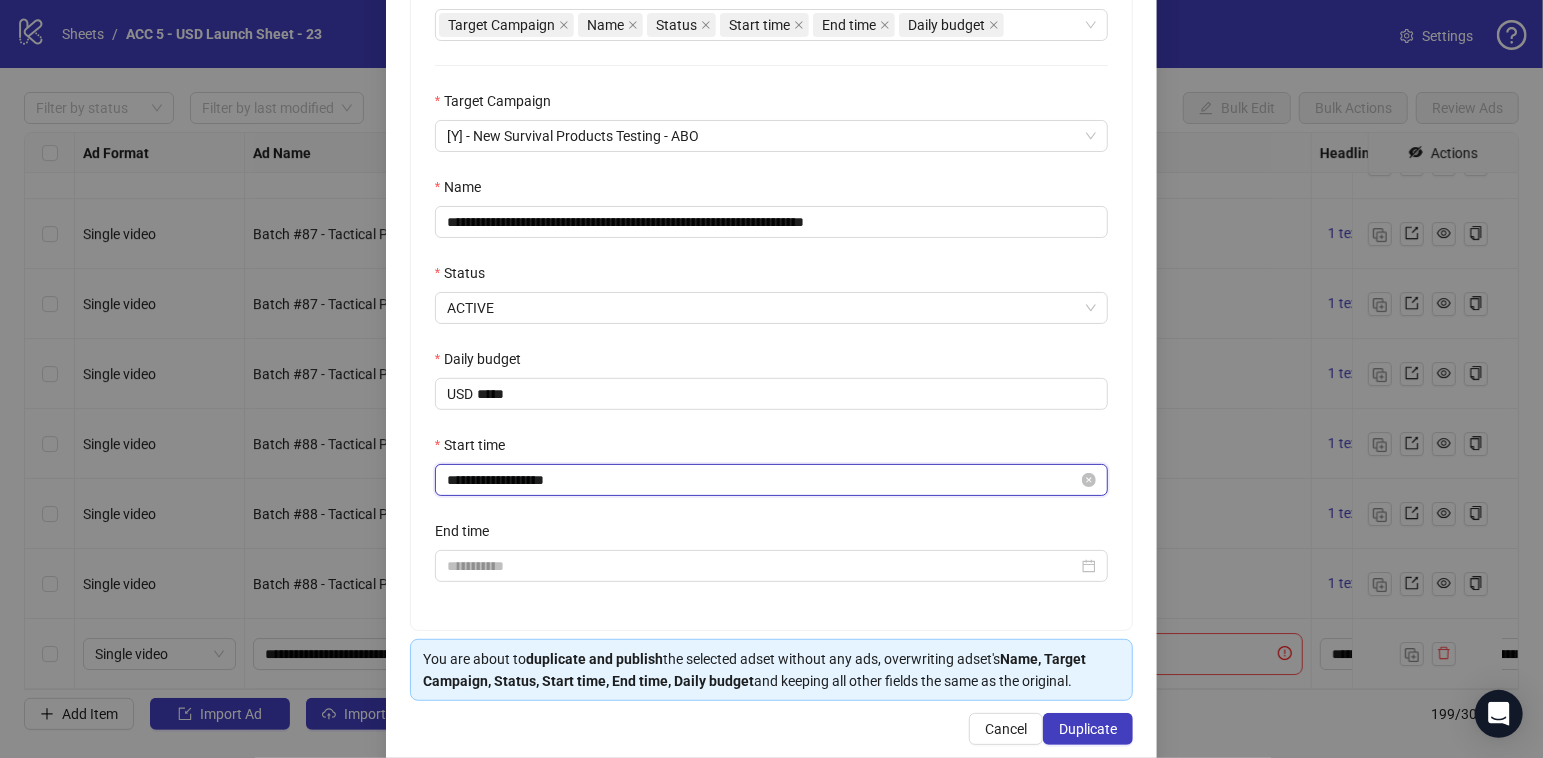 click on "**********" at bounding box center (763, 480) 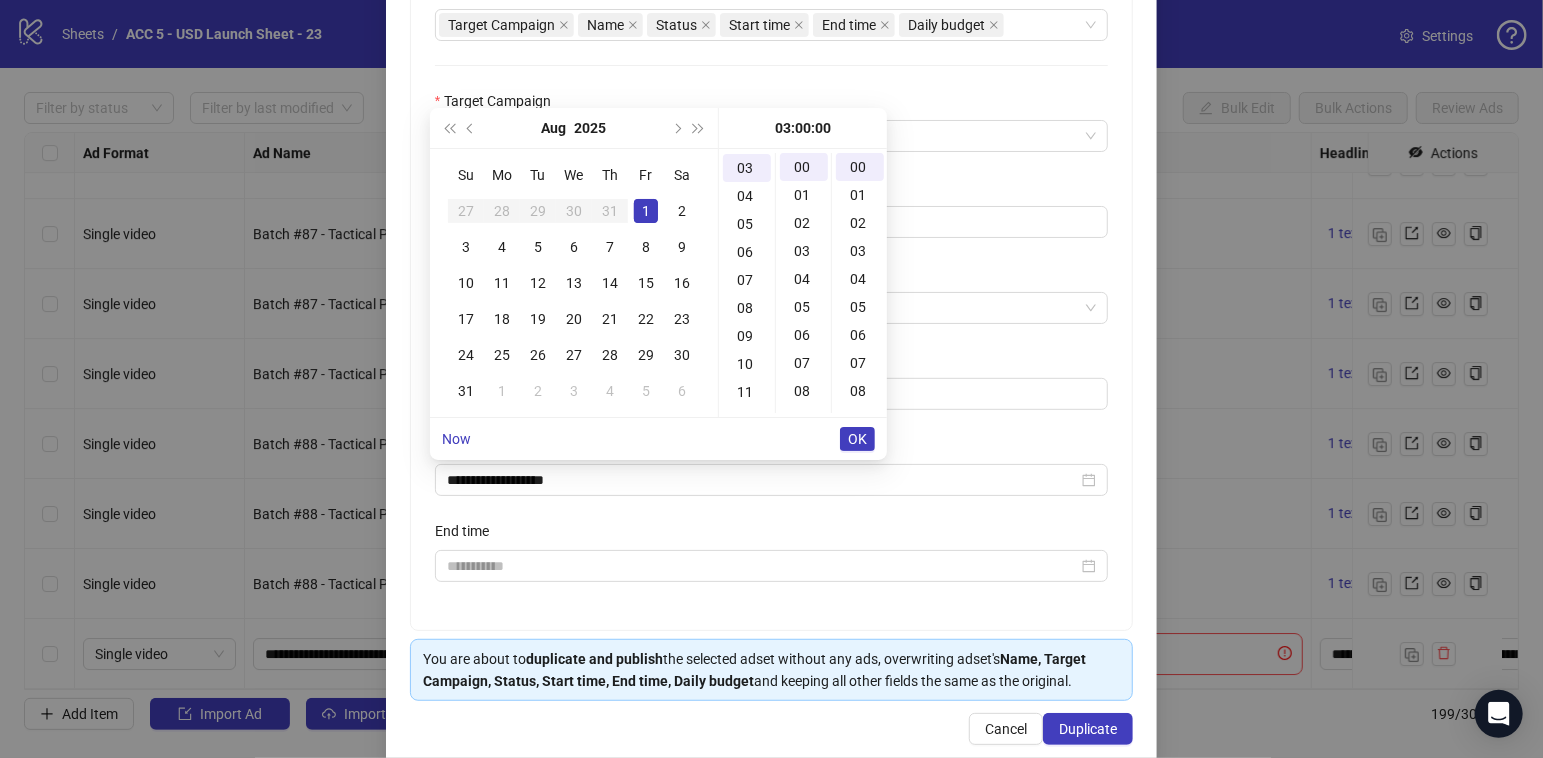 click on "OK" at bounding box center (857, 439) 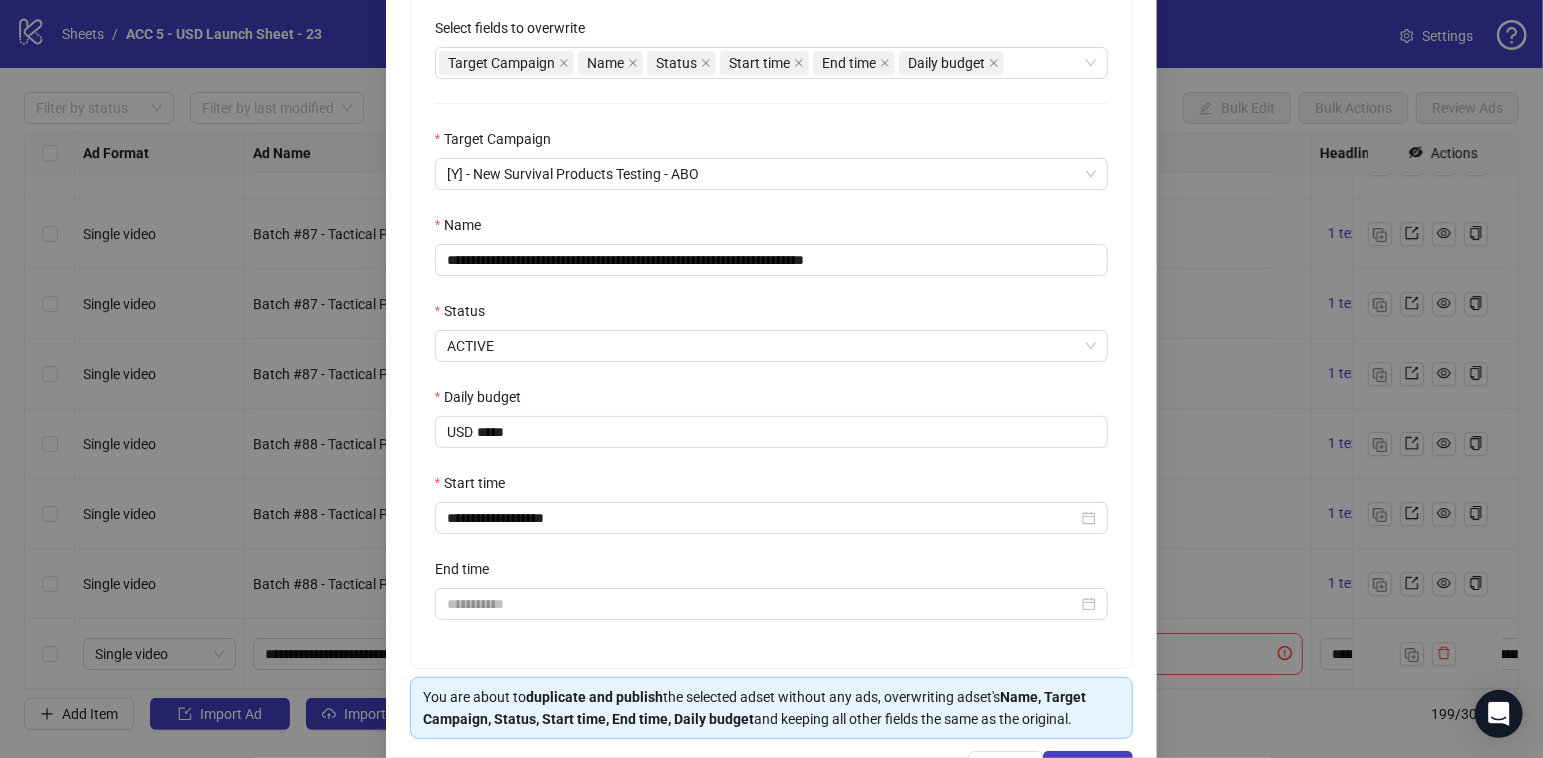 scroll, scrollTop: 387, scrollLeft: 0, axis: vertical 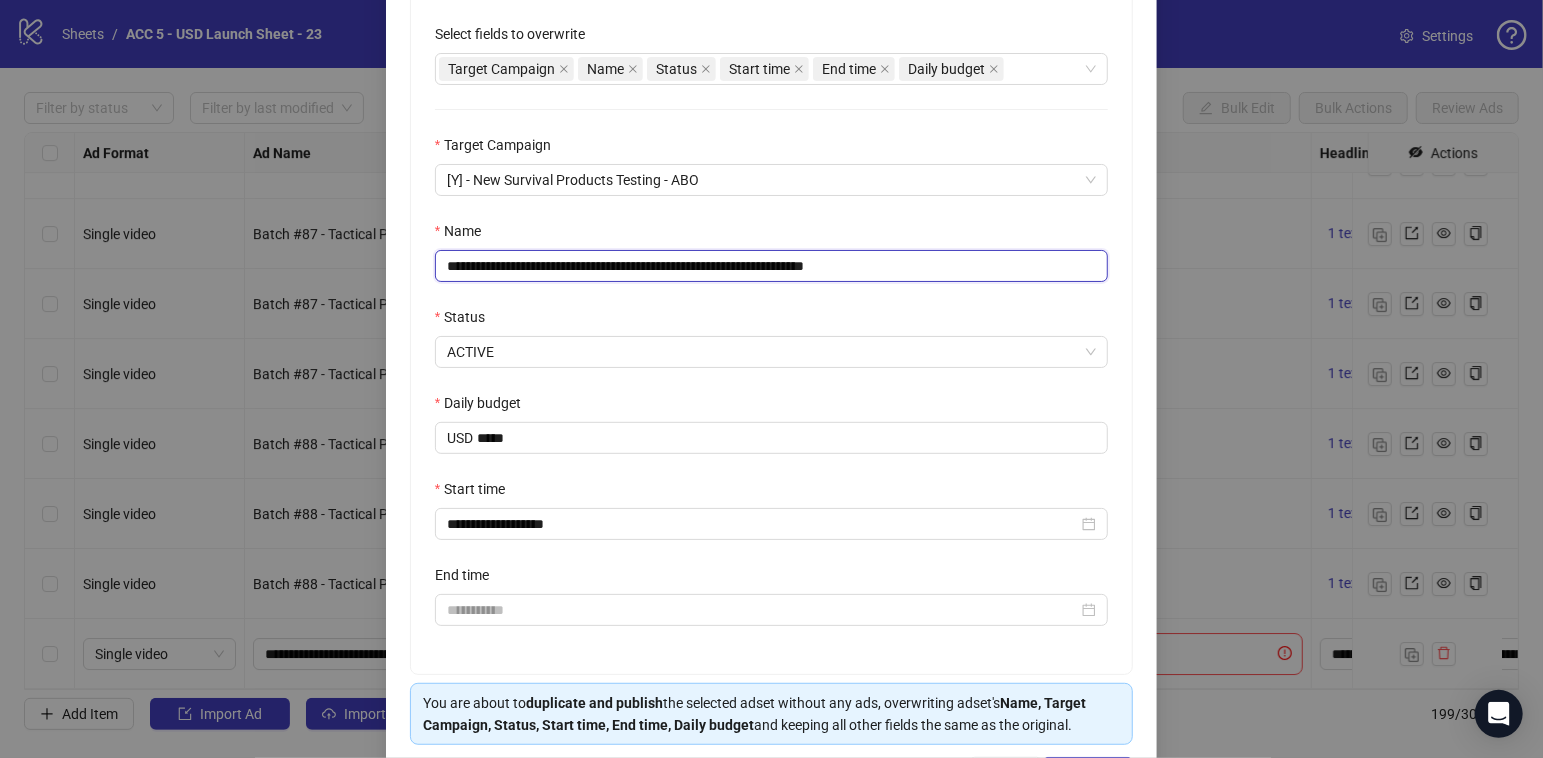 click on "**********" at bounding box center (772, 266) 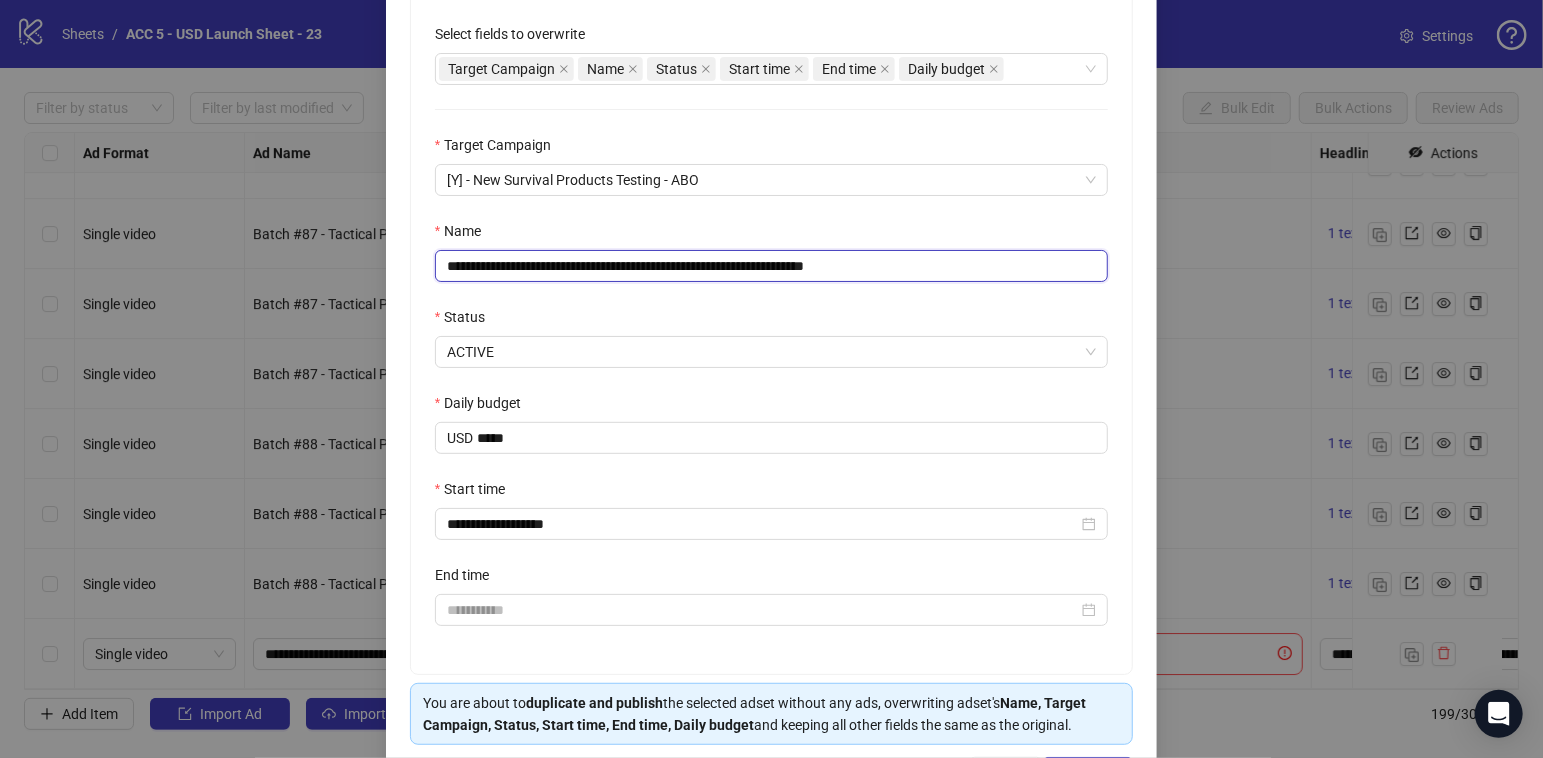 scroll, scrollTop: 459, scrollLeft: 0, axis: vertical 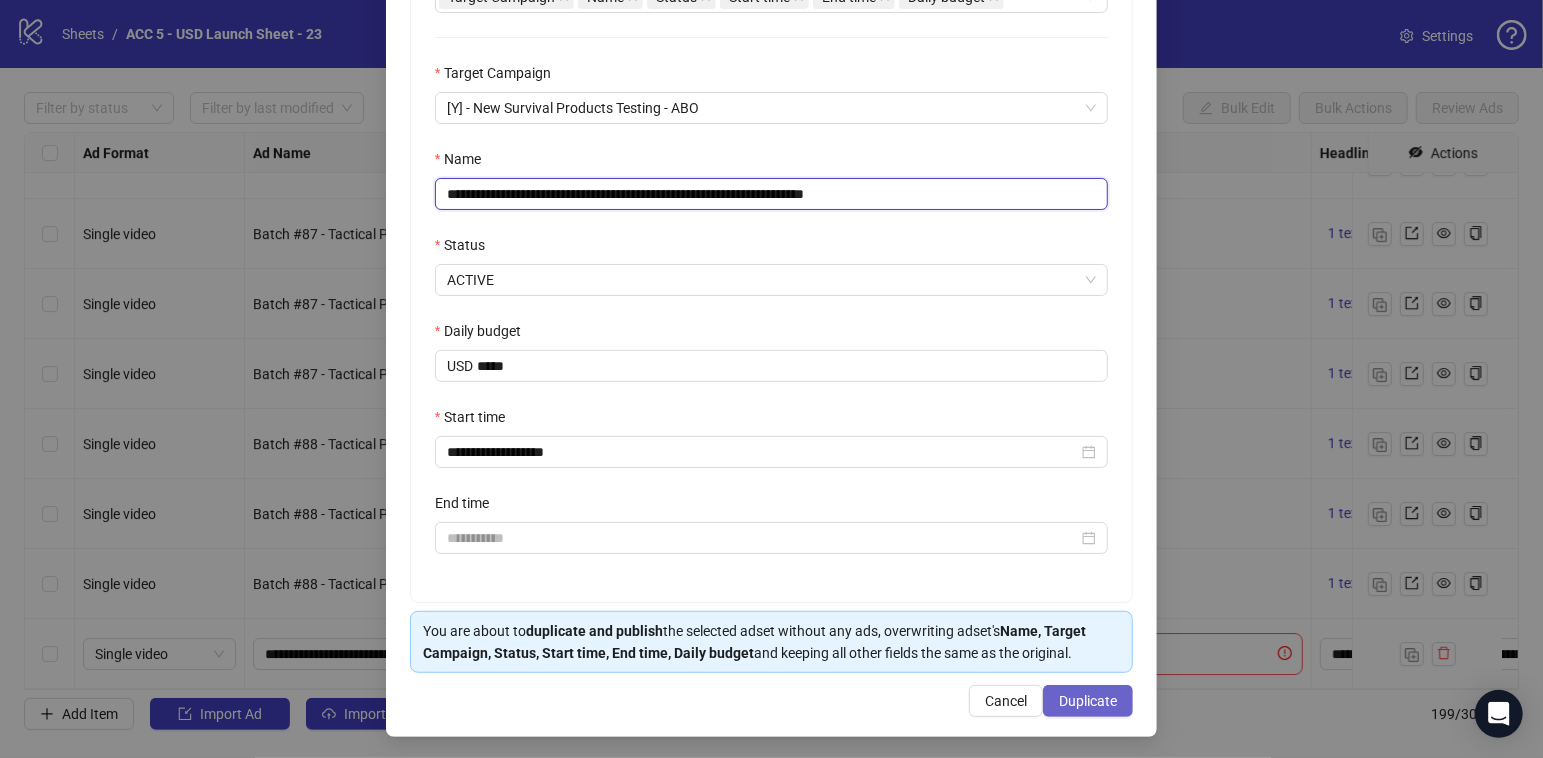 type on "**********" 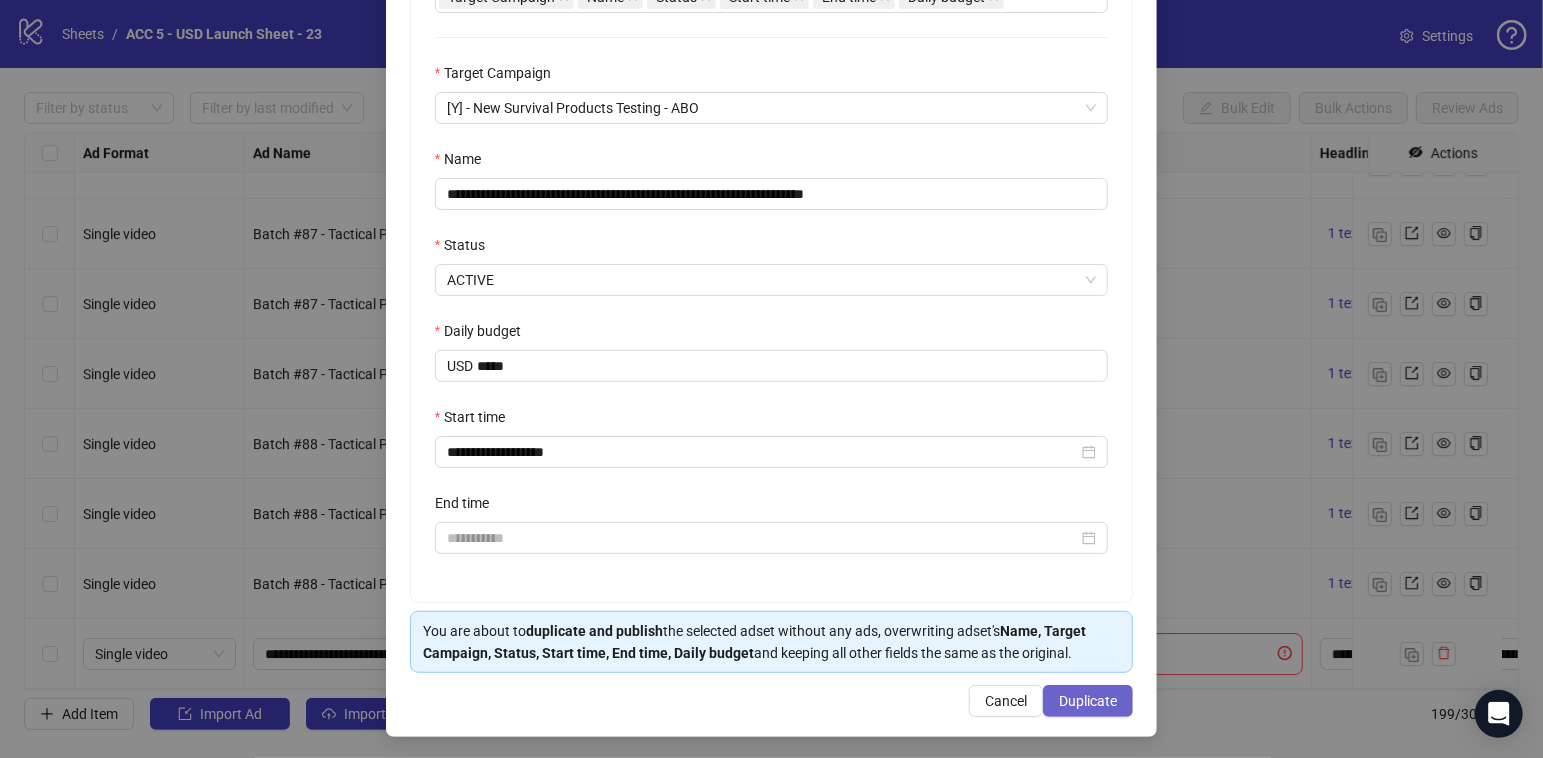 click on "Duplicate" at bounding box center (1088, 701) 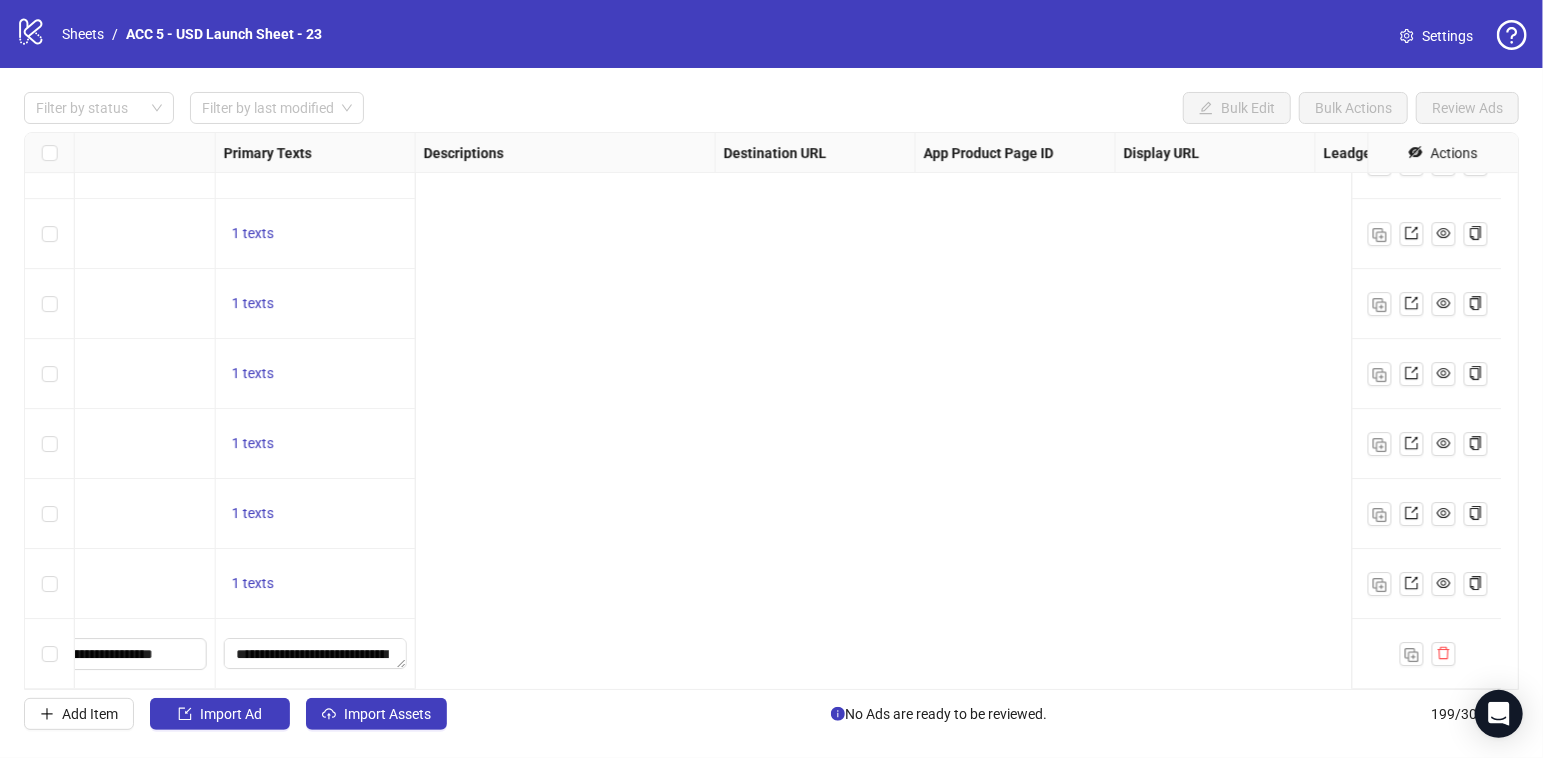 scroll, scrollTop: 13430, scrollLeft: 0, axis: vertical 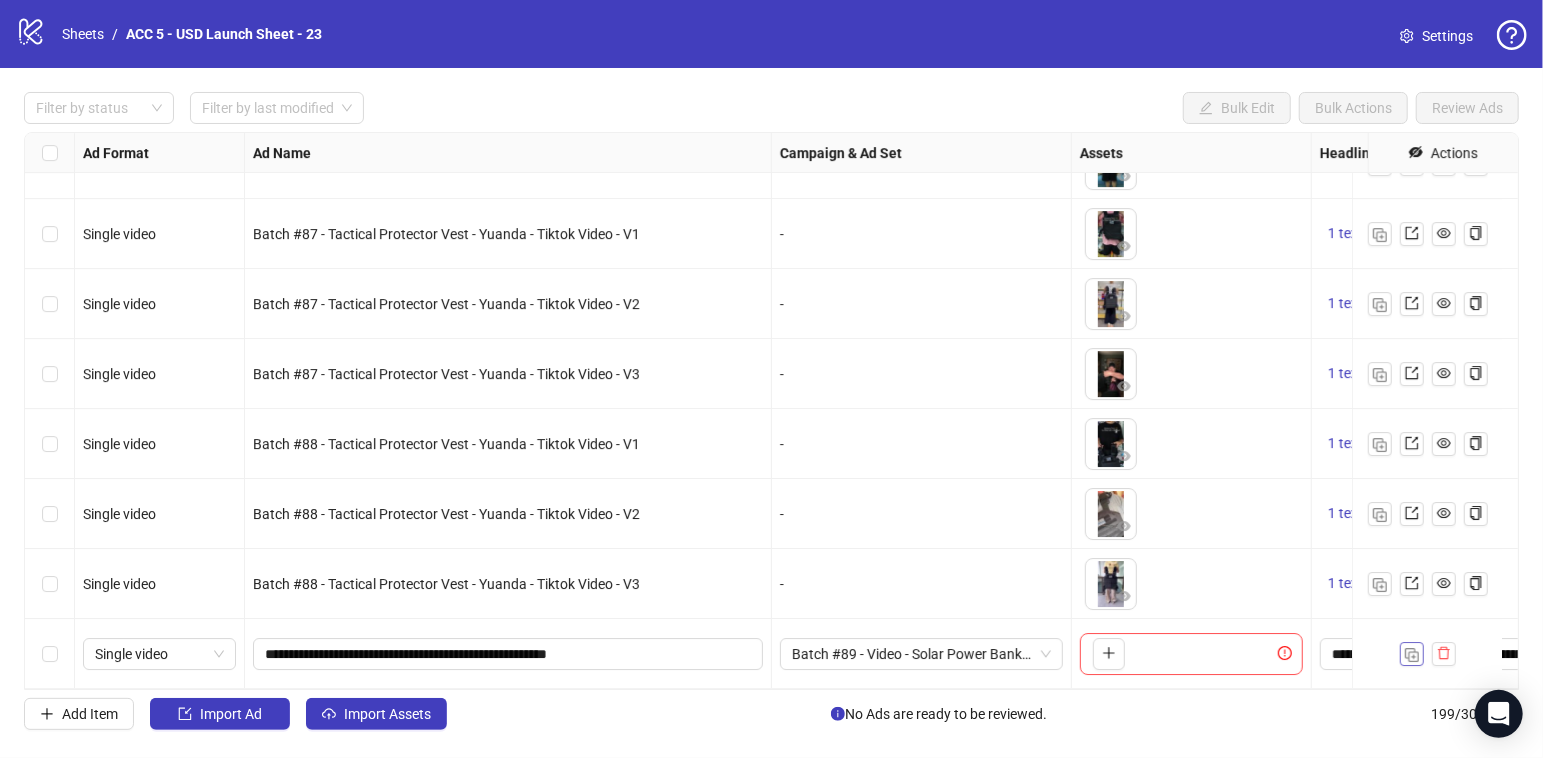 click at bounding box center (1412, 654) 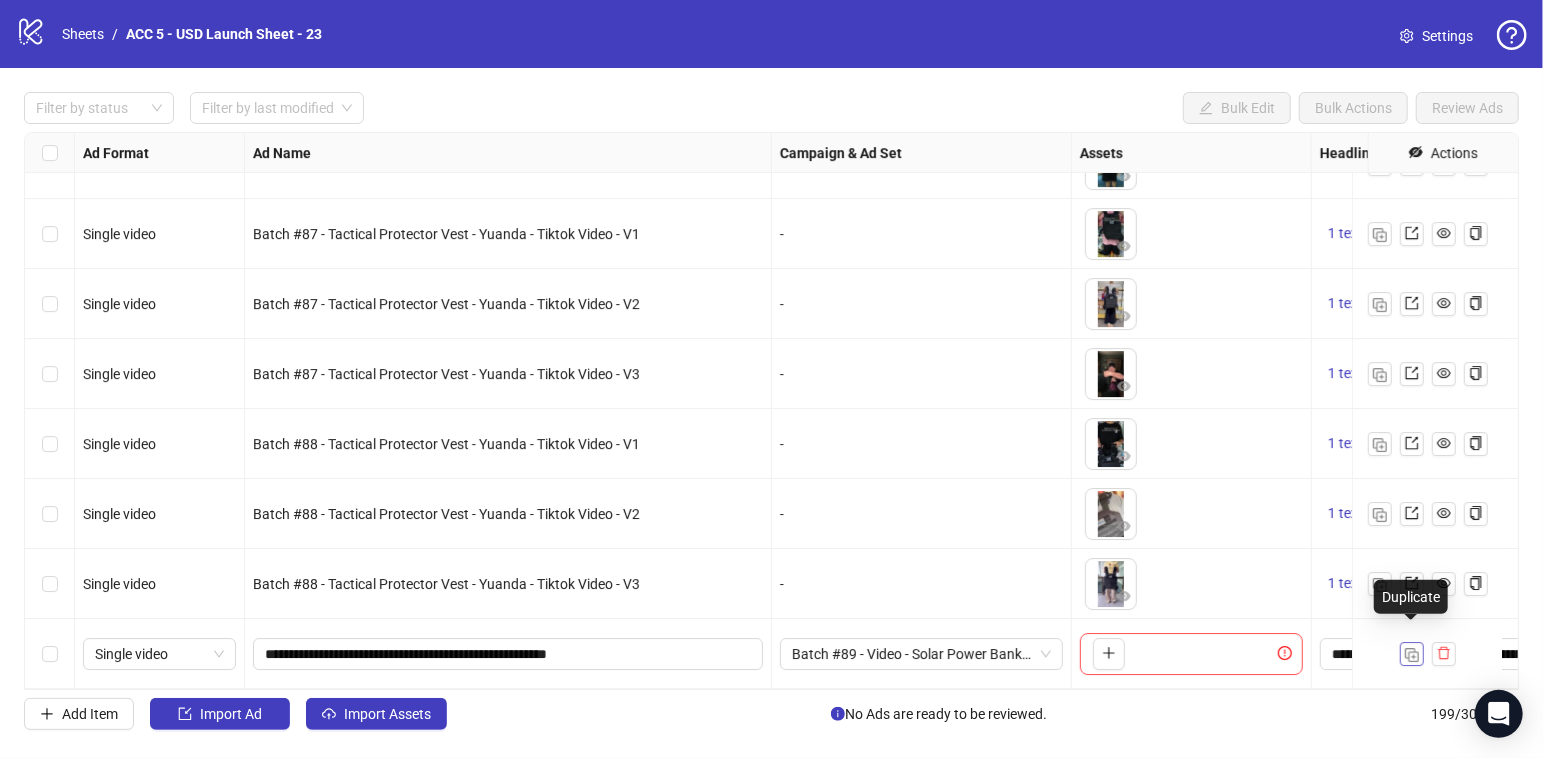 click at bounding box center (1412, 655) 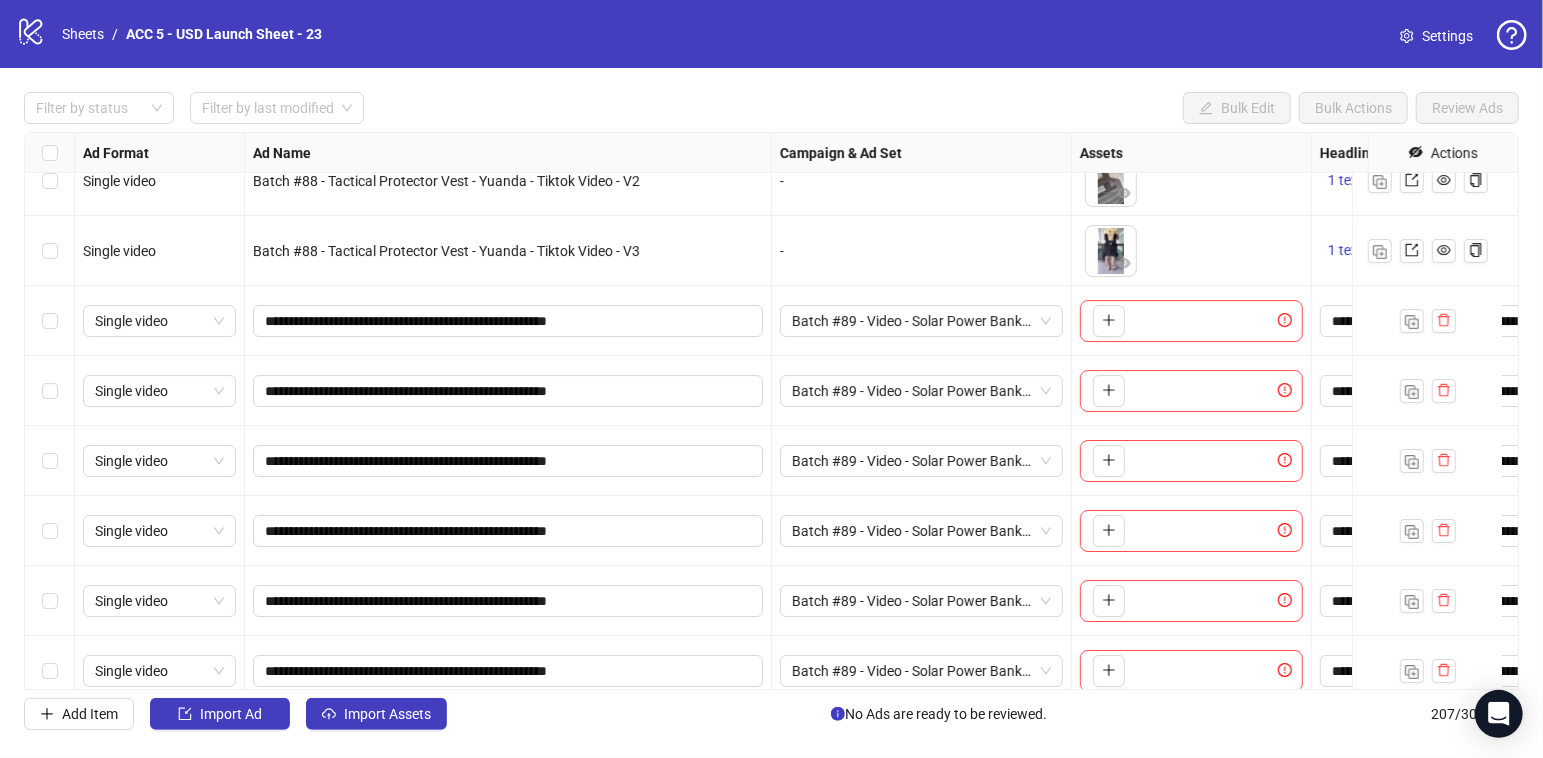 scroll, scrollTop: 13738, scrollLeft: 0, axis: vertical 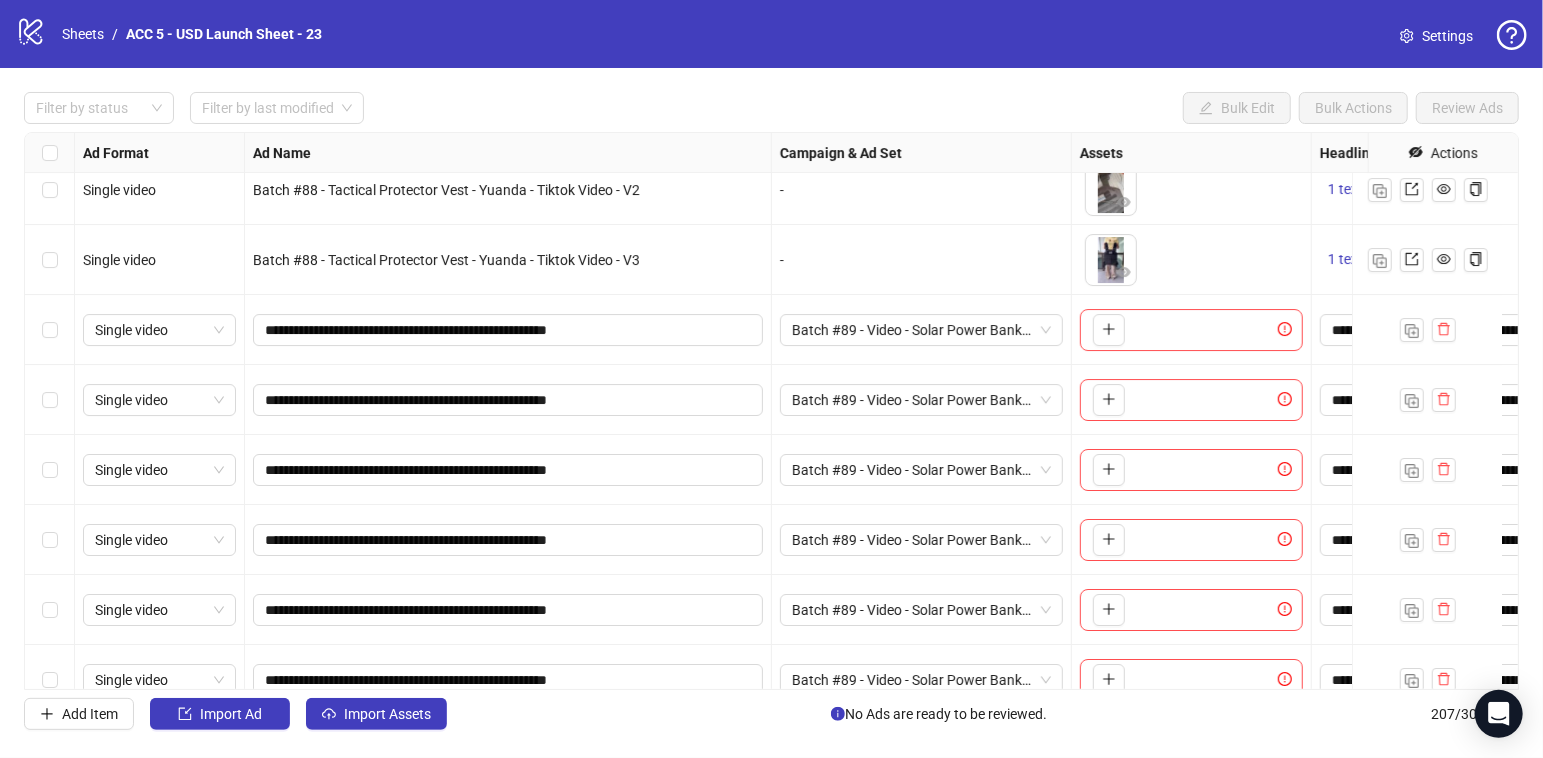 click on "**********" at bounding box center [771, 411] 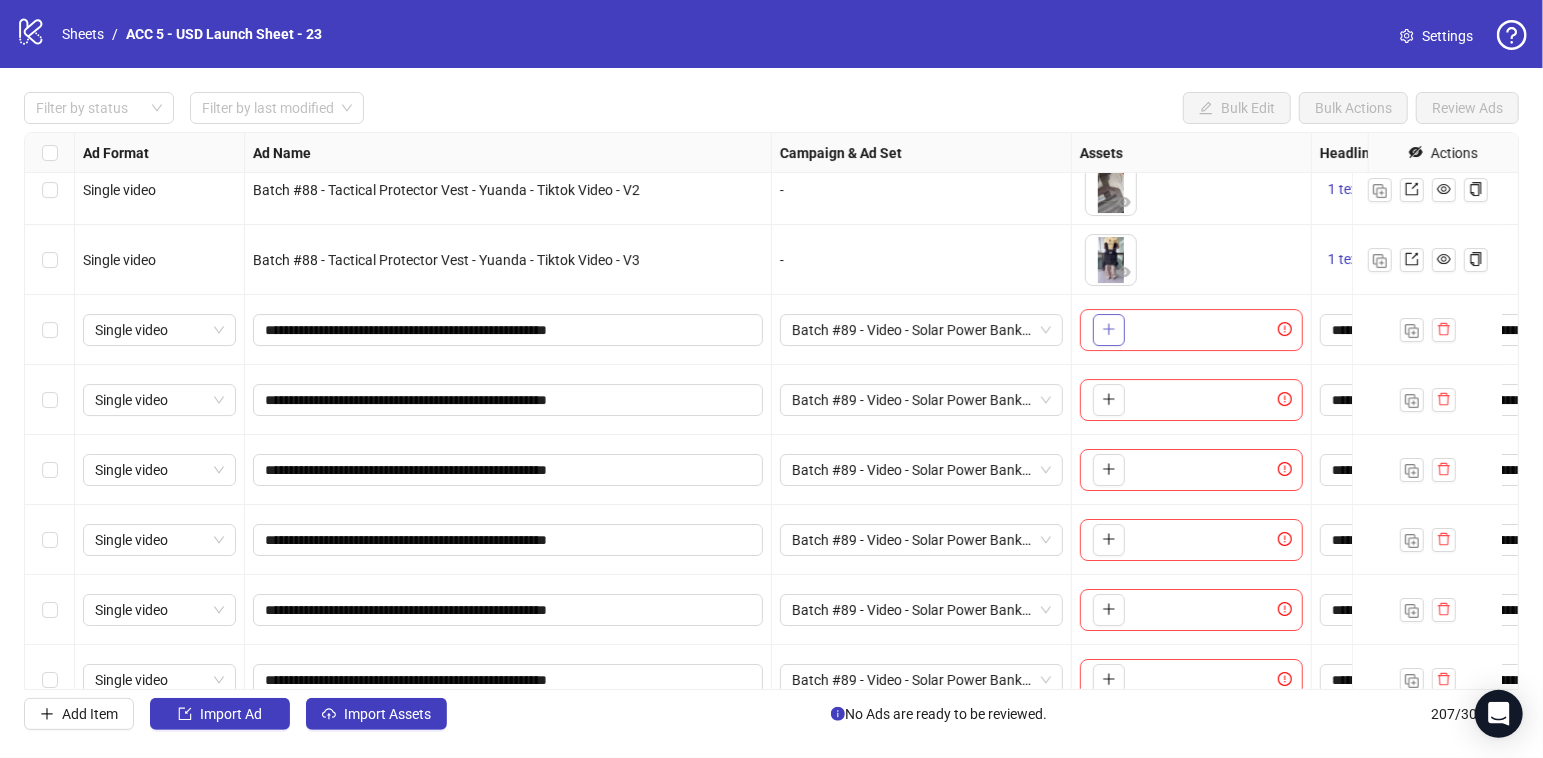 click 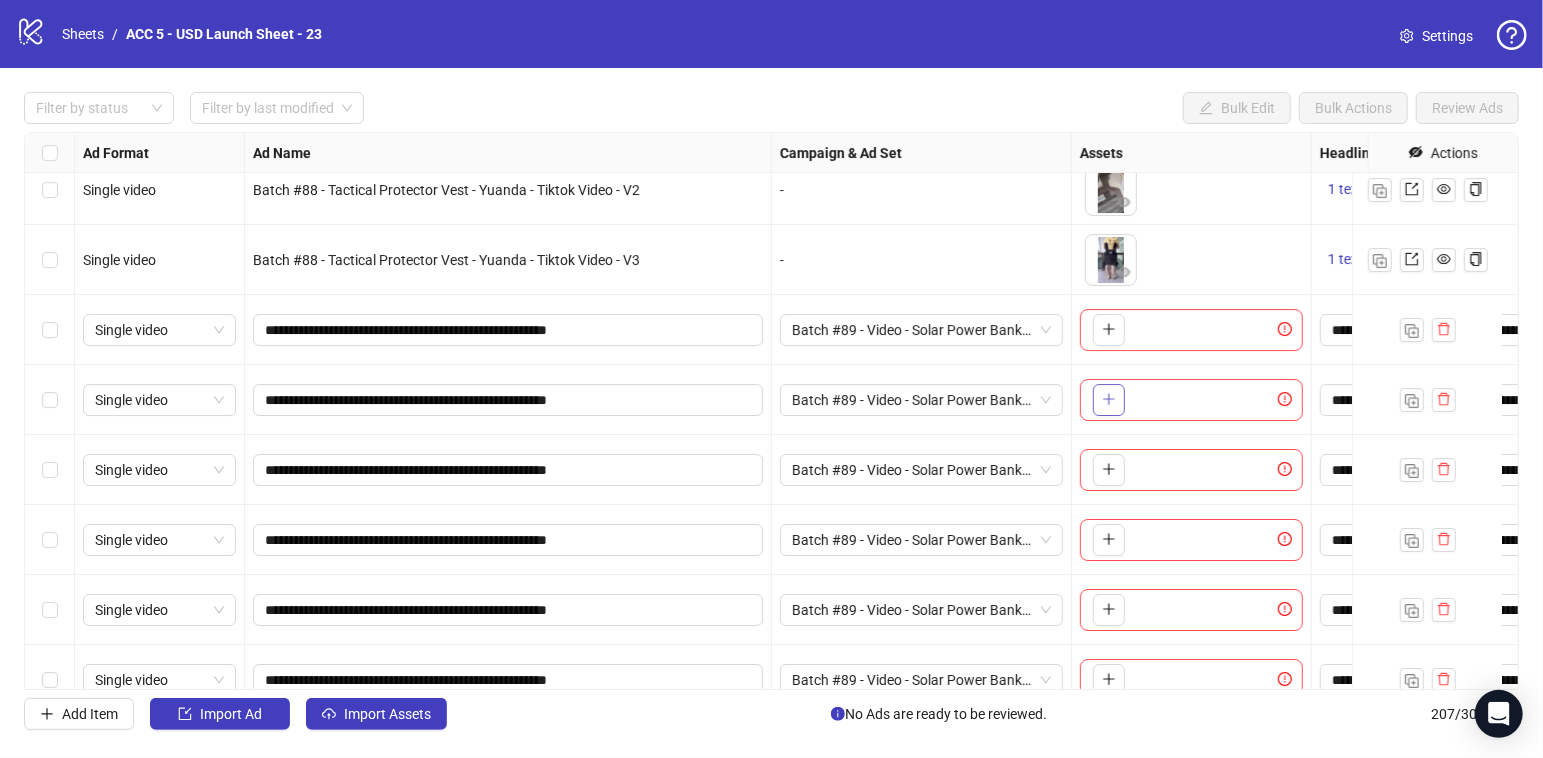 click 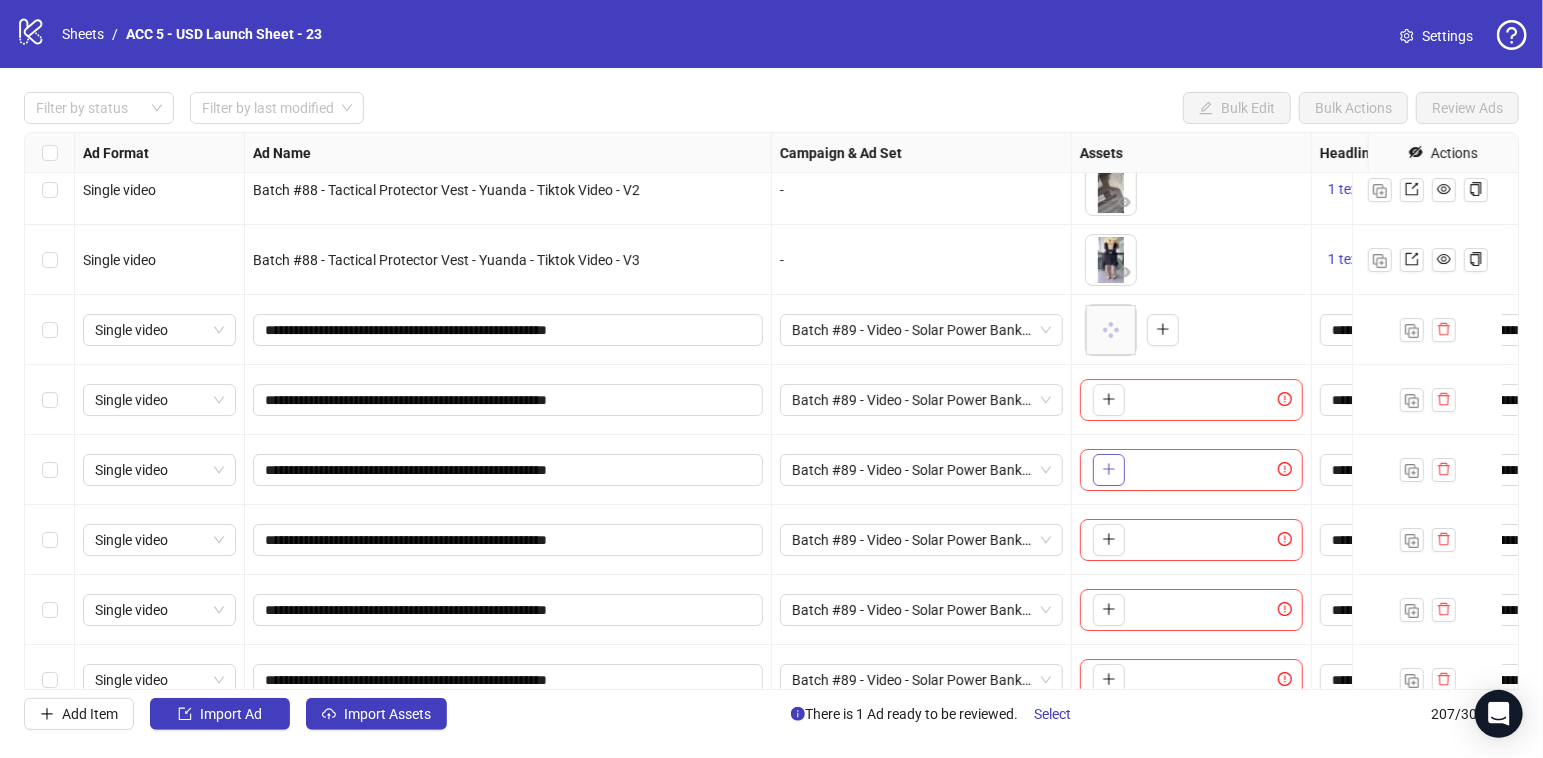 click at bounding box center [1109, 470] 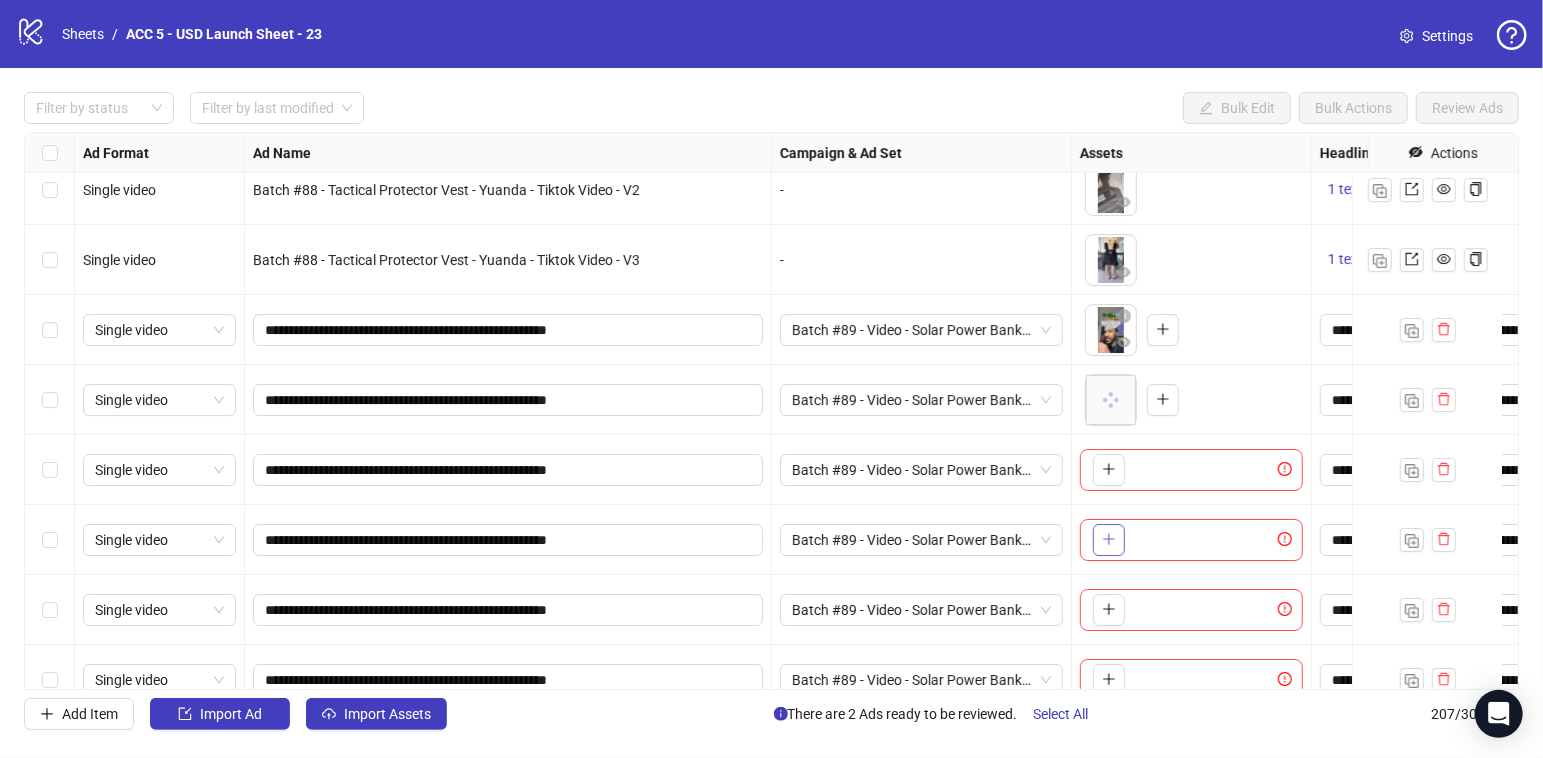 click 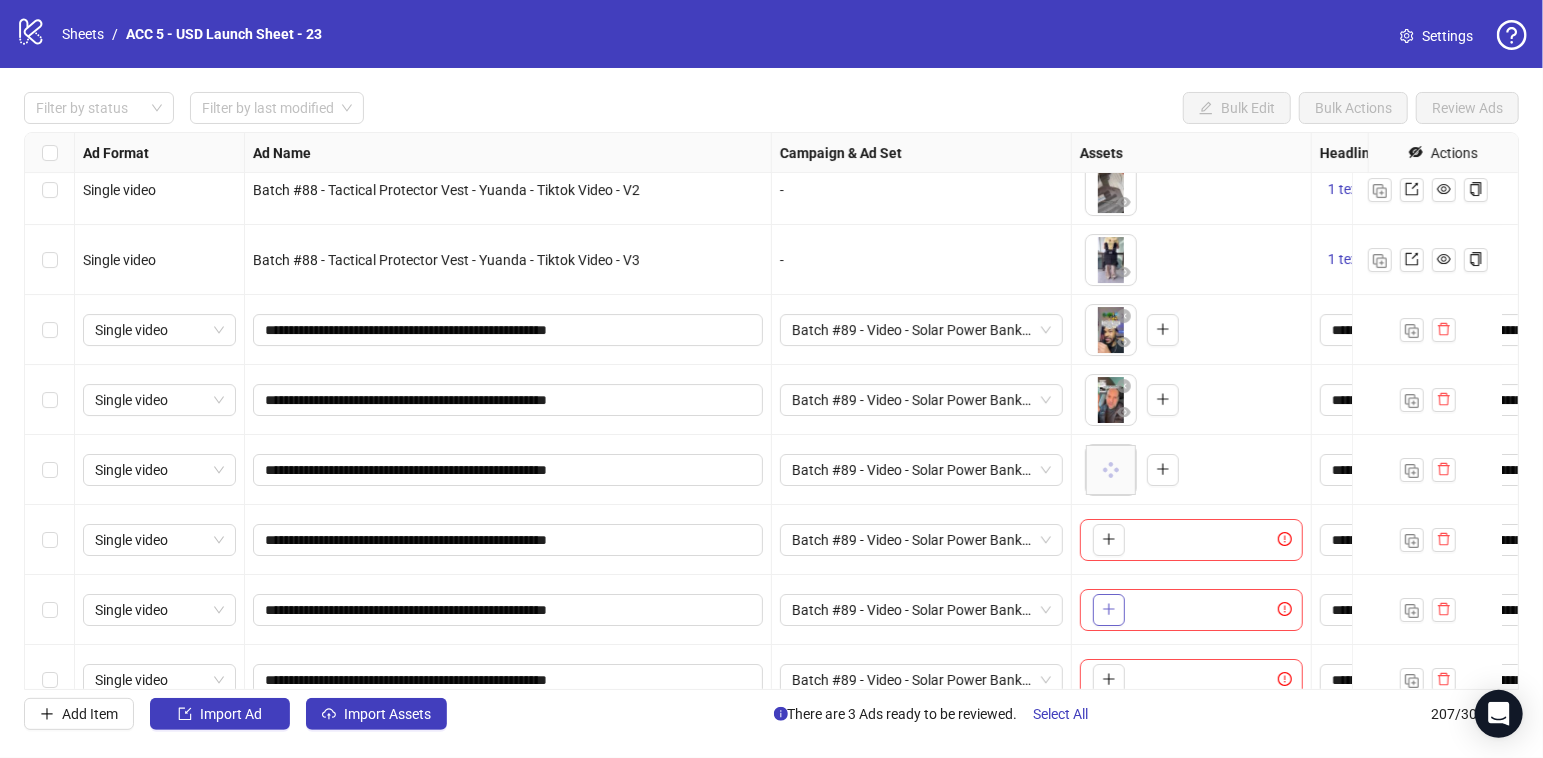 click 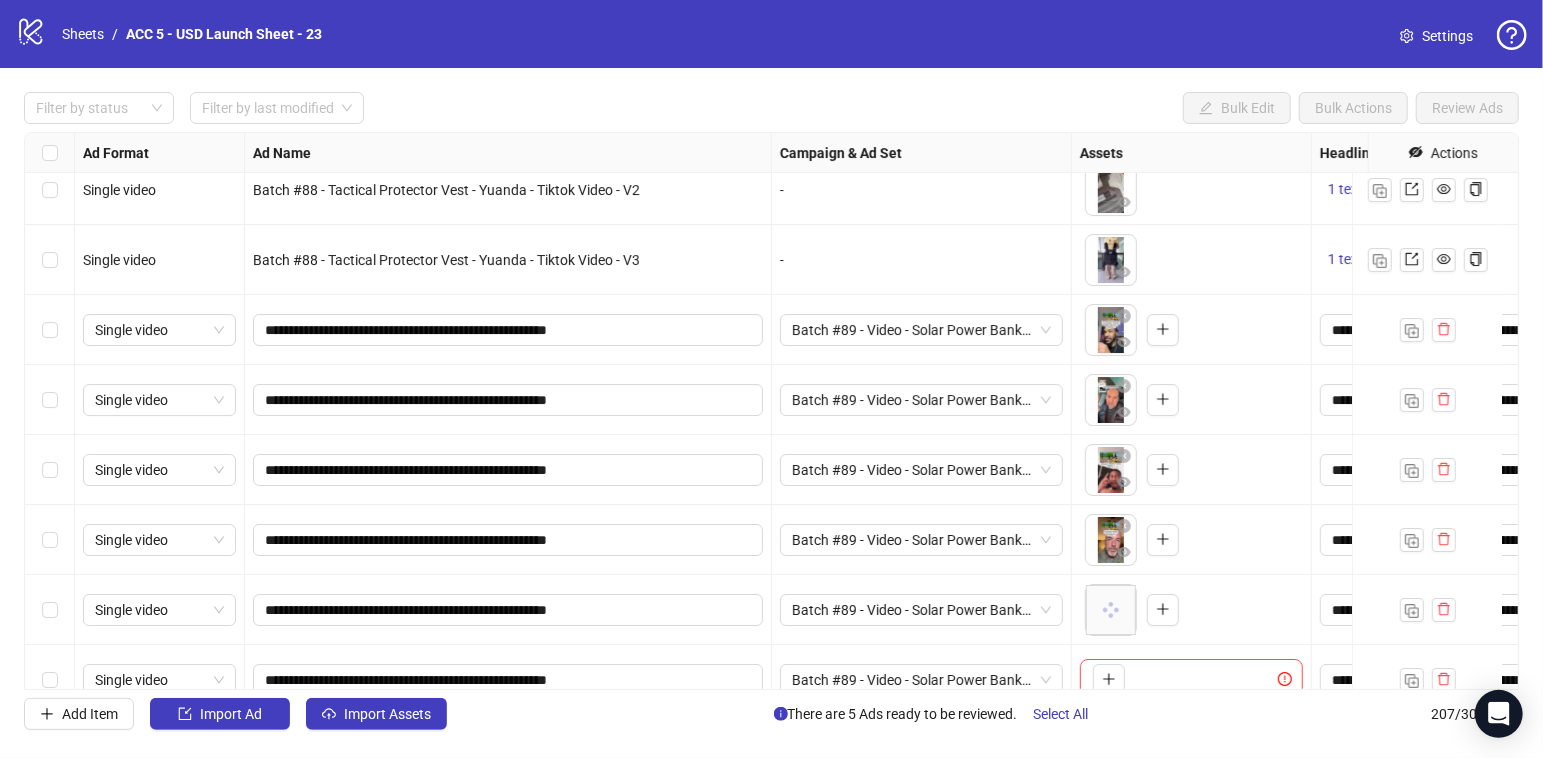 scroll, scrollTop: 13931, scrollLeft: 0, axis: vertical 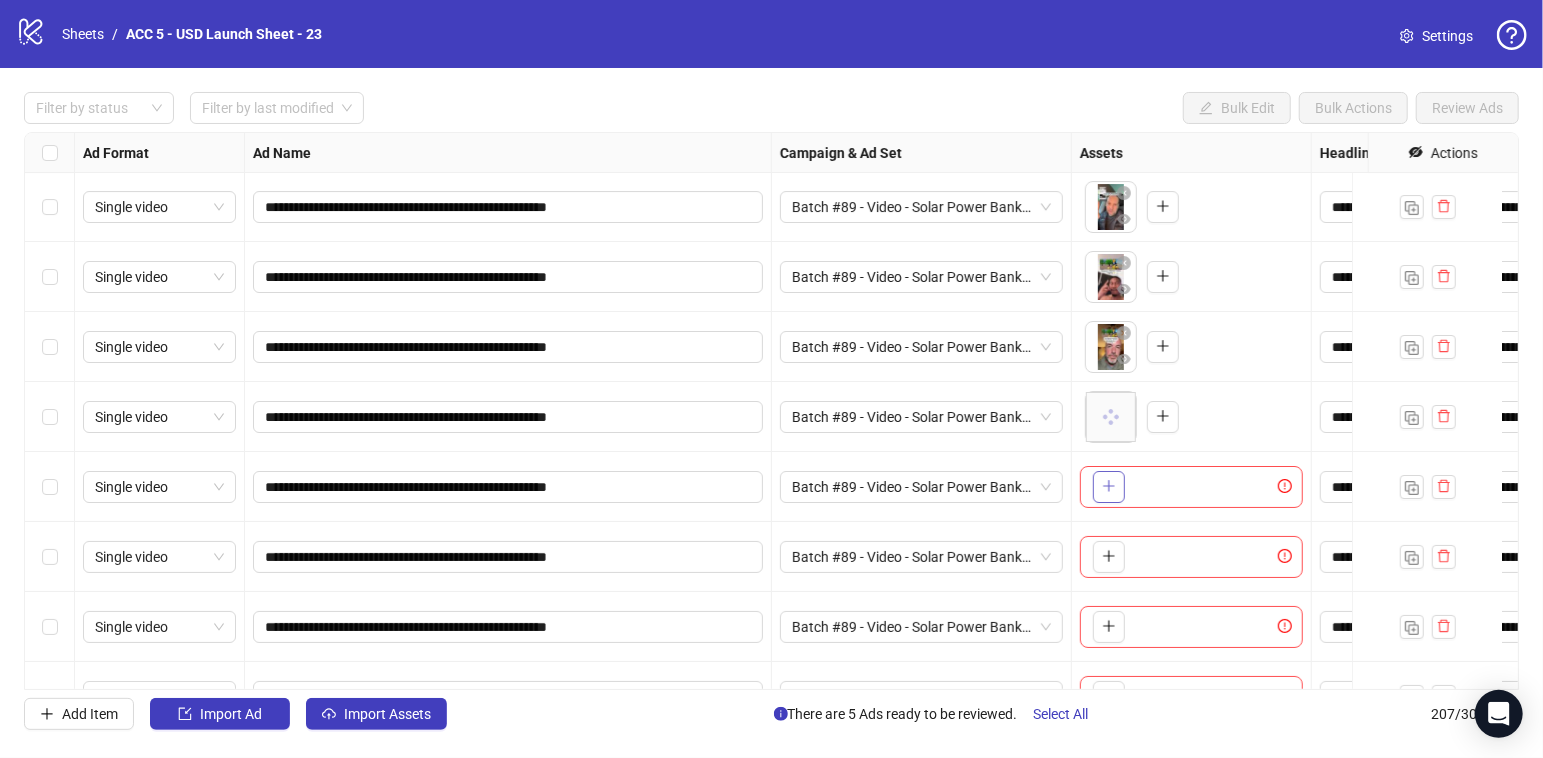 click 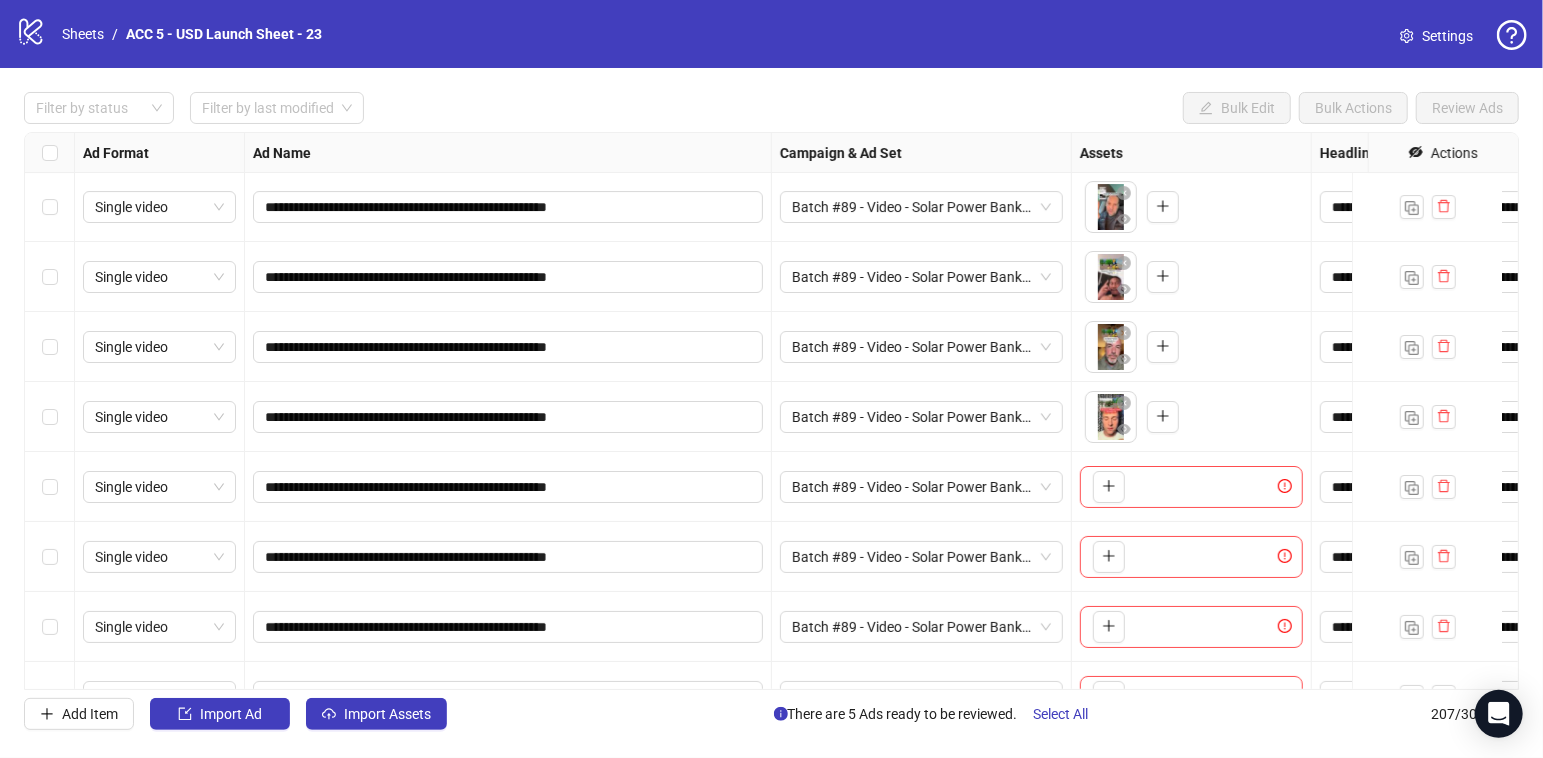 scroll, scrollTop: 13990, scrollLeft: 0, axis: vertical 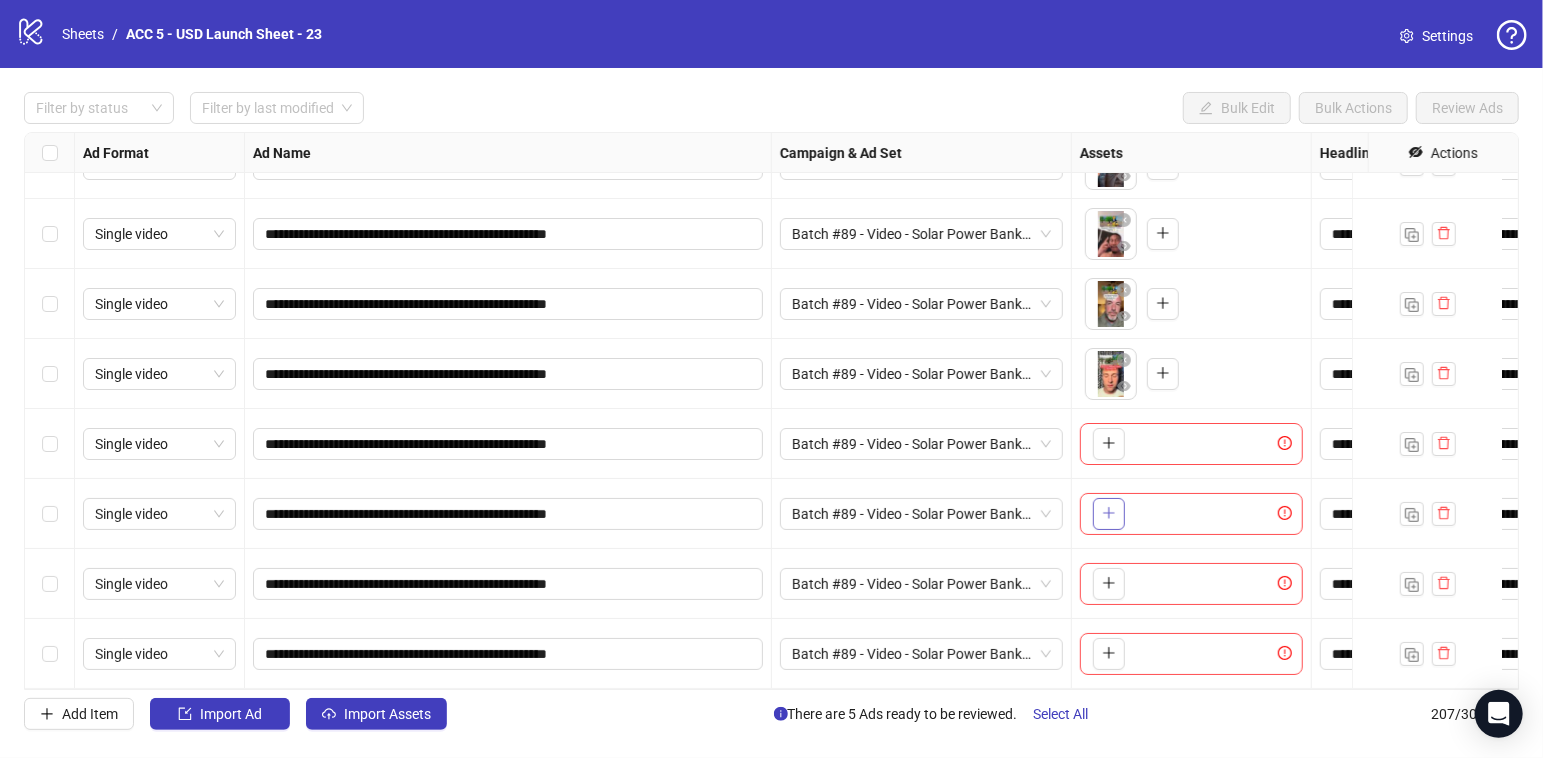 click 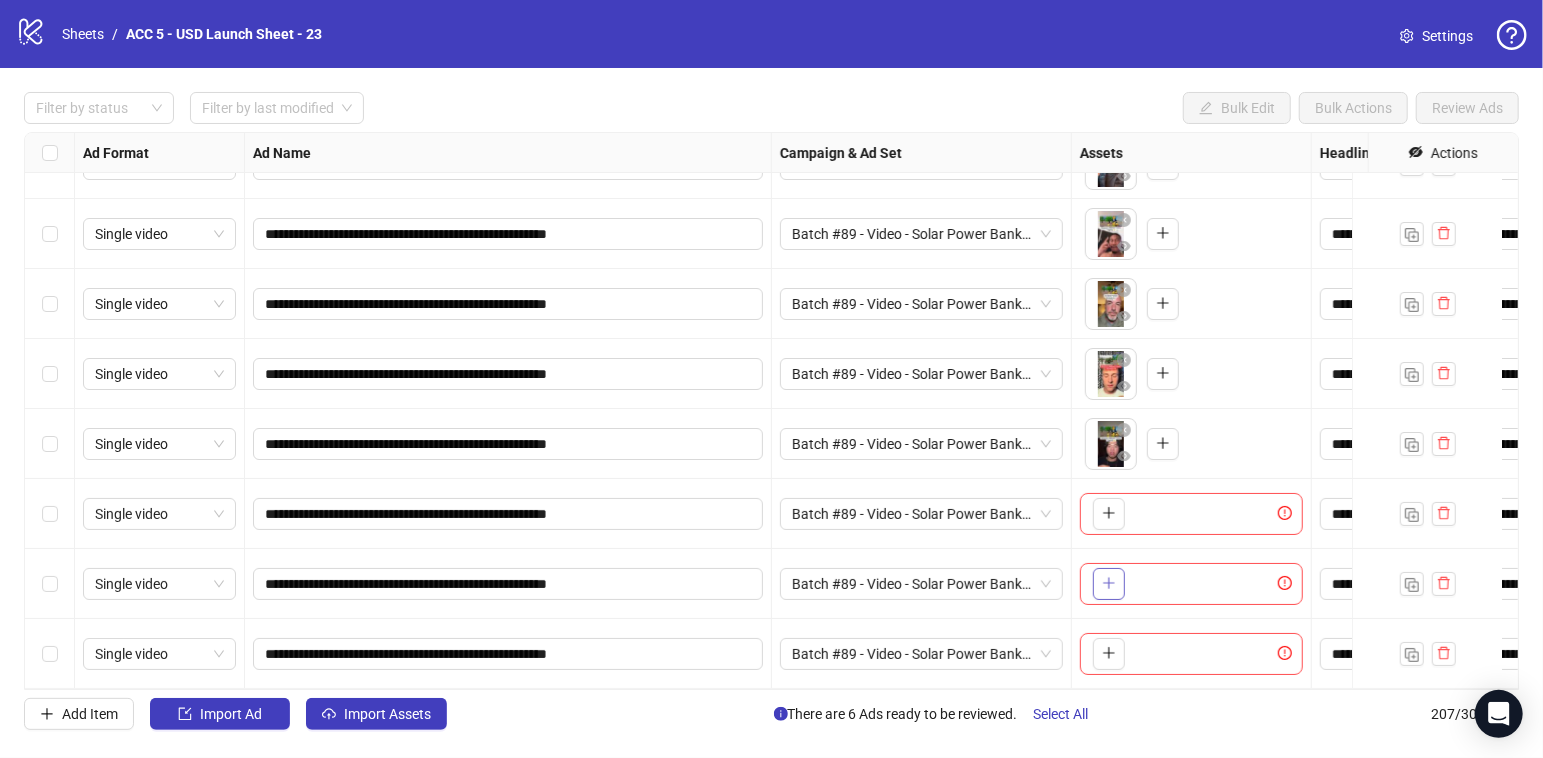 click 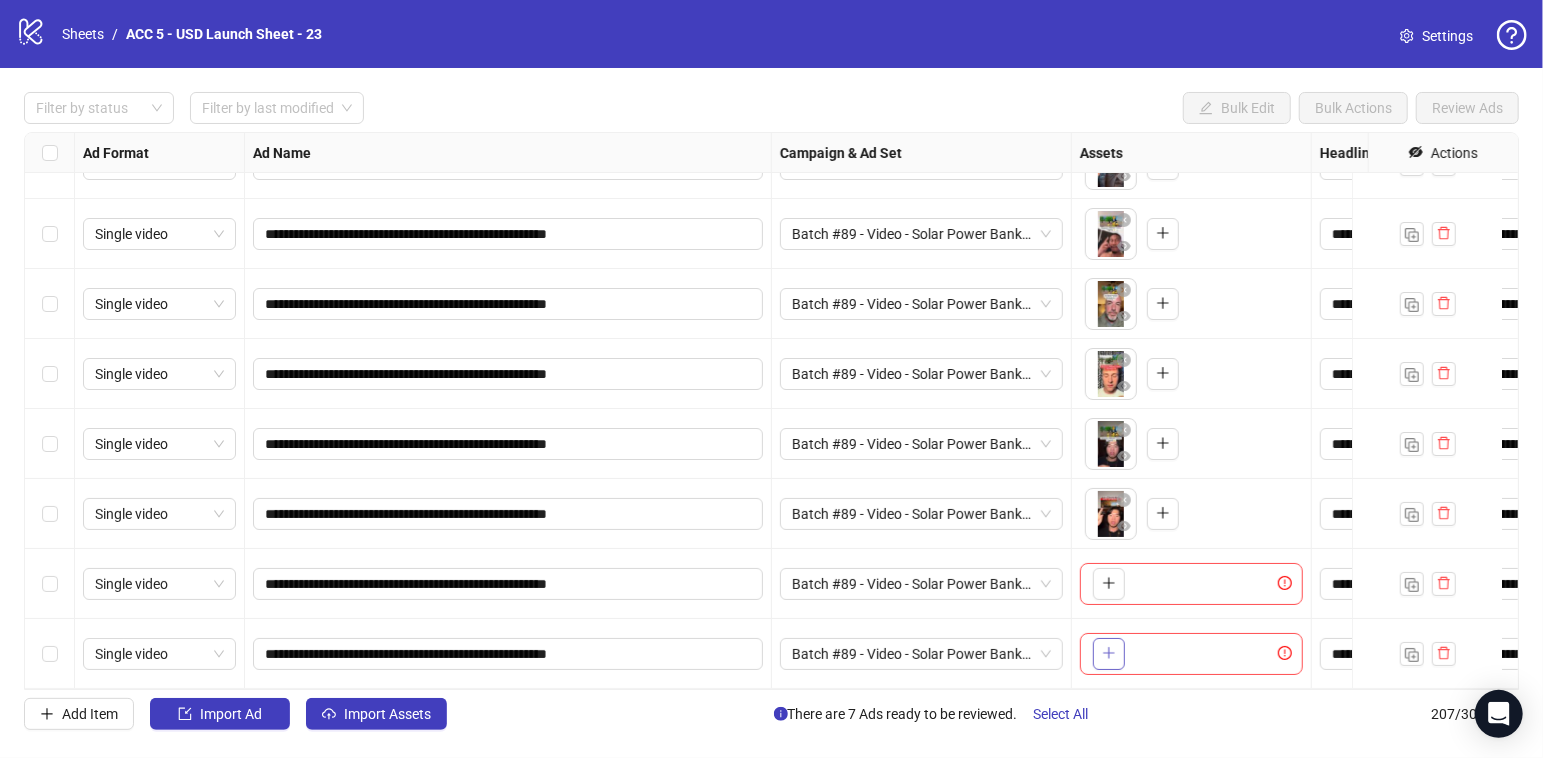 click 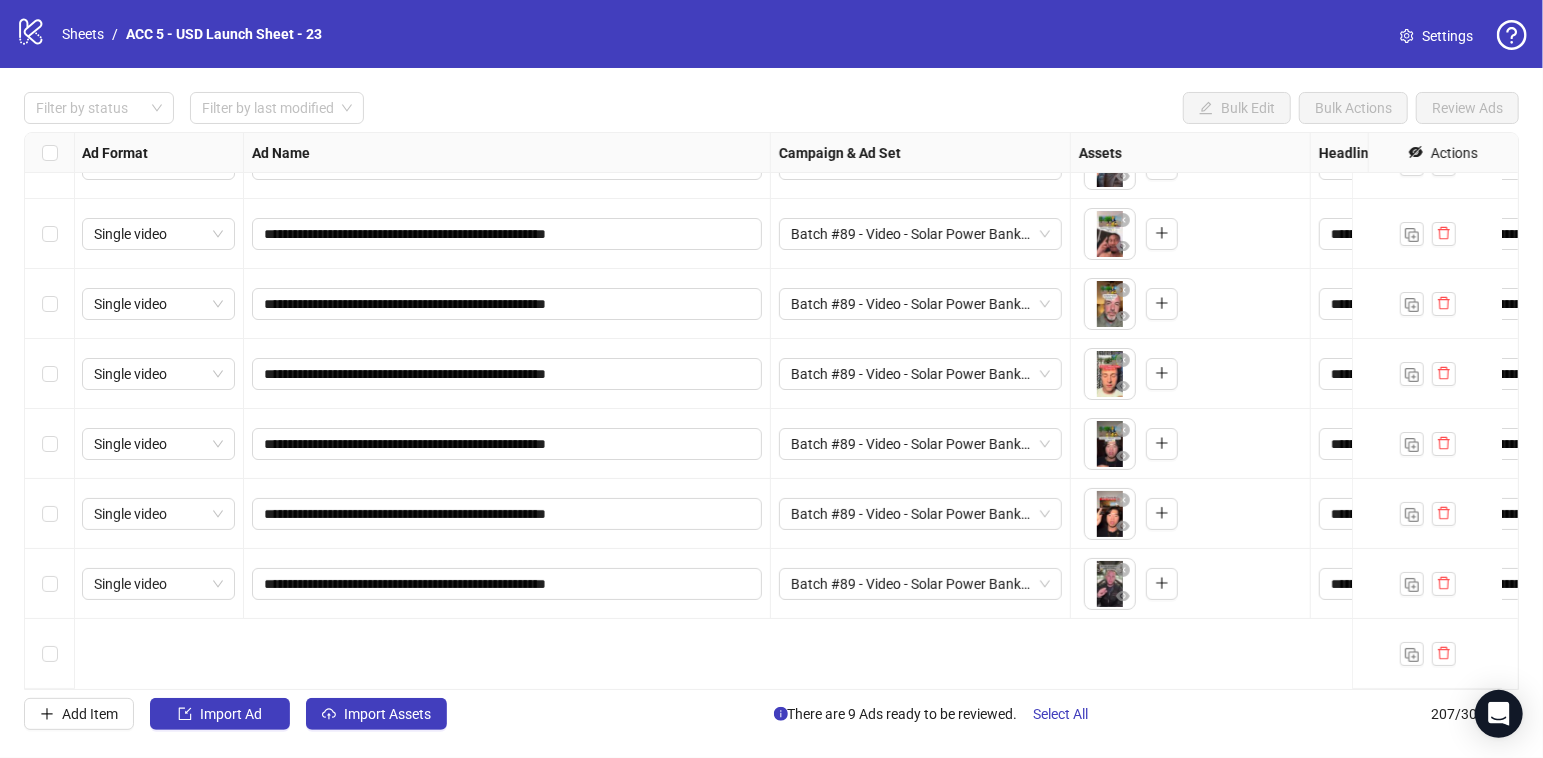 scroll, scrollTop: 13778, scrollLeft: 1, axis: both 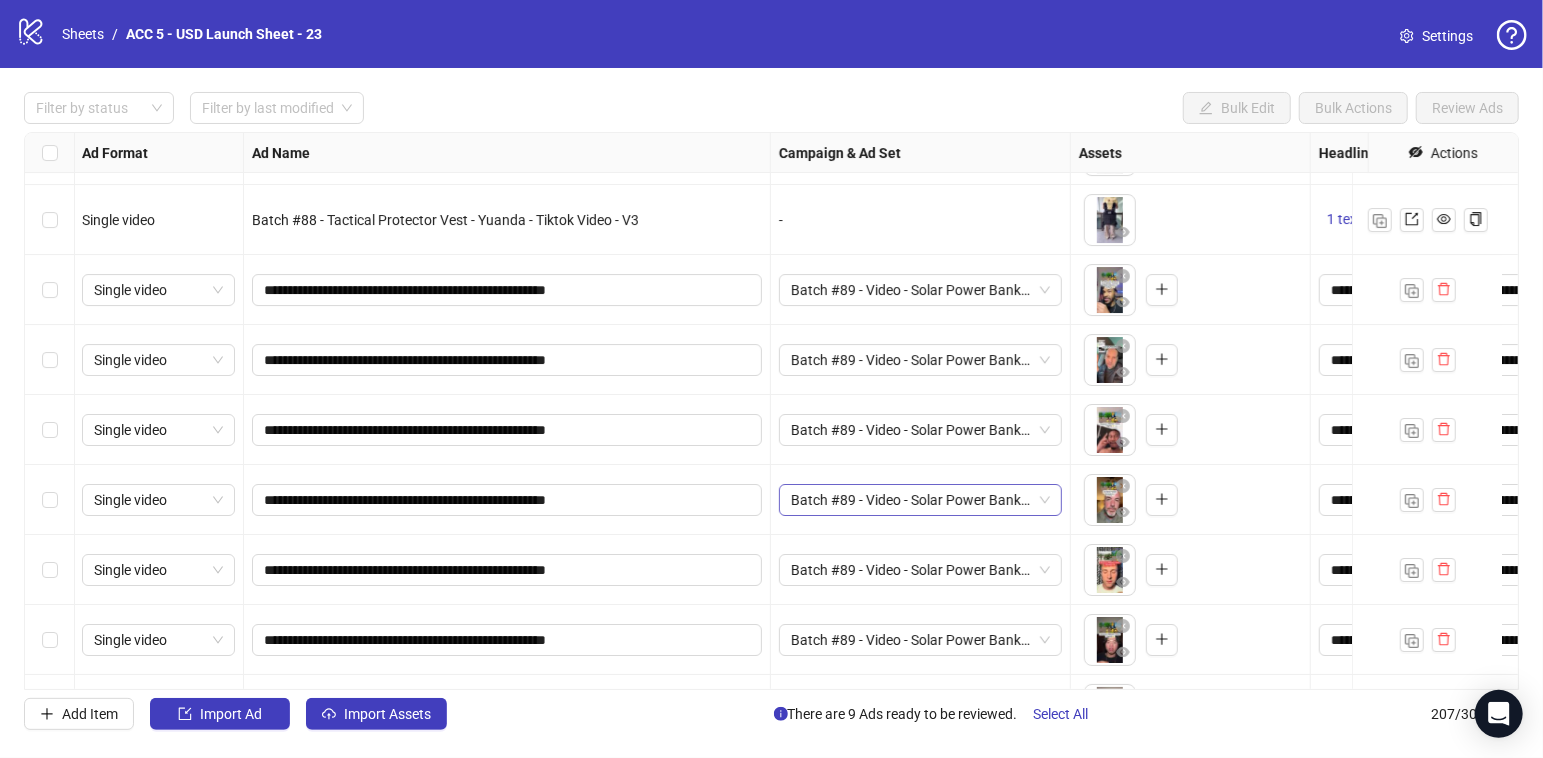 click on "Batch #89 - Video - Solar Power Bank - Yuanda - Tiktok Video - August 1" at bounding box center (920, 500) 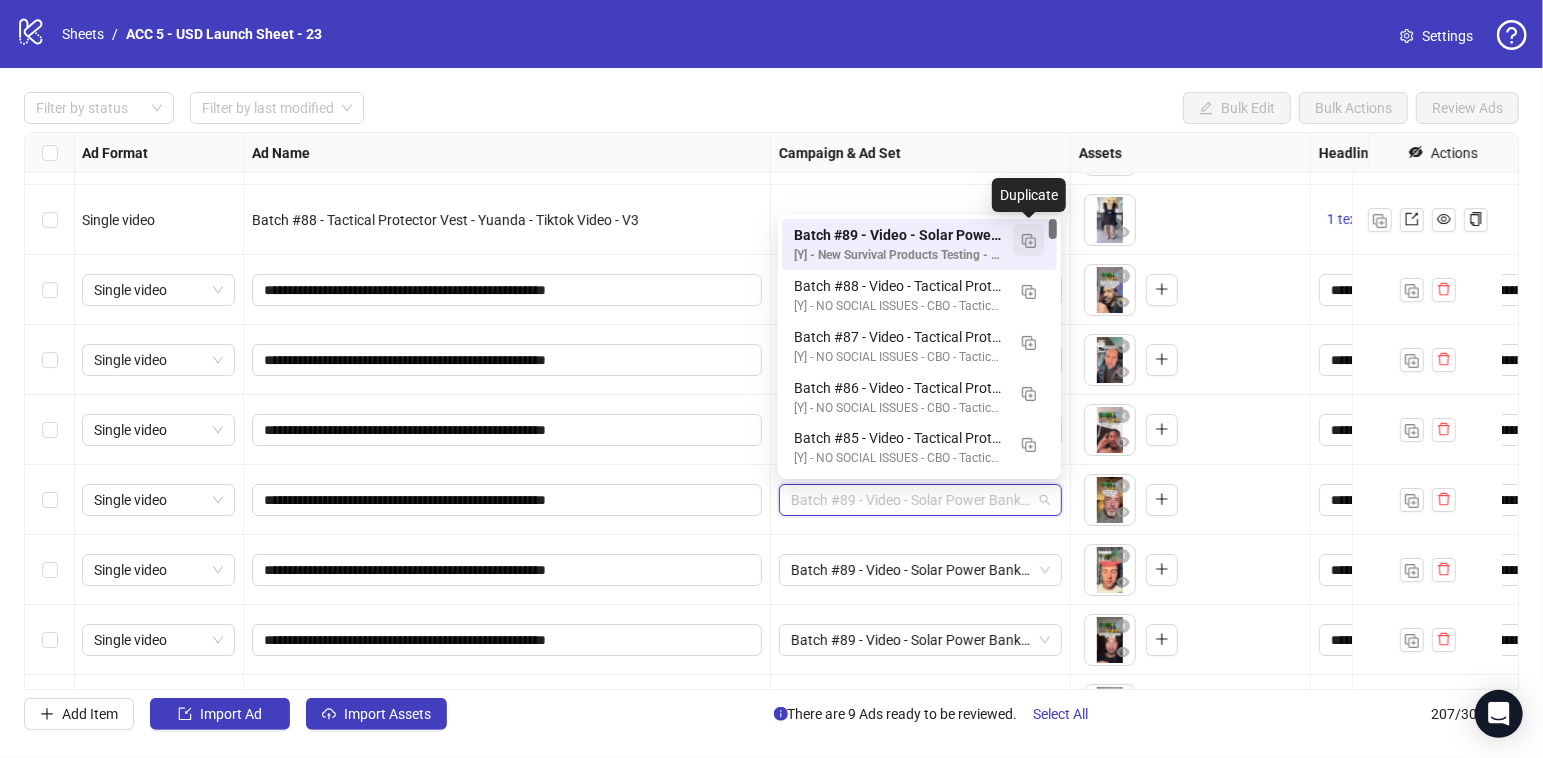click at bounding box center (1029, 241) 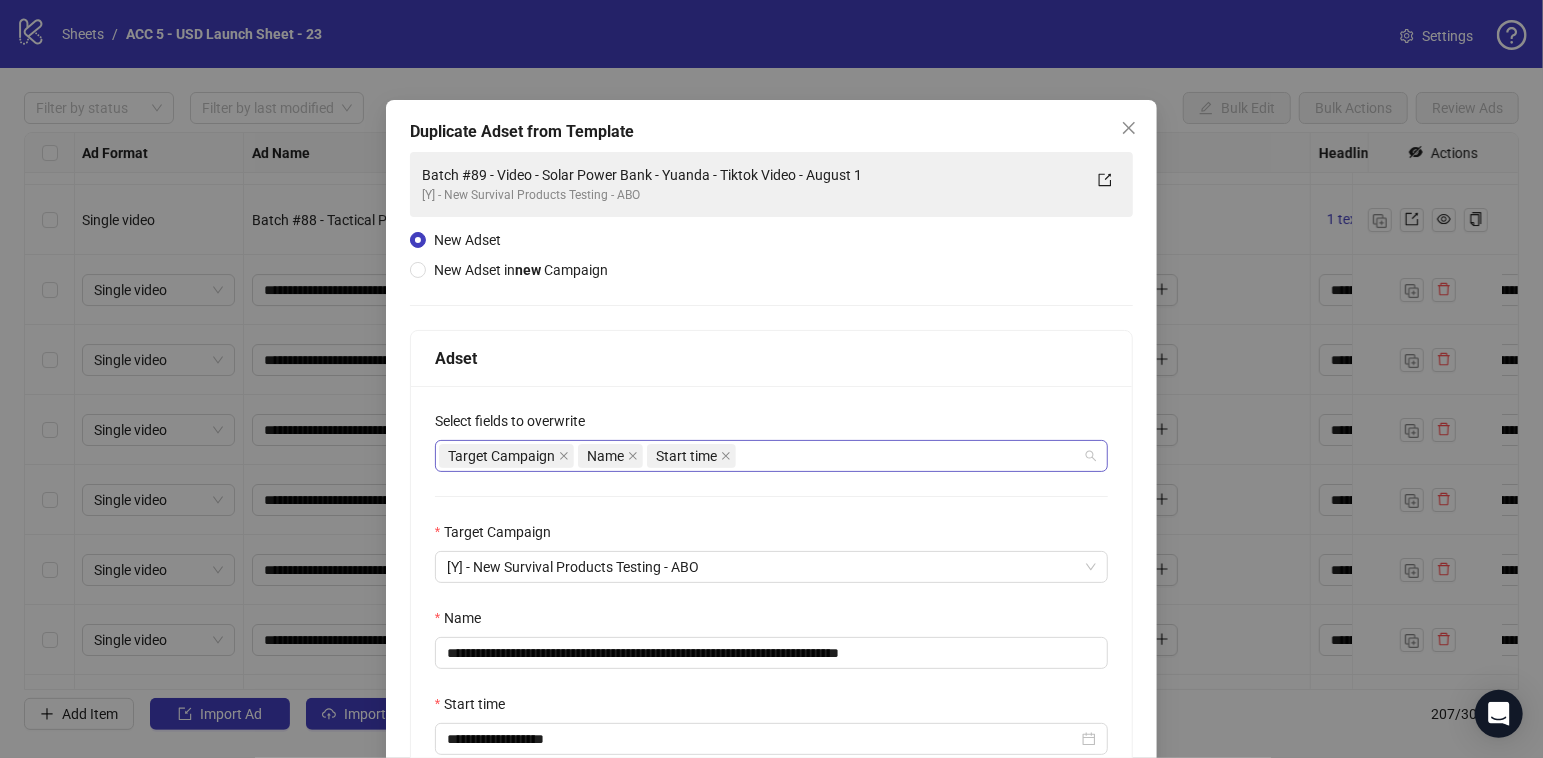 click on "Target Campaign Name Start time" at bounding box center [761, 456] 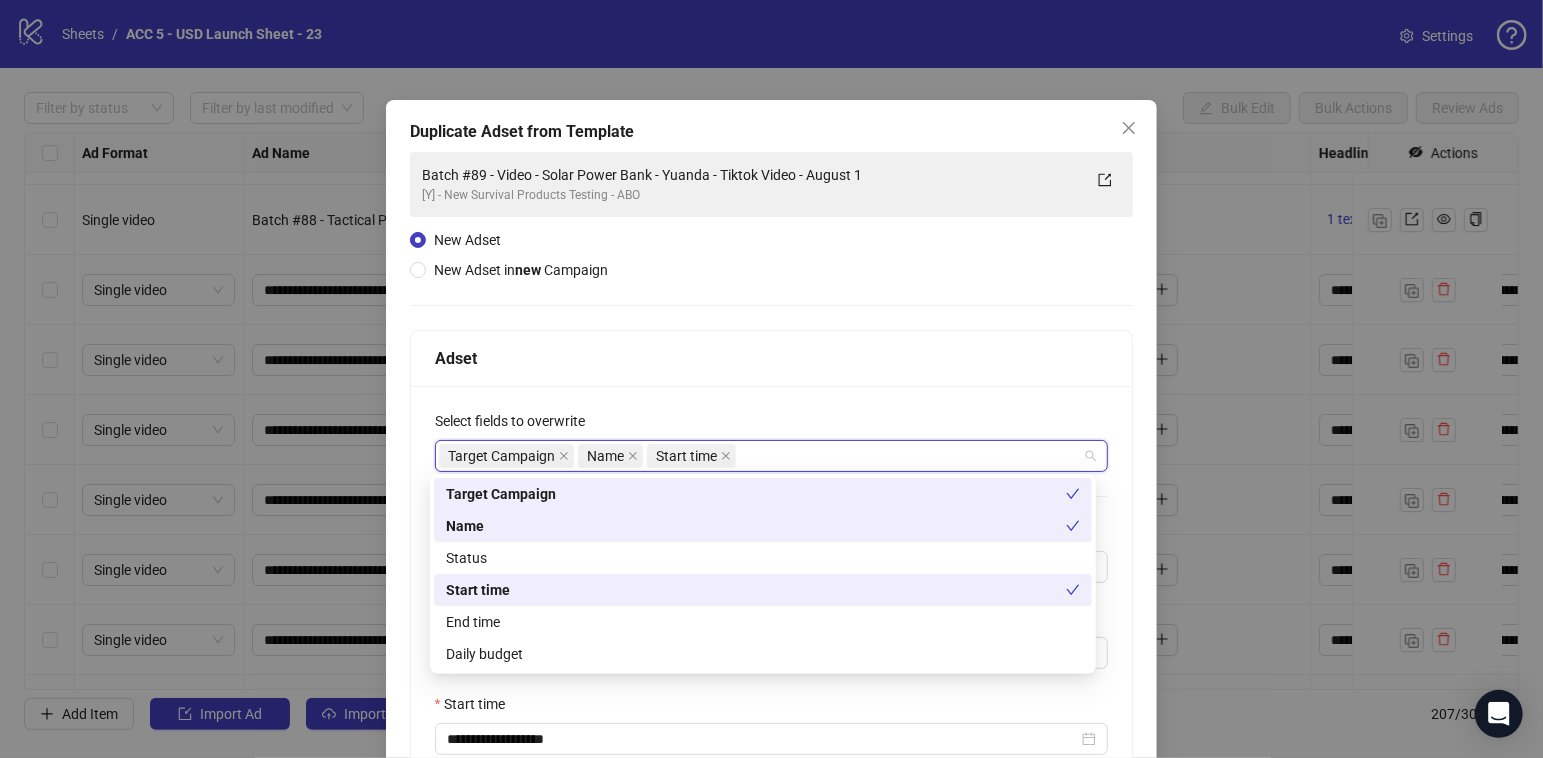 click on "Status" at bounding box center [763, 558] 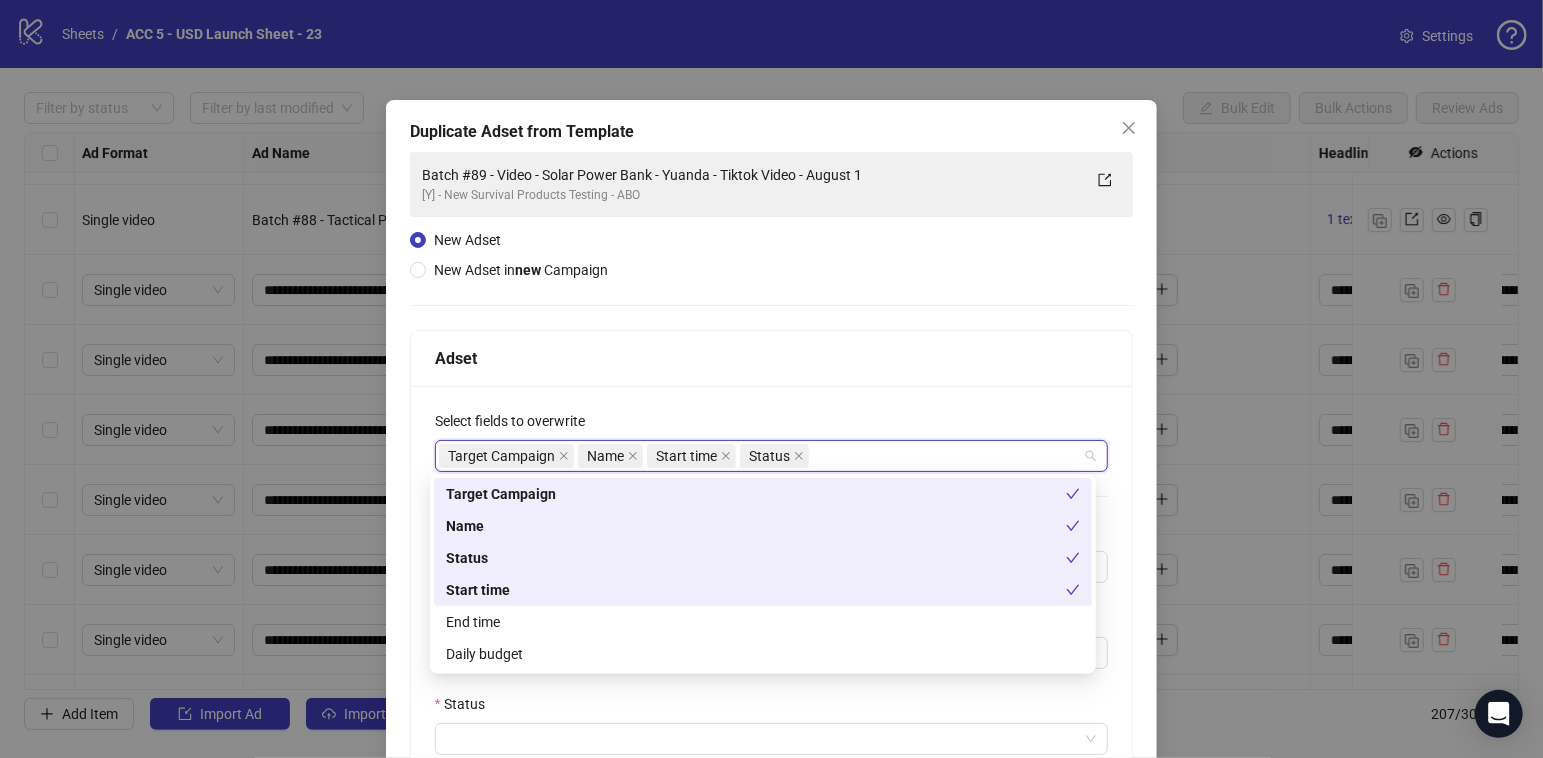 click on "End time" at bounding box center (763, 622) 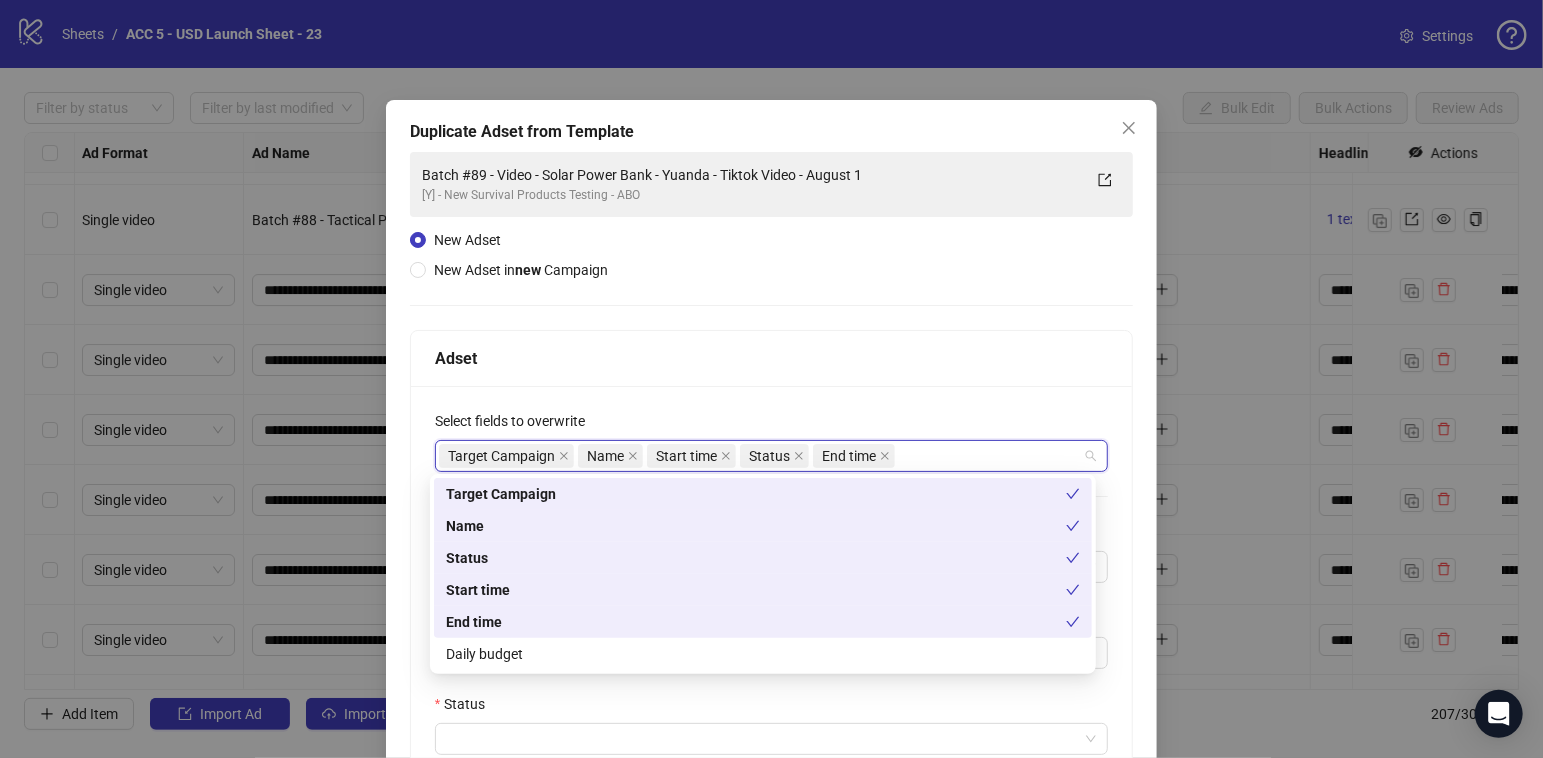 click on "Daily budget" at bounding box center (763, 654) 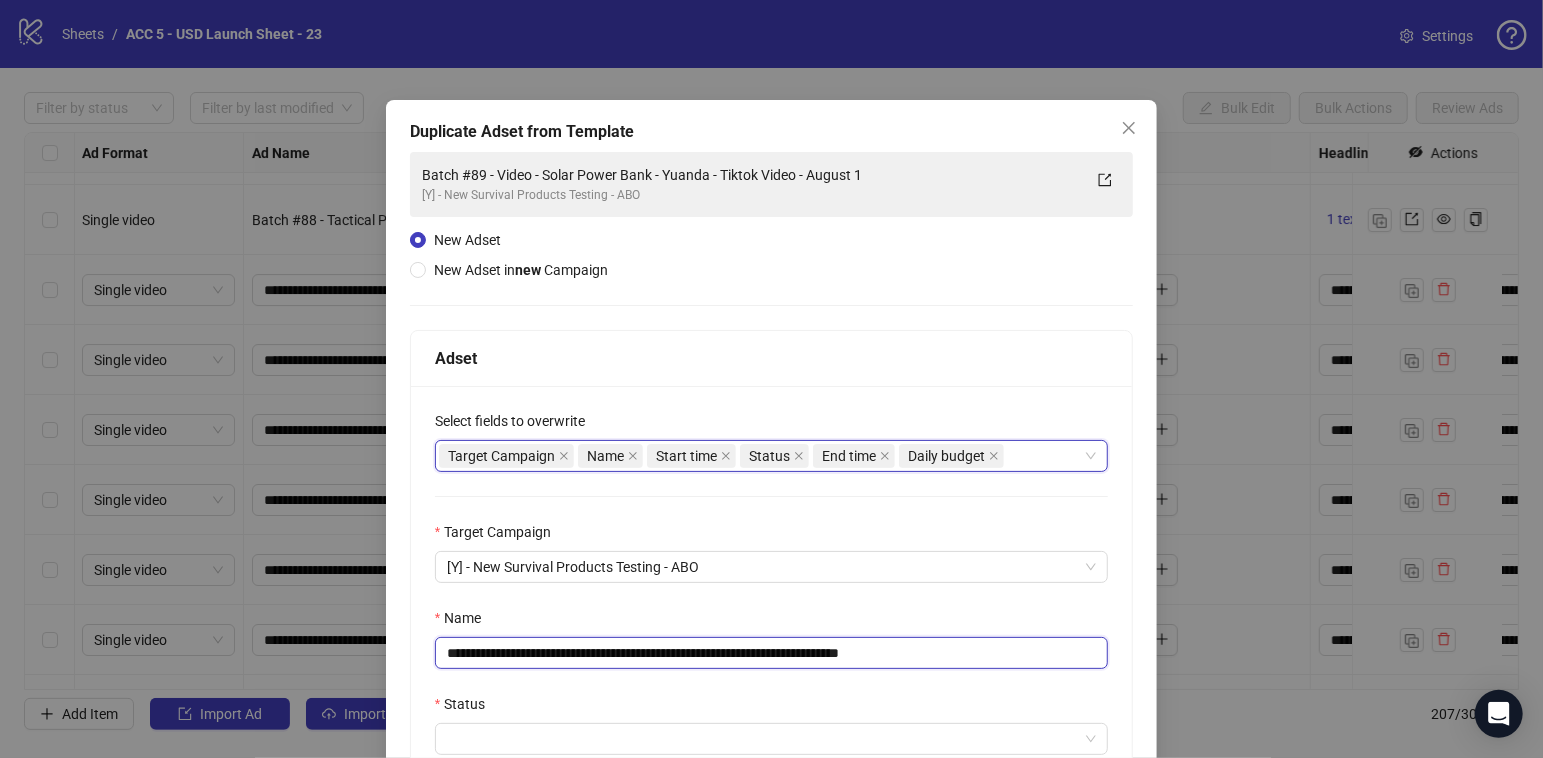 click on "**********" at bounding box center [772, 653] 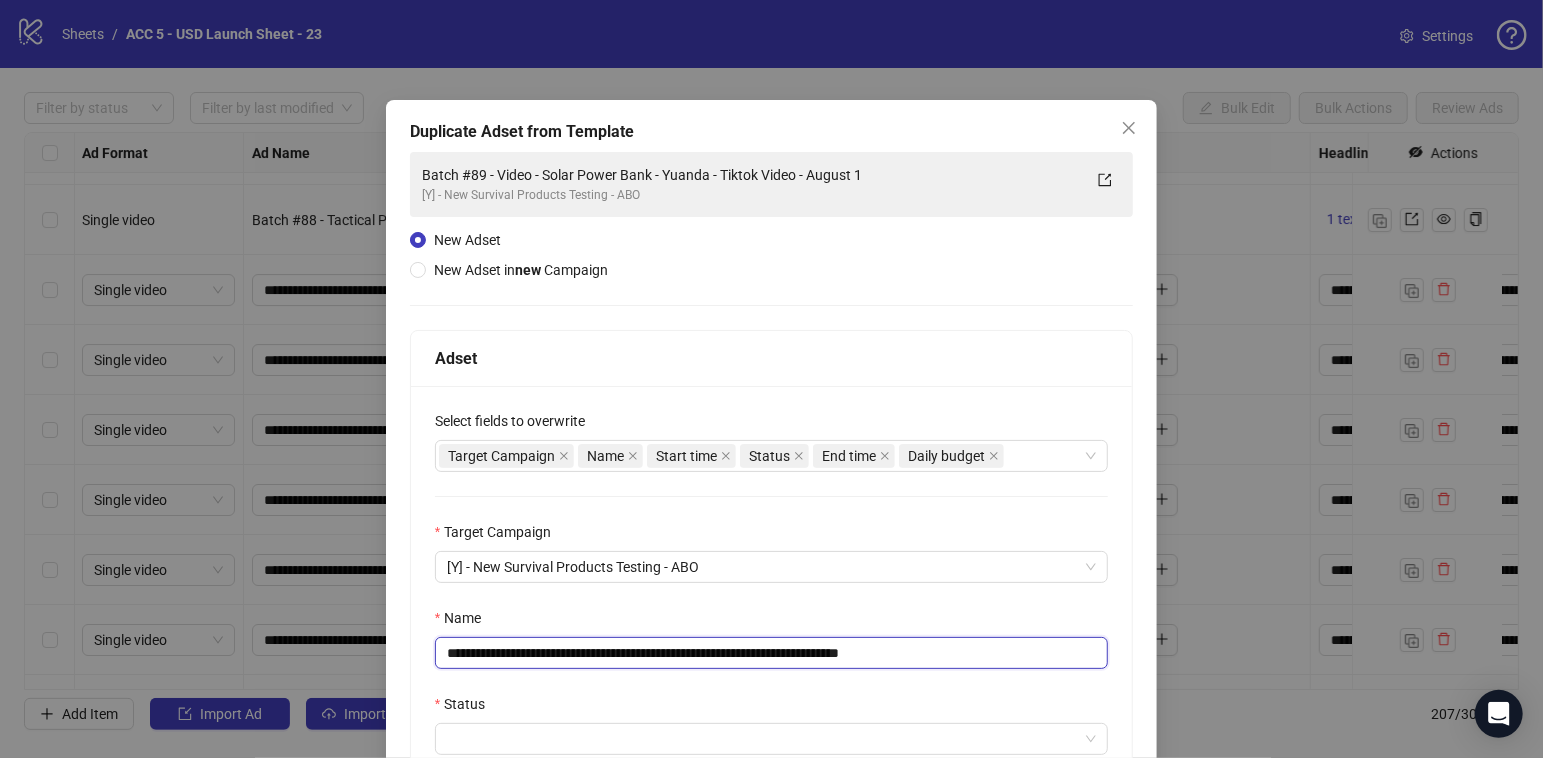paste 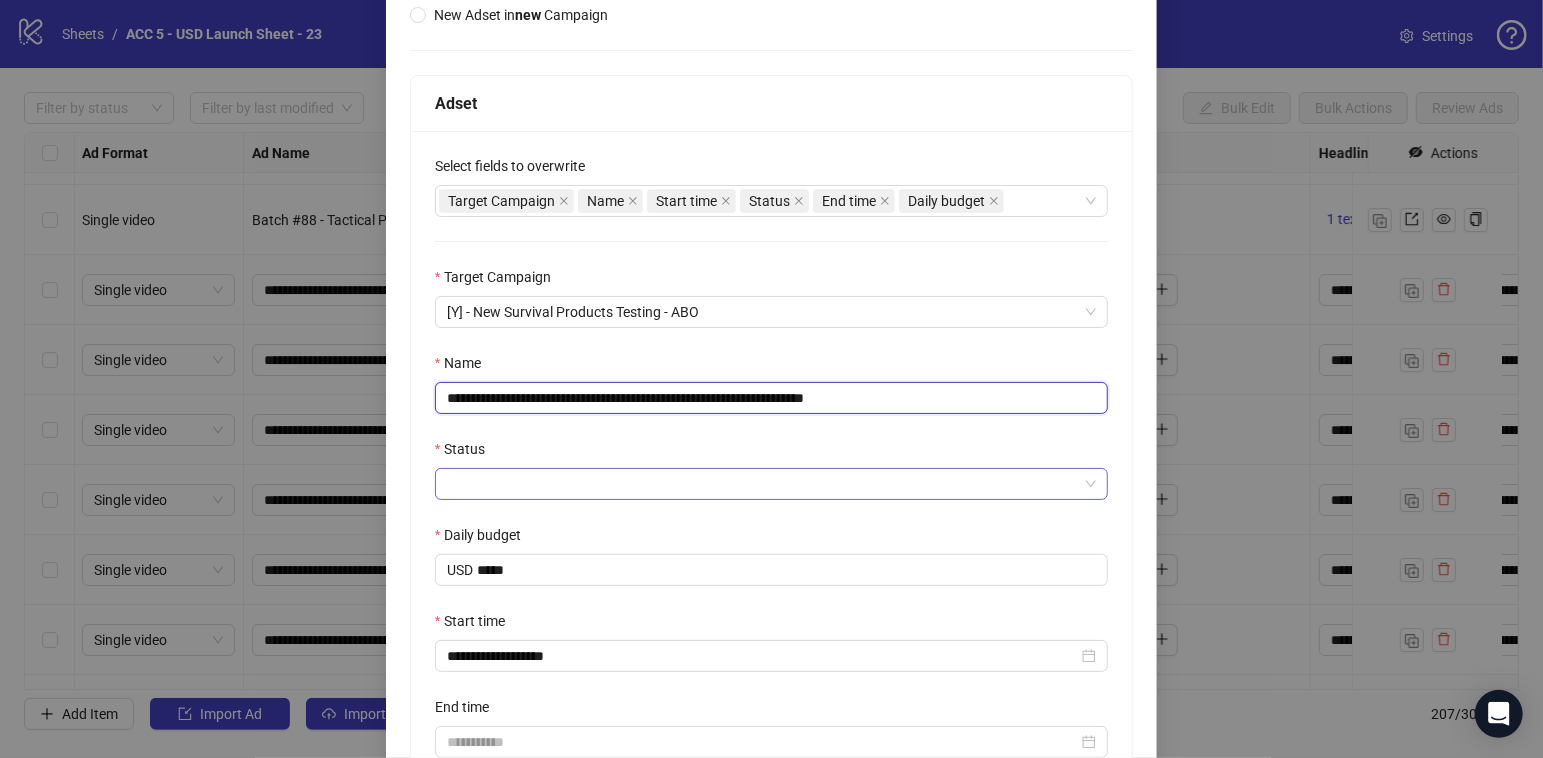 scroll, scrollTop: 260, scrollLeft: 0, axis: vertical 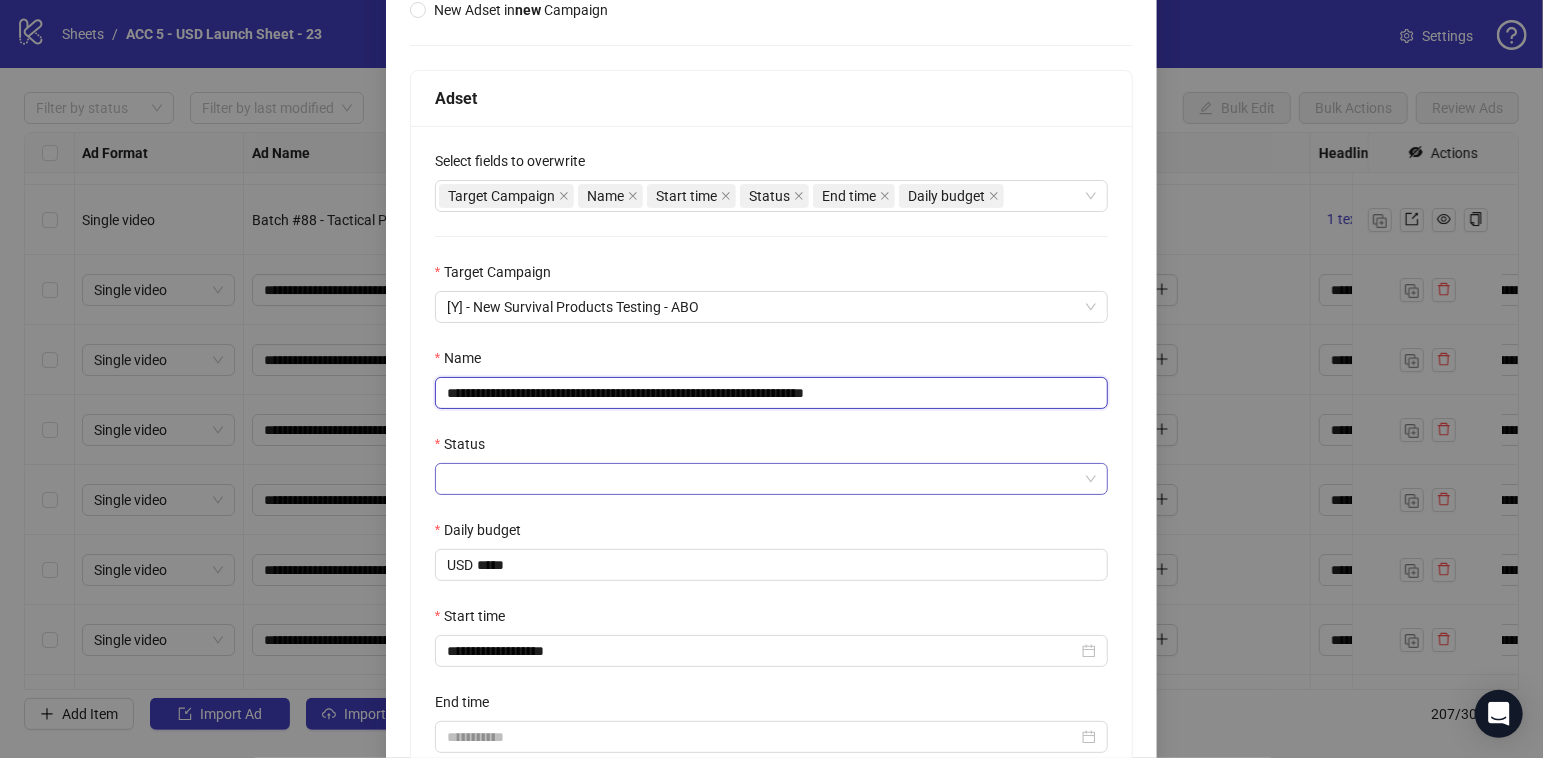 type on "**********" 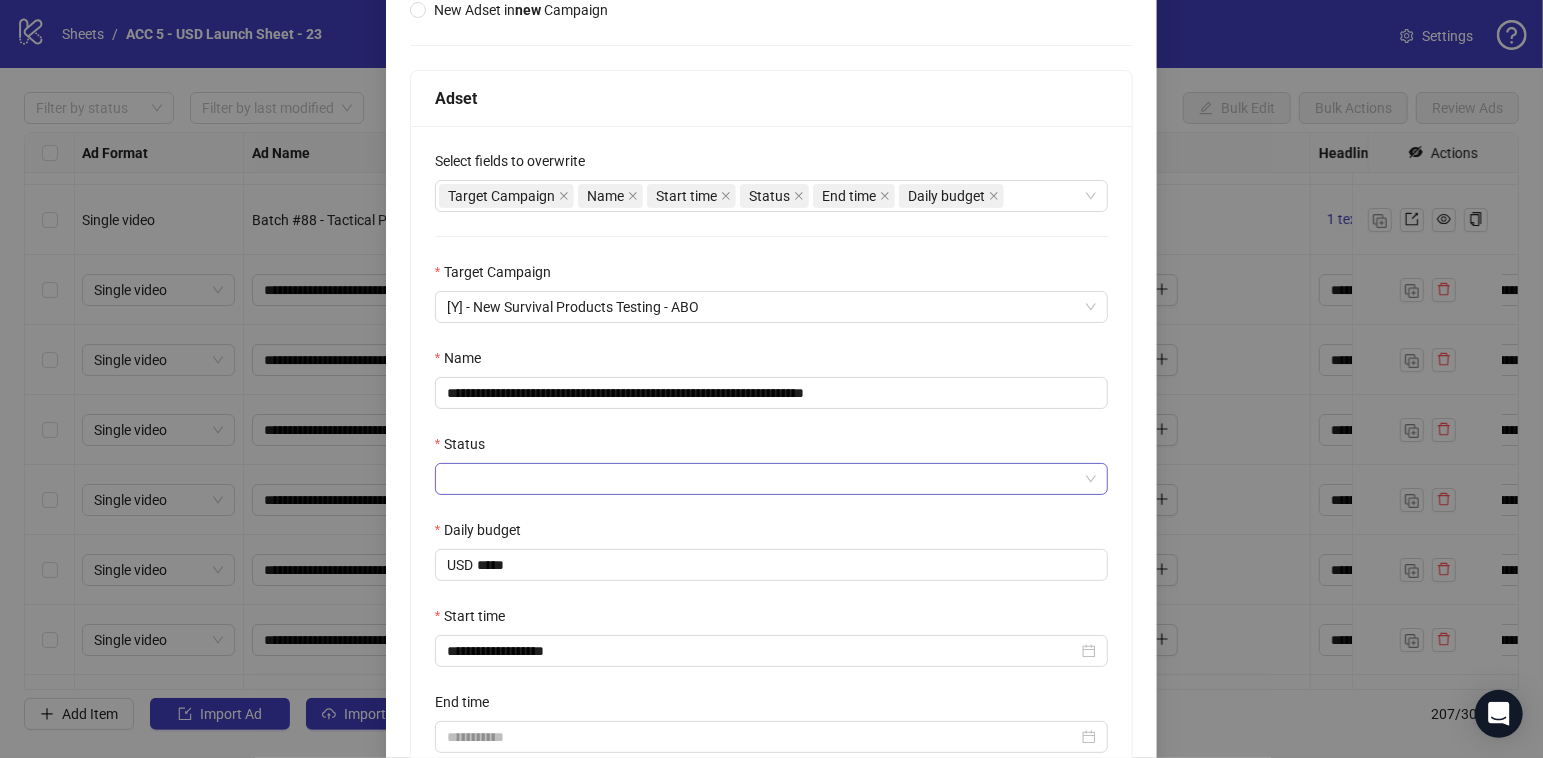 click on "Status" at bounding box center (763, 479) 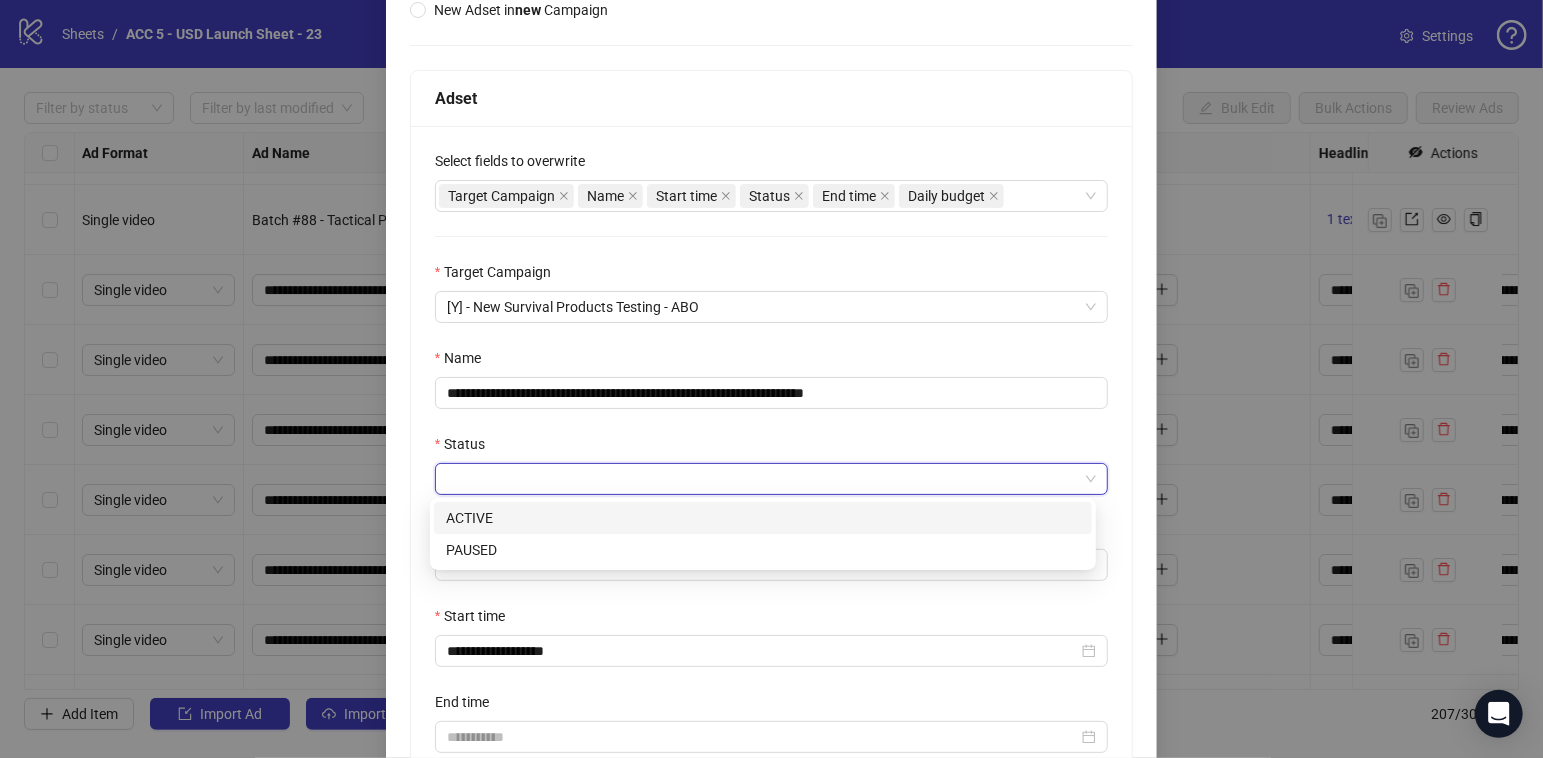click on "ACTIVE" at bounding box center (763, 518) 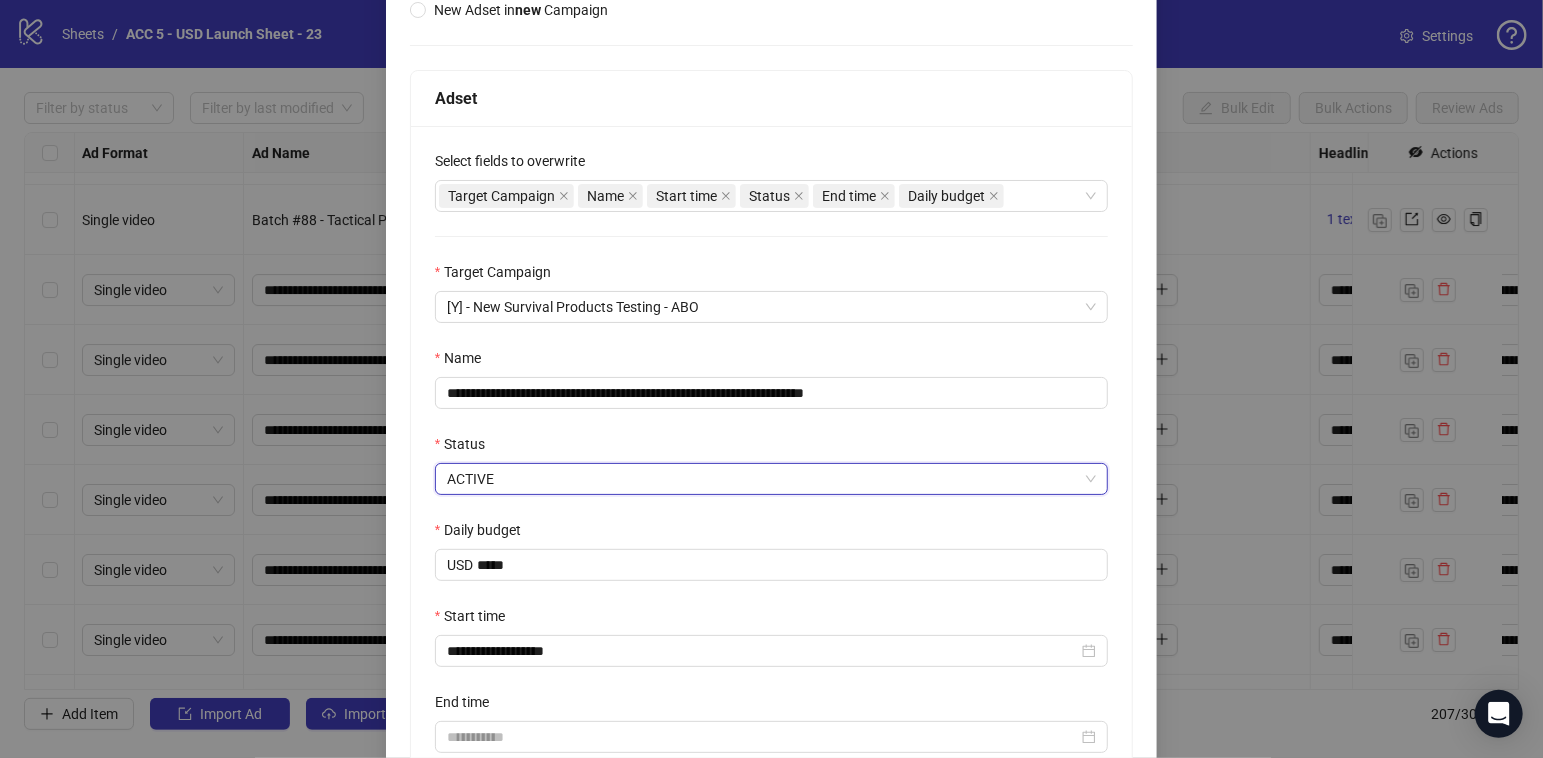 click on "Start time" at bounding box center [772, 620] 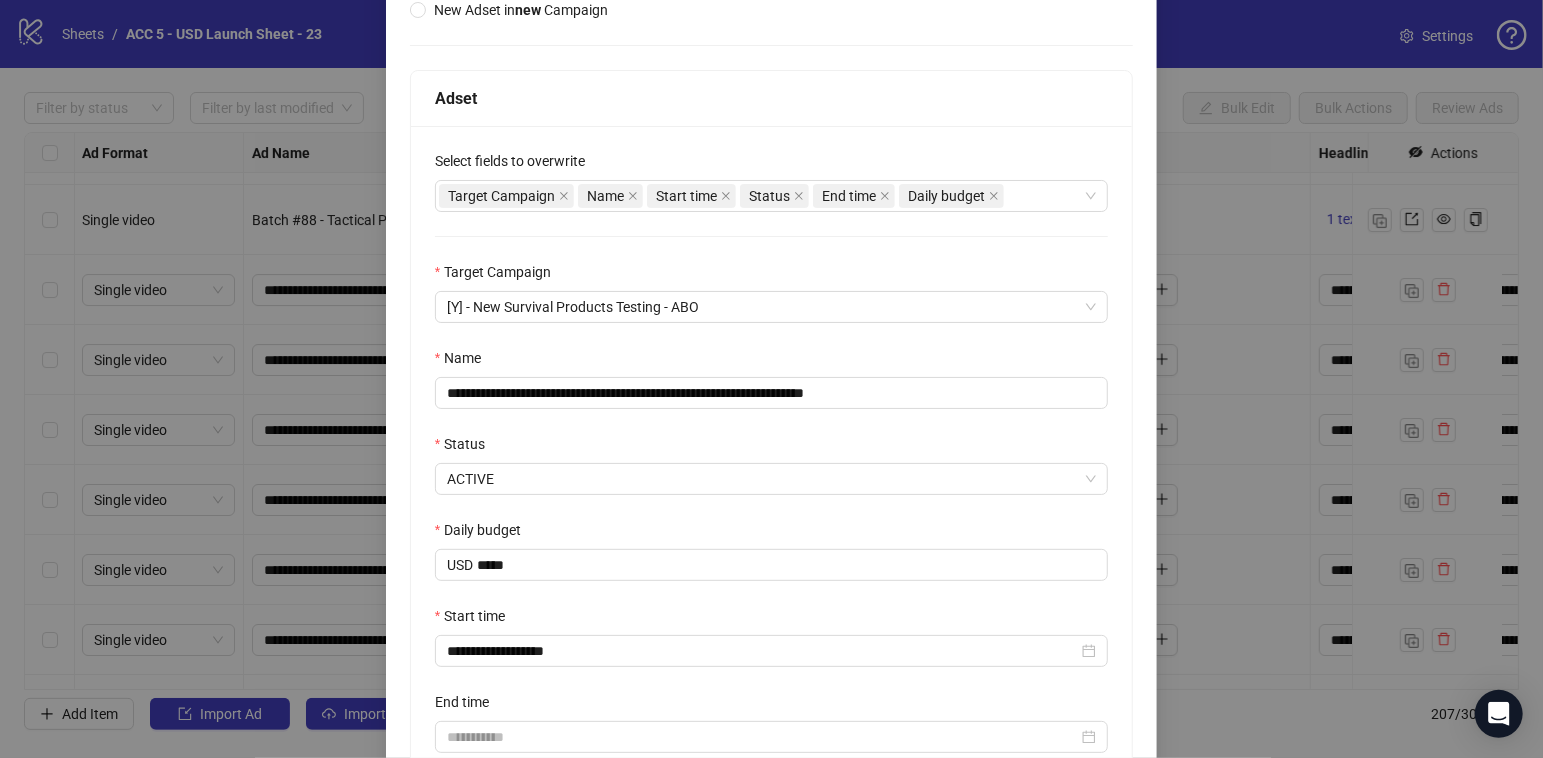 scroll, scrollTop: 459, scrollLeft: 0, axis: vertical 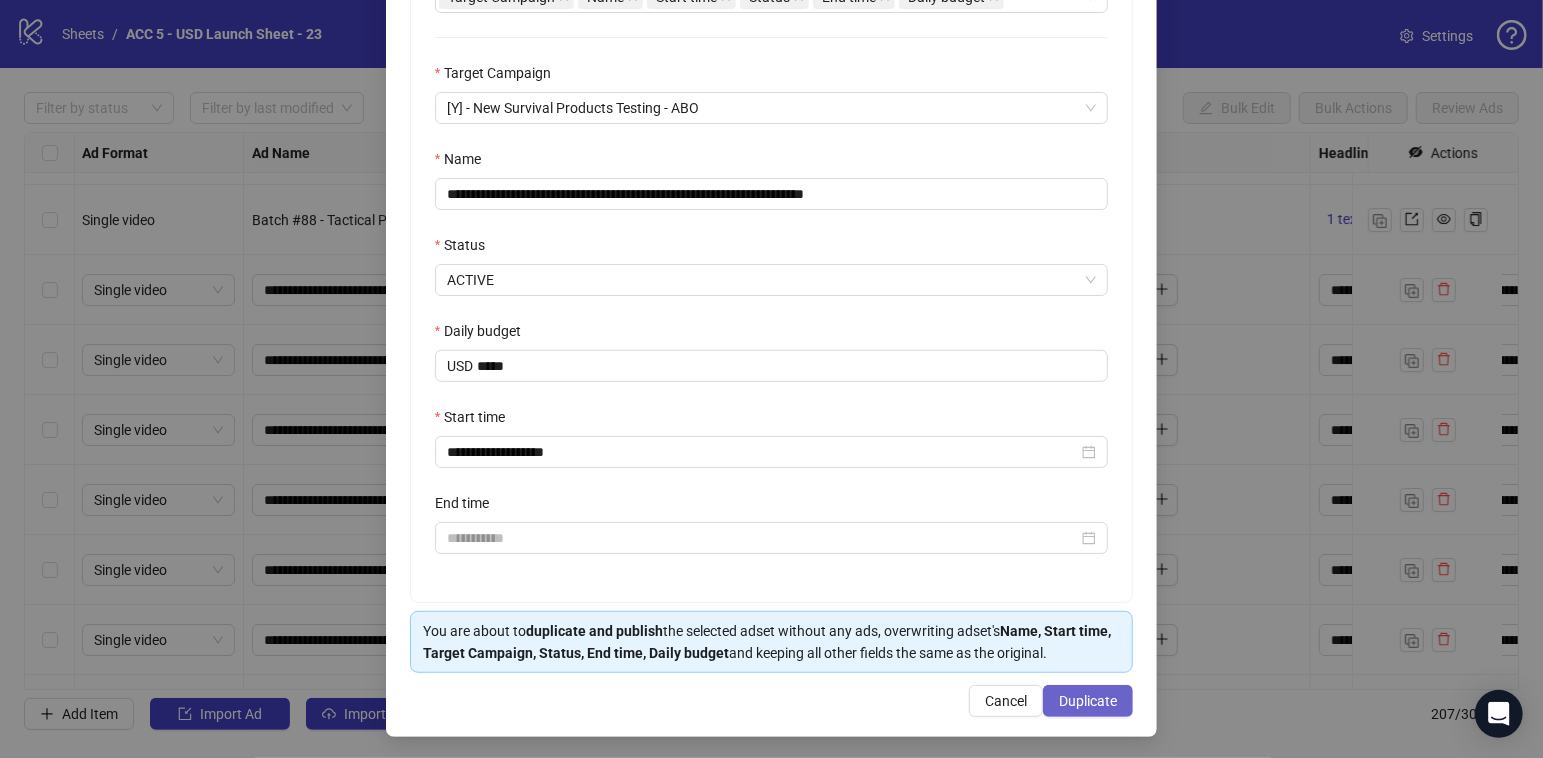 click on "Duplicate" at bounding box center (1088, 701) 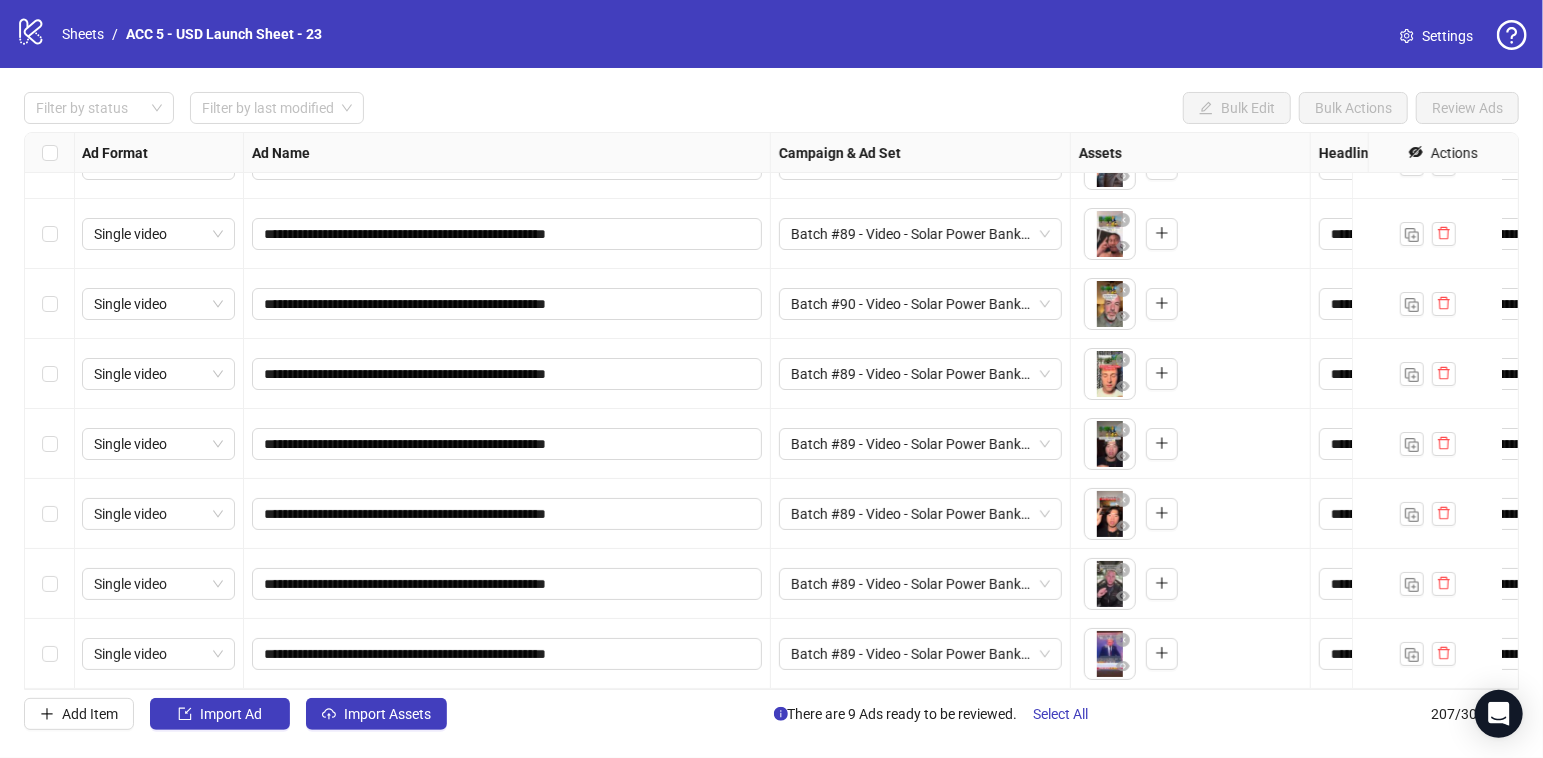 click on "**********" at bounding box center (771, 411) 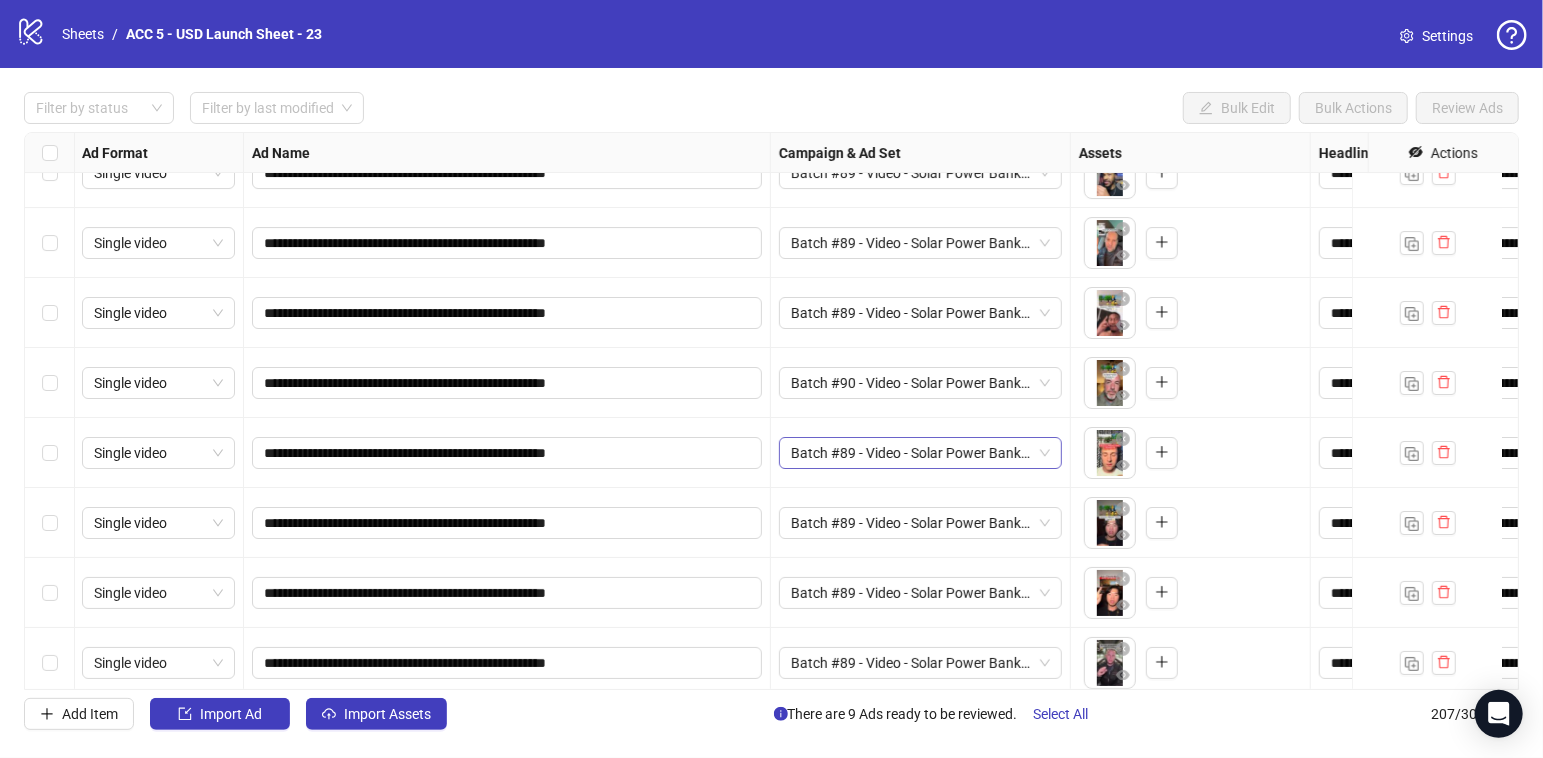 click on "Batch #89 - Video - Solar Power Bank - Yuanda - Tiktok Video - August 1" at bounding box center [920, 453] 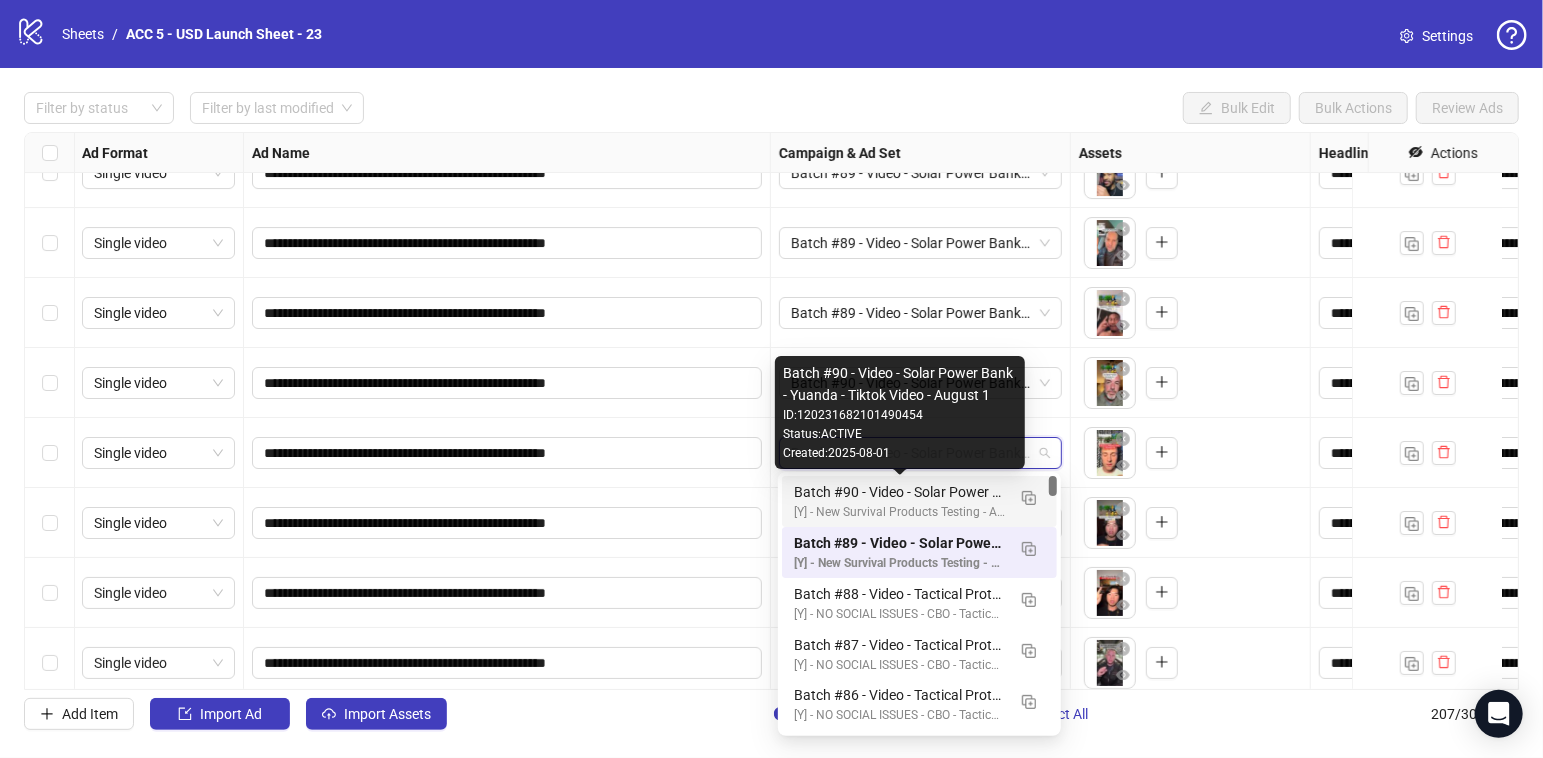 click on "Batch #90 - Video - Solar Power Bank - Yuanda - Tiktok Video - August 1" at bounding box center [899, 492] 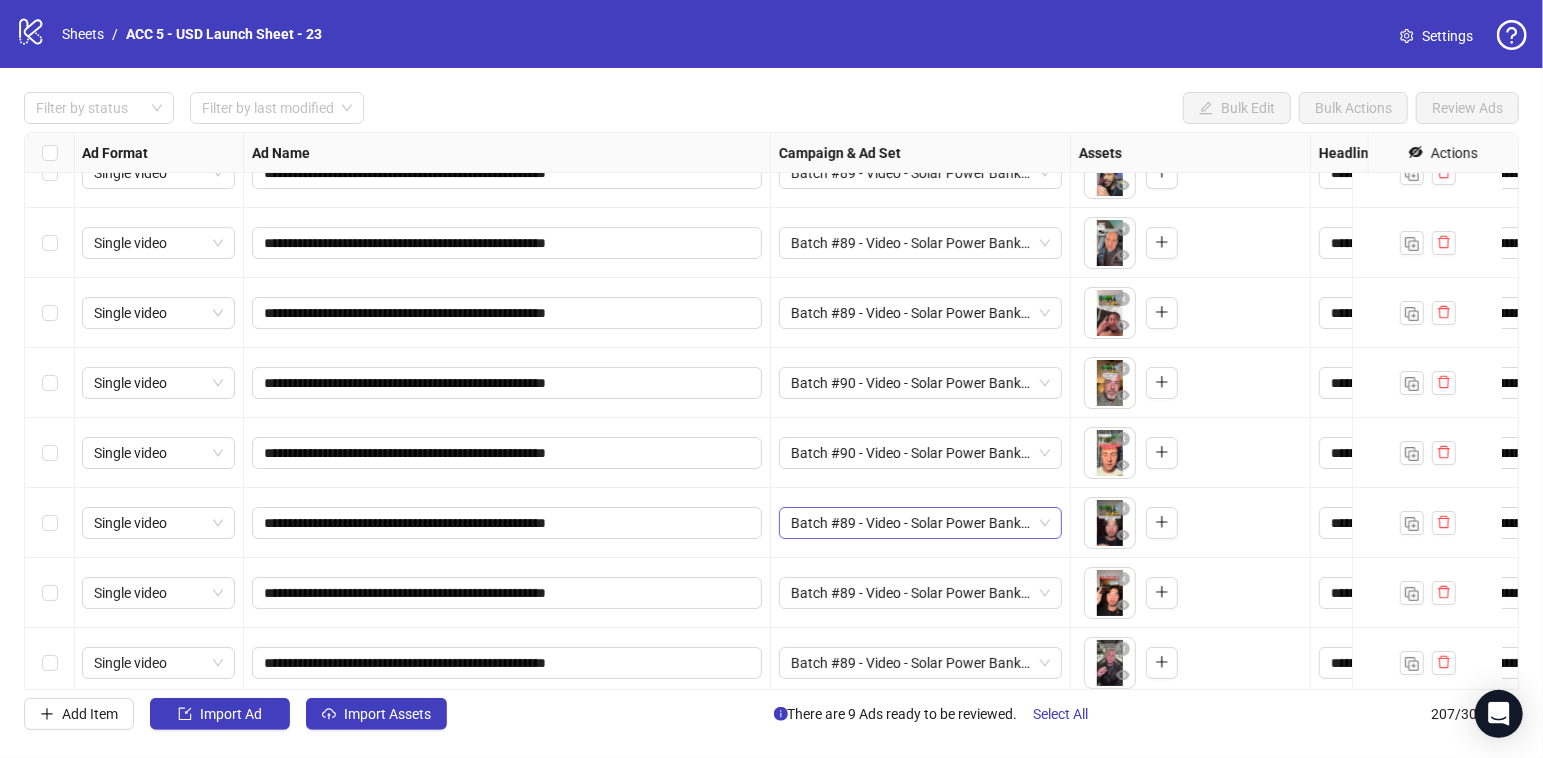 click on "Batch #89 - Video - Solar Power Bank - Yuanda - Tiktok Video - August 1" at bounding box center (920, 523) 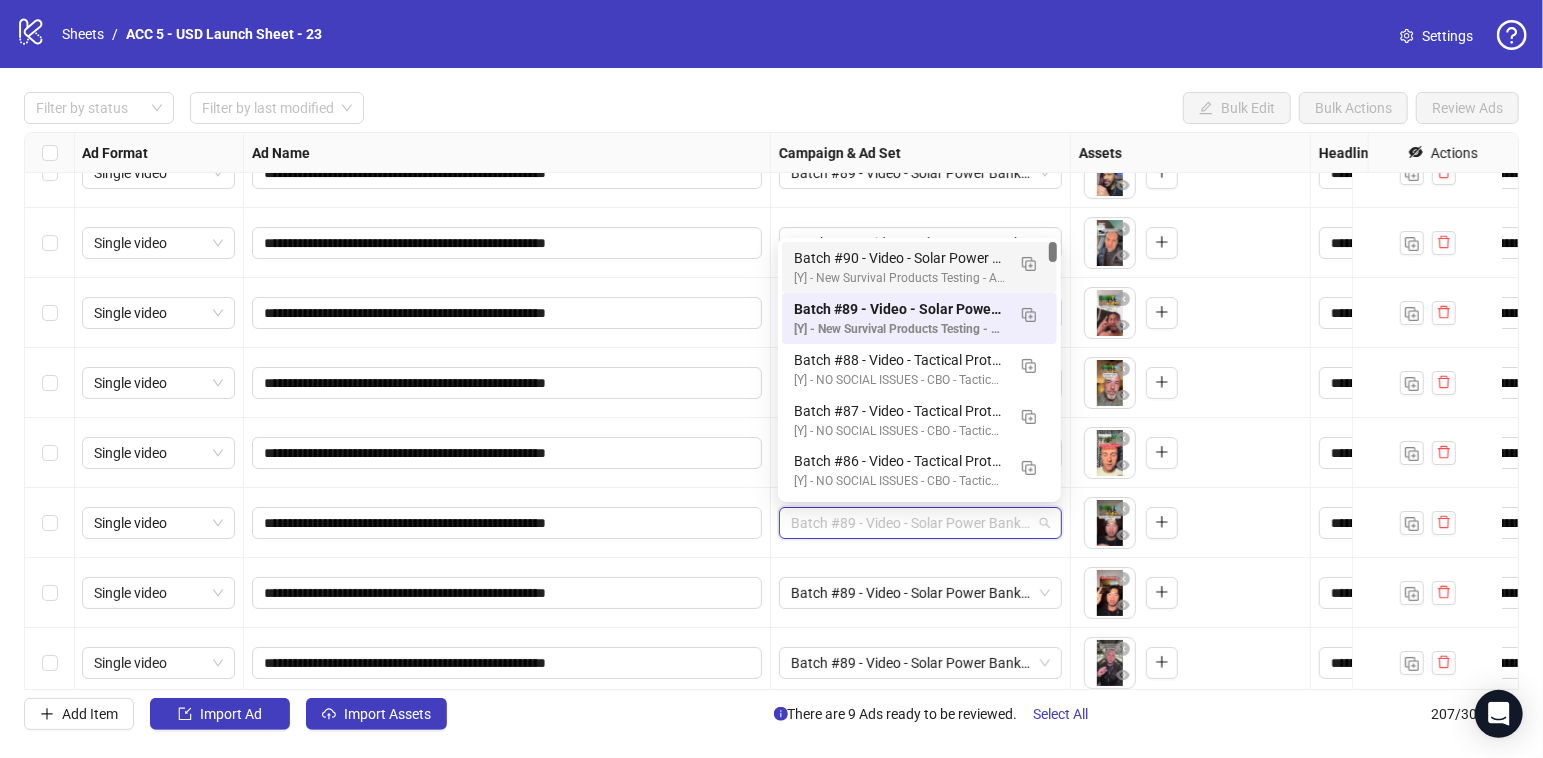 click on "Batch #90 - Video - Solar Power Bank - Yuanda - Tiktok Video - August 1" at bounding box center [899, 258] 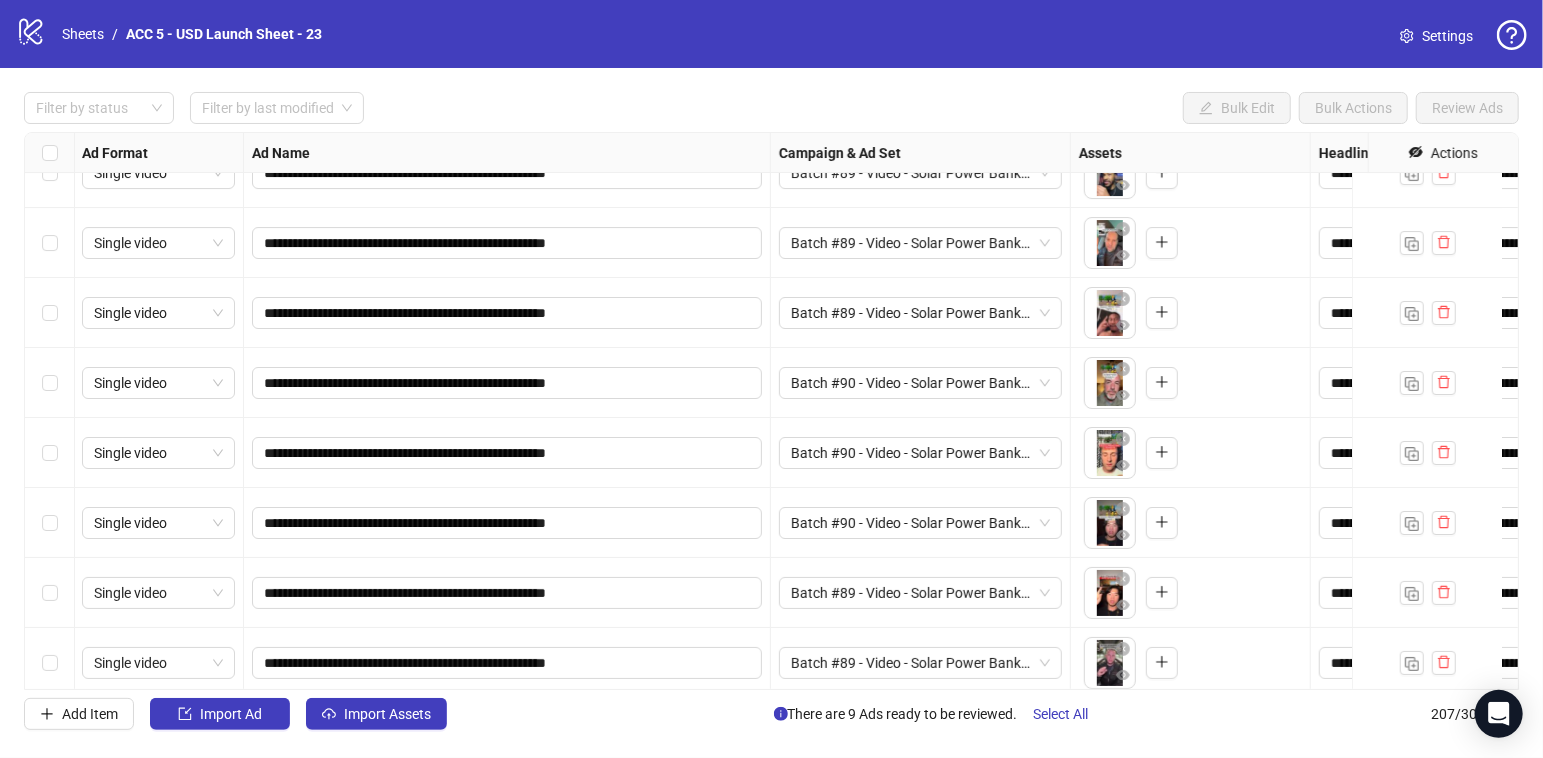 scroll, scrollTop: 13990, scrollLeft: 1, axis: both 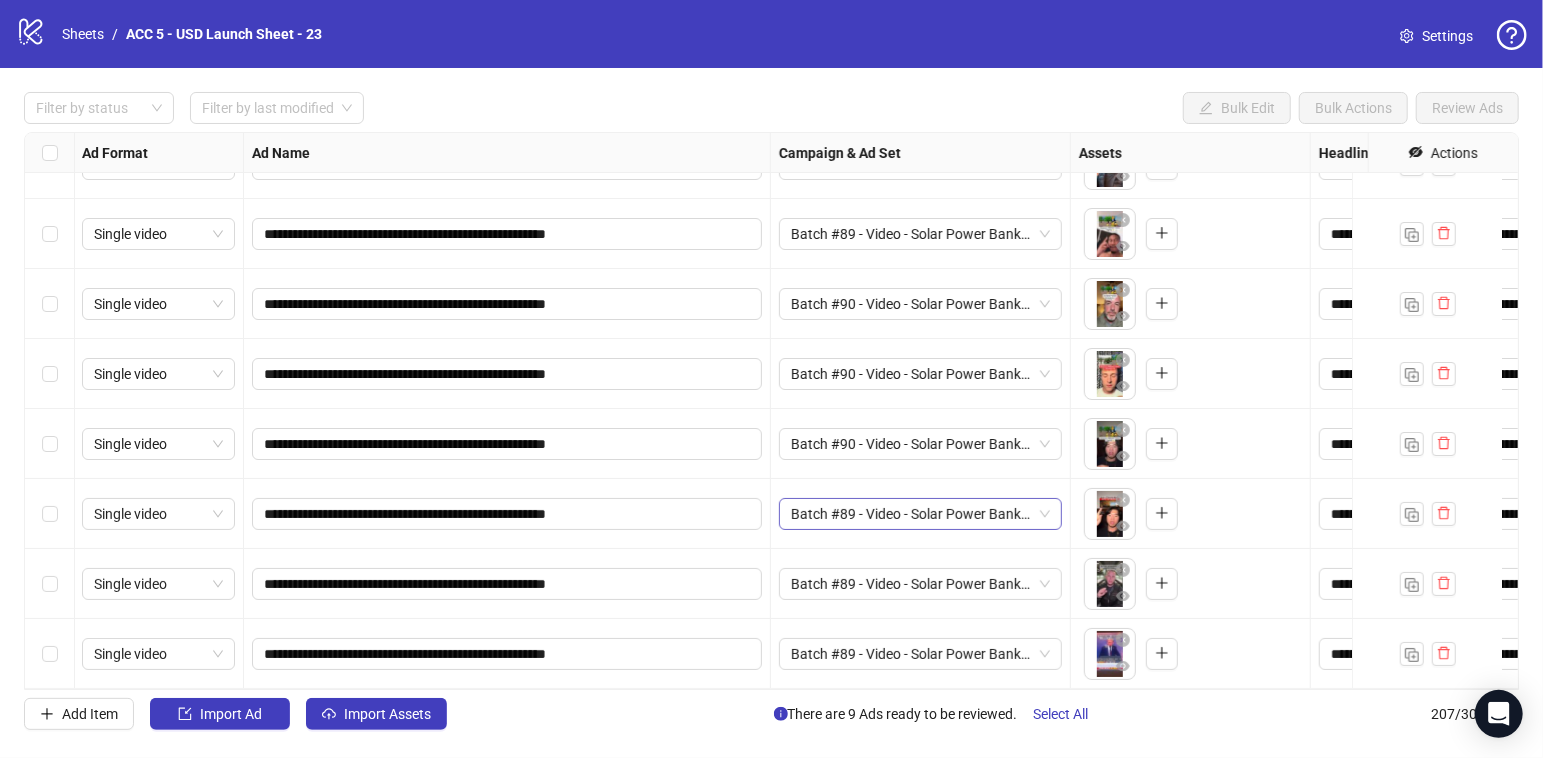 click on "Batch #89 - Video - Solar Power Bank - Yuanda - Tiktok Video - August 1" at bounding box center [920, 514] 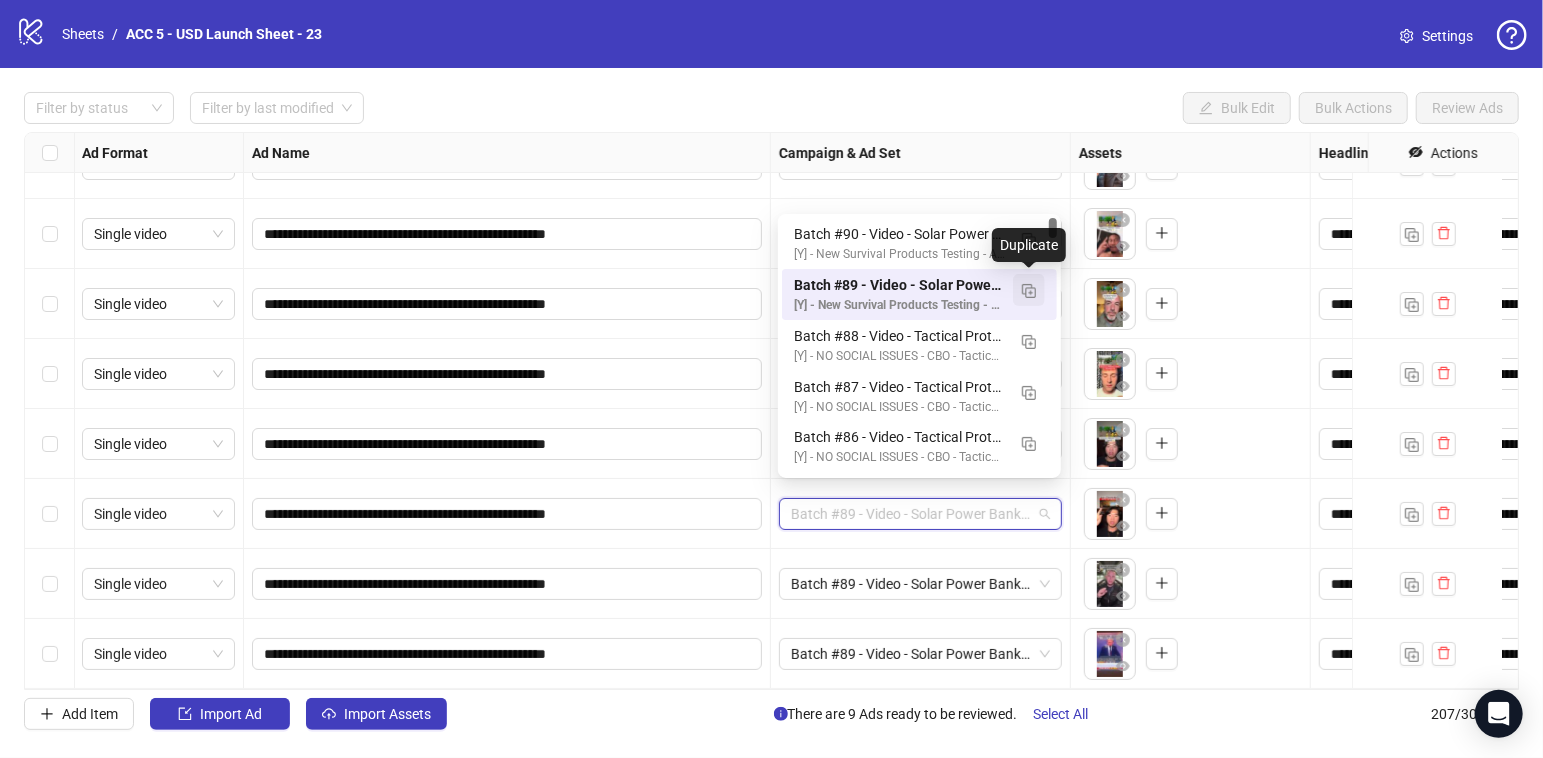 click at bounding box center [1029, 291] 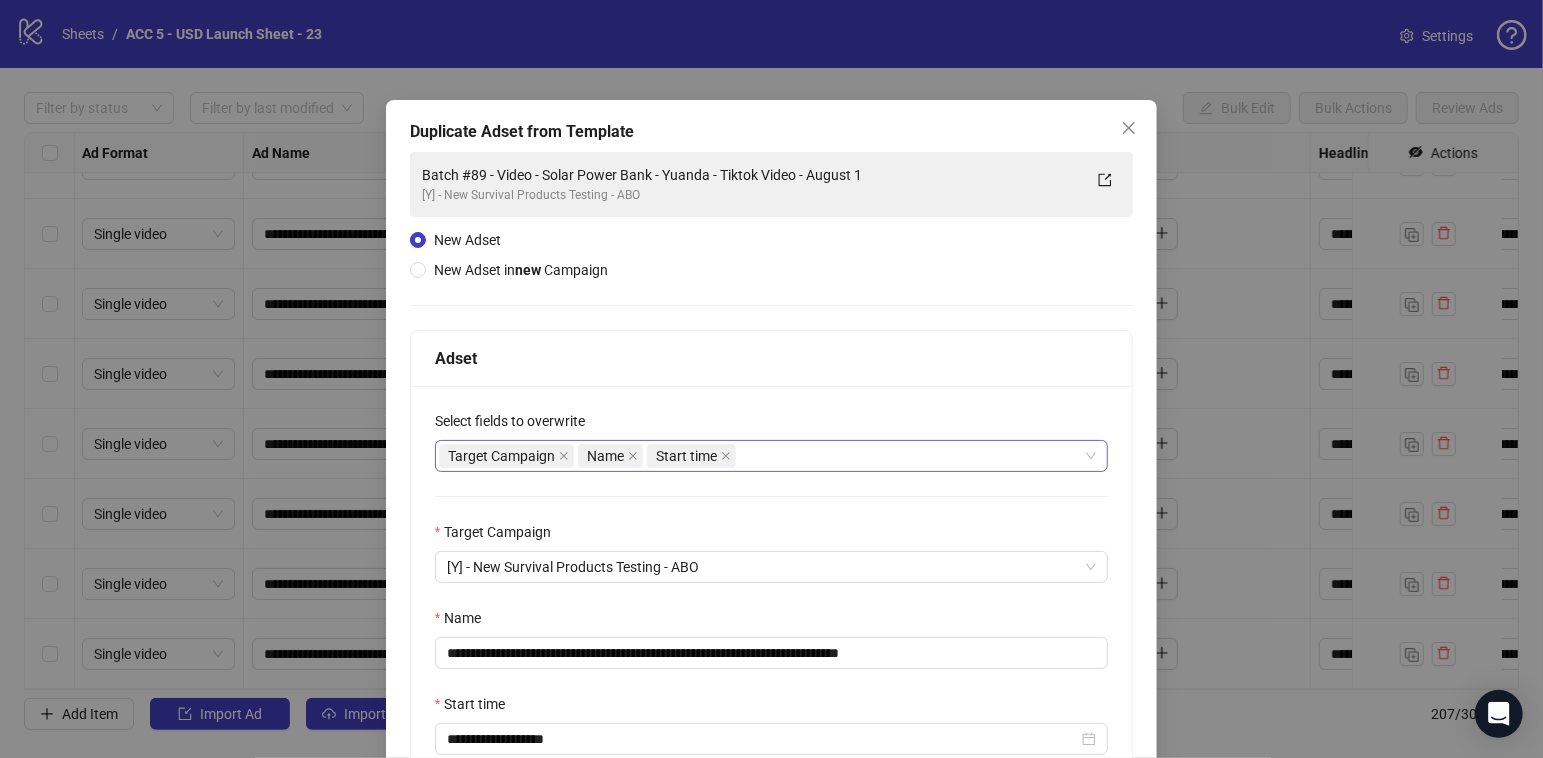 click on "Target Campaign Name Start time" at bounding box center [761, 456] 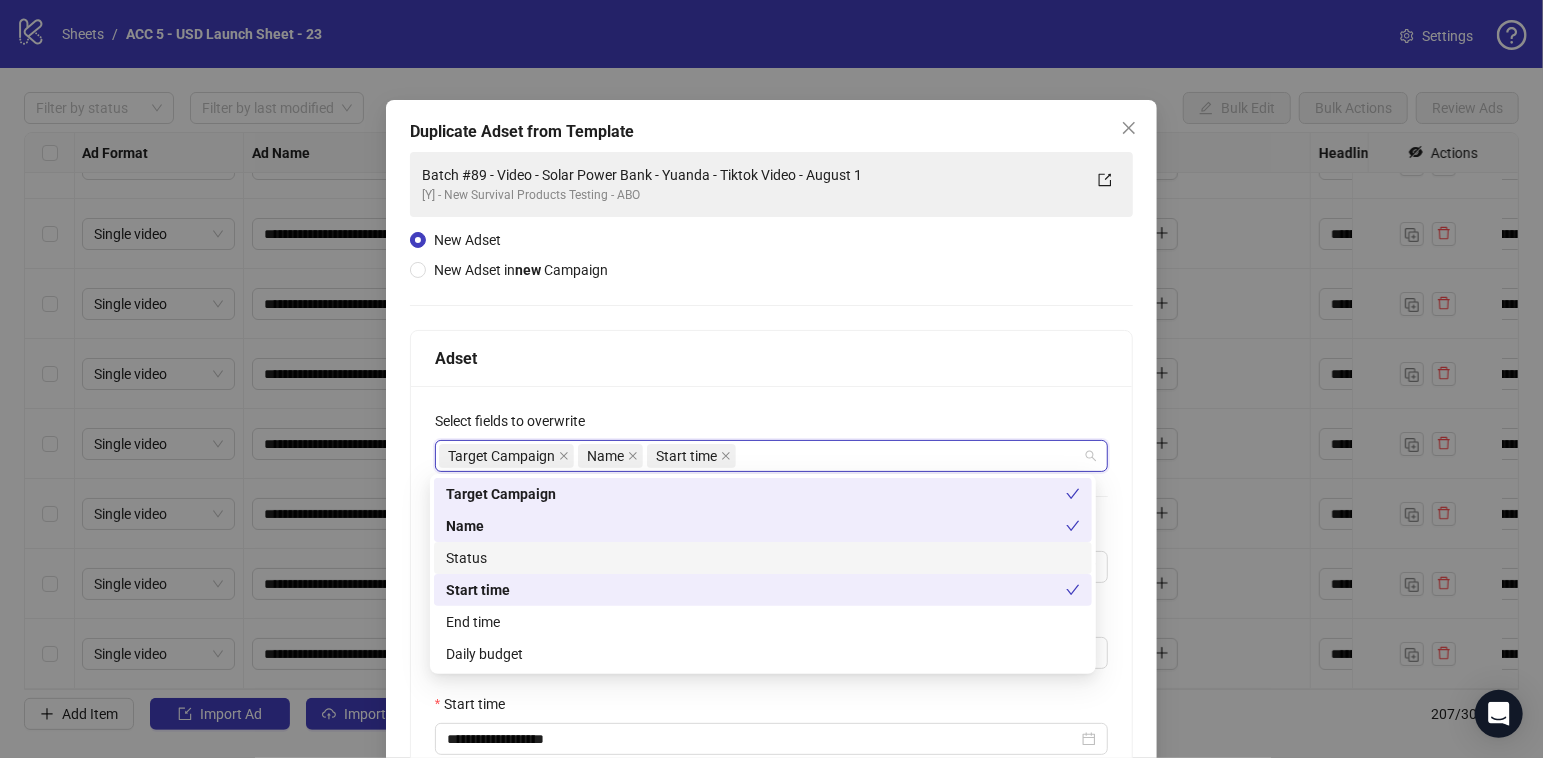 click on "Status" at bounding box center (763, 558) 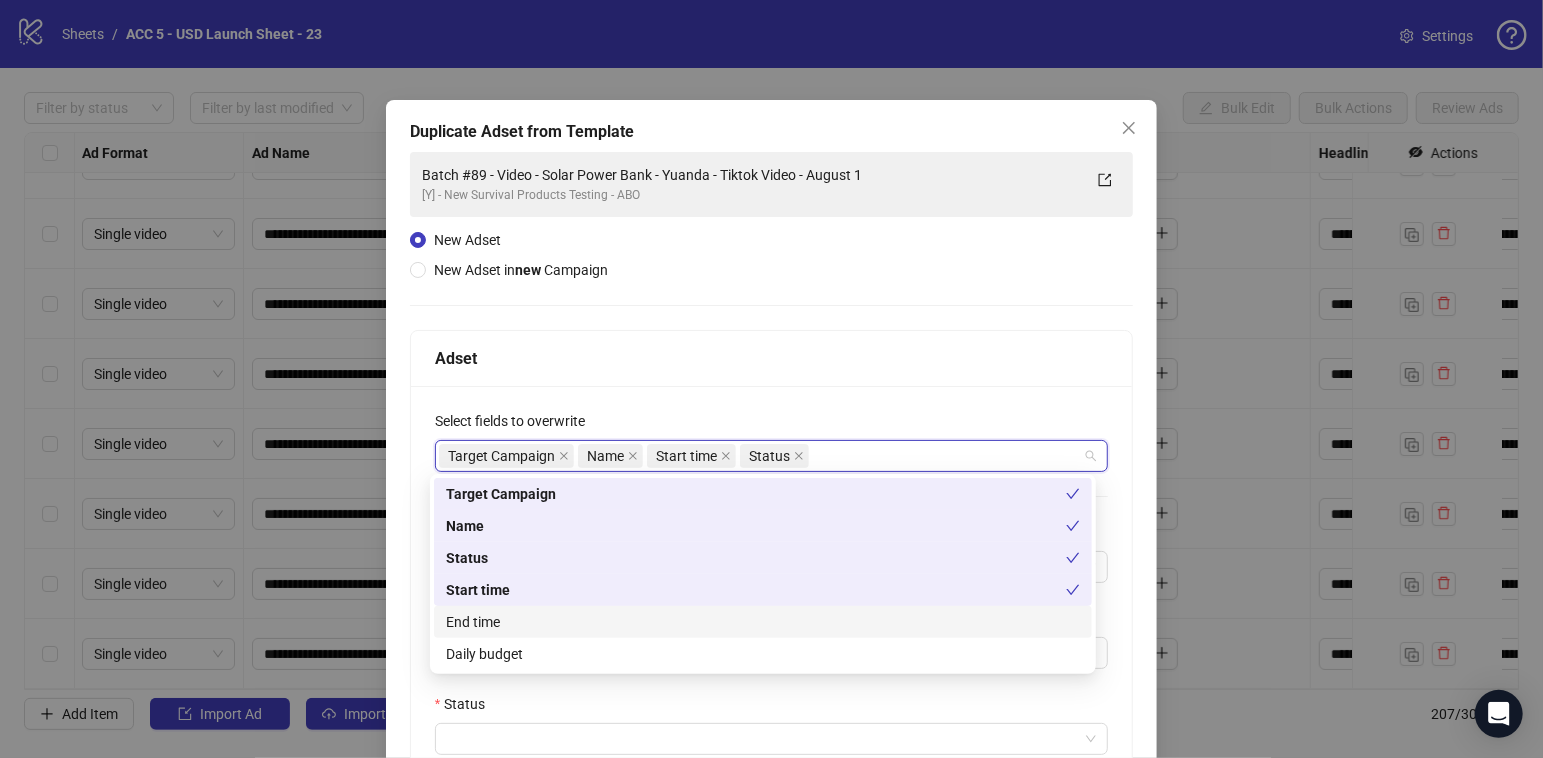 click on "End time" at bounding box center [763, 622] 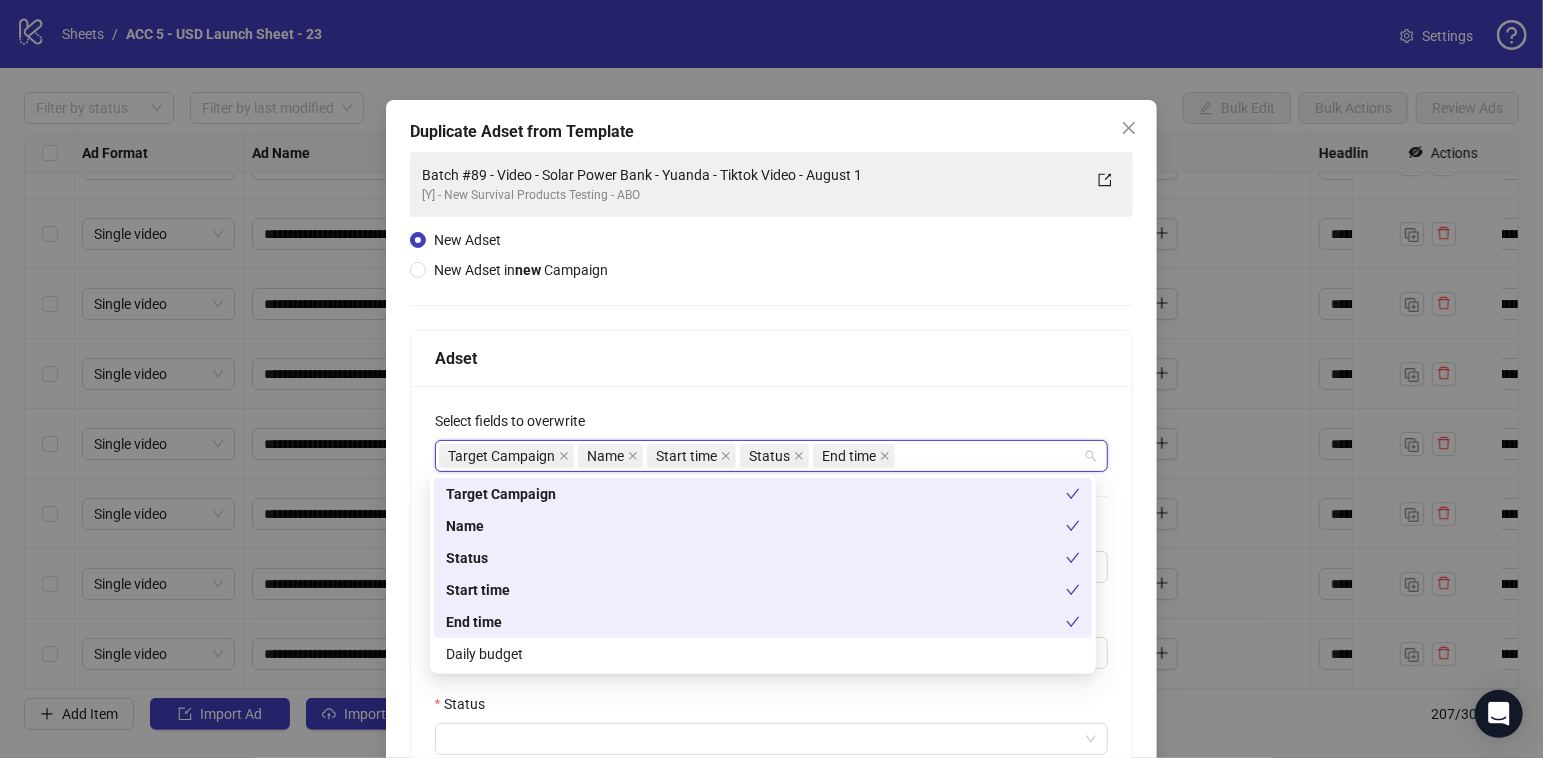 click on "Daily budget" at bounding box center [763, 654] 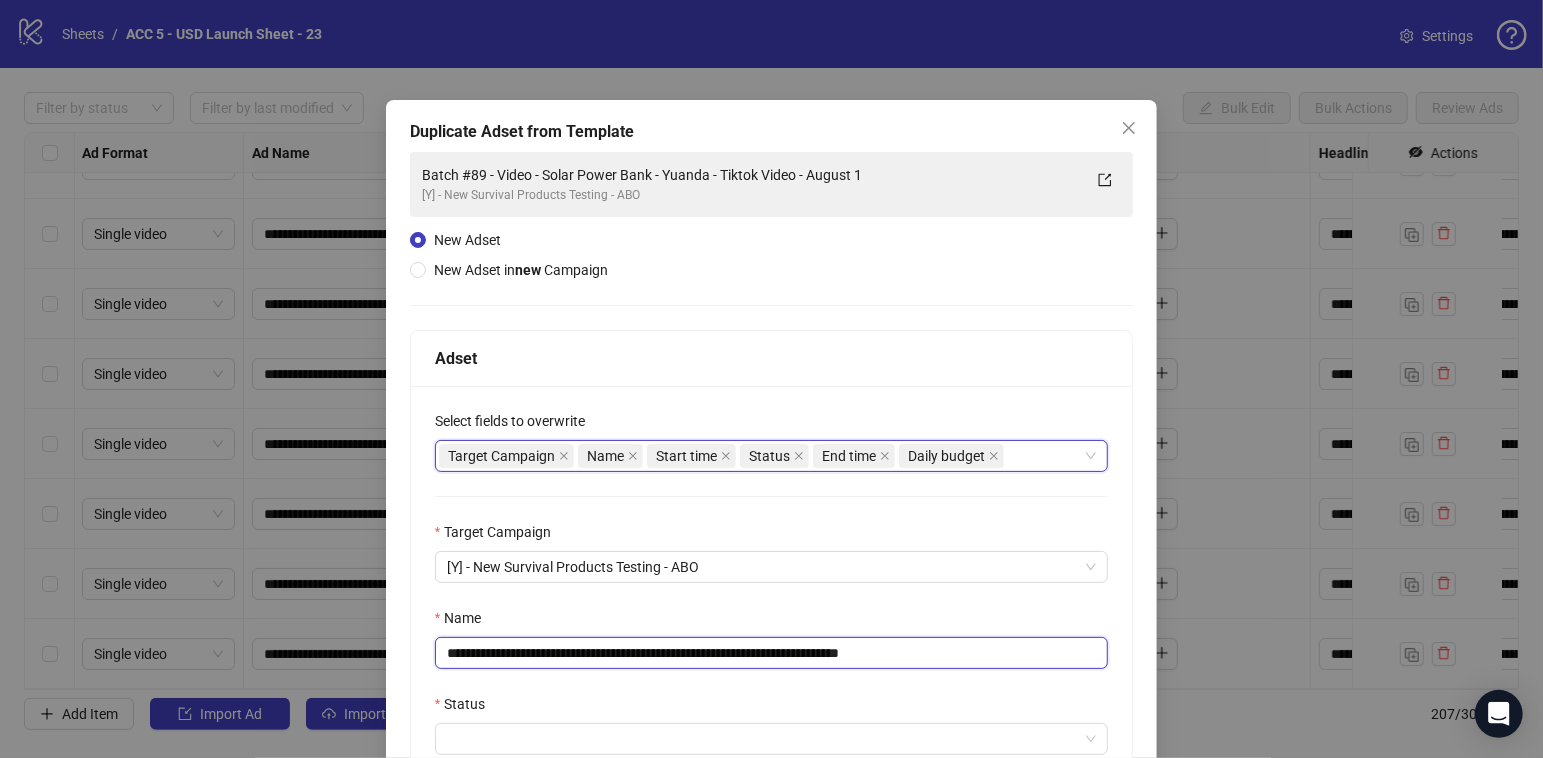 click on "**********" at bounding box center (772, 653) 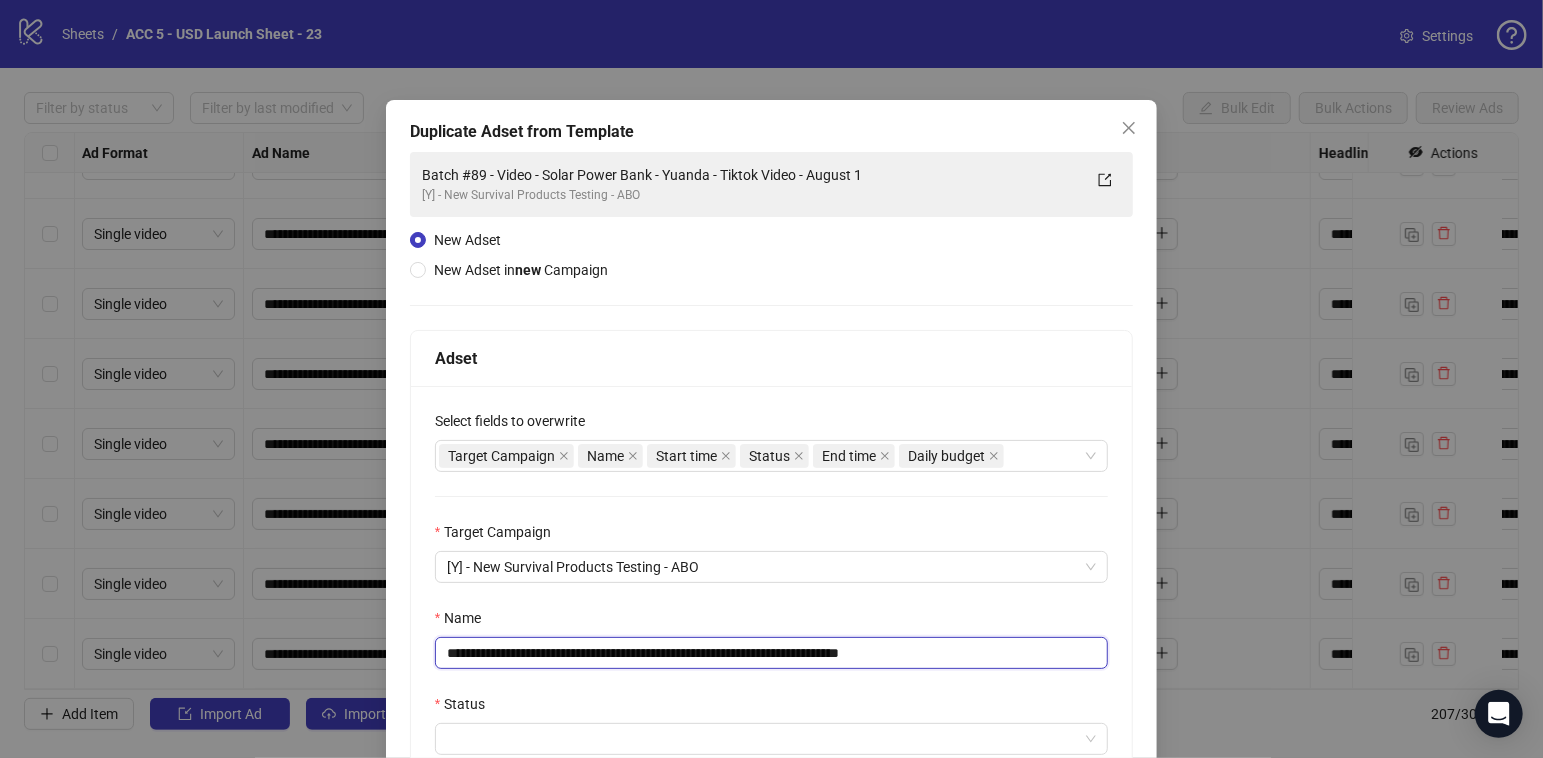 paste 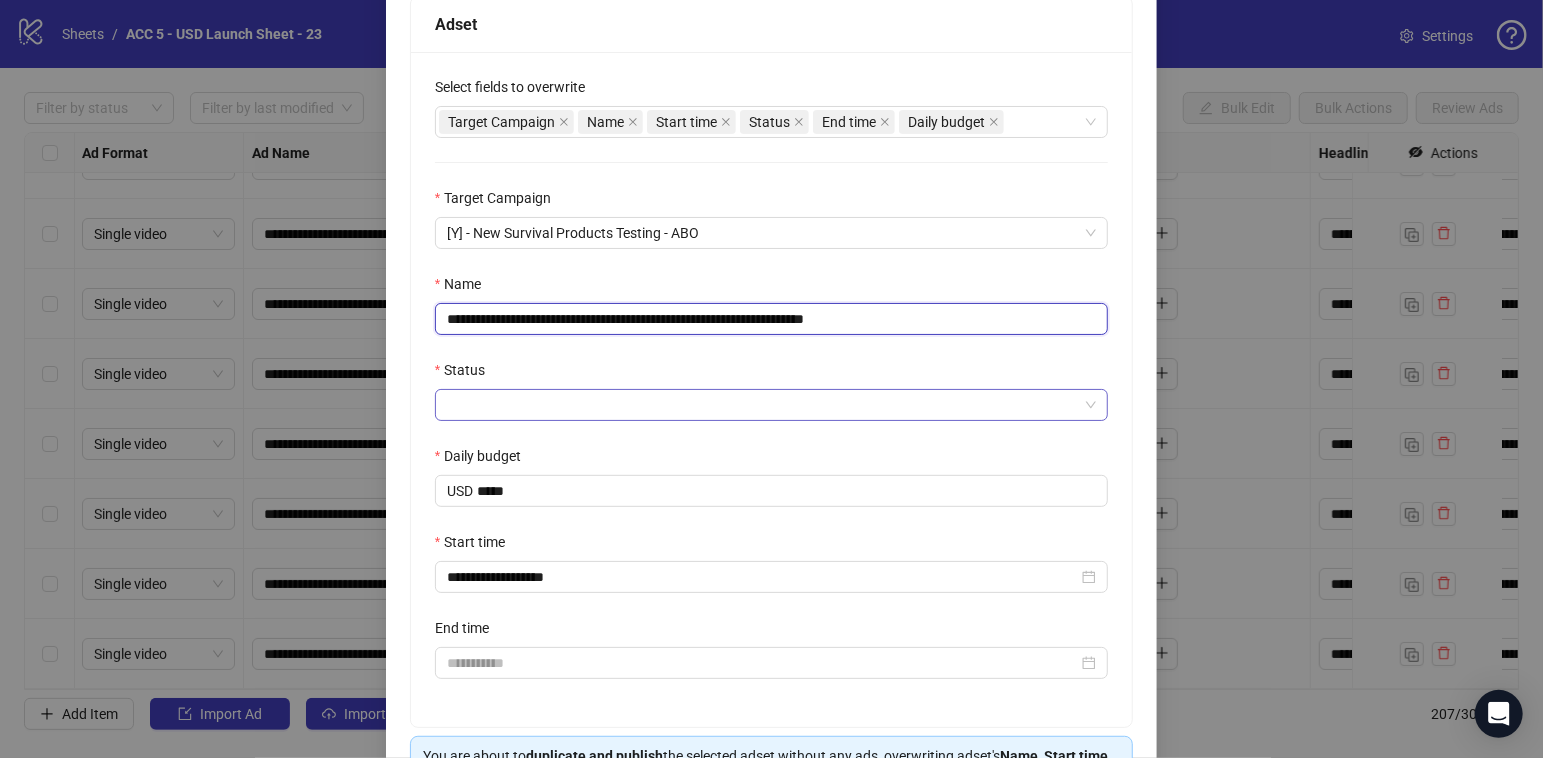 type on "**********" 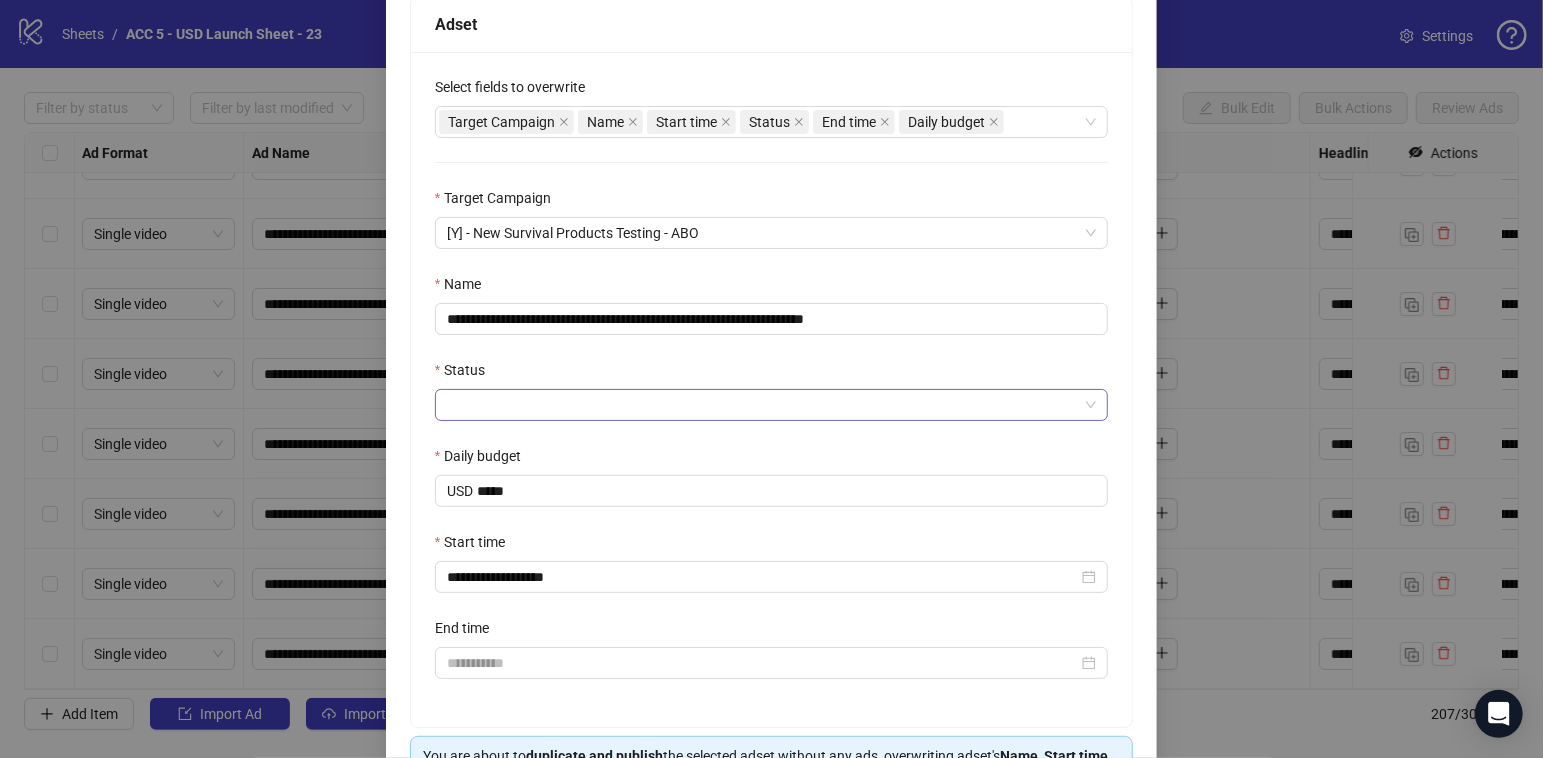 click on "Status" at bounding box center (763, 405) 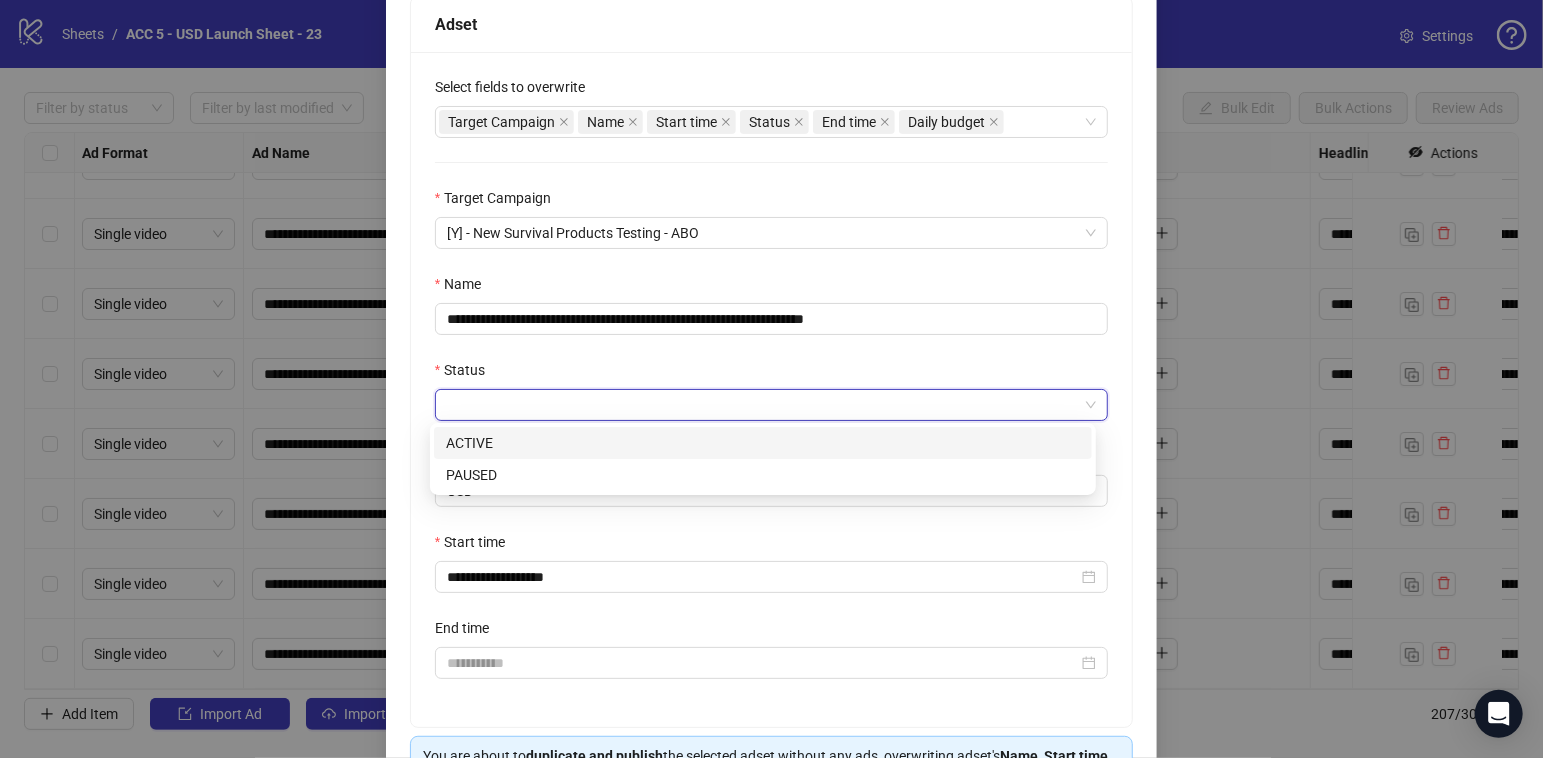 drag, startPoint x: 486, startPoint y: 442, endPoint x: 531, endPoint y: 449, distance: 45.54119 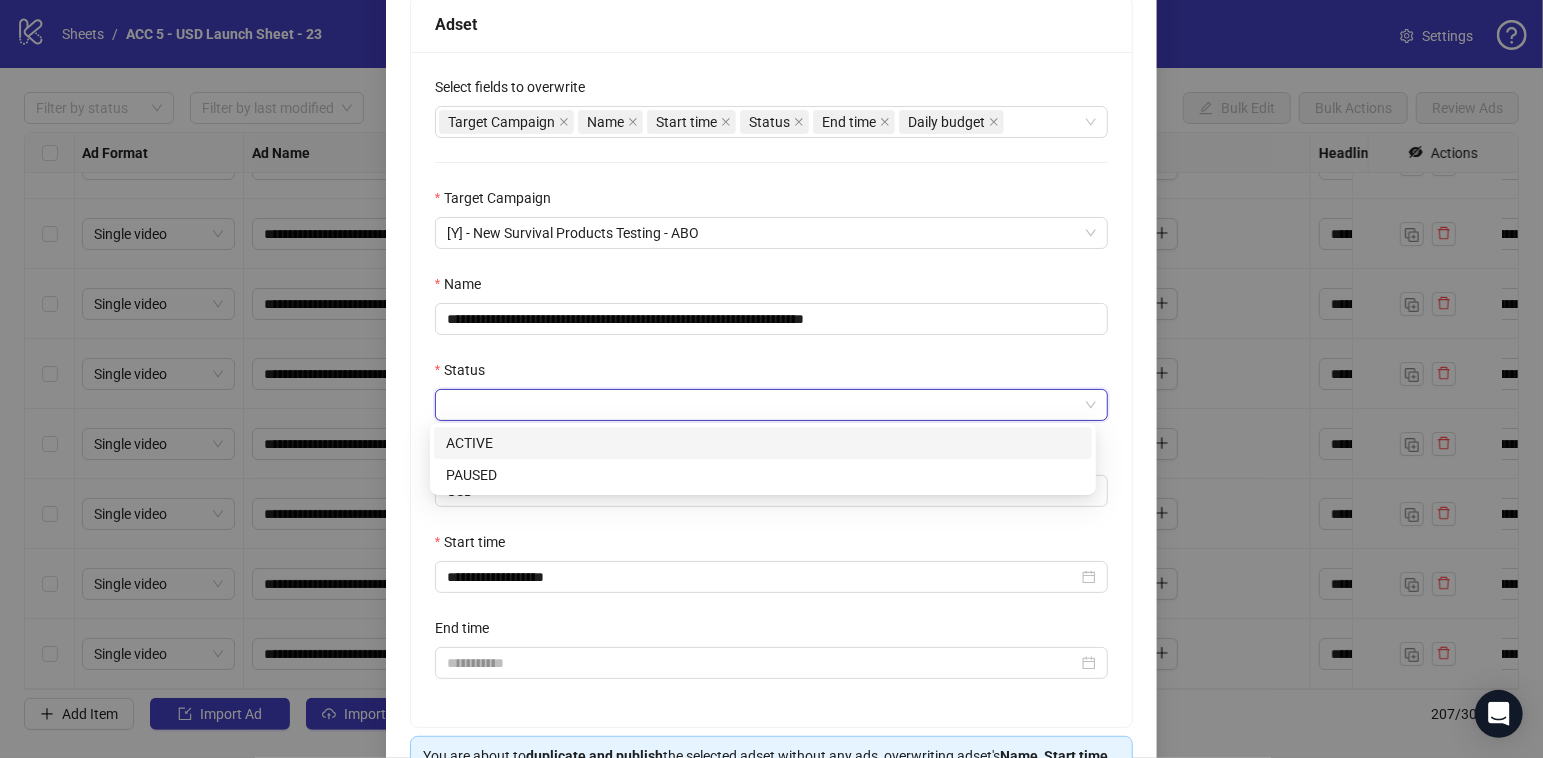 click on "ACTIVE" at bounding box center [763, 443] 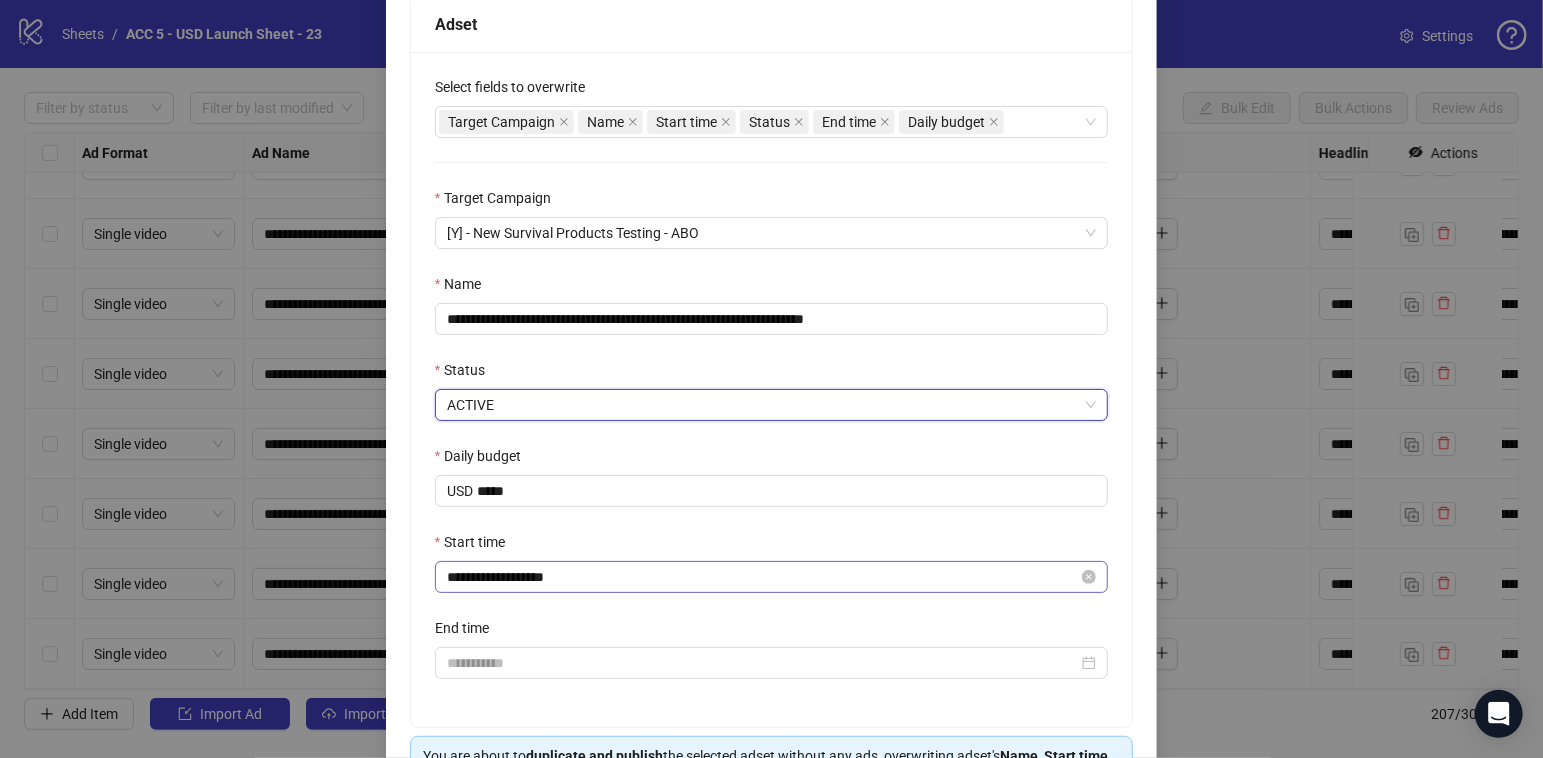 scroll, scrollTop: 459, scrollLeft: 0, axis: vertical 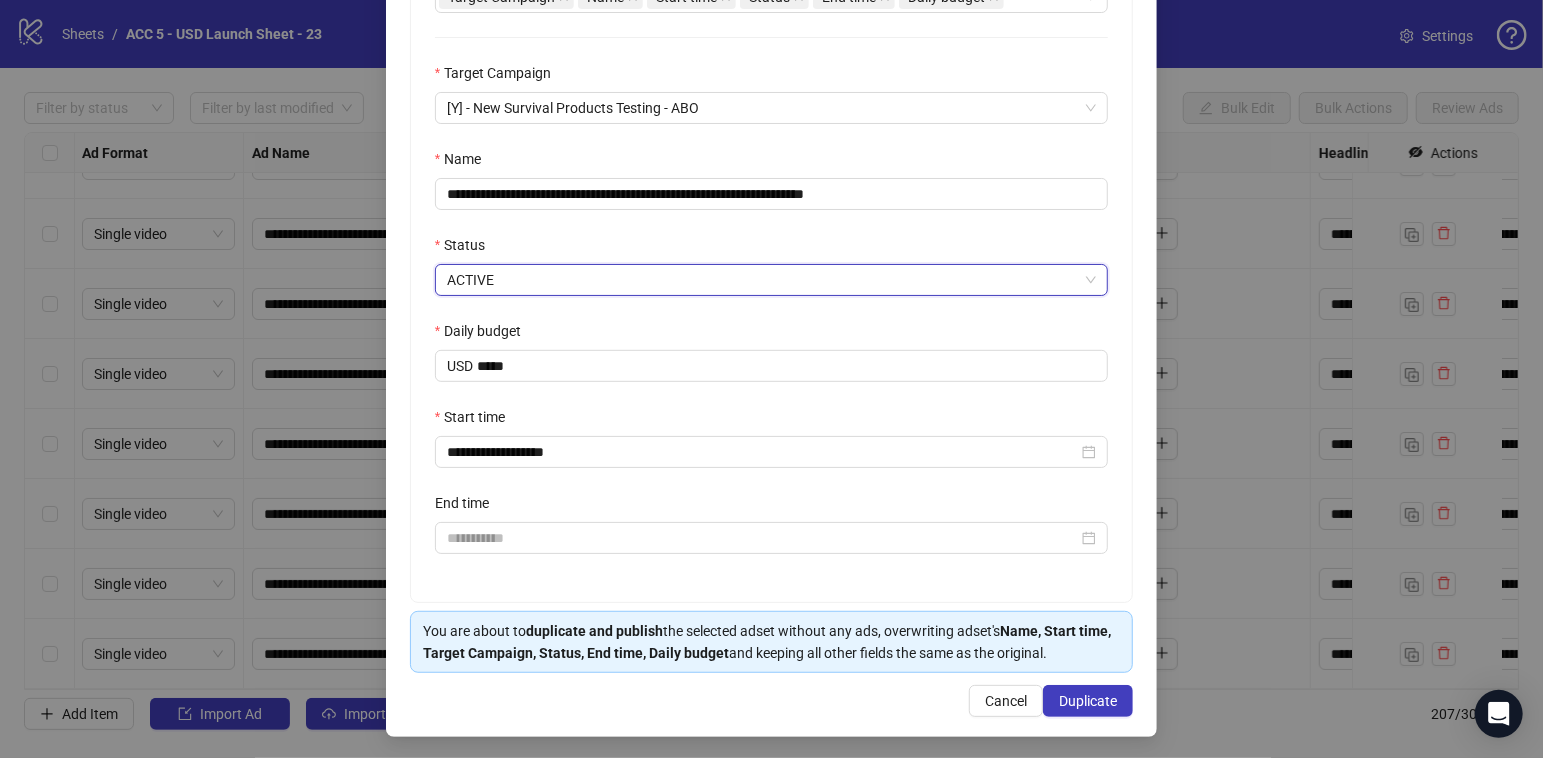 click on "**********" at bounding box center [772, 264] 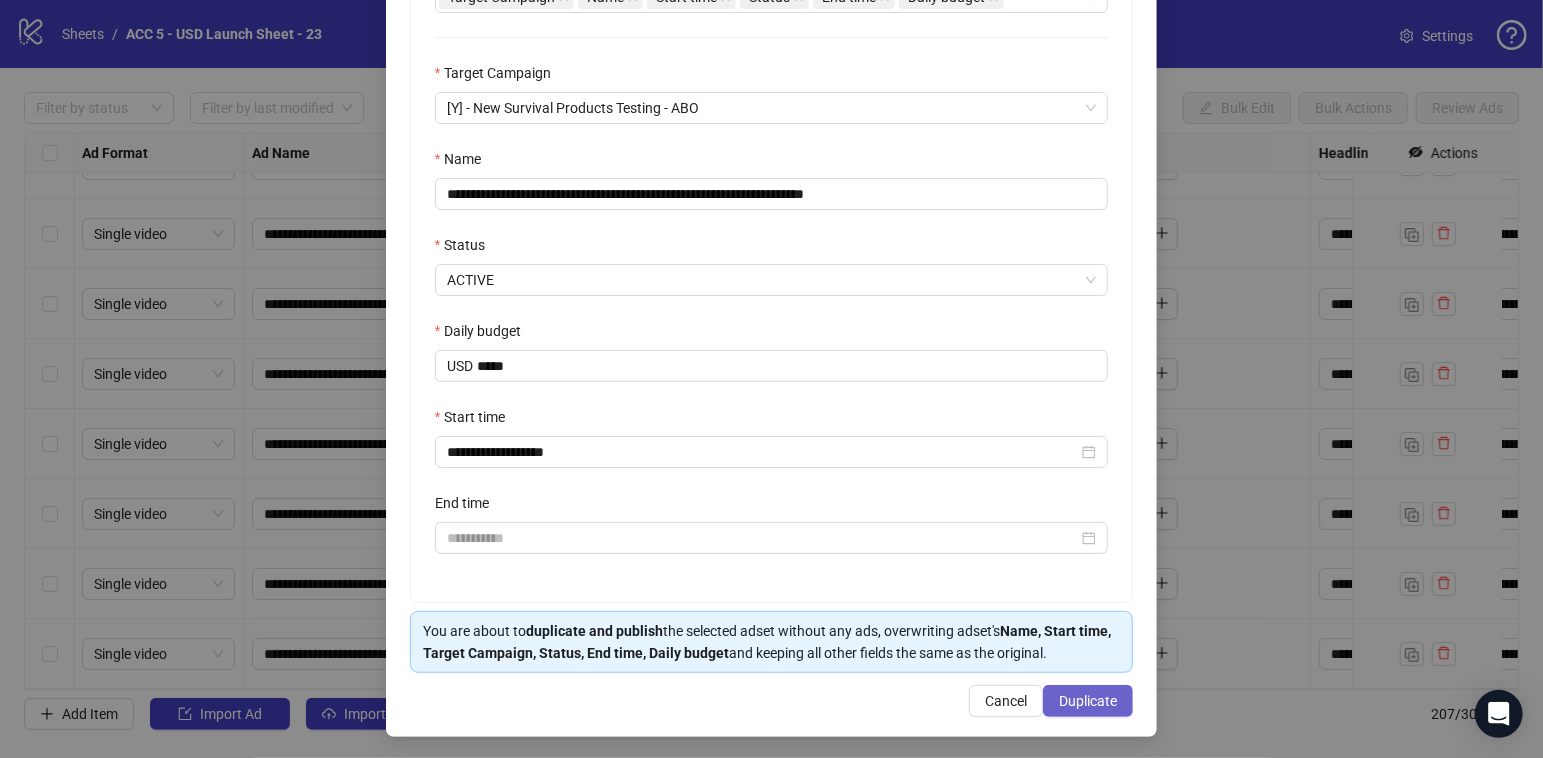 click on "Duplicate" at bounding box center (1088, 701) 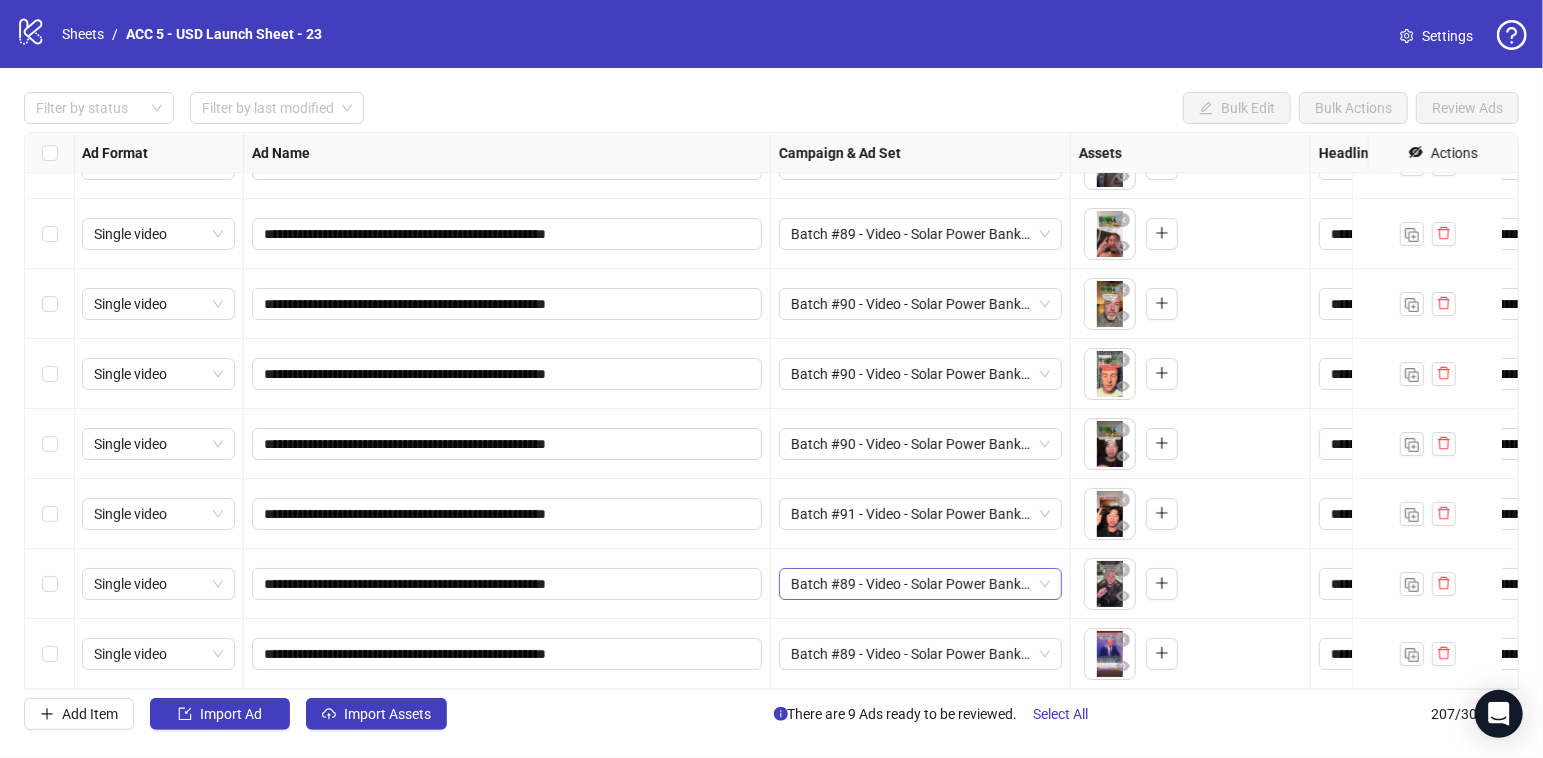 click on "Batch #89 - Video - Solar Power Bank - Yuanda - Tiktok Video - August 1" at bounding box center (920, 584) 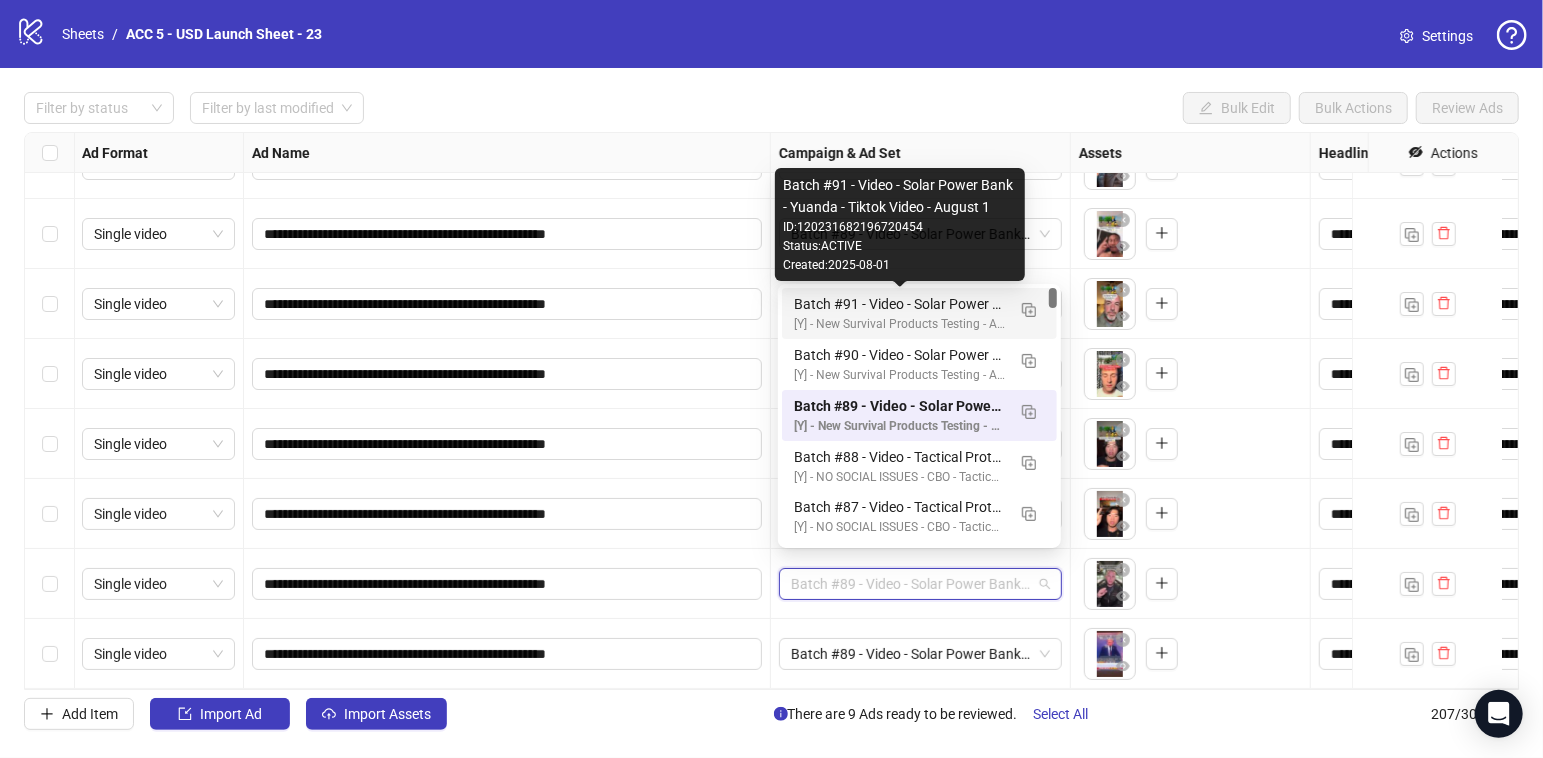 drag, startPoint x: 846, startPoint y: 305, endPoint x: 915, endPoint y: 584, distance: 287.40564 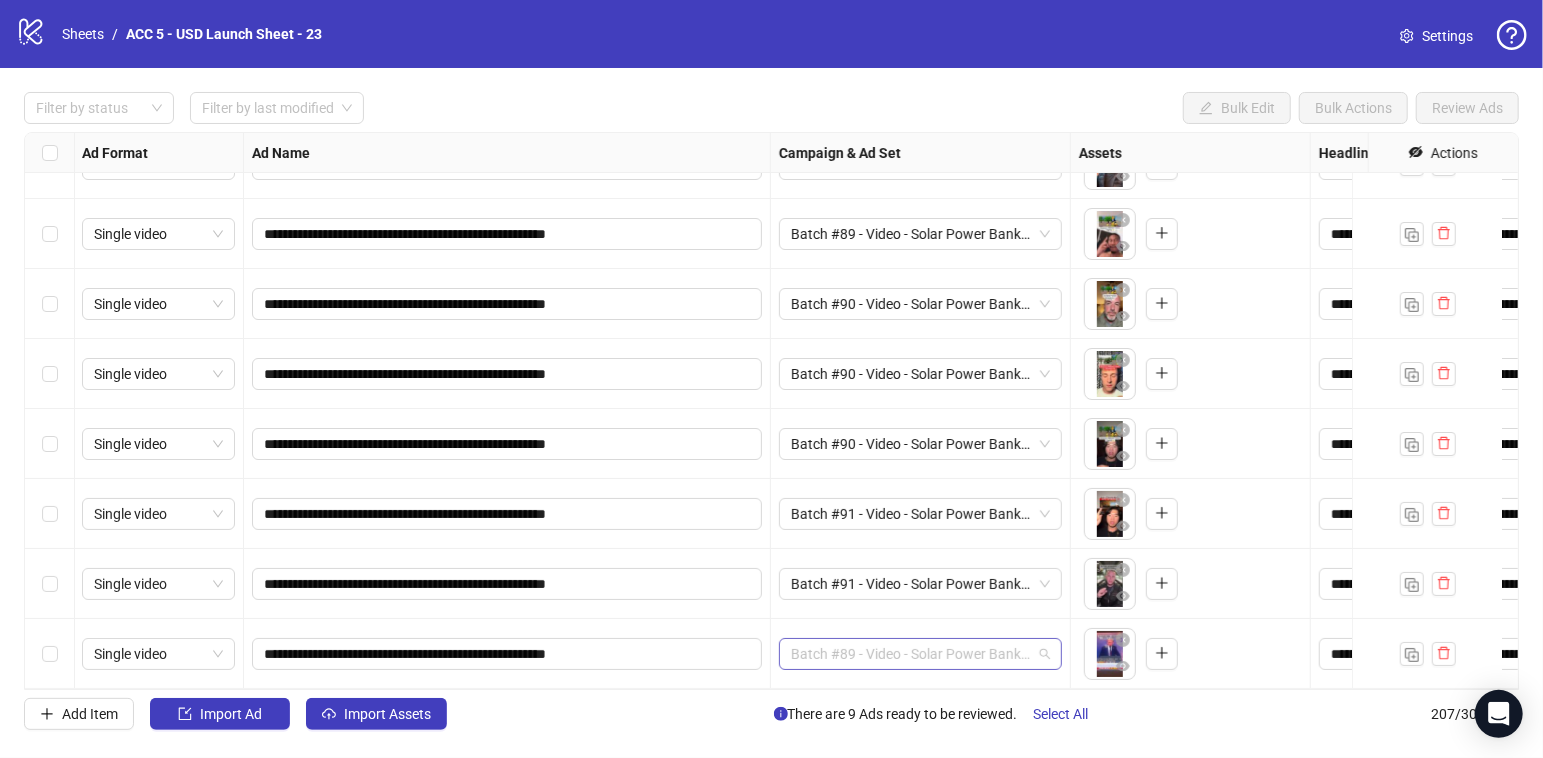 click on "Batch #89 - Video - Solar Power Bank - Yuanda - Tiktok Video - August 1" at bounding box center [920, 654] 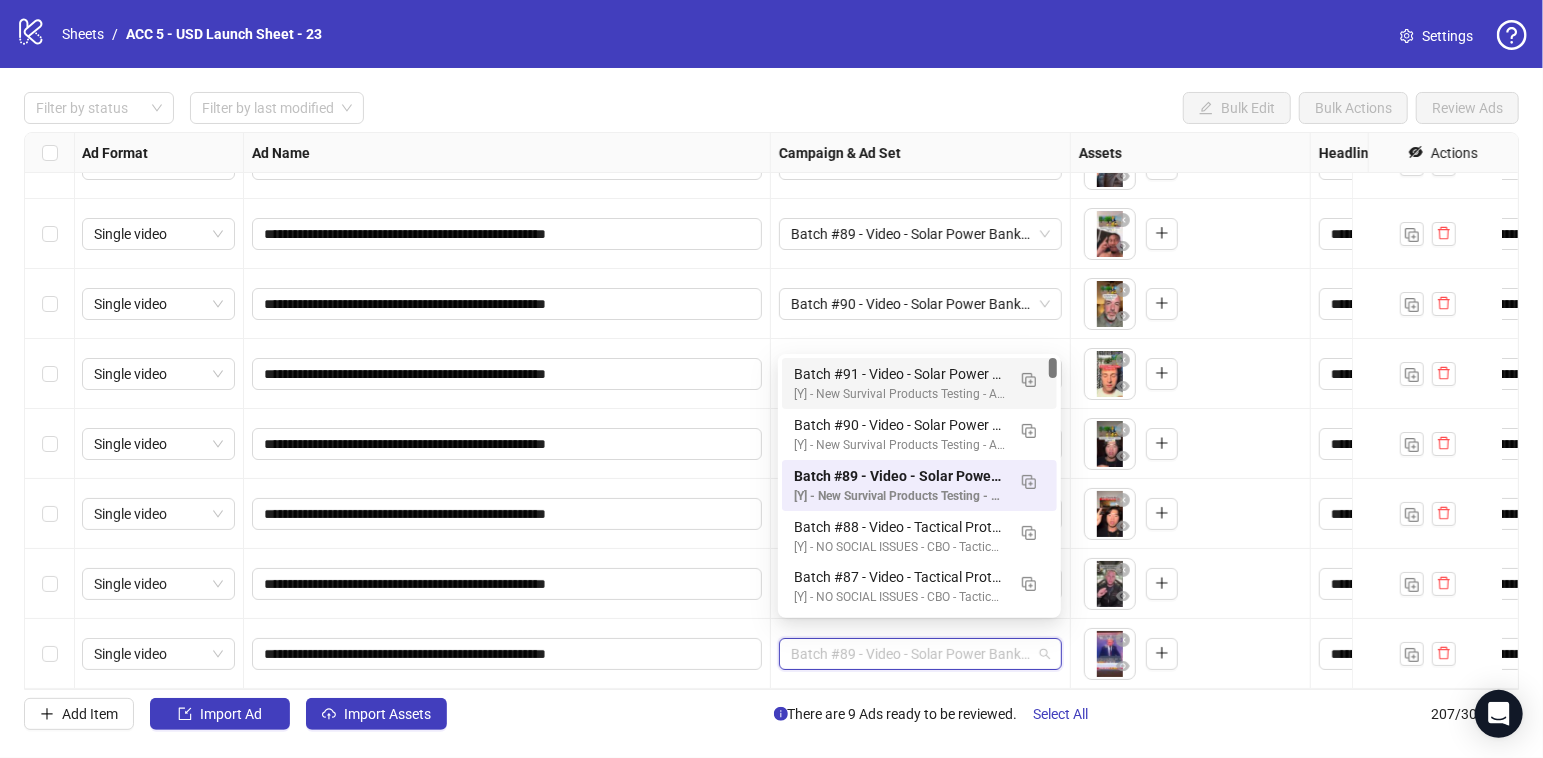click on "[Y] - New Survival Products Testing - ABO" at bounding box center (899, 394) 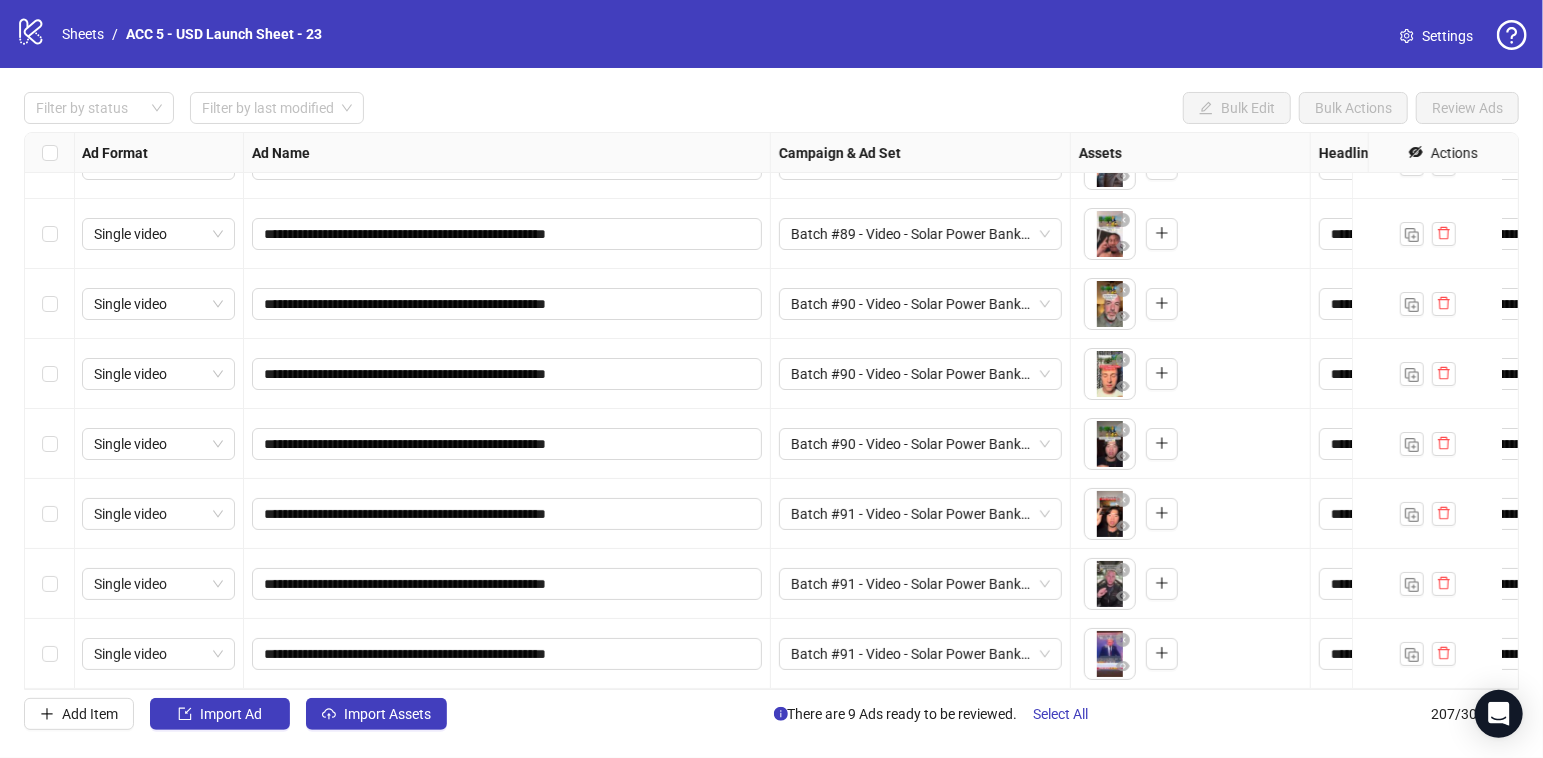 scroll, scrollTop: 13711, scrollLeft: 1, axis: both 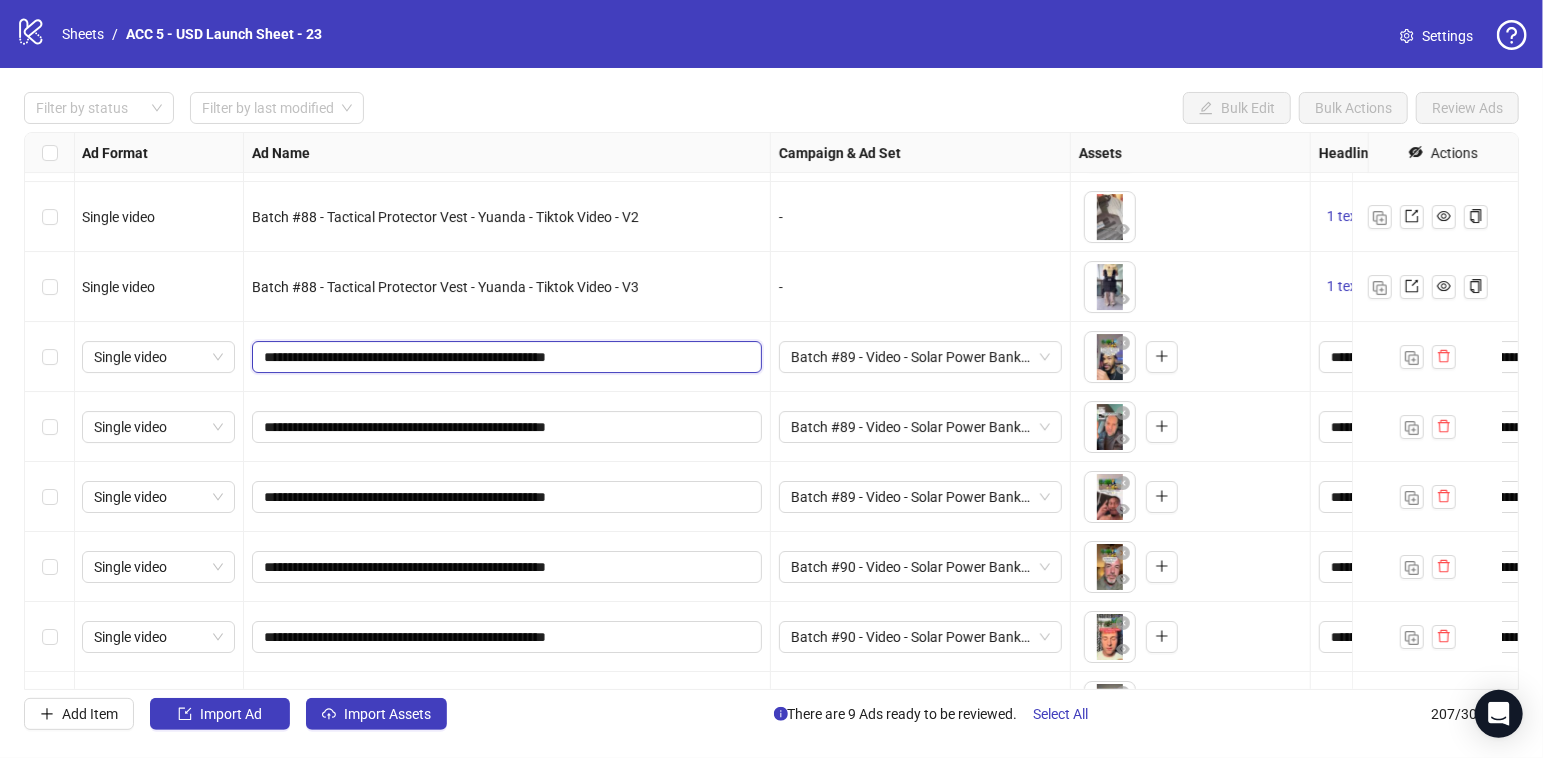 click on "**********" at bounding box center [505, 357] 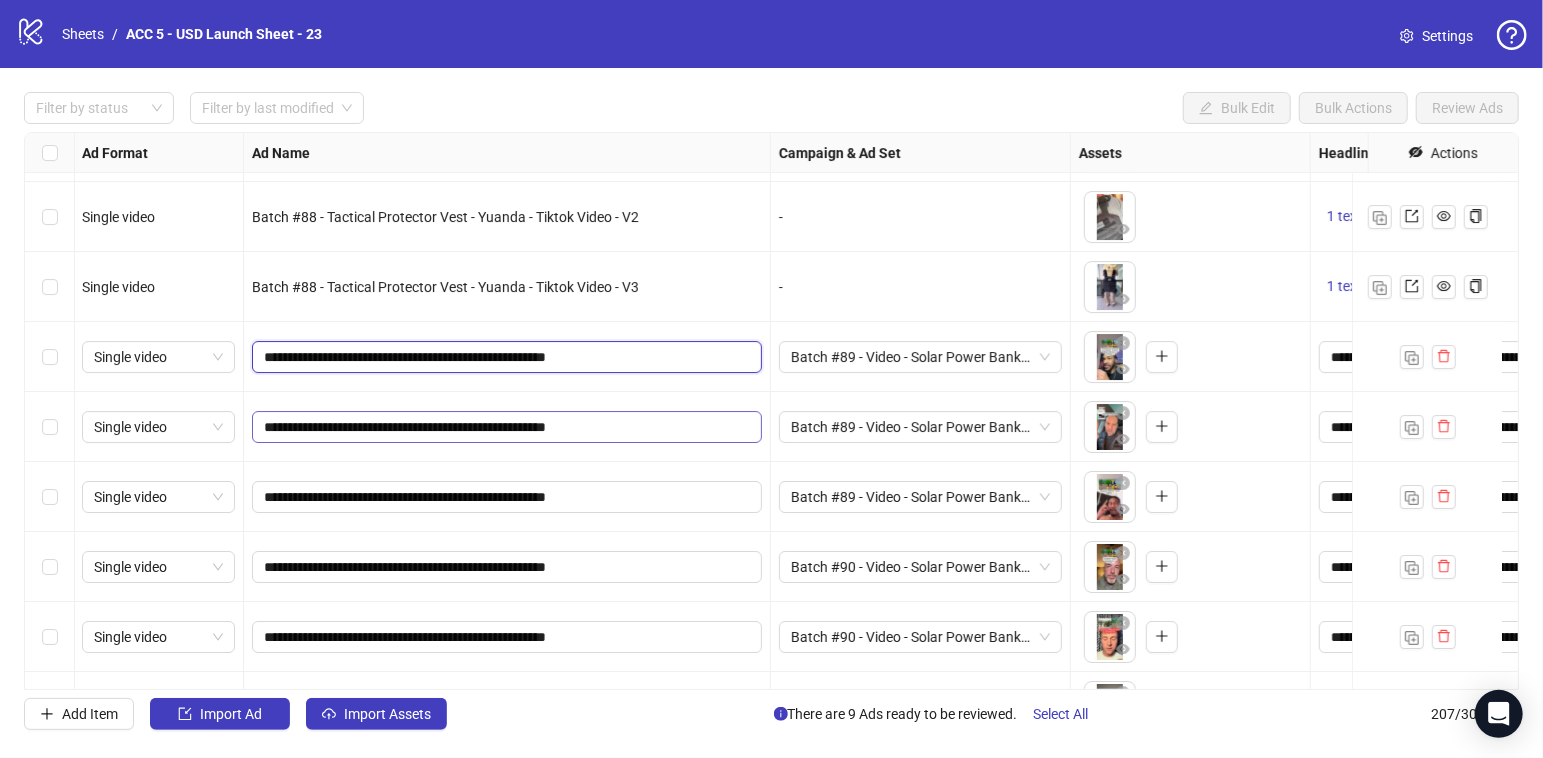 type on "**********" 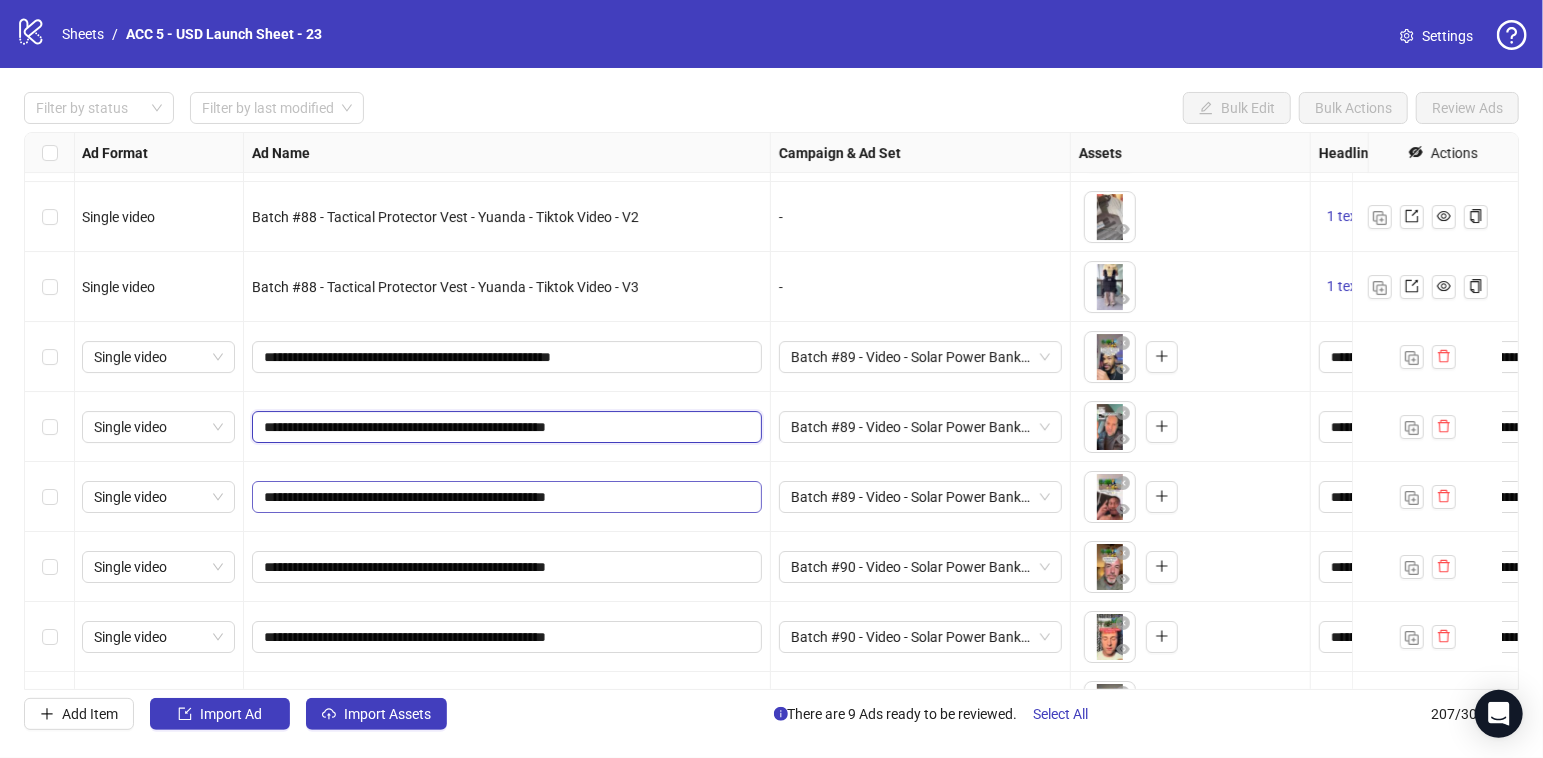 click on "**********" at bounding box center [505, 427] 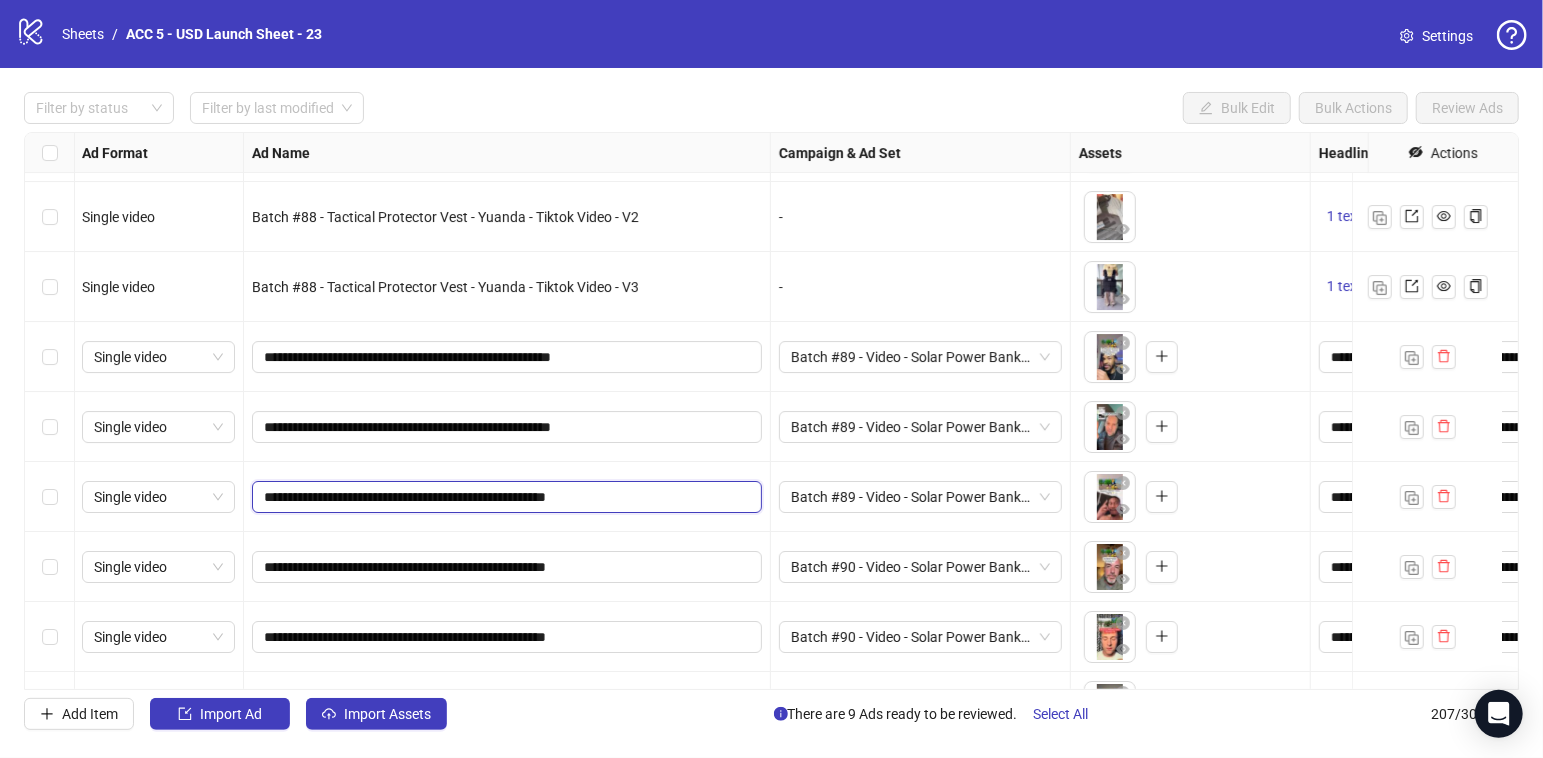 click on "**********" at bounding box center [505, 497] 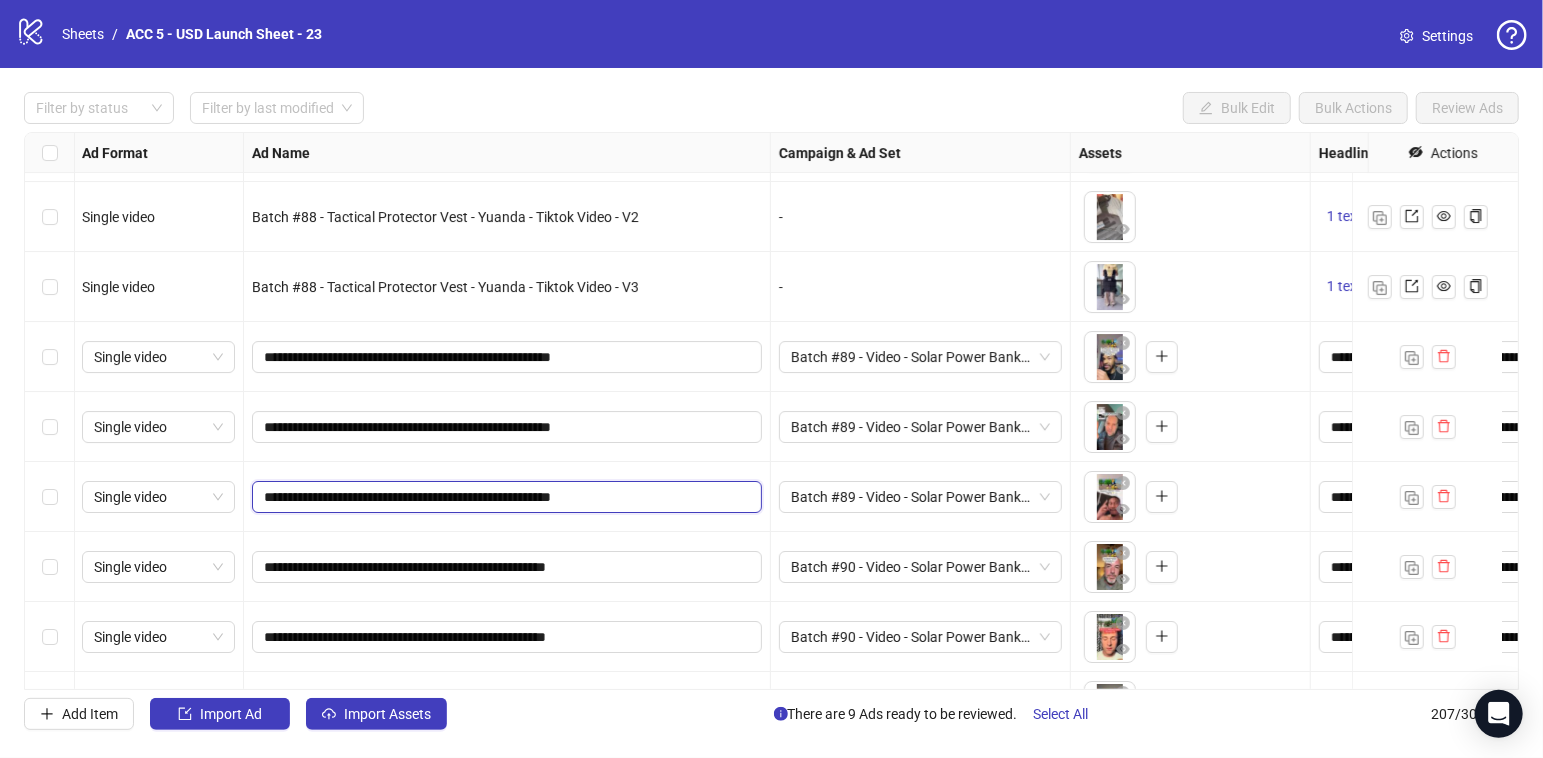 type on "**********" 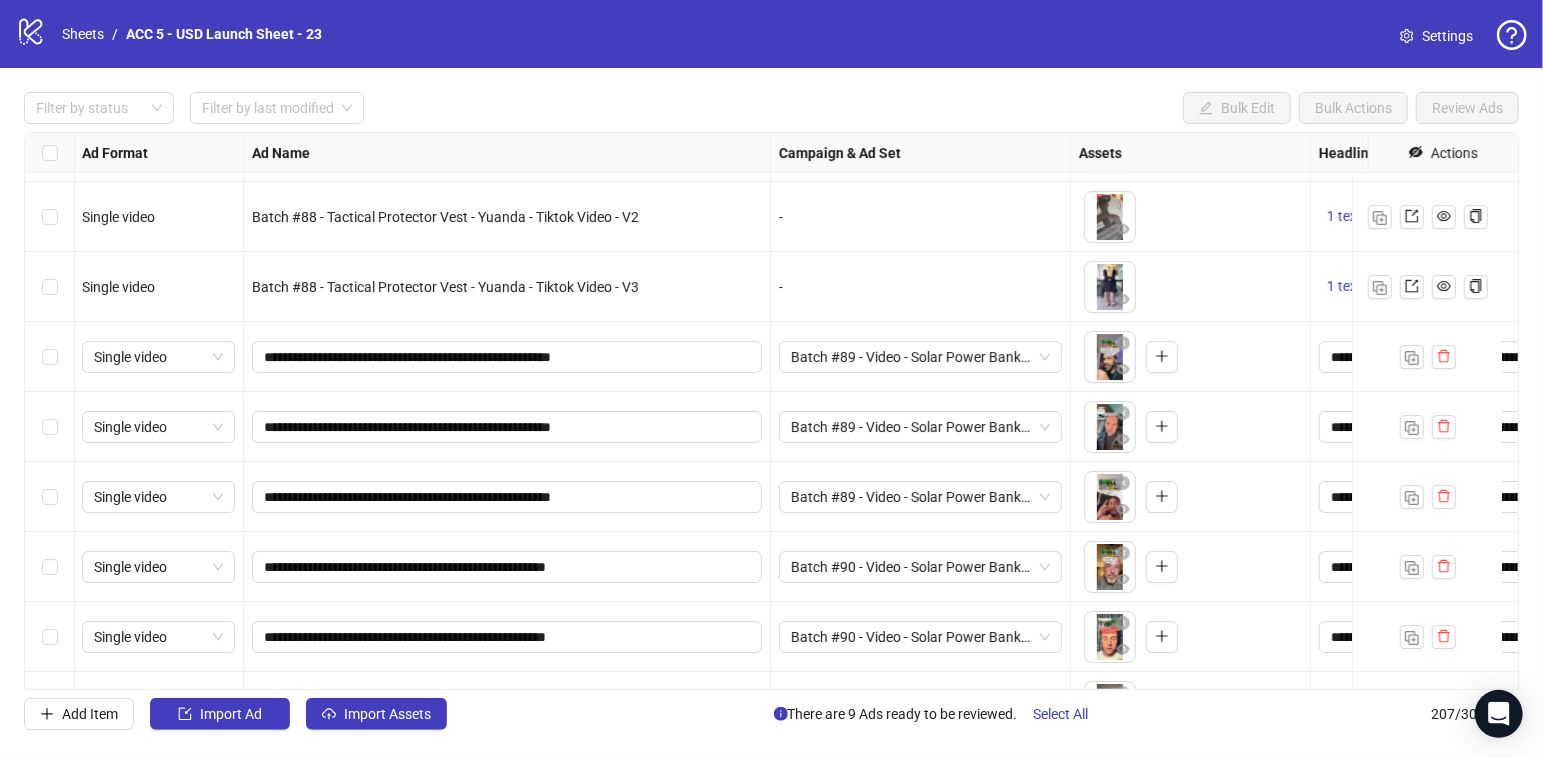click on "**********" at bounding box center (507, 497) 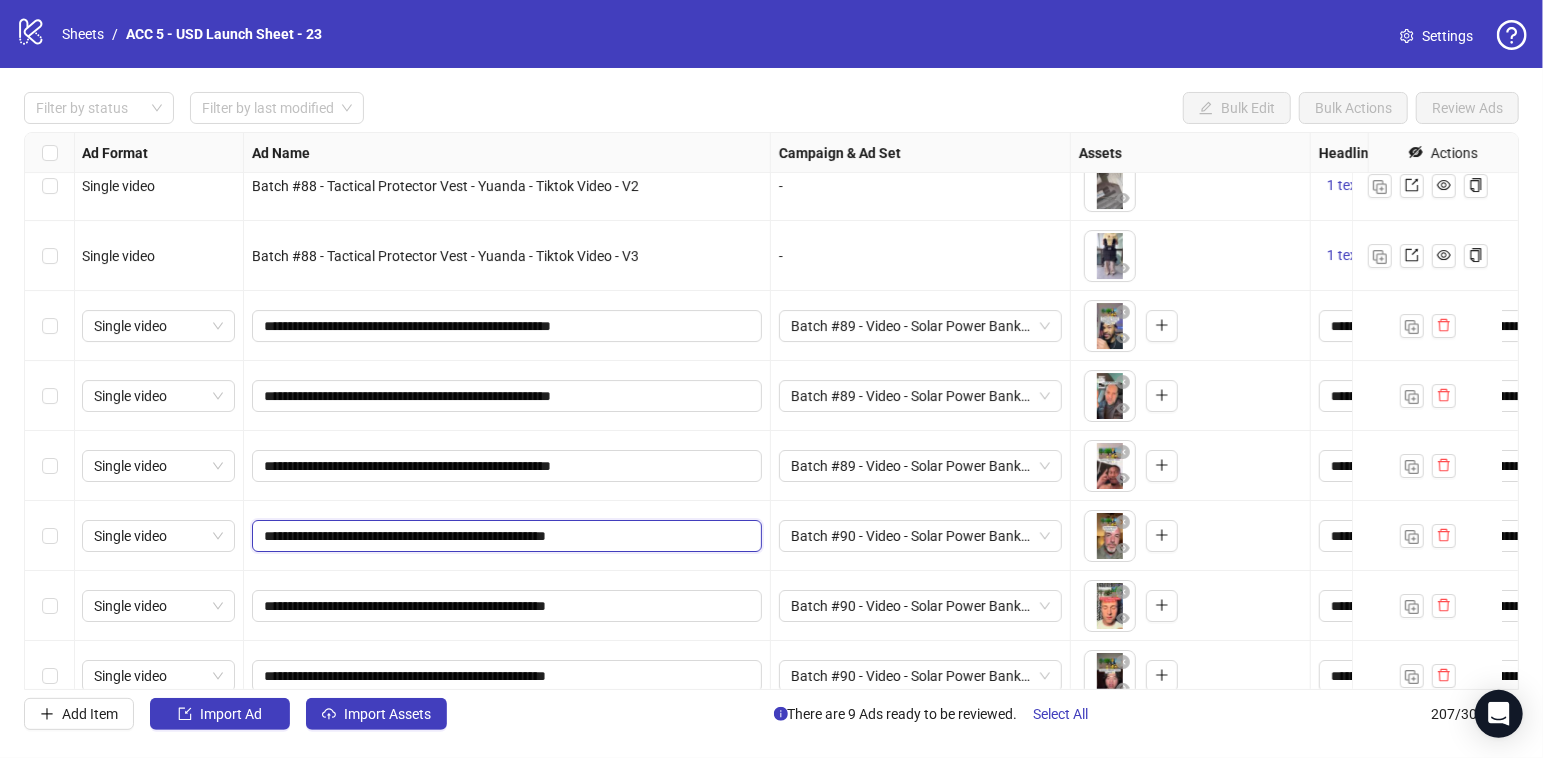 click on "**********" at bounding box center (505, 536) 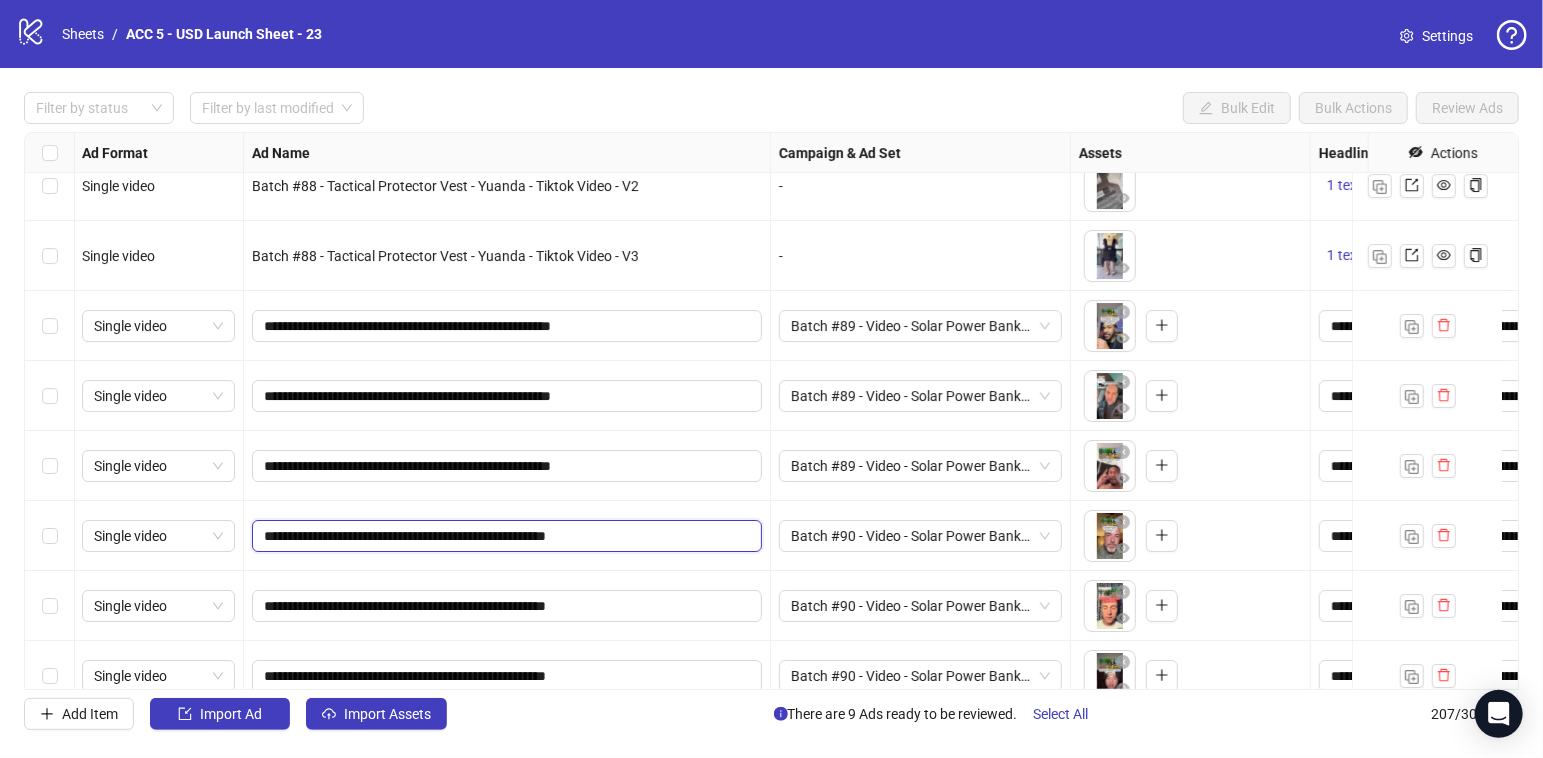 type on "**********" 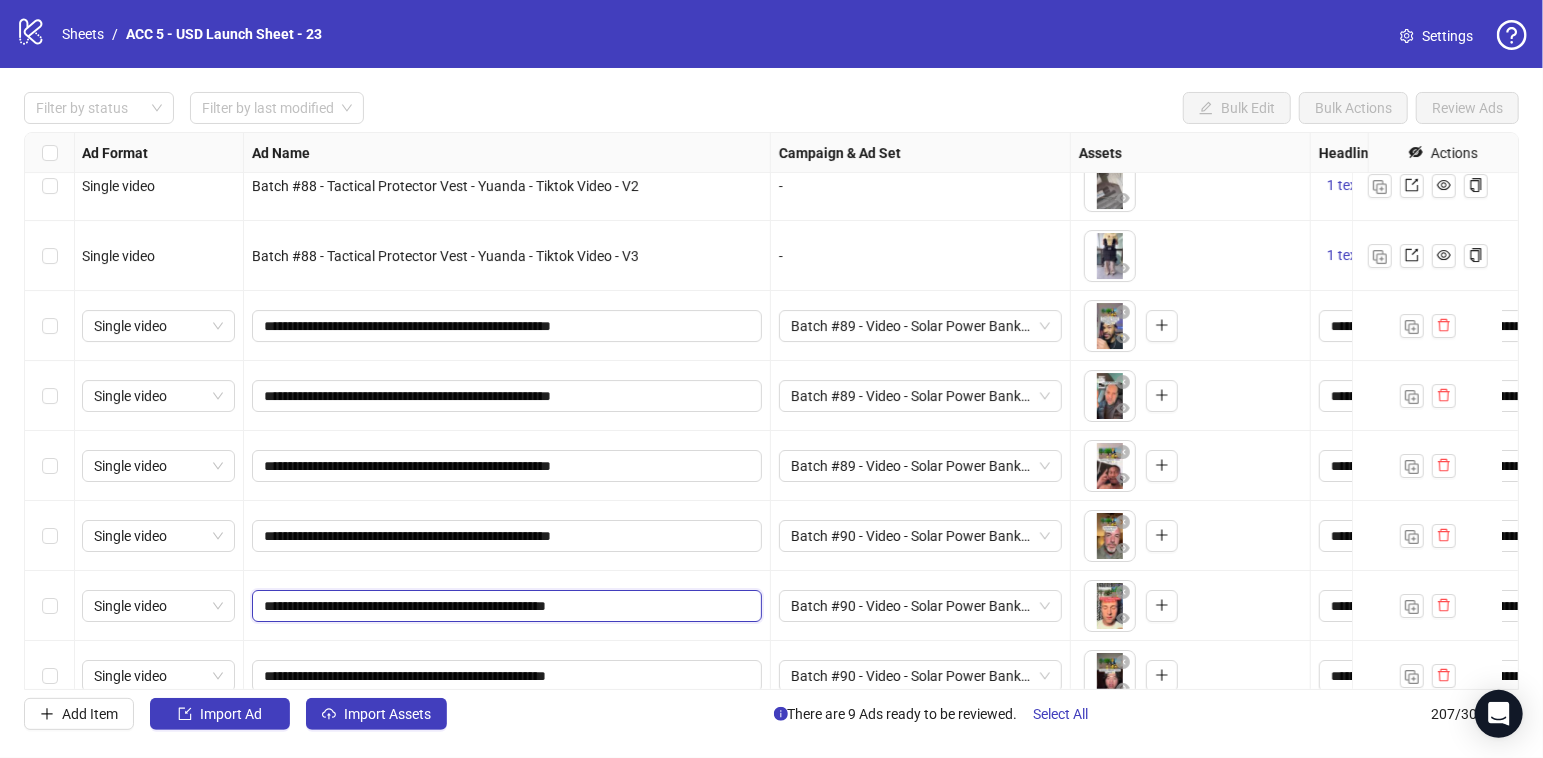 click on "**********" at bounding box center (505, 606) 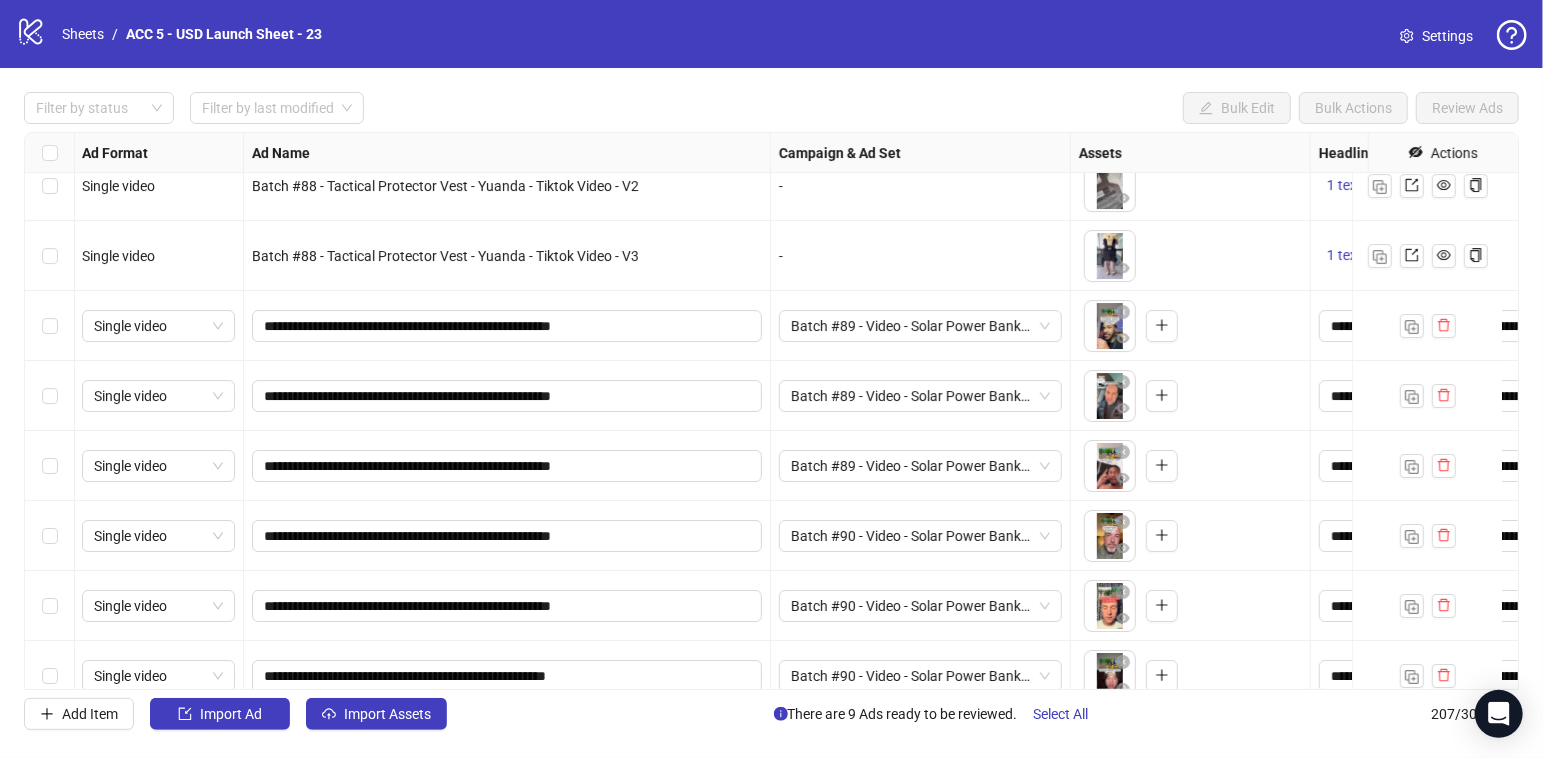 click on "**********" at bounding box center [507, 536] 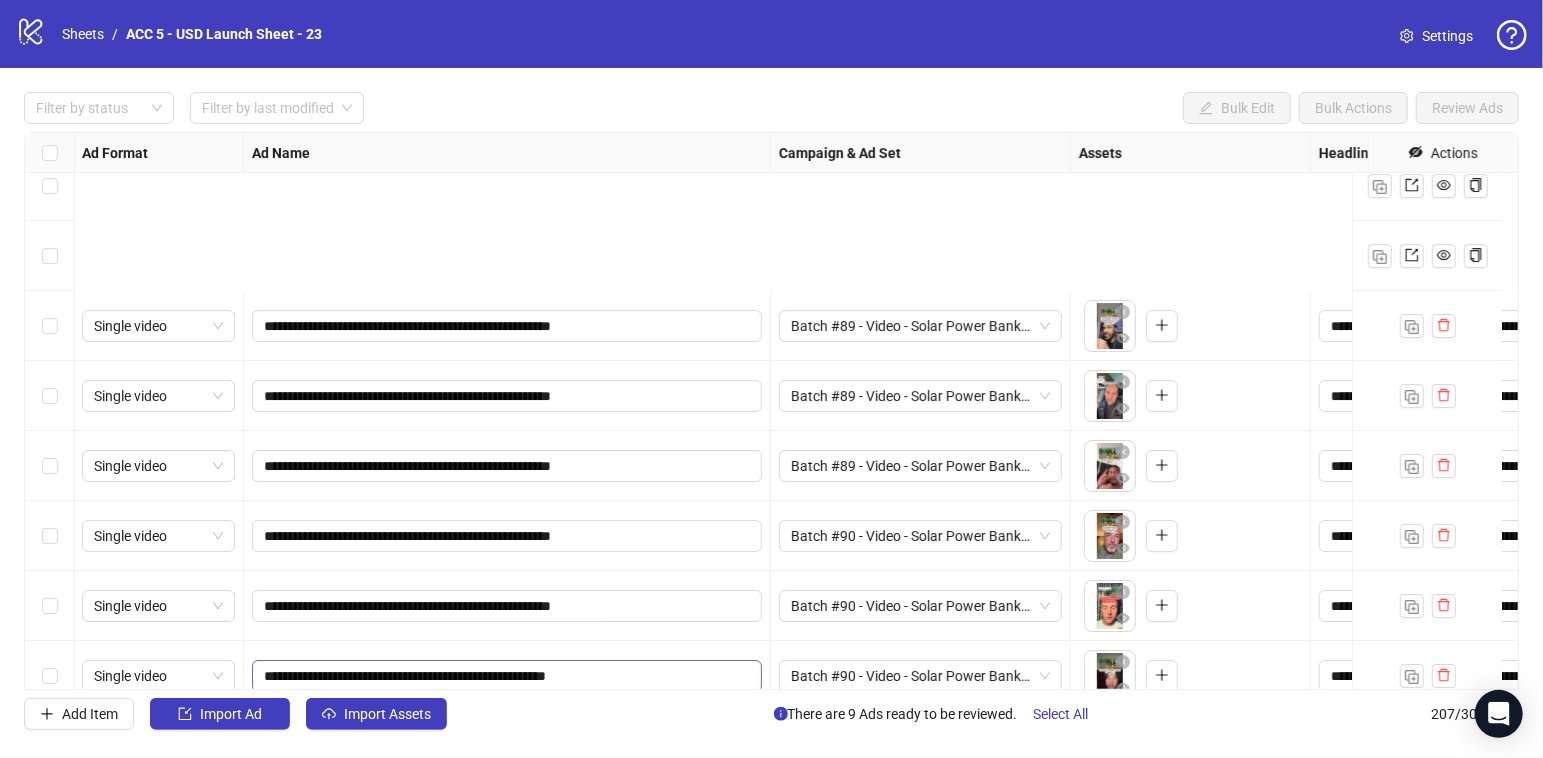 scroll, scrollTop: 13990, scrollLeft: 1, axis: both 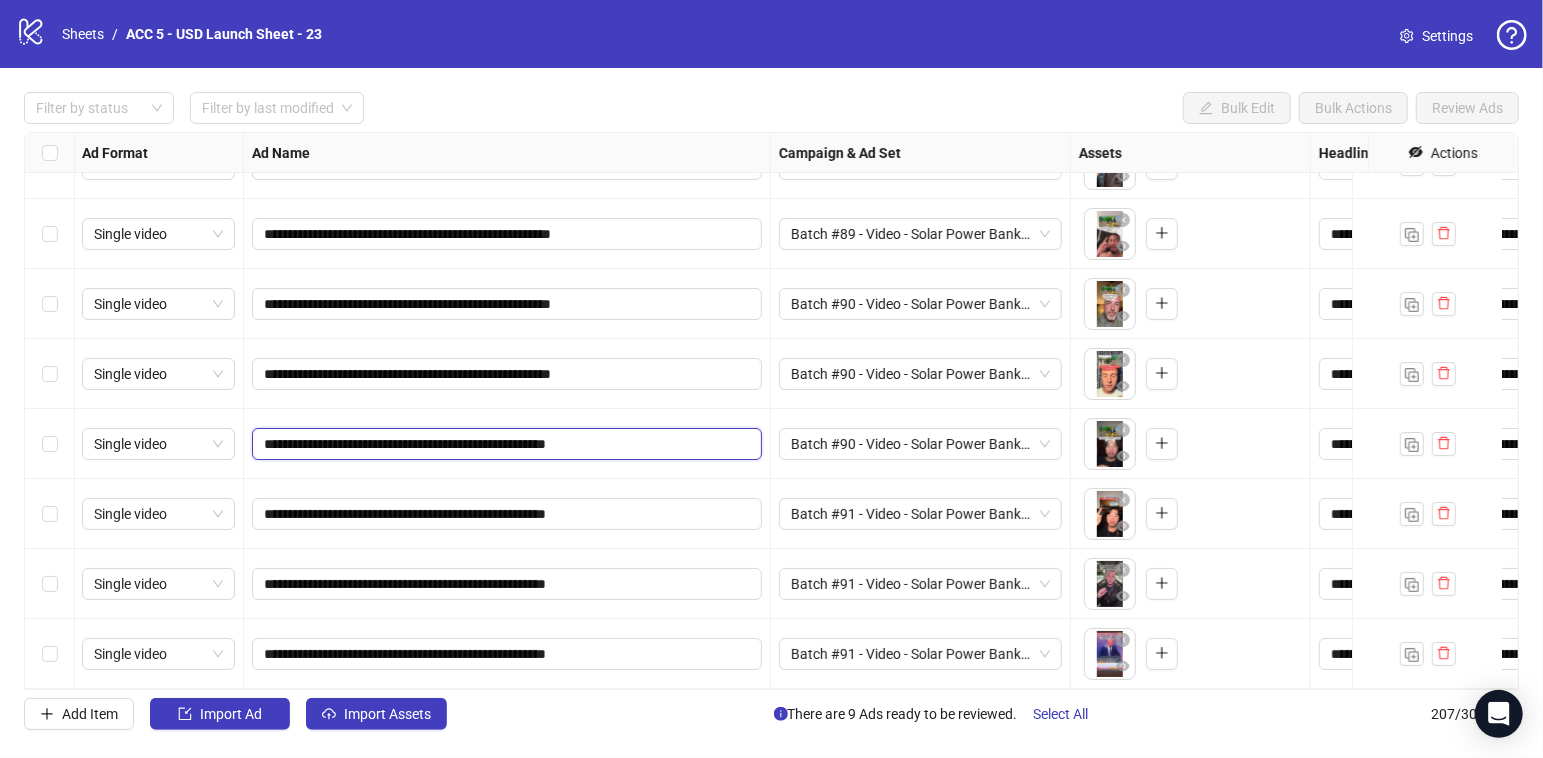 click on "**********" at bounding box center [505, 444] 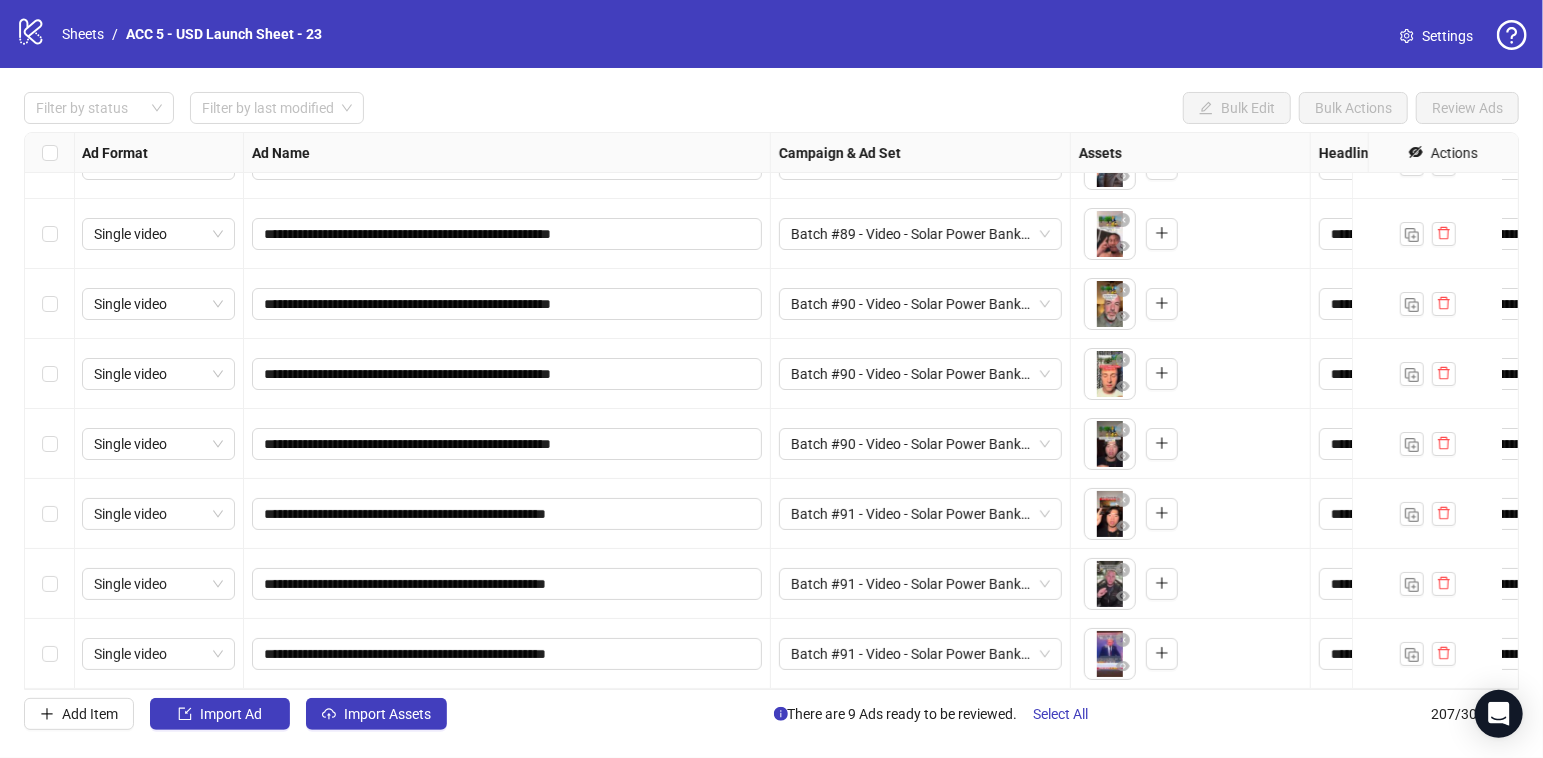 click on "**********" at bounding box center [507, 444] 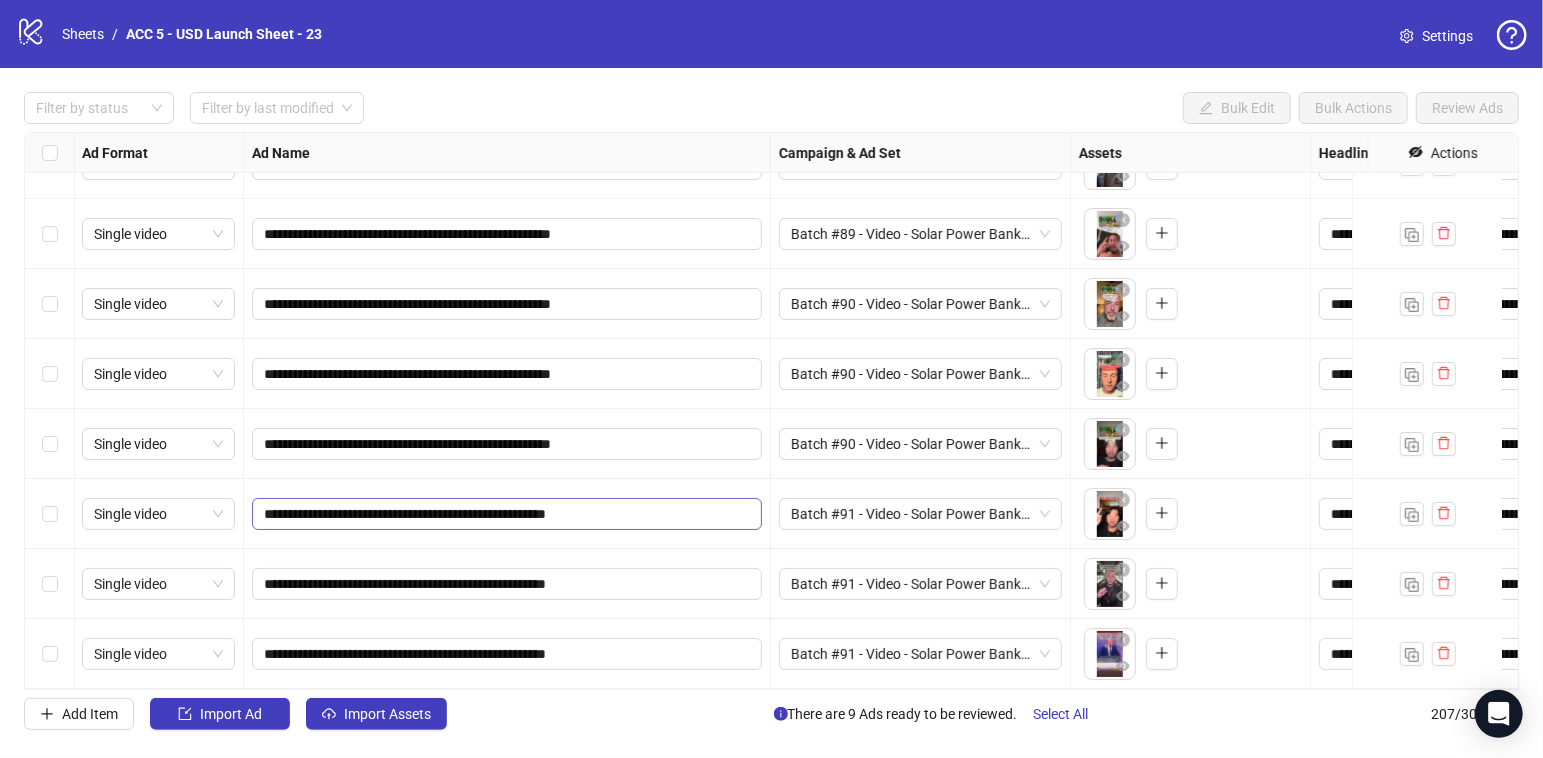 click on "**********" at bounding box center (507, 514) 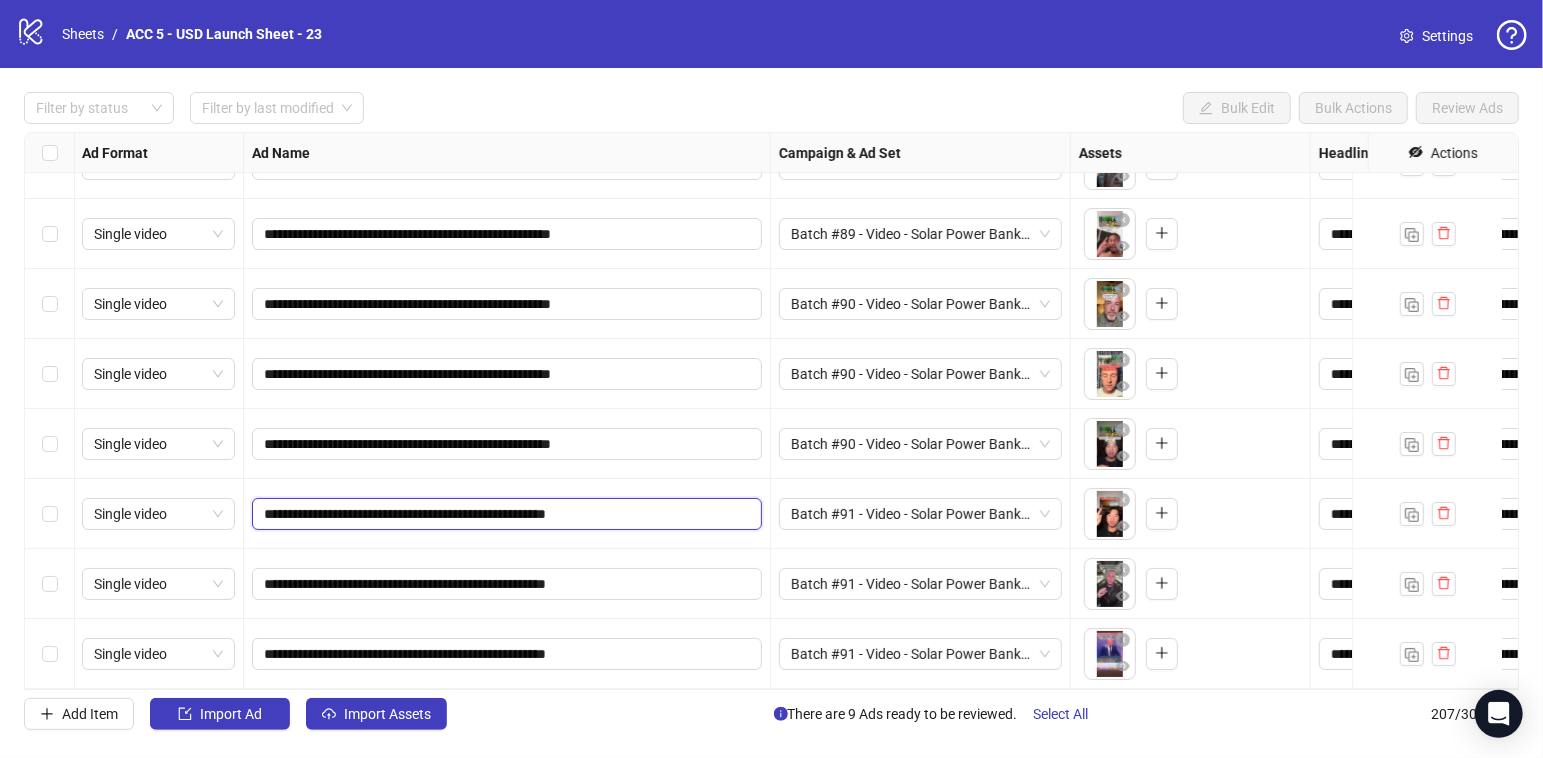 click on "**********" at bounding box center [505, 514] 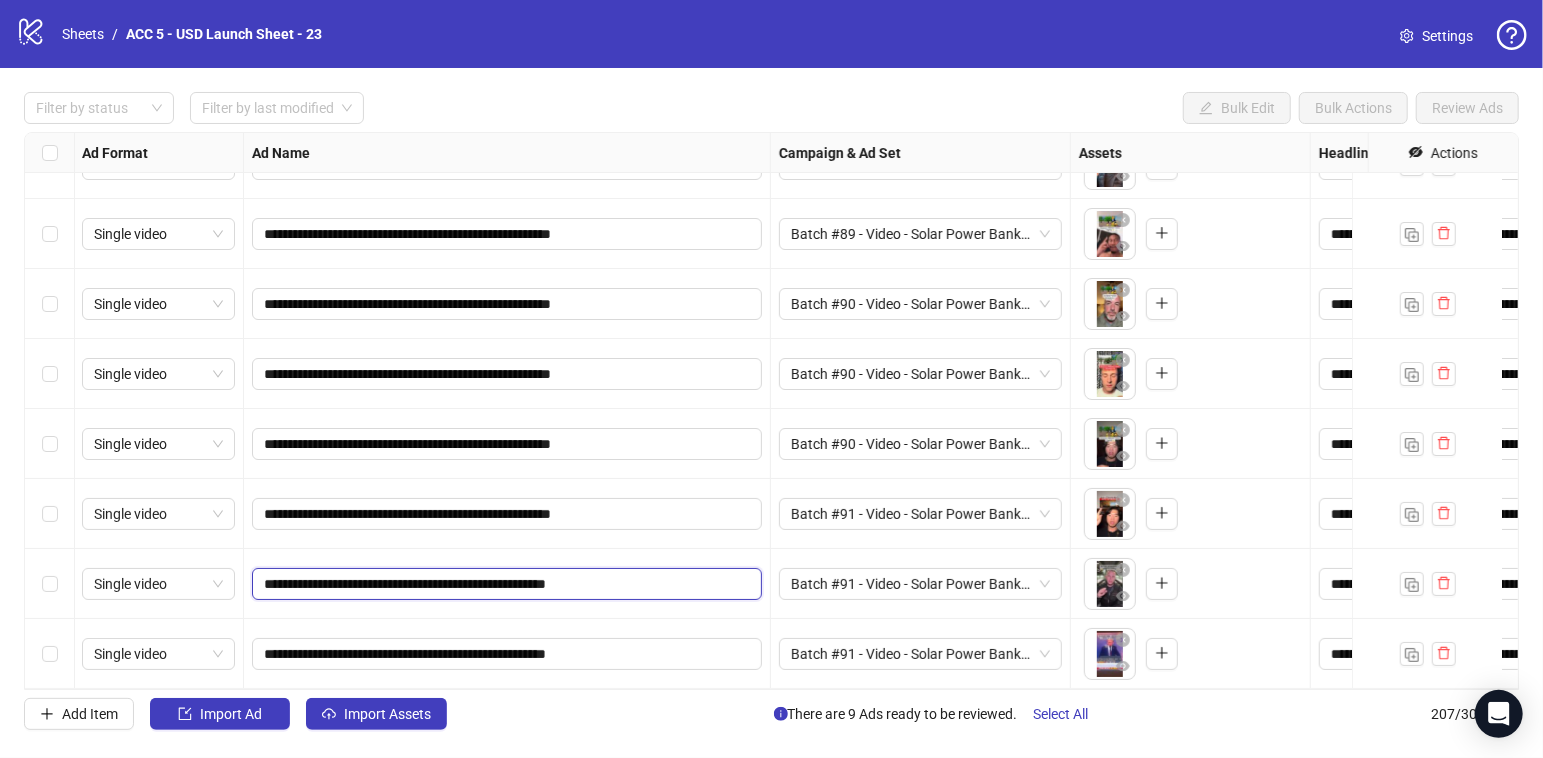 click on "**********" at bounding box center [505, 584] 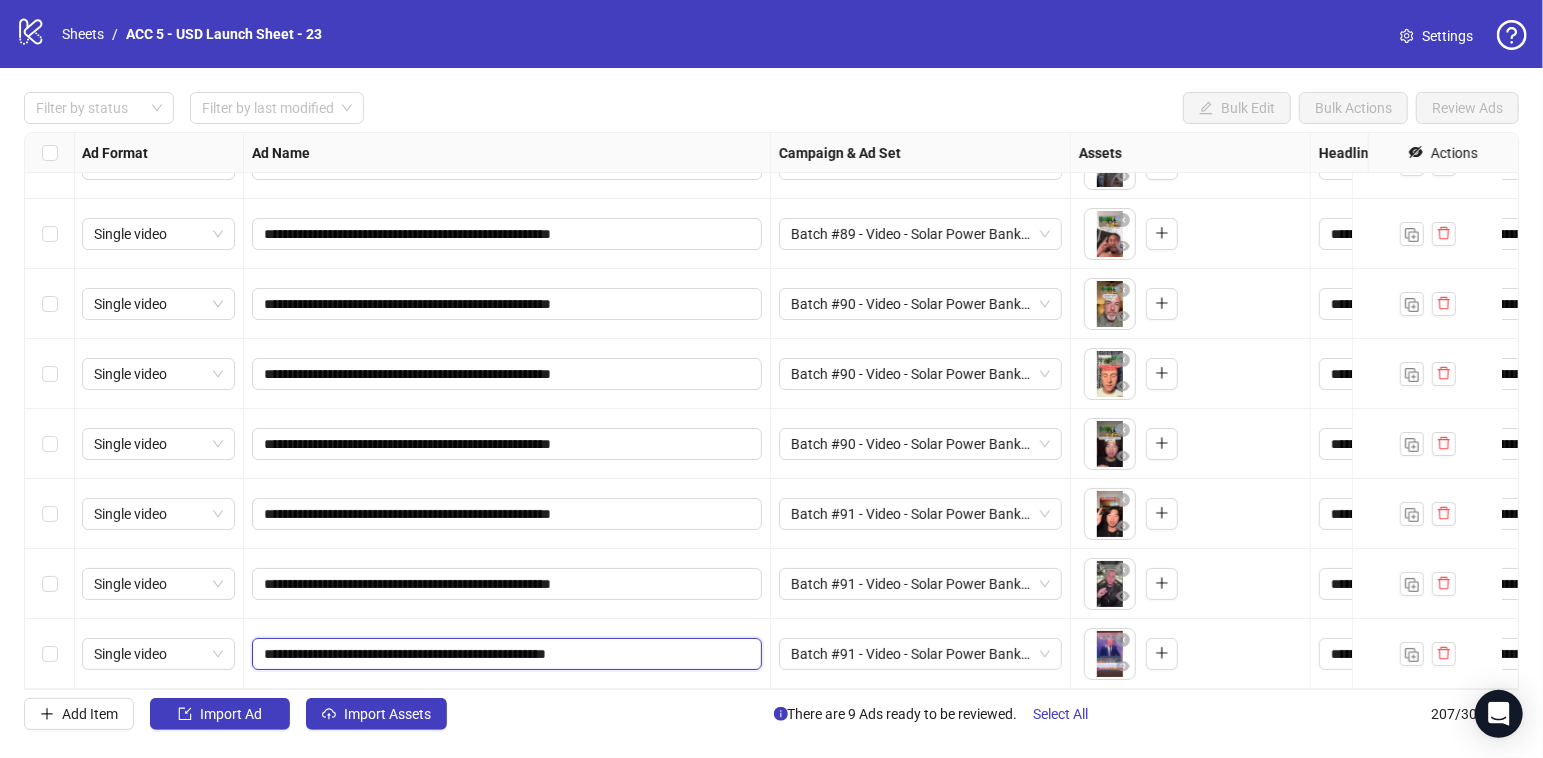 click on "**********" at bounding box center (505, 654) 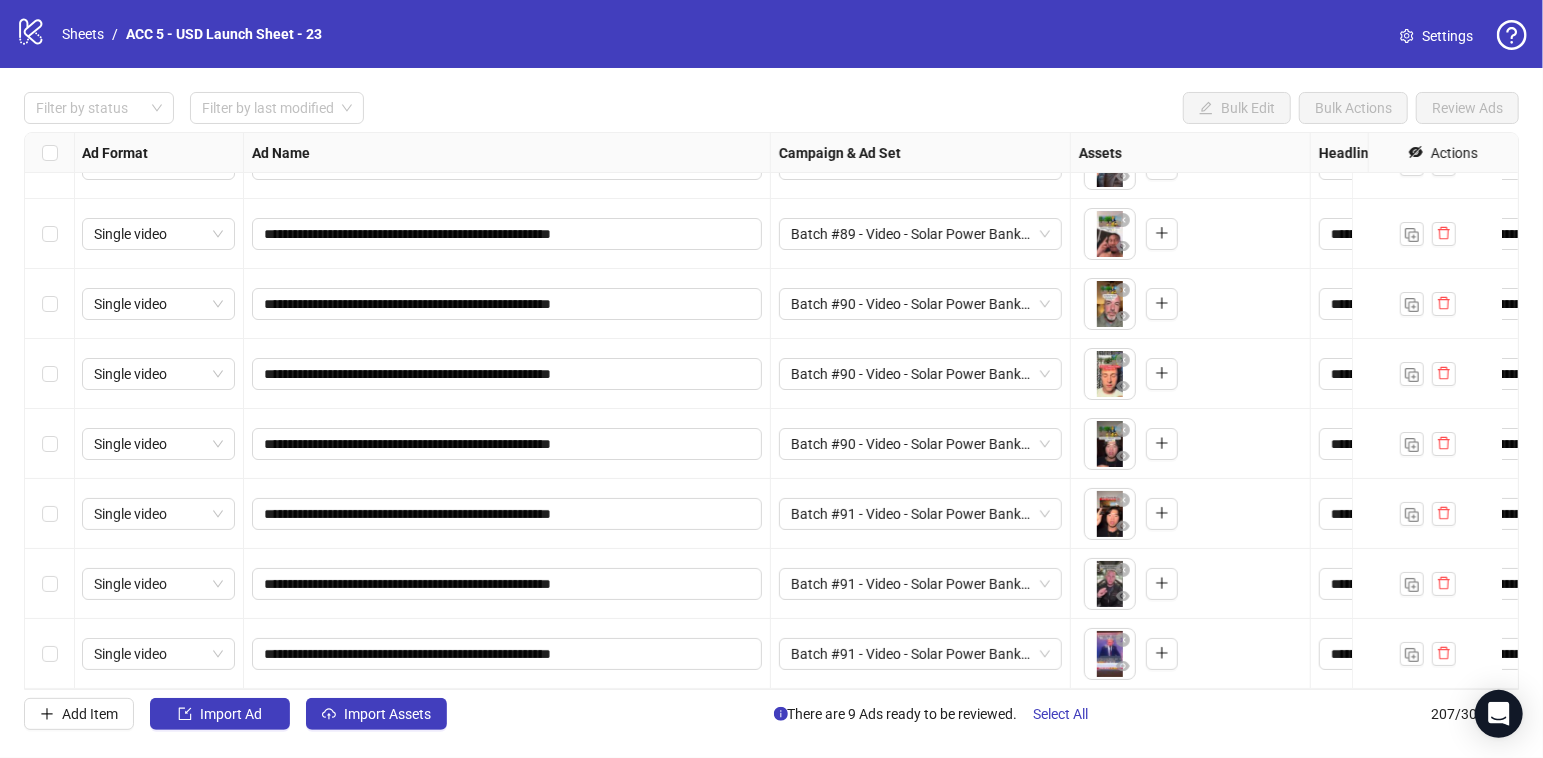 click on "**********" at bounding box center (507, 584) 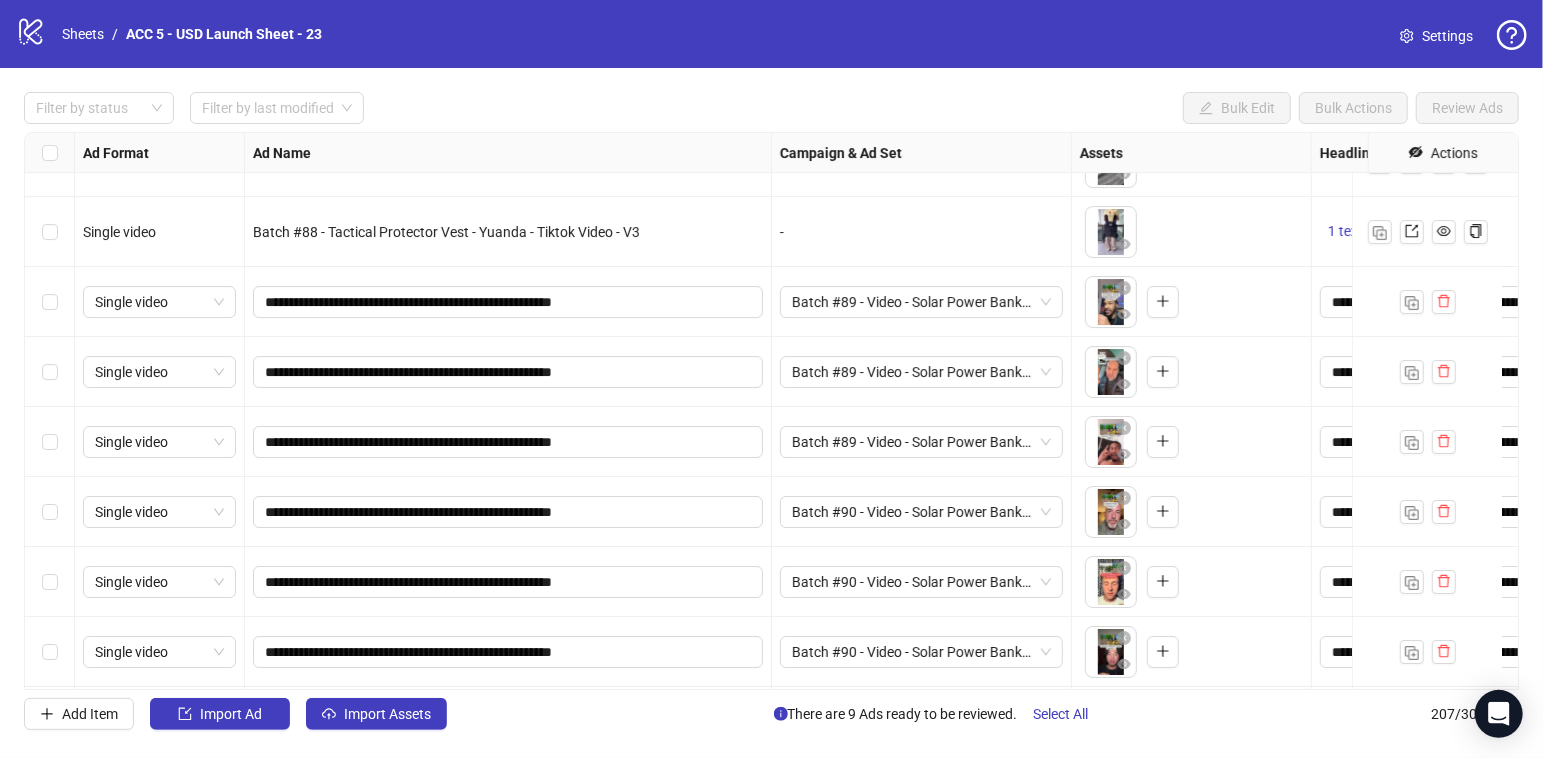 scroll, scrollTop: 13778, scrollLeft: 0, axis: vertical 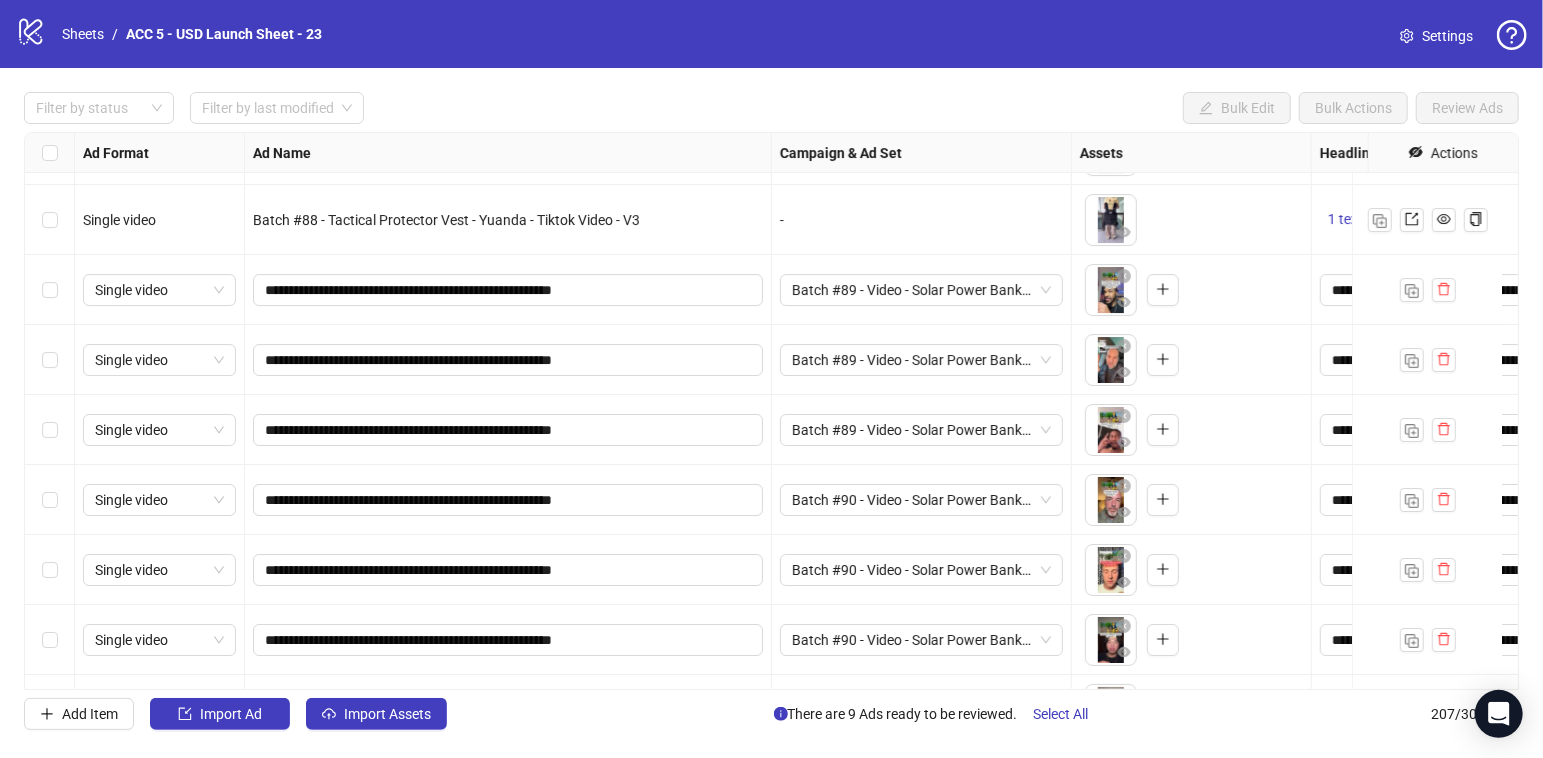 click at bounding box center [50, 290] 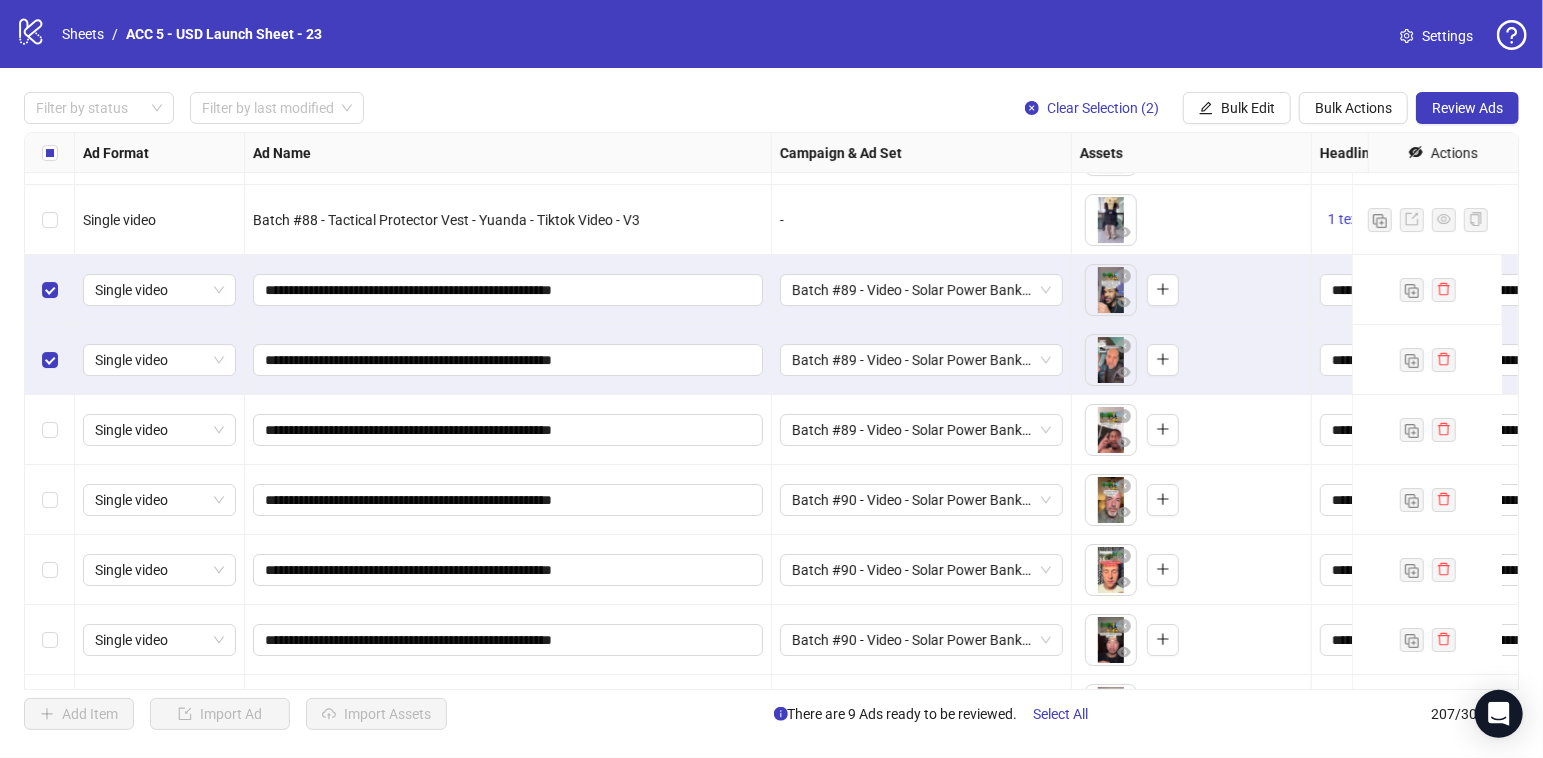 click at bounding box center (50, 430) 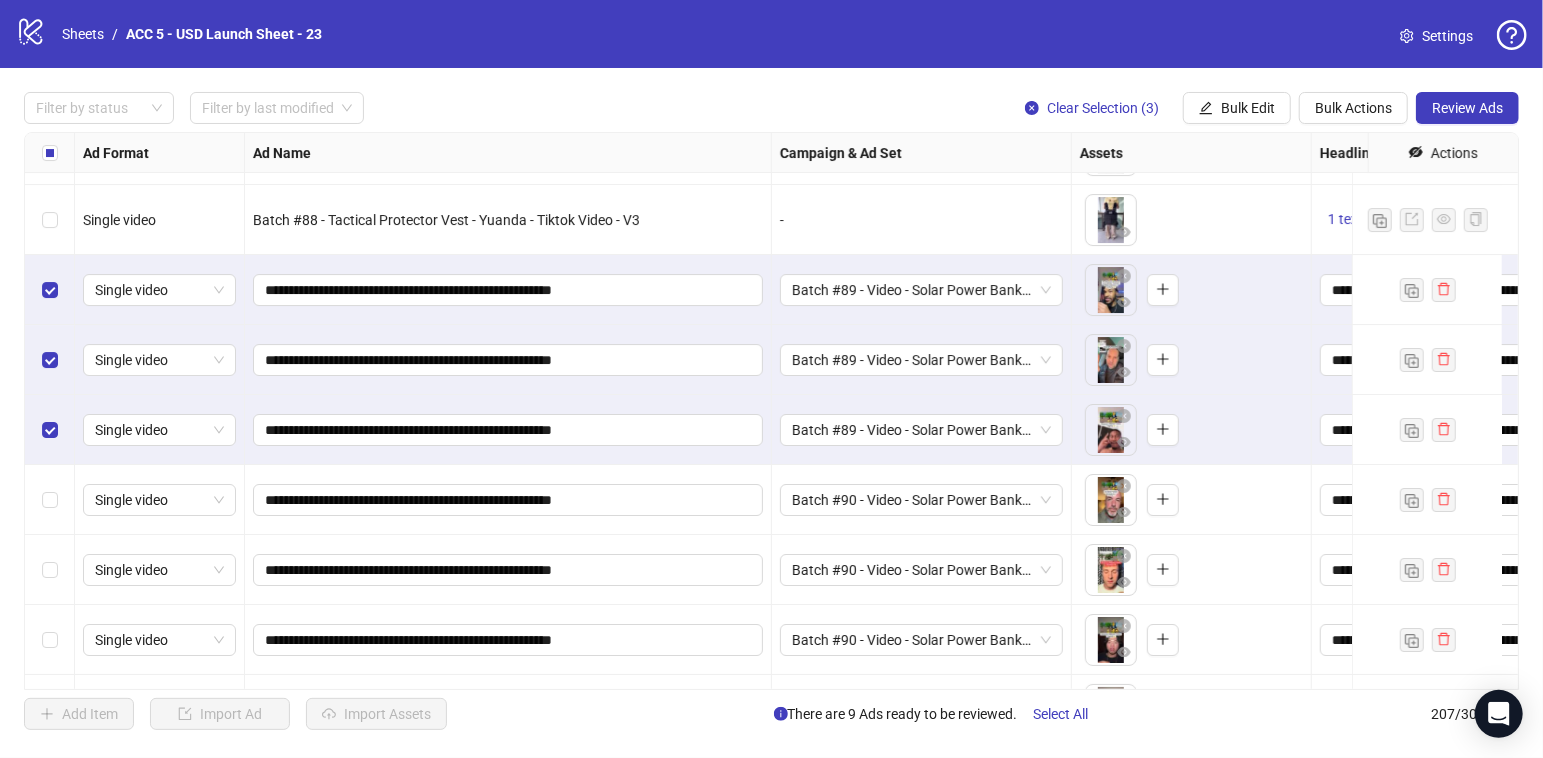 click at bounding box center [50, 500] 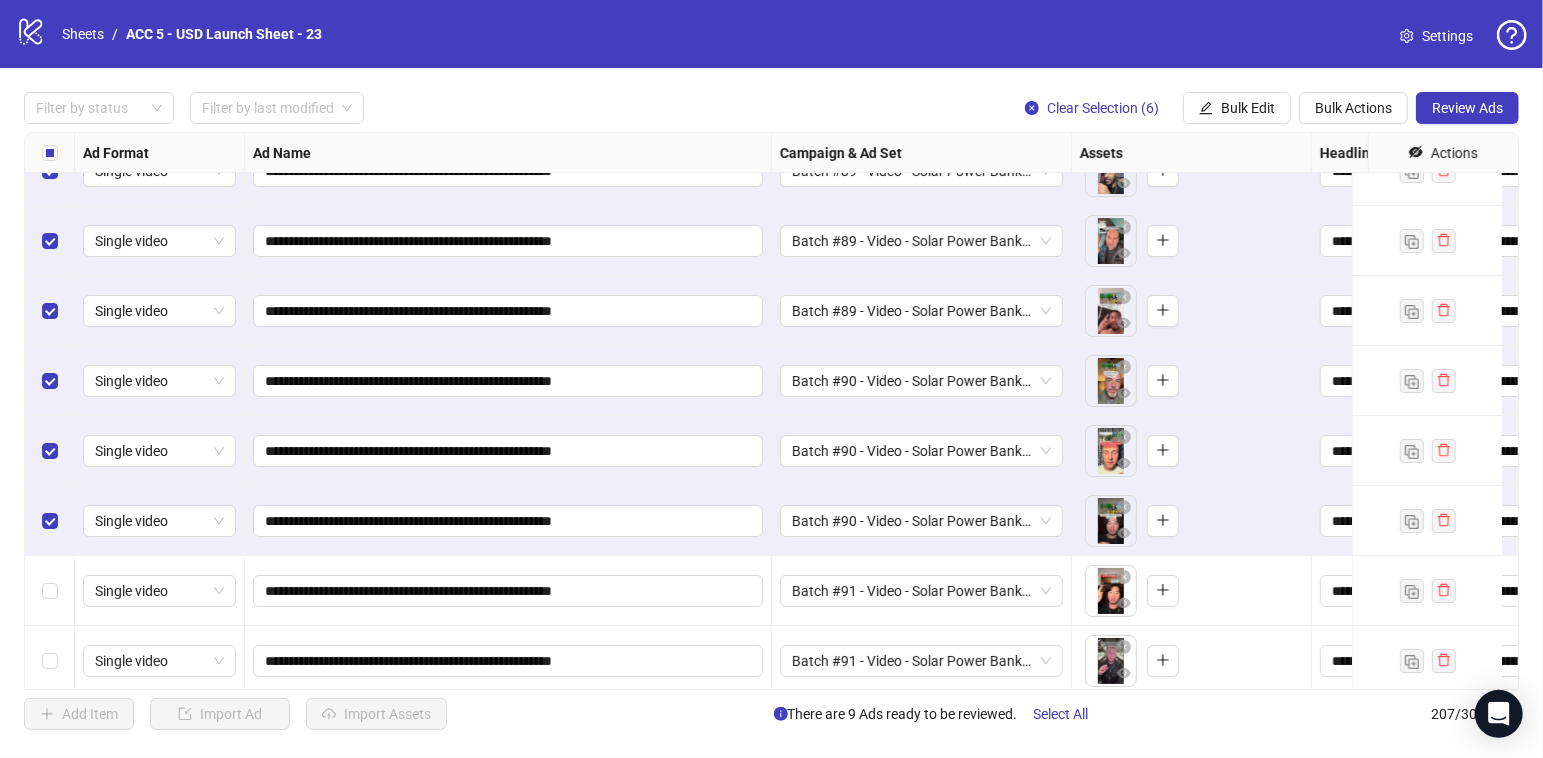 scroll, scrollTop: 13990, scrollLeft: 0, axis: vertical 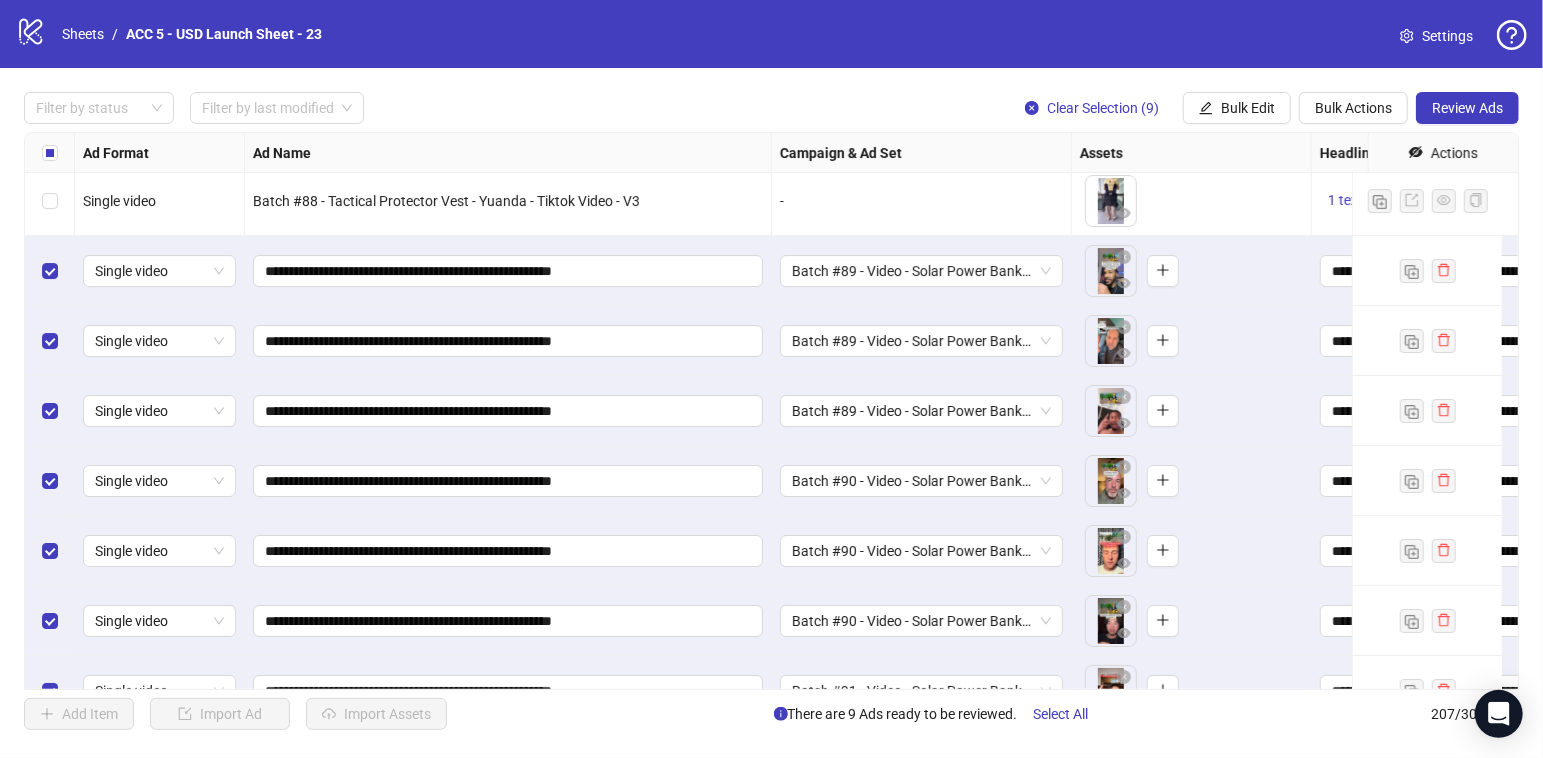 click on "Filter by status Filter by last modified Clear Selection (9) Bulk Edit Bulk Actions Review Ads Ad Format Ad Name Campaign & Ad Set Assets Headlines Primary Texts Descriptions Destination URL App Product Page ID Display URL Leadgen Form Product Set ID Call to Action Actions Single video Batch #88 - Tactical Protector Vest - Yuanda - Tiktok Video - V1 -
To pick up a draggable item, press the space bar.
While dragging, use the arrow keys to move the item.
Press space again to drop the item in its new position, or press escape to cancel.
1 texts 1 texts Single video Batch #88 - Tactical Protector Vest - Yuanda - Tiktok Video - V2 -
To pick up a draggable item, press the space bar.
While dragging, use the arrow keys to move the item.
Press space again to drop the item in its new position, or press escape to cancel.
1 texts 1 texts Single video Batch #88 - Tactical Protector Vest - Yuanda - Tiktok Video - V3 - 1 texts 1 texts Single video Single video Single video Single video 207" at bounding box center (771, 411) 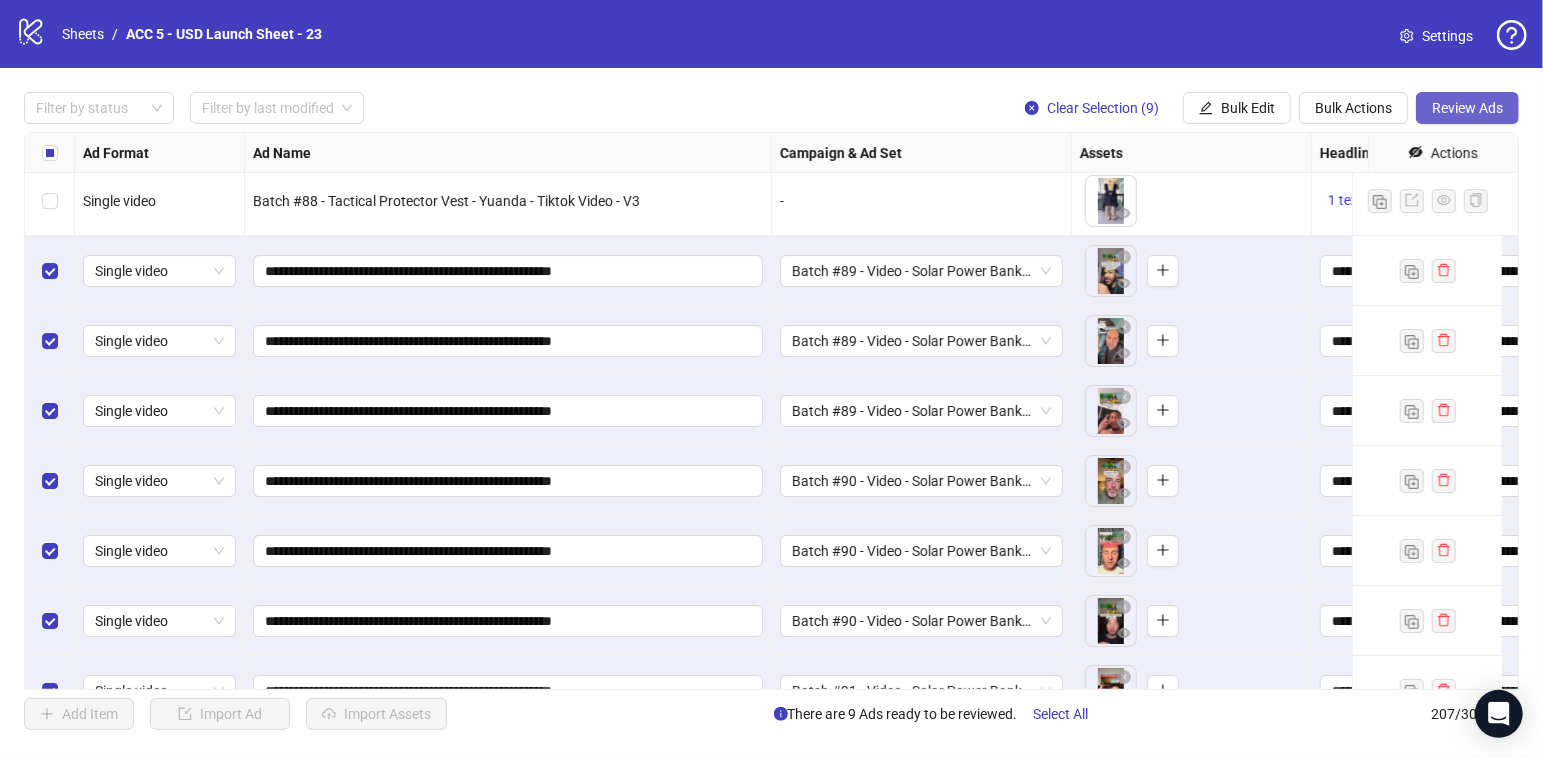 click on "Review Ads" at bounding box center [1467, 108] 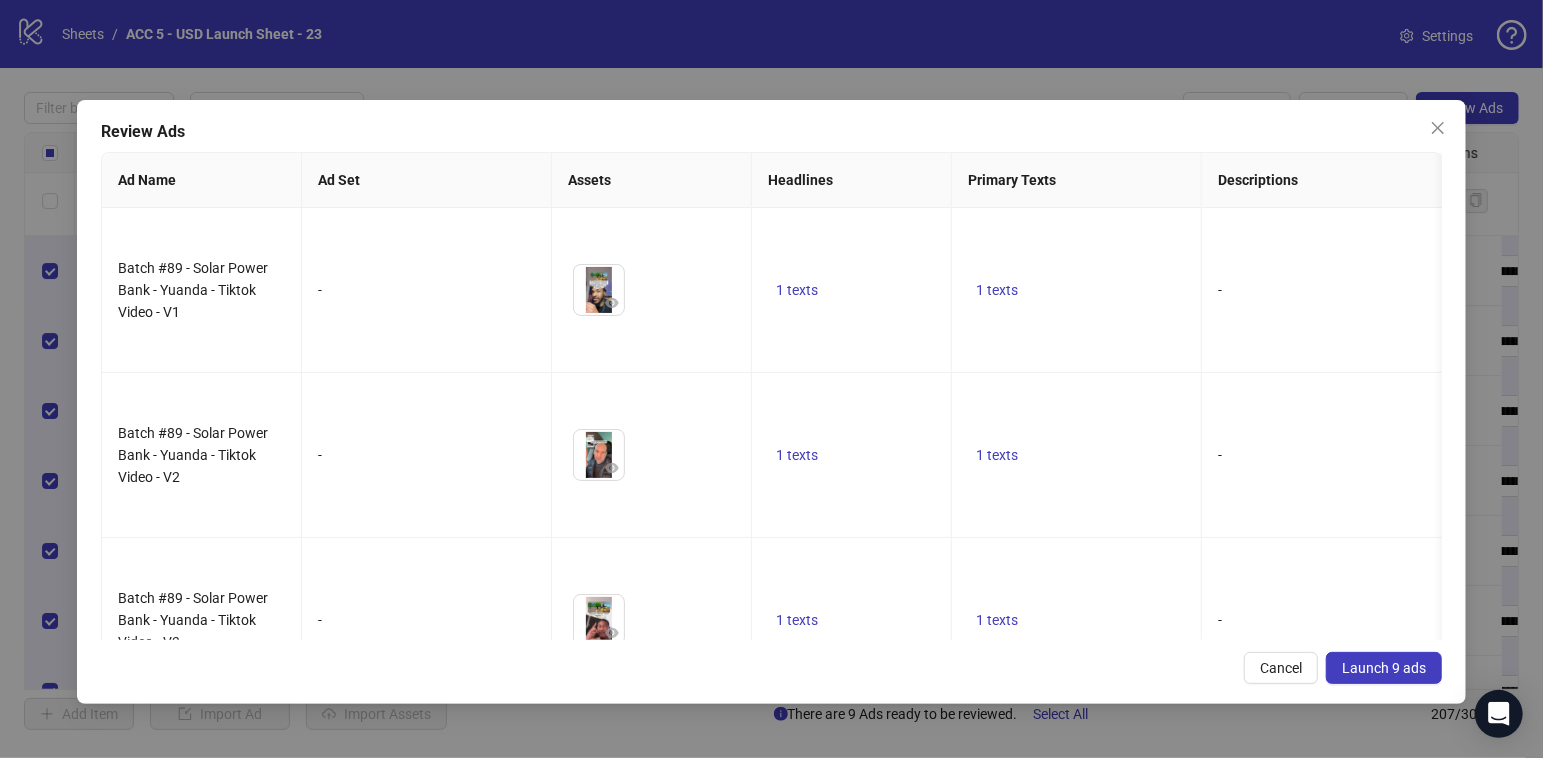 click on "Launch 9 ads" at bounding box center (1384, 668) 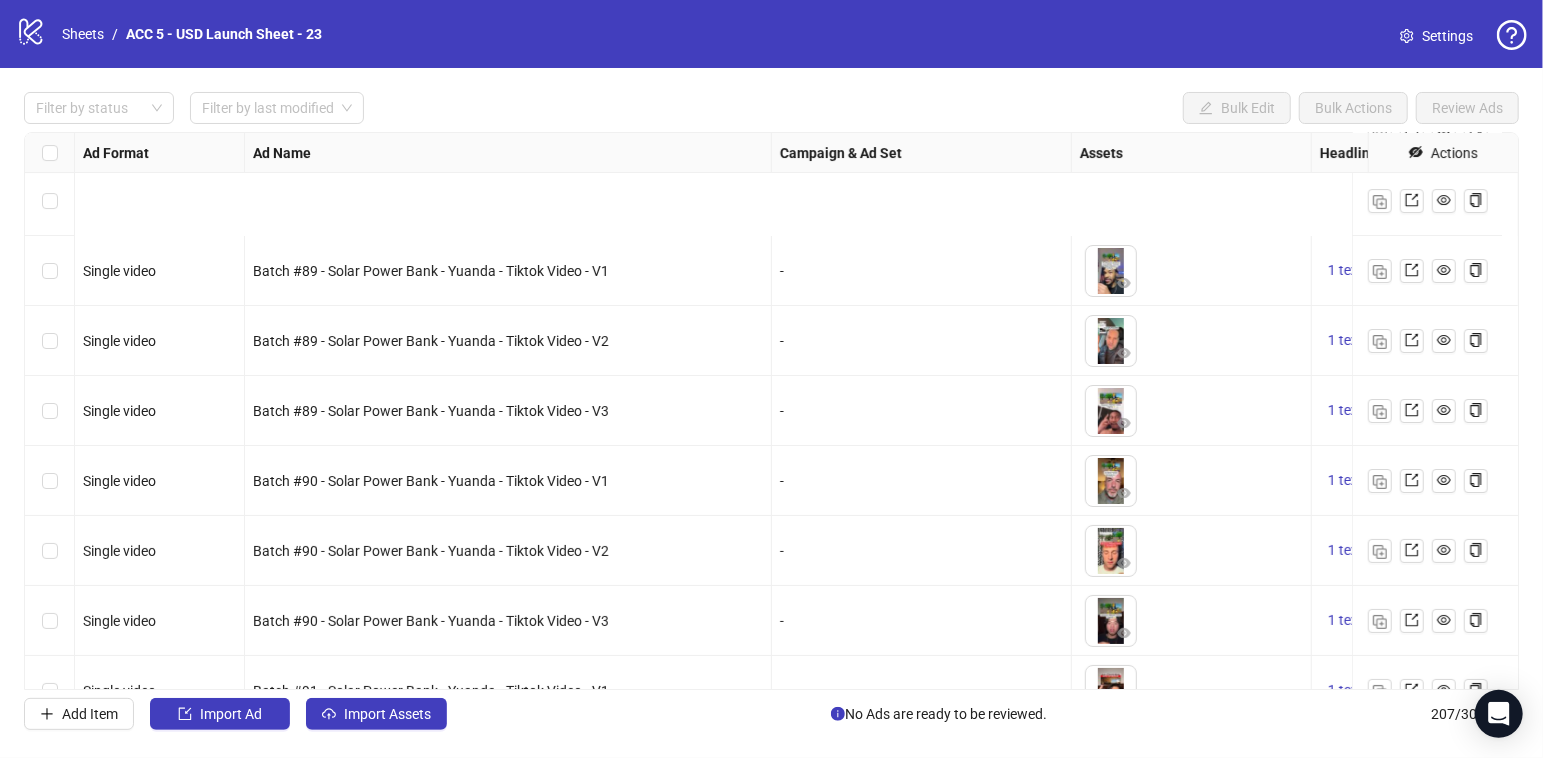 scroll, scrollTop: 13990, scrollLeft: 0, axis: vertical 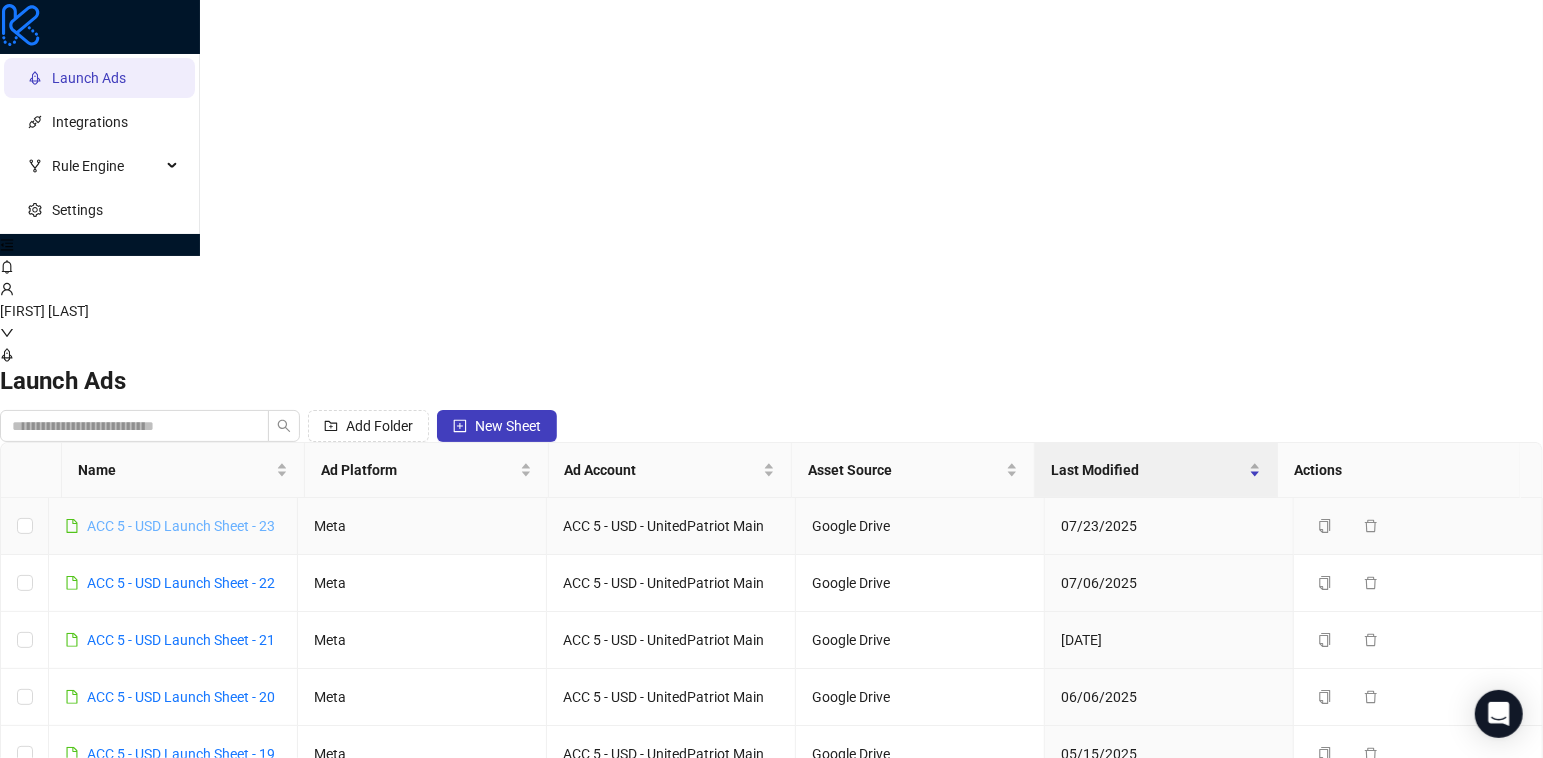 click on "ACC 5 - USD Launch Sheet - 23" at bounding box center (181, 526) 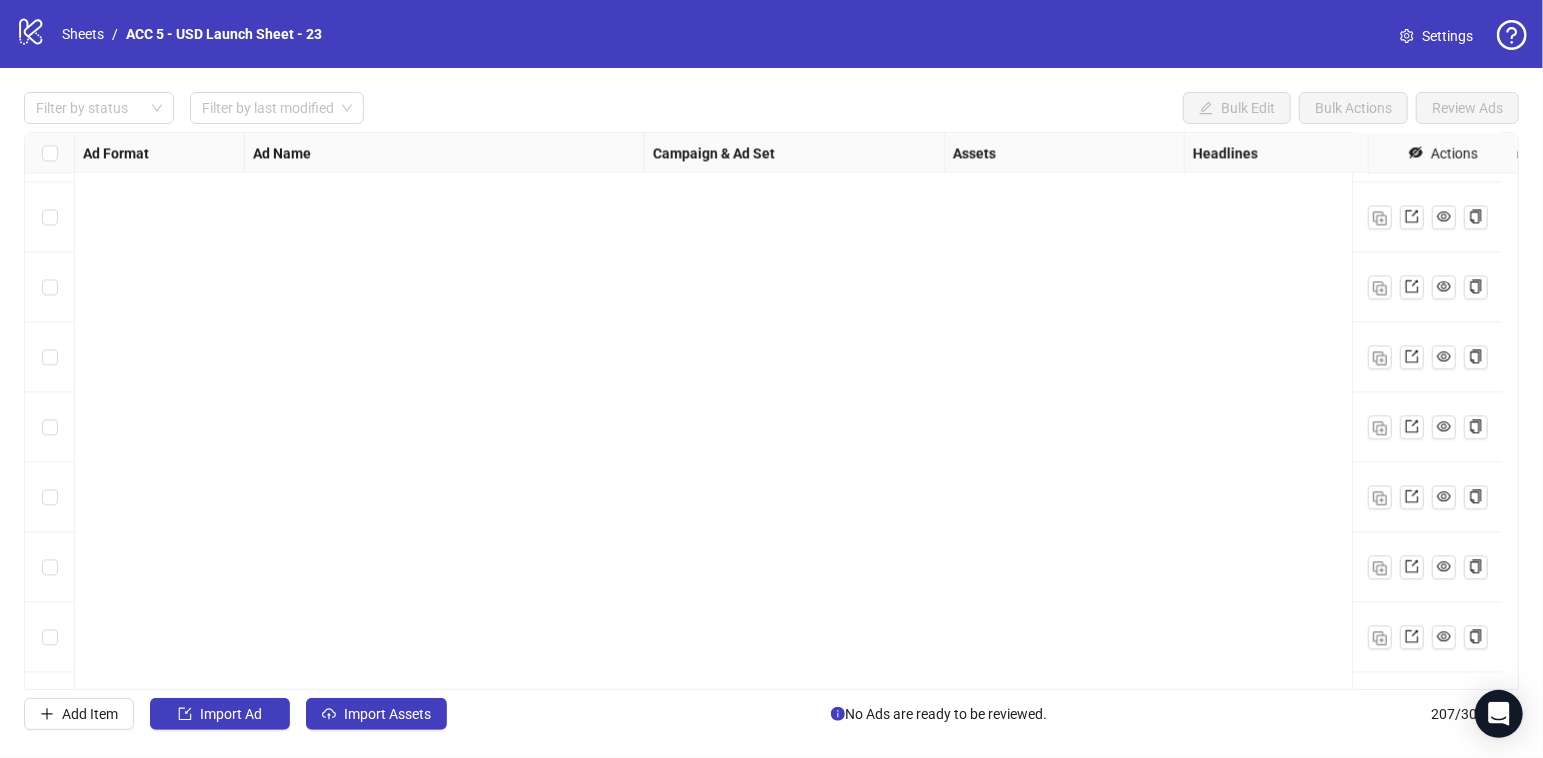 scroll, scrollTop: 13990, scrollLeft: 0, axis: vertical 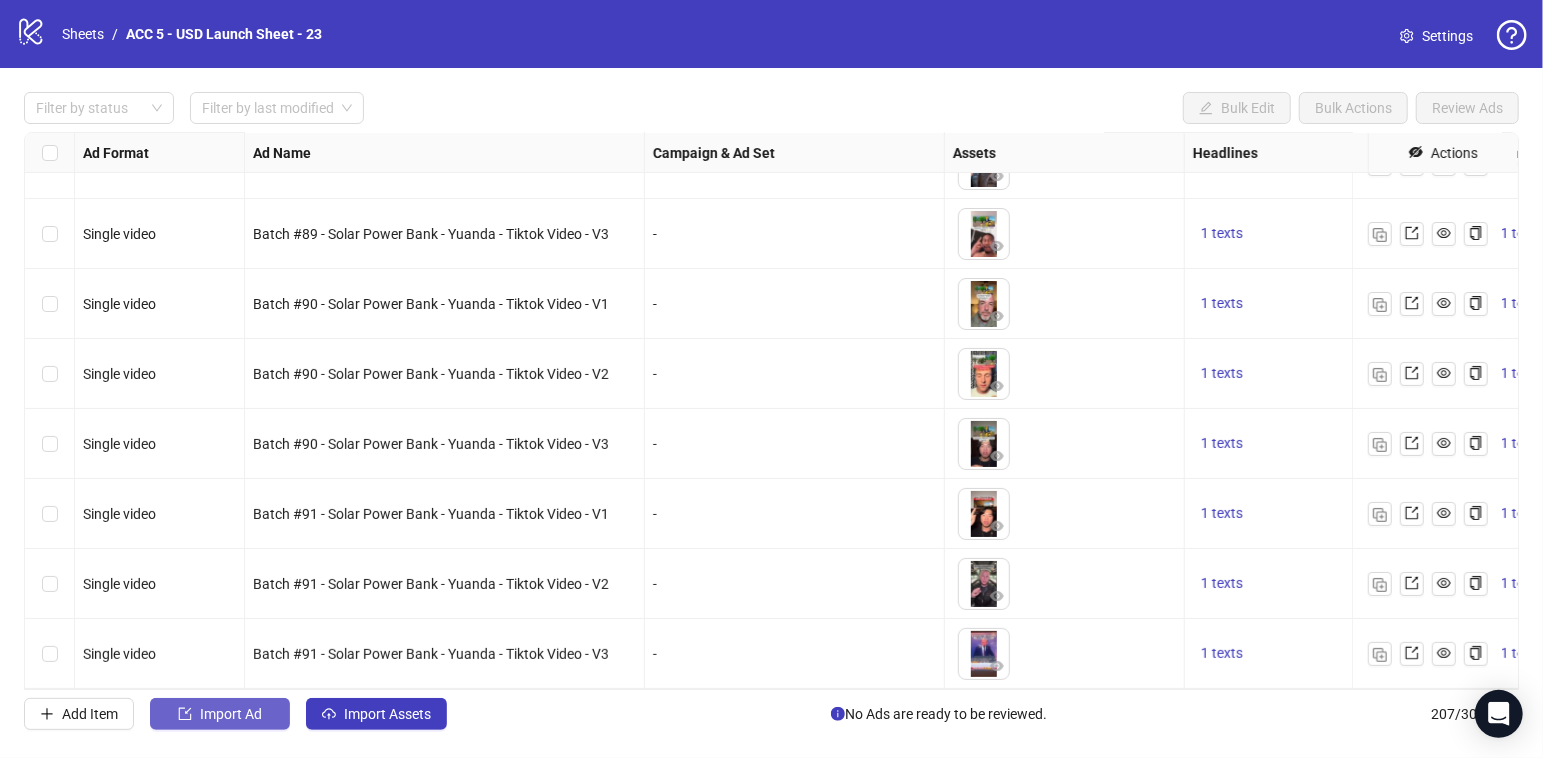 click on "Import Ad" at bounding box center [231, 714] 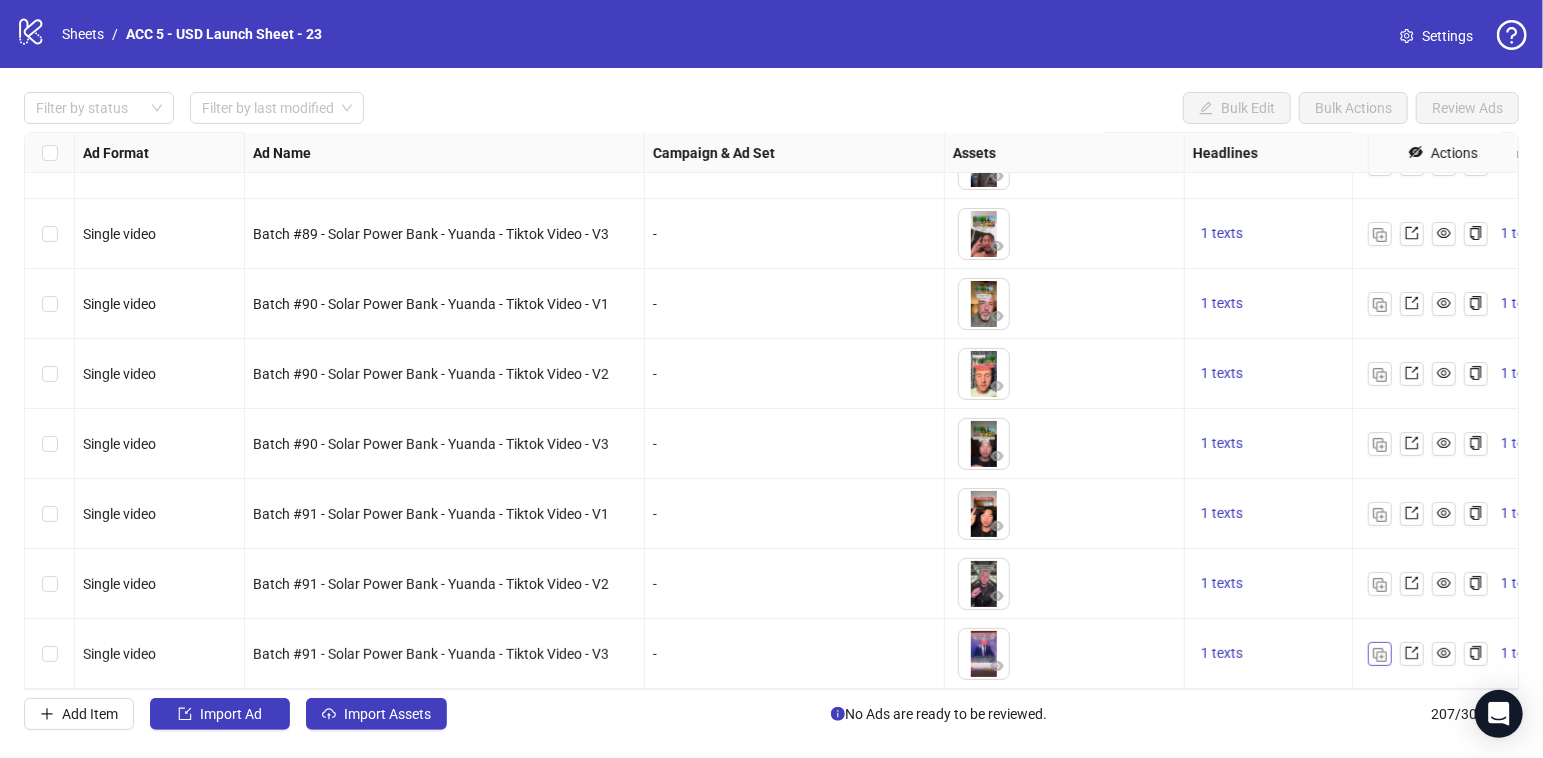 click at bounding box center [1380, 655] 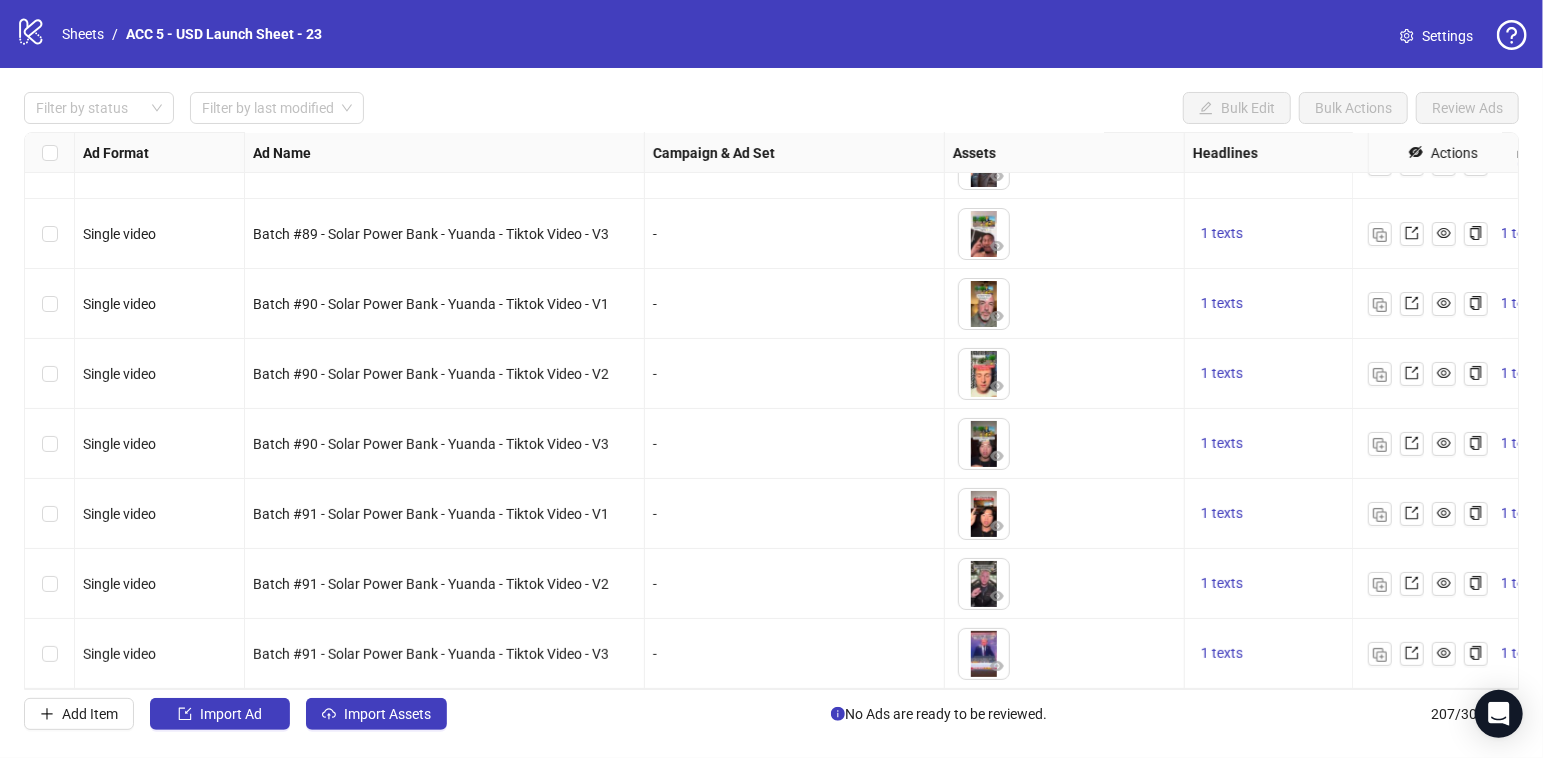 scroll, scrollTop: 13990, scrollLeft: 0, axis: vertical 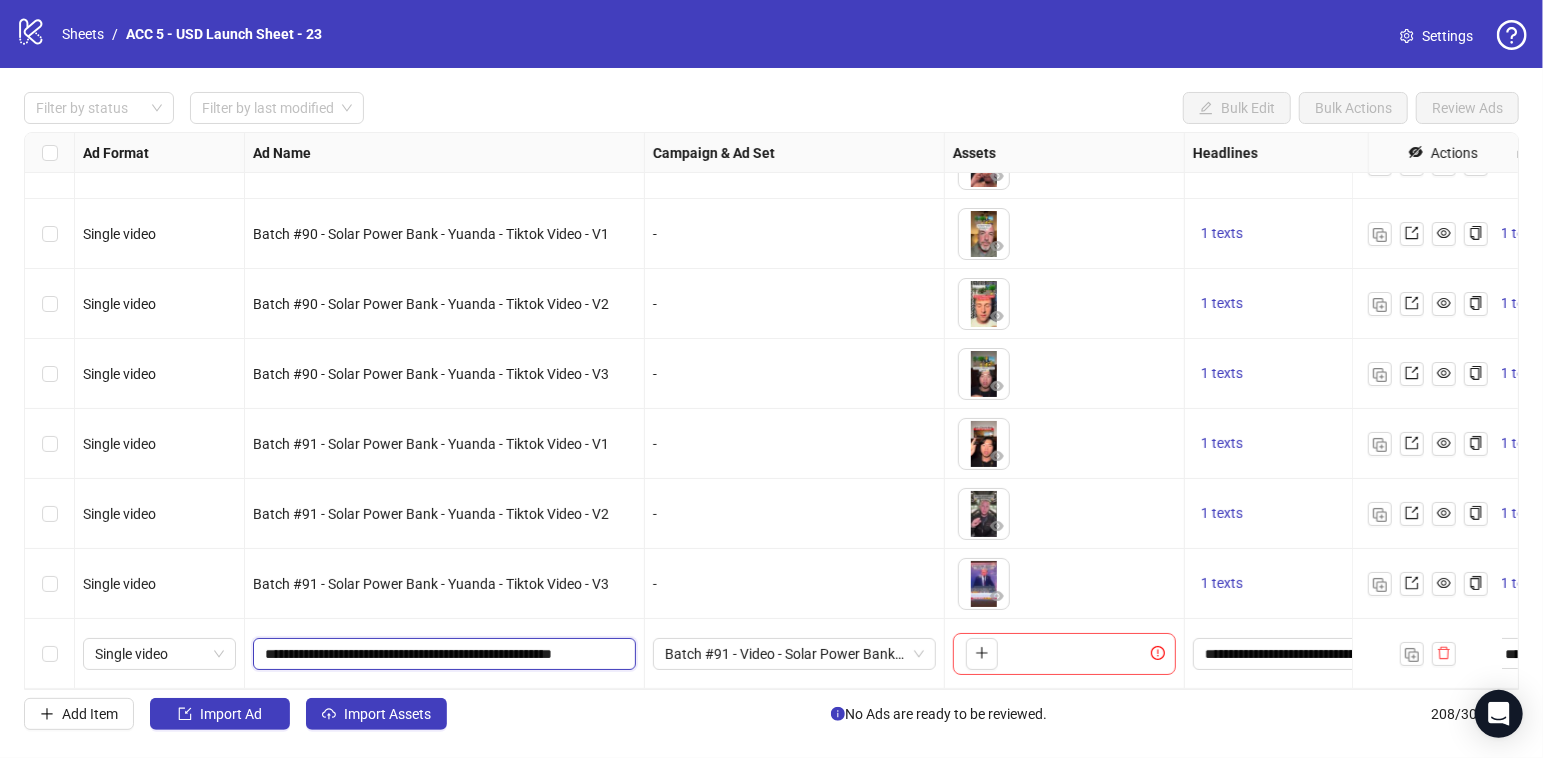 click on "**********" at bounding box center (442, 654) 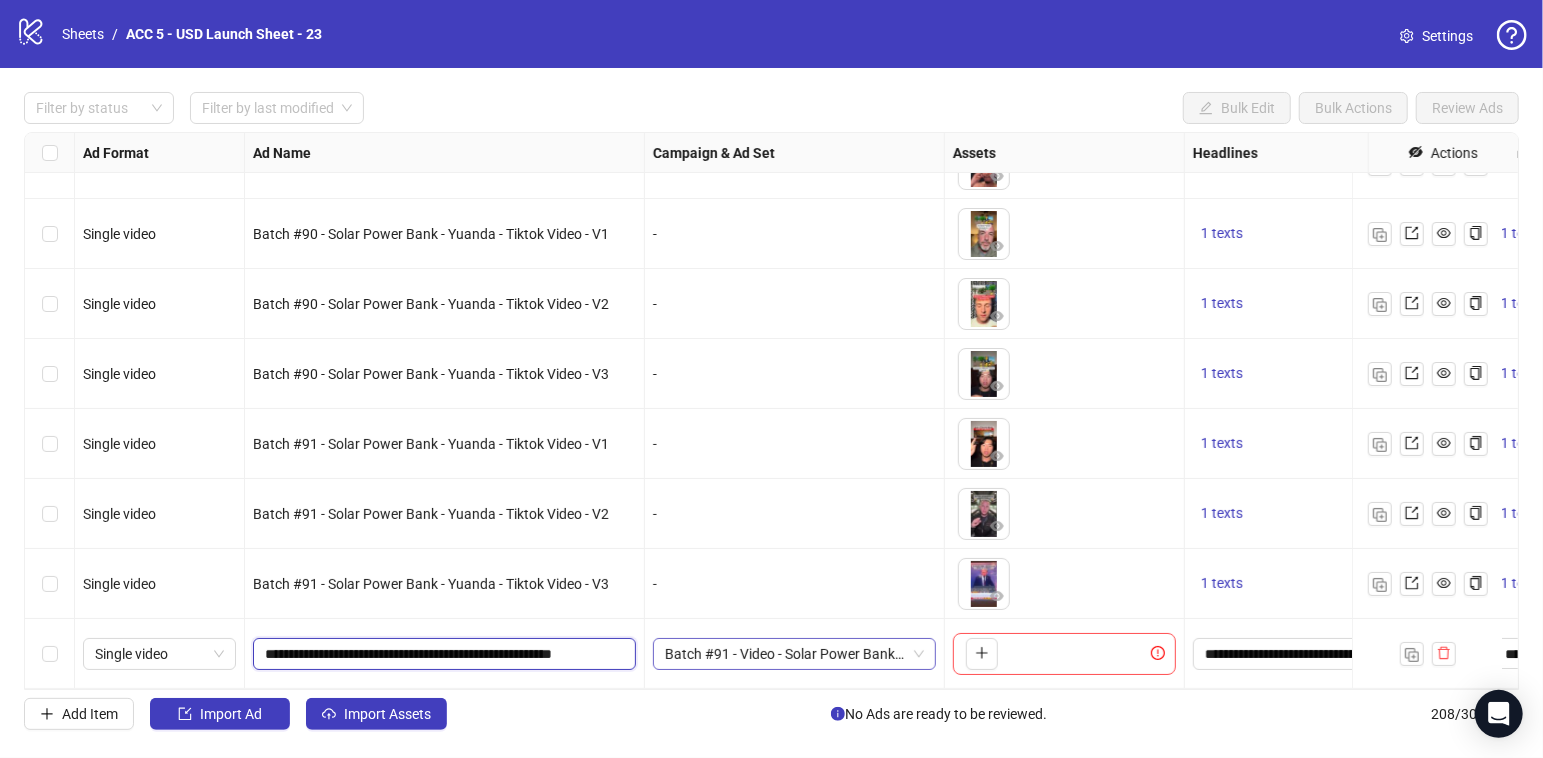 paste on "*******" 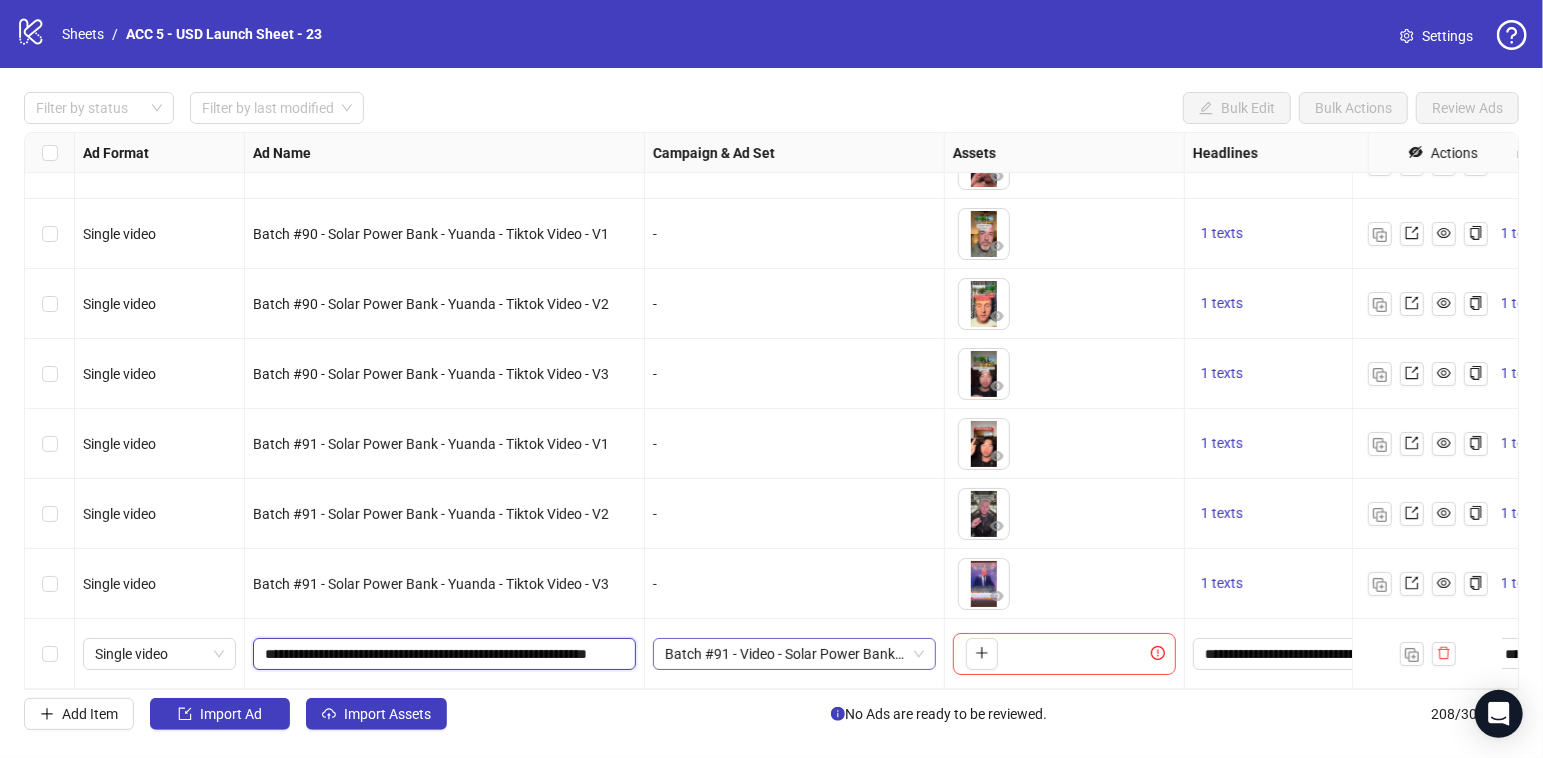 scroll, scrollTop: 0, scrollLeft: 50, axis: horizontal 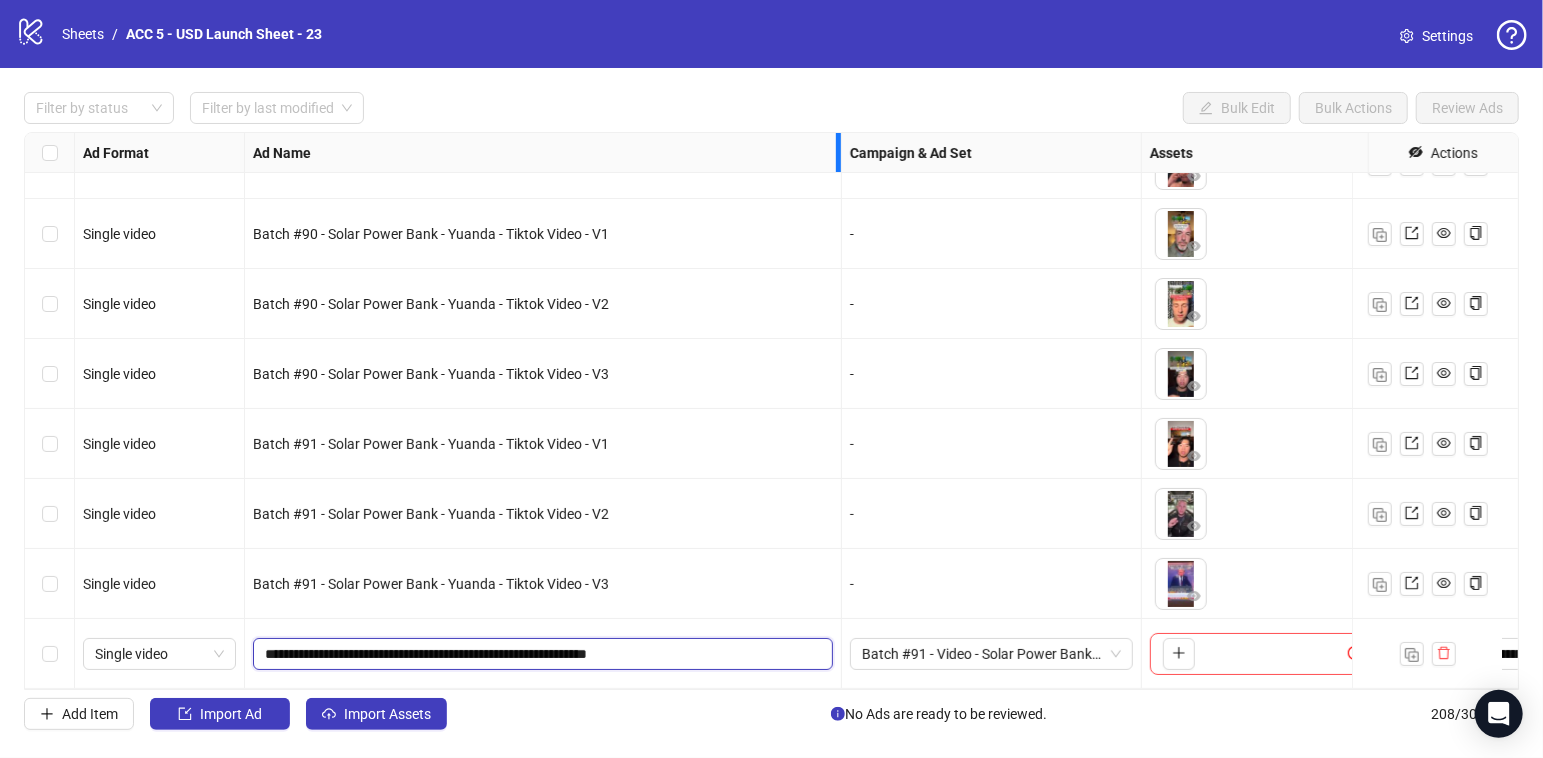 drag, startPoint x: 808, startPoint y: 153, endPoint x: 883, endPoint y: 187, distance: 82.346825 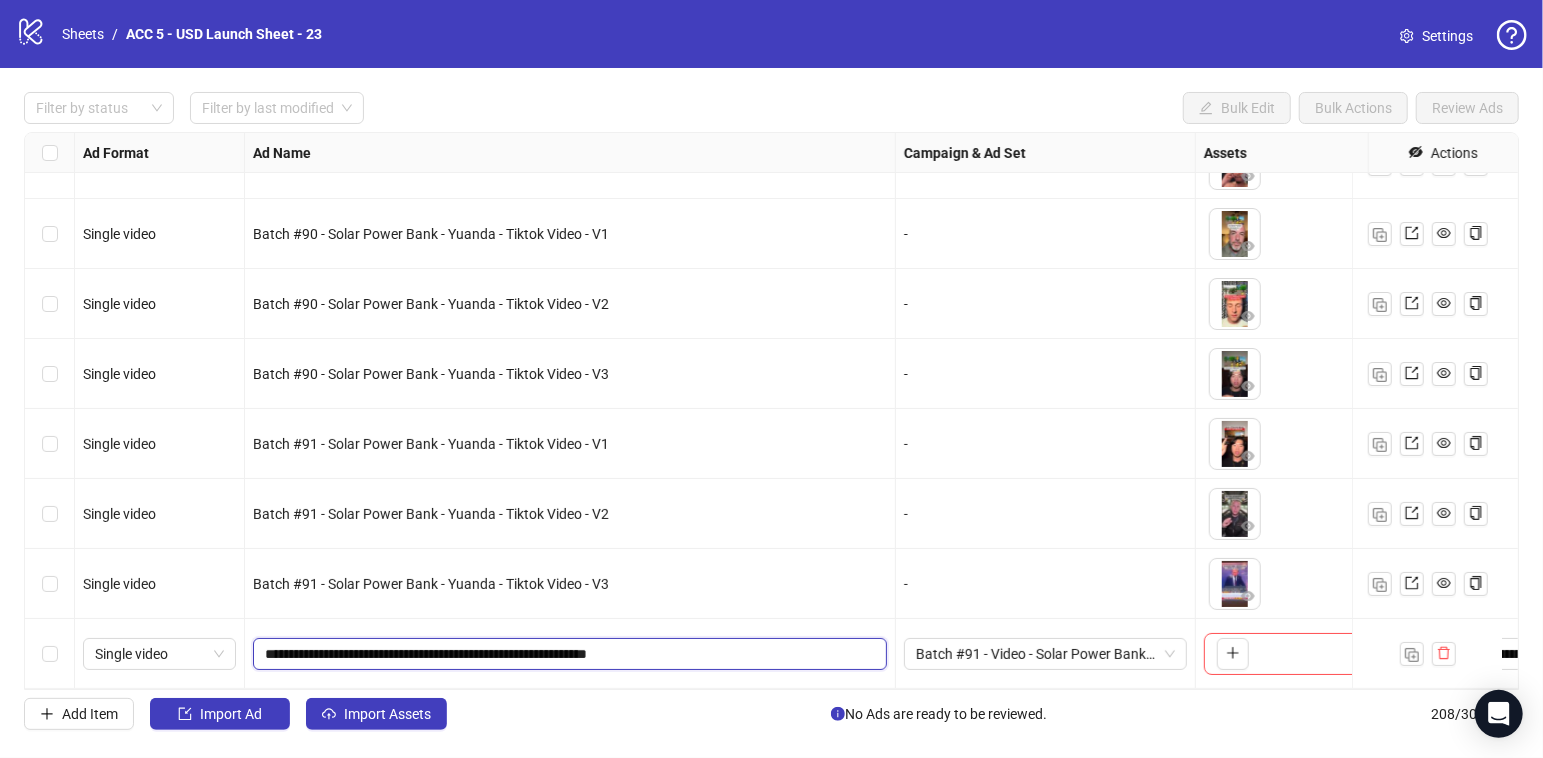 scroll, scrollTop: 0, scrollLeft: 0, axis: both 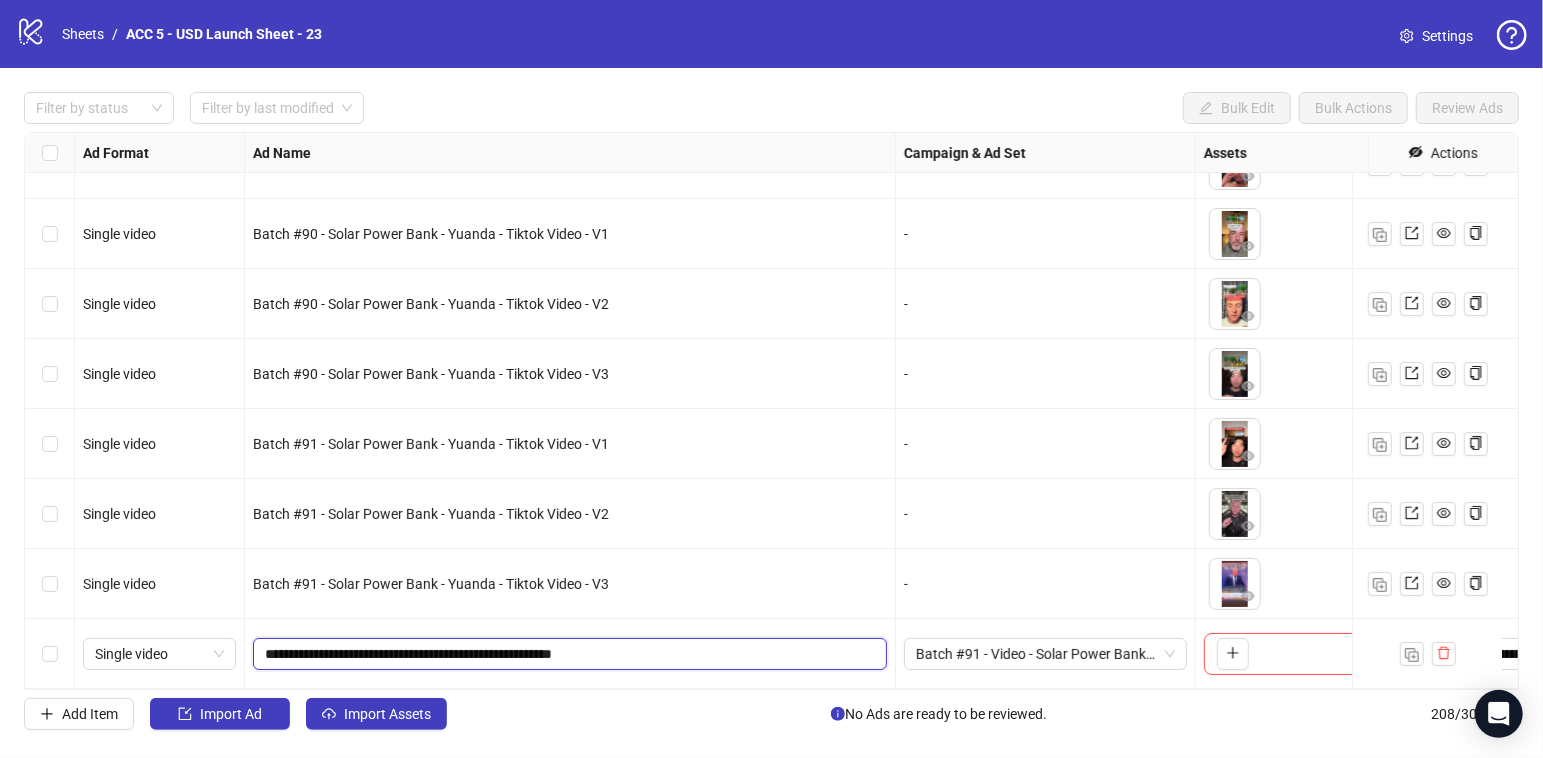 drag, startPoint x: 362, startPoint y: 634, endPoint x: 327, endPoint y: 636, distance: 35.057095 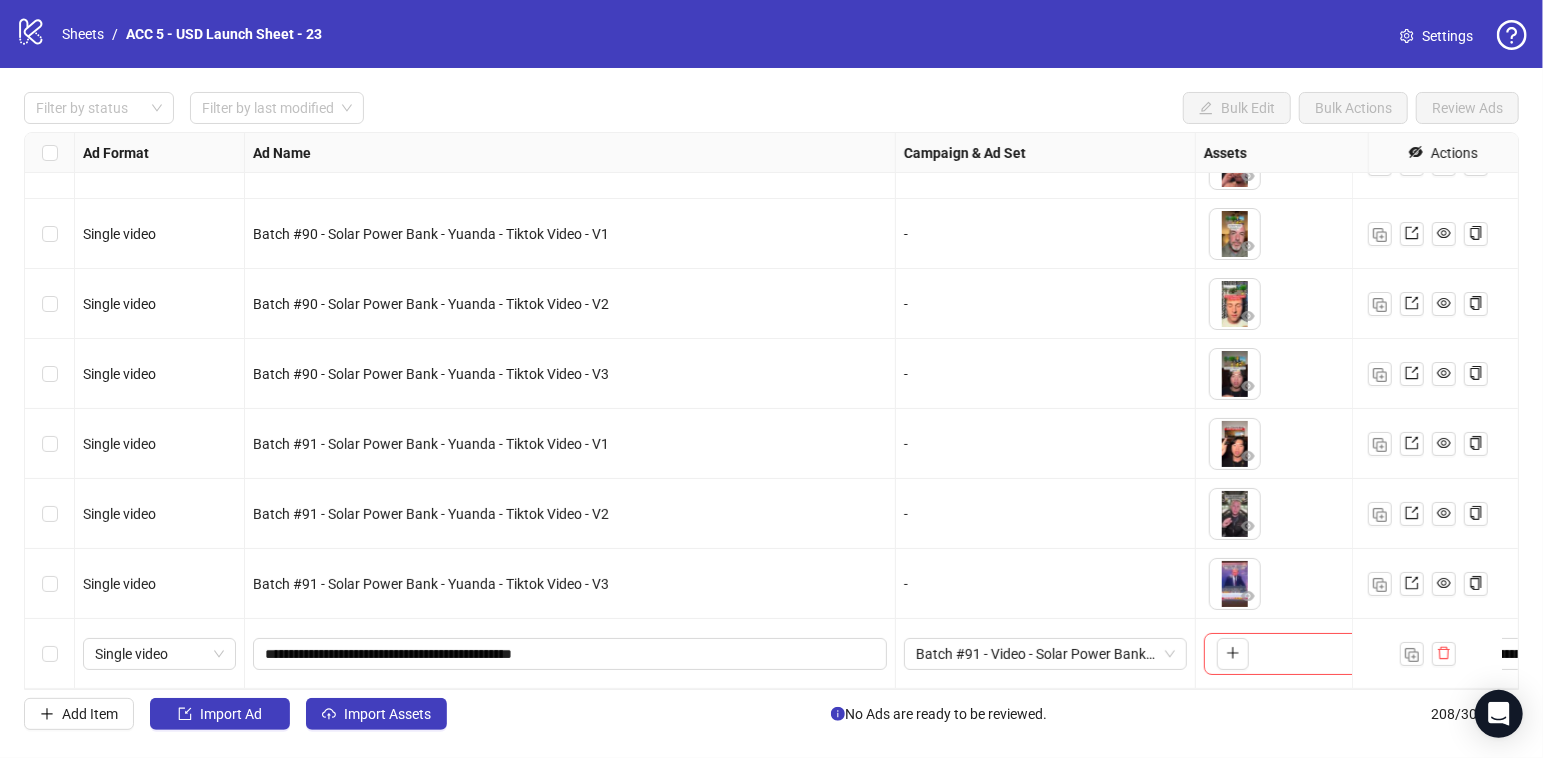 click on "-" at bounding box center (1045, 514) 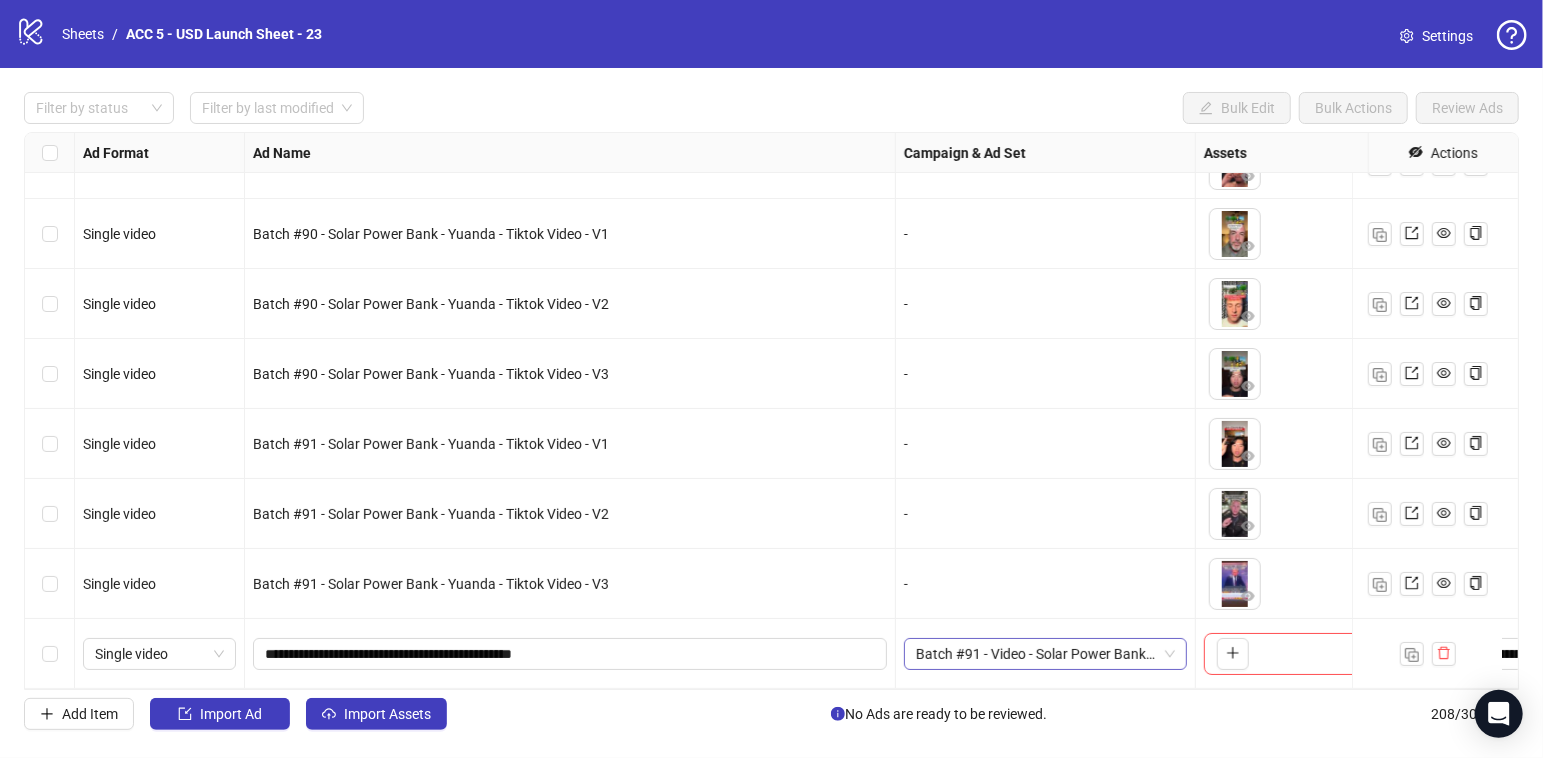 click on "Batch #91 - Video - Solar Power Bank - Yuanda - Tiktok Video - August 1" at bounding box center (1045, 654) 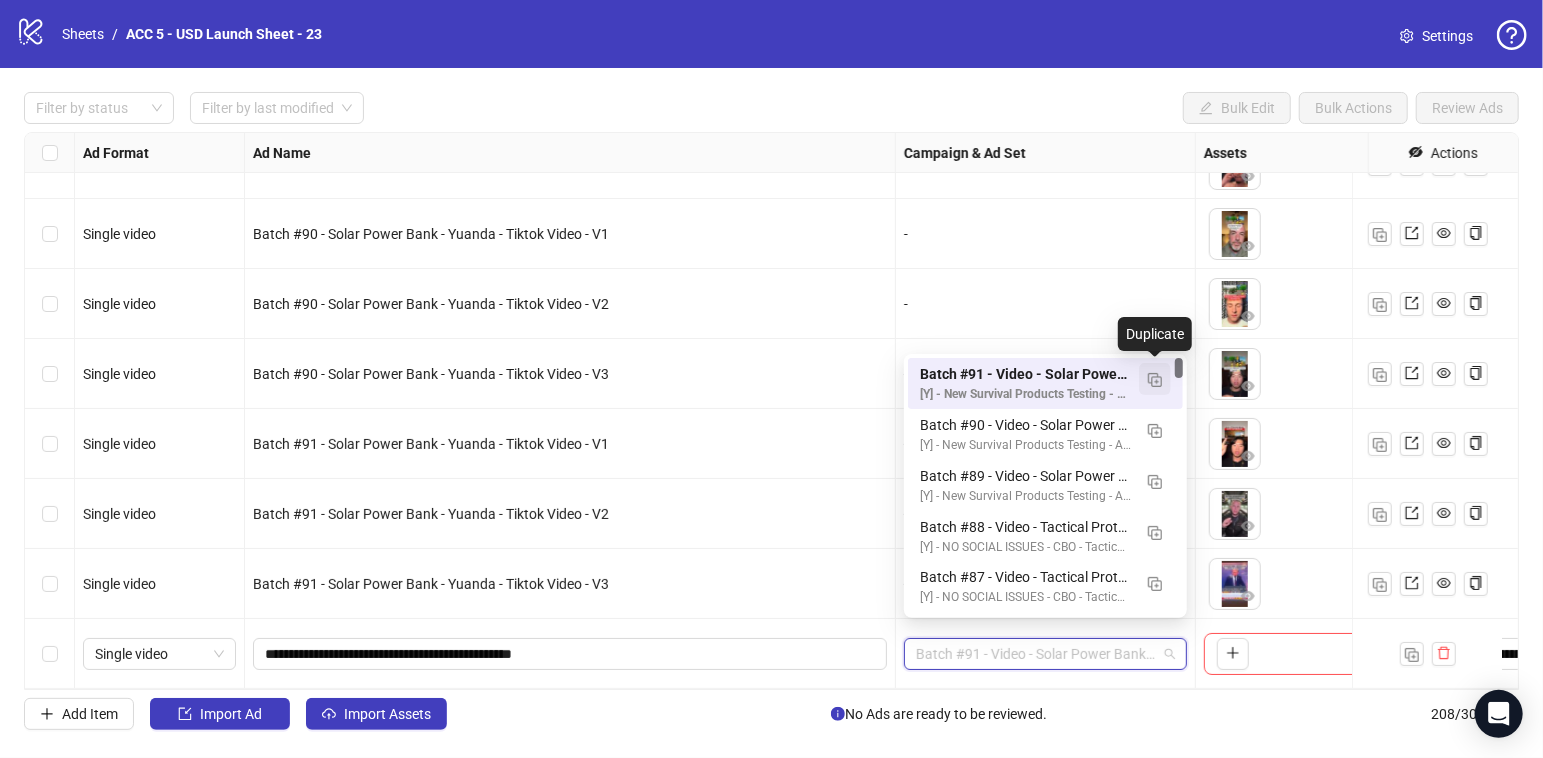 click at bounding box center (1155, 380) 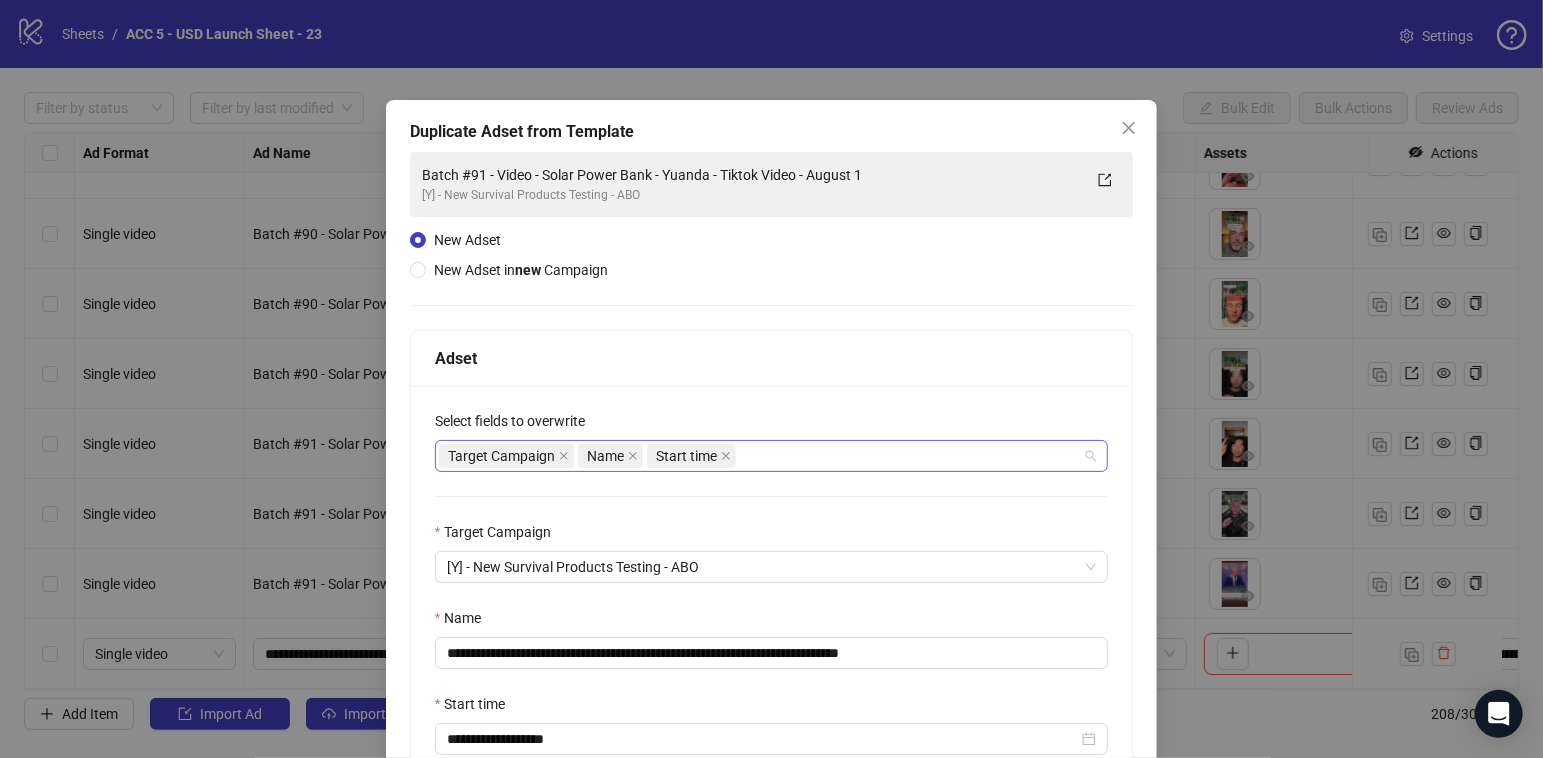 click on "Target Campaign Name Start time" at bounding box center (761, 456) 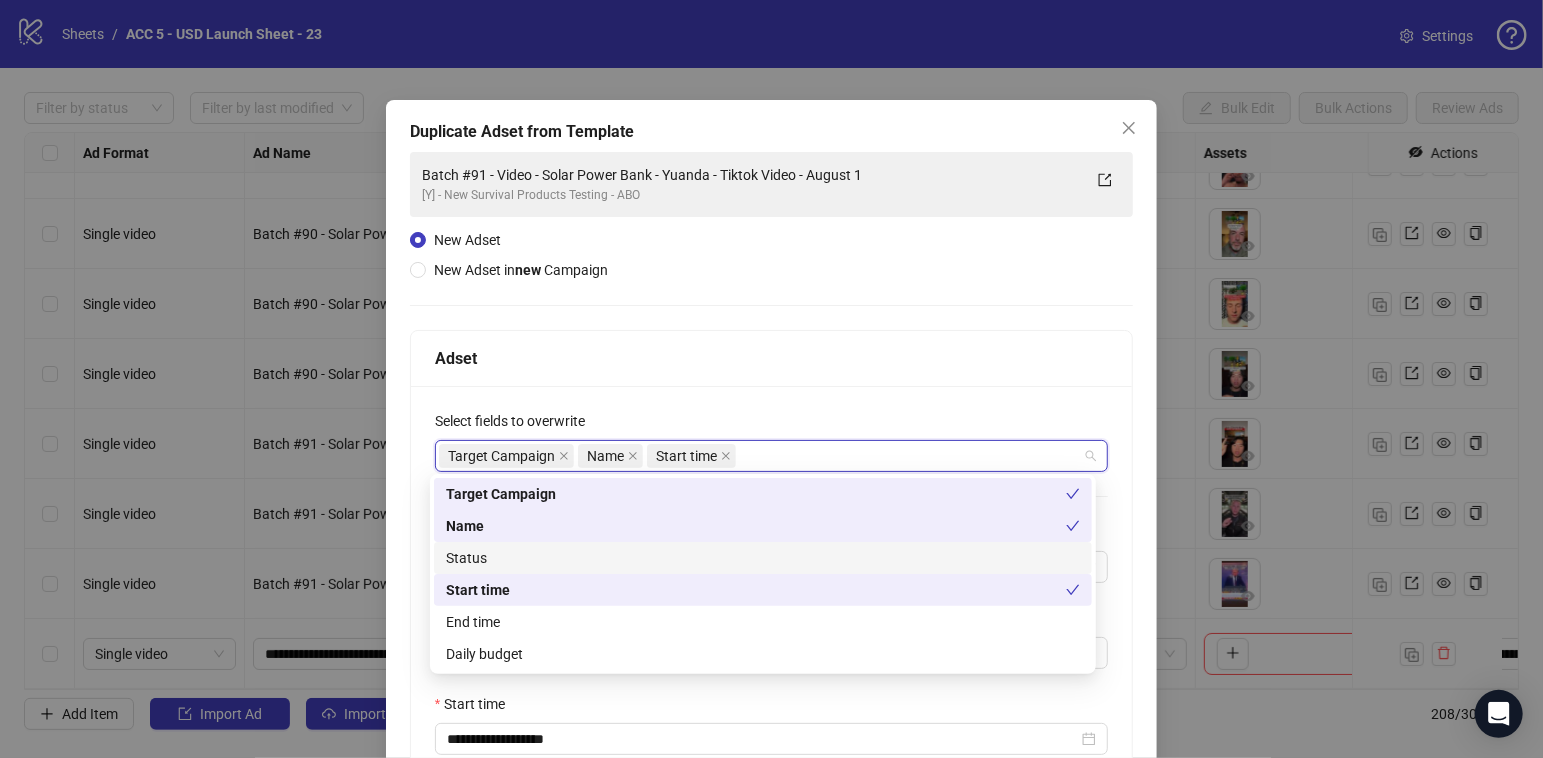 click on "Status" at bounding box center (763, 558) 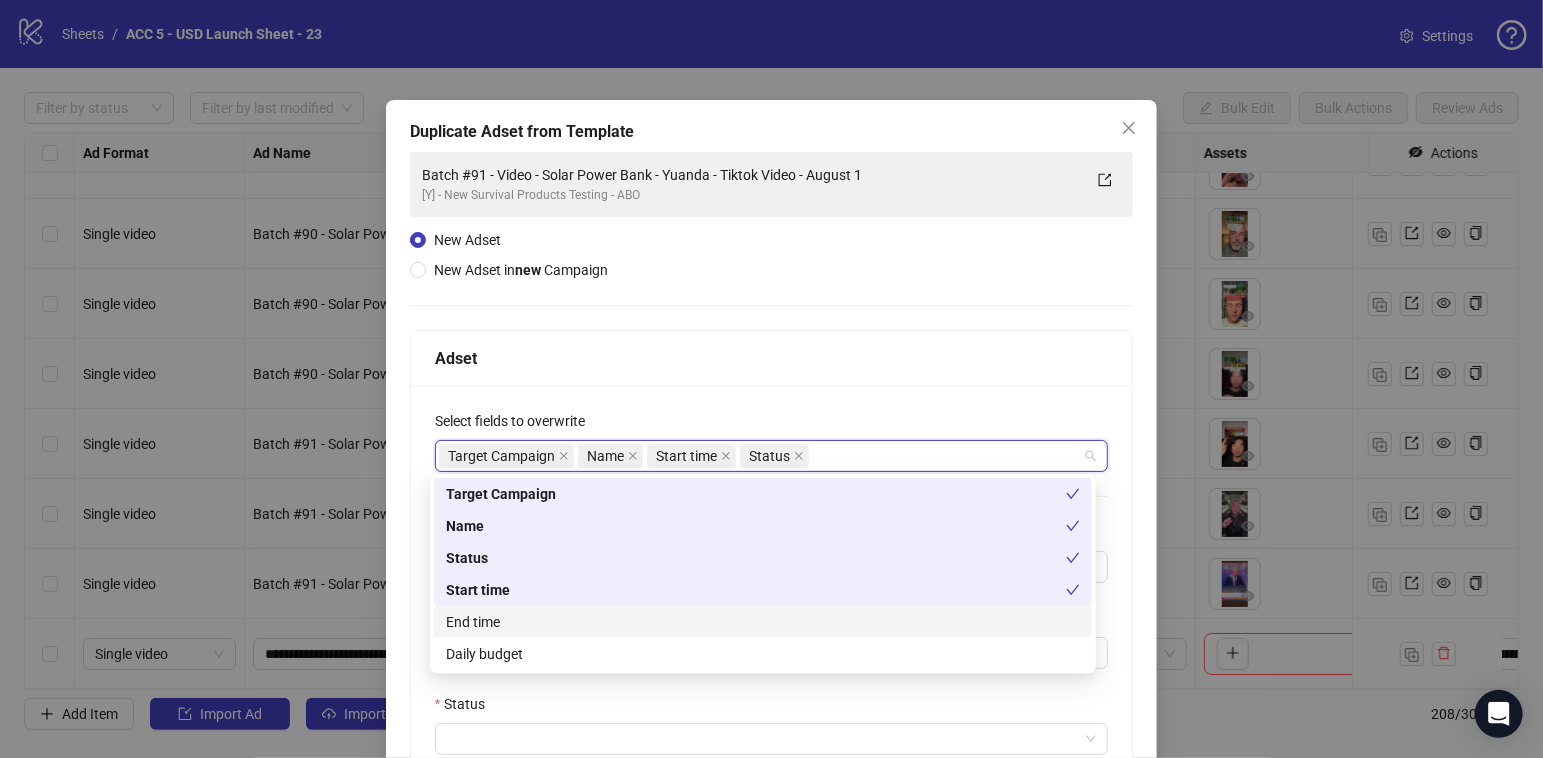 click on "End time" at bounding box center (763, 622) 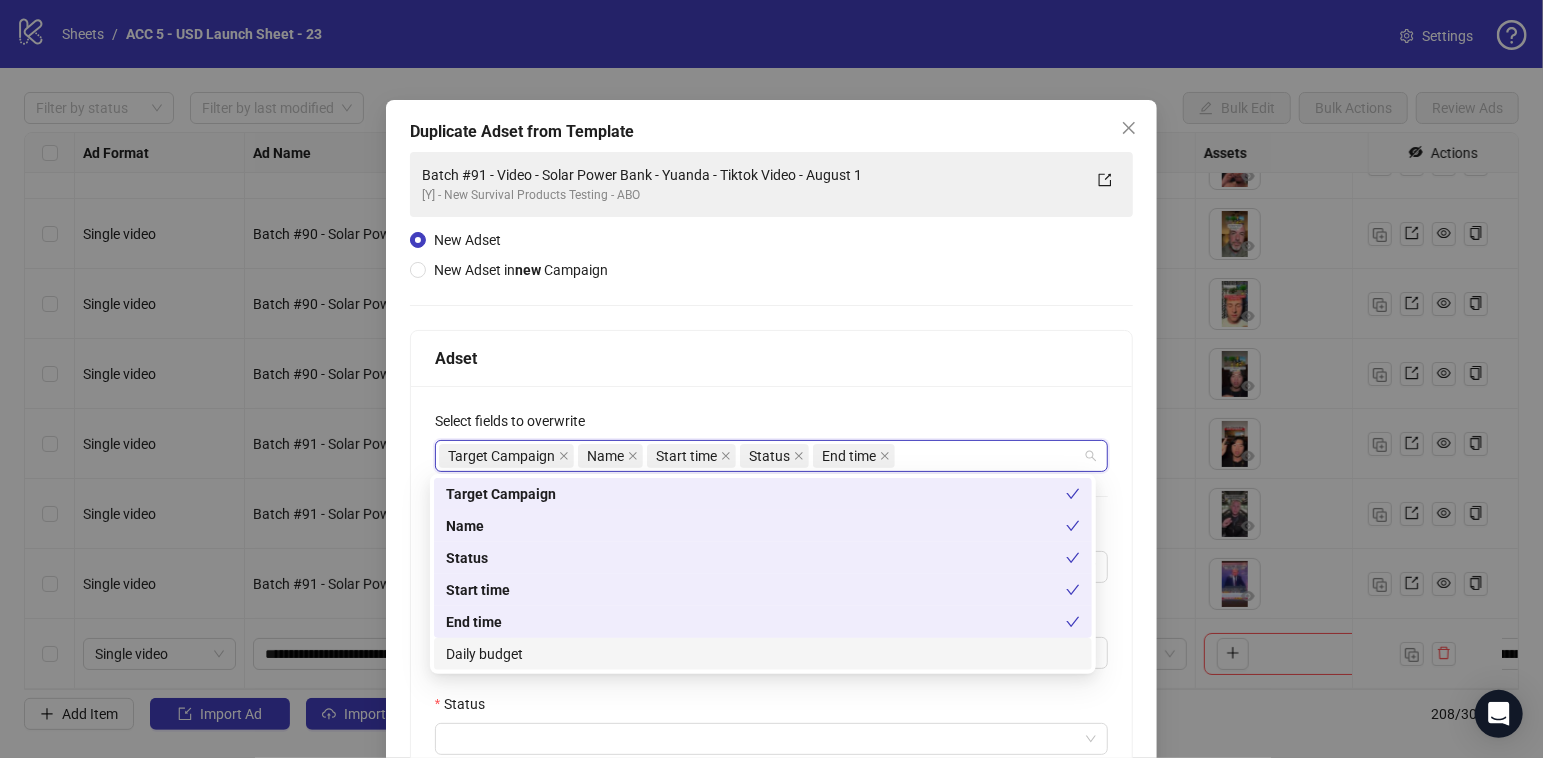 click on "Daily budget" at bounding box center [763, 654] 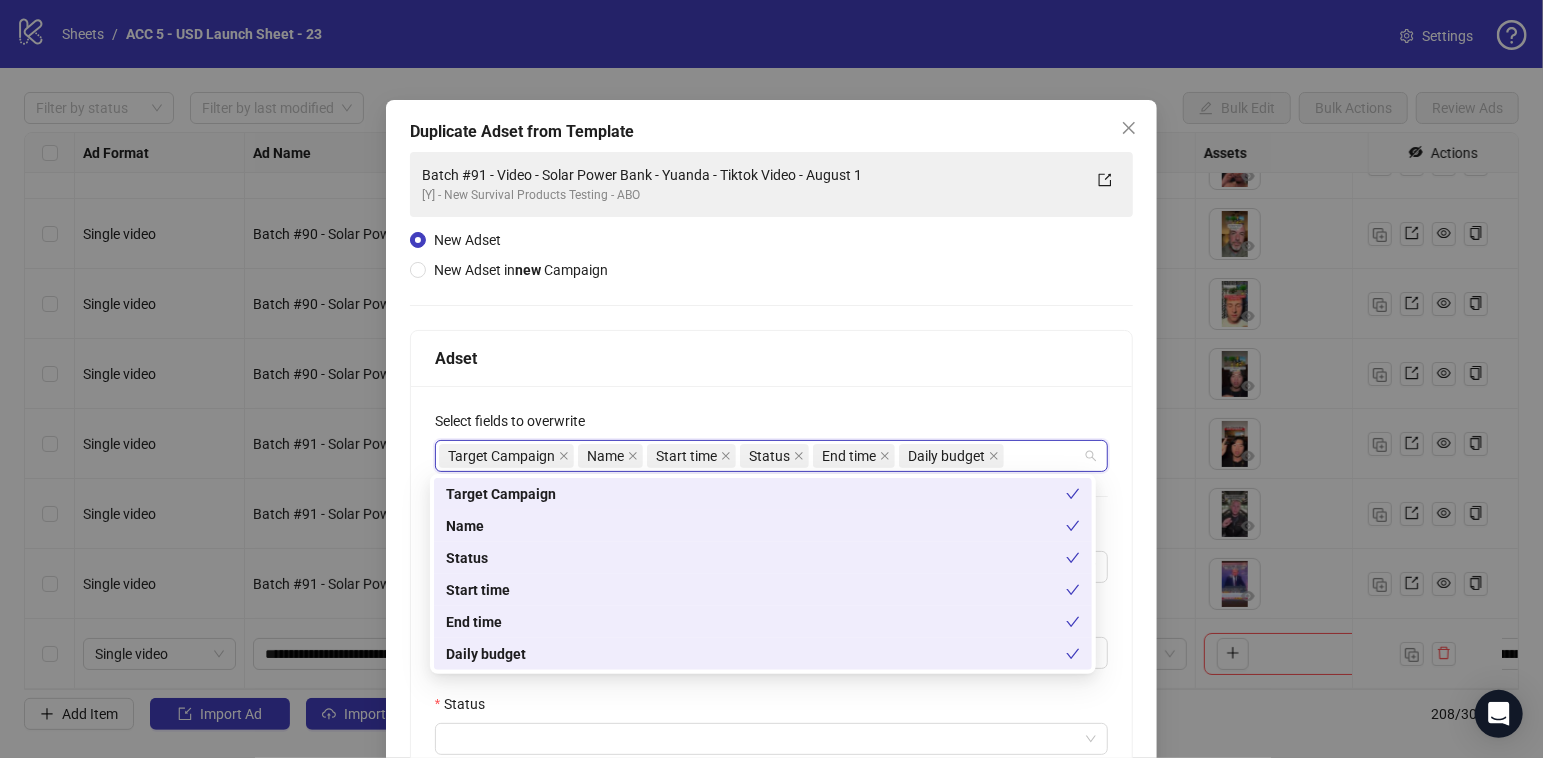 click on "Status" at bounding box center (772, 708) 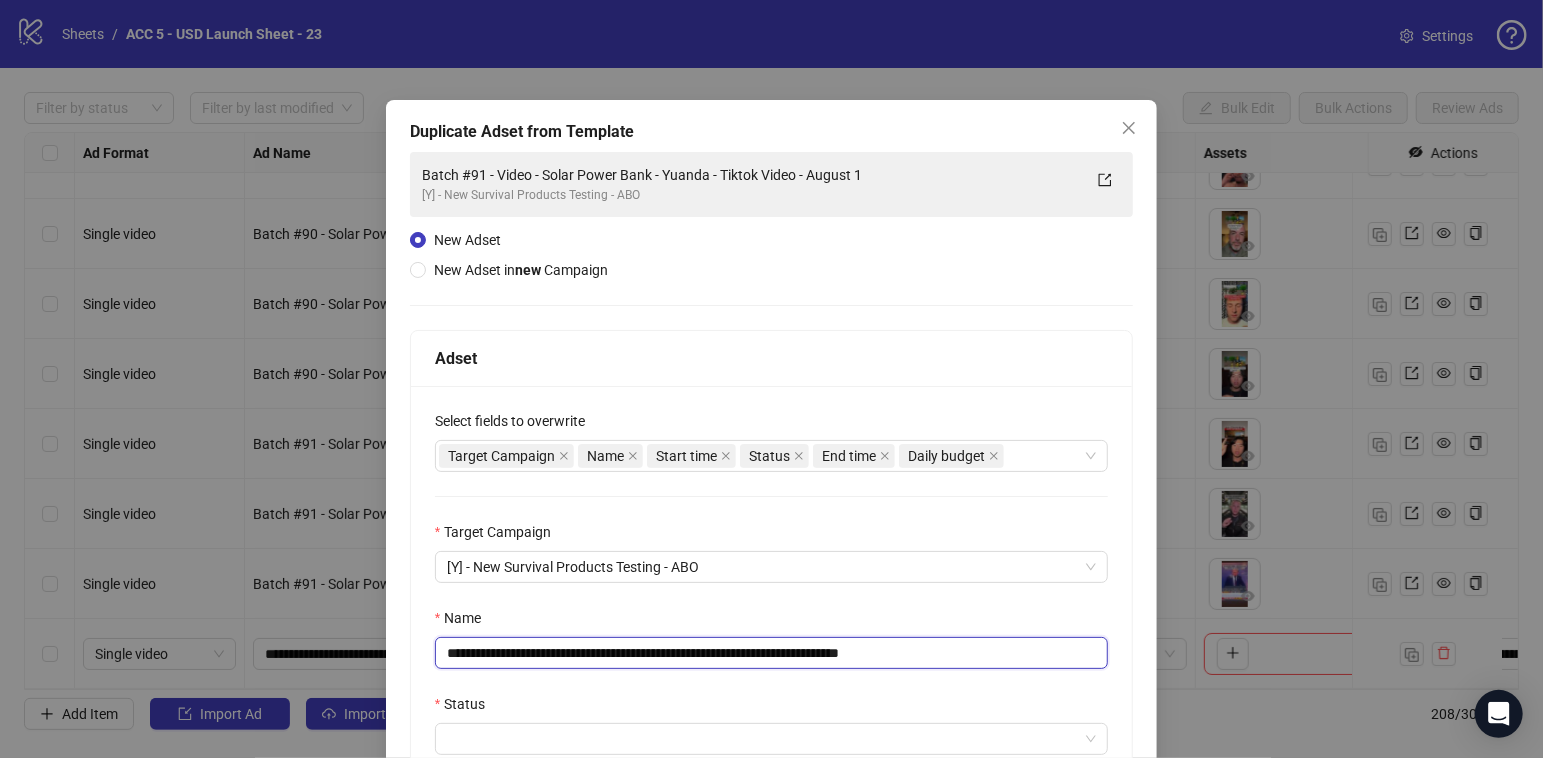 click on "**********" at bounding box center (772, 653) 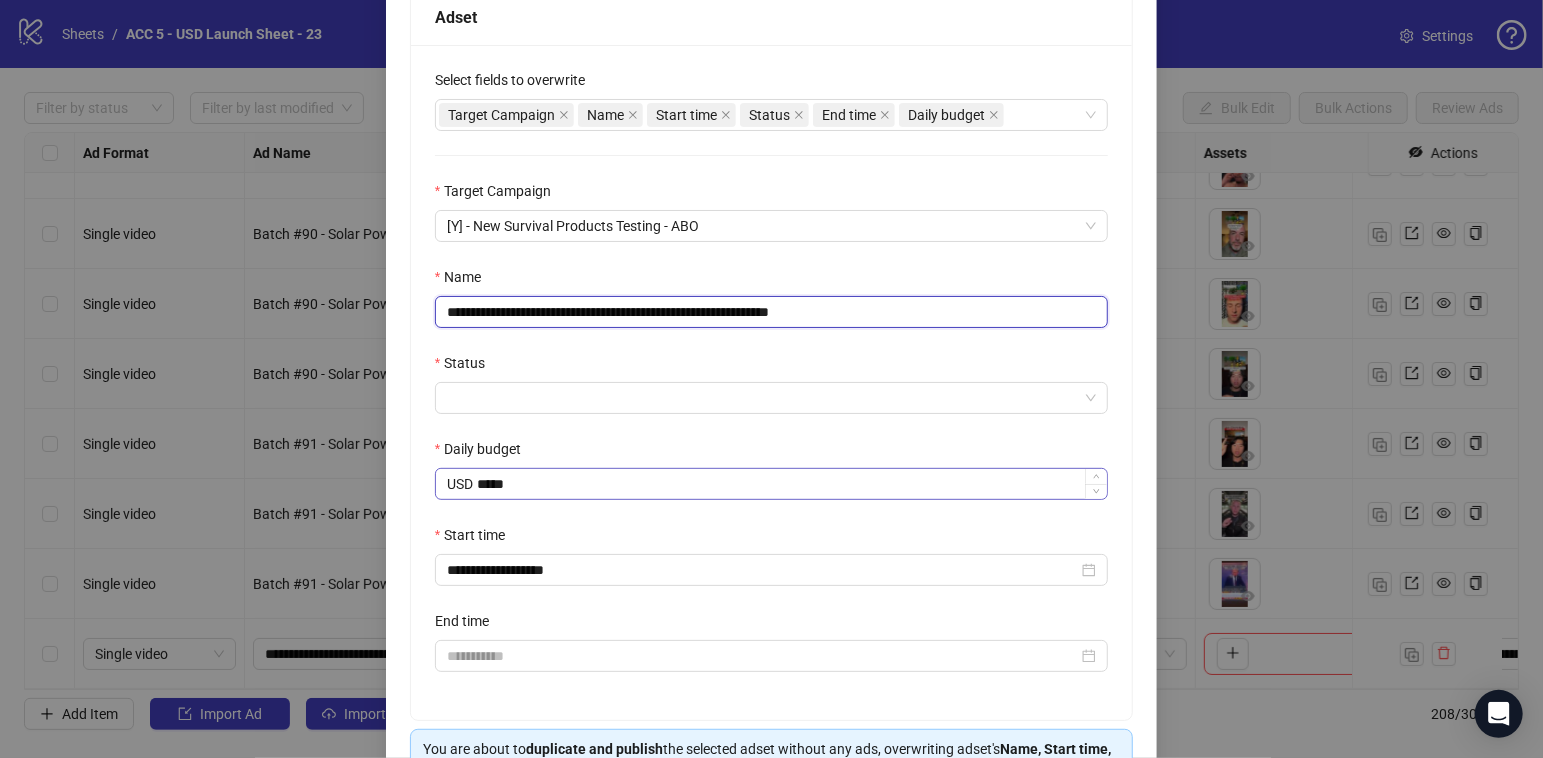 scroll, scrollTop: 343, scrollLeft: 0, axis: vertical 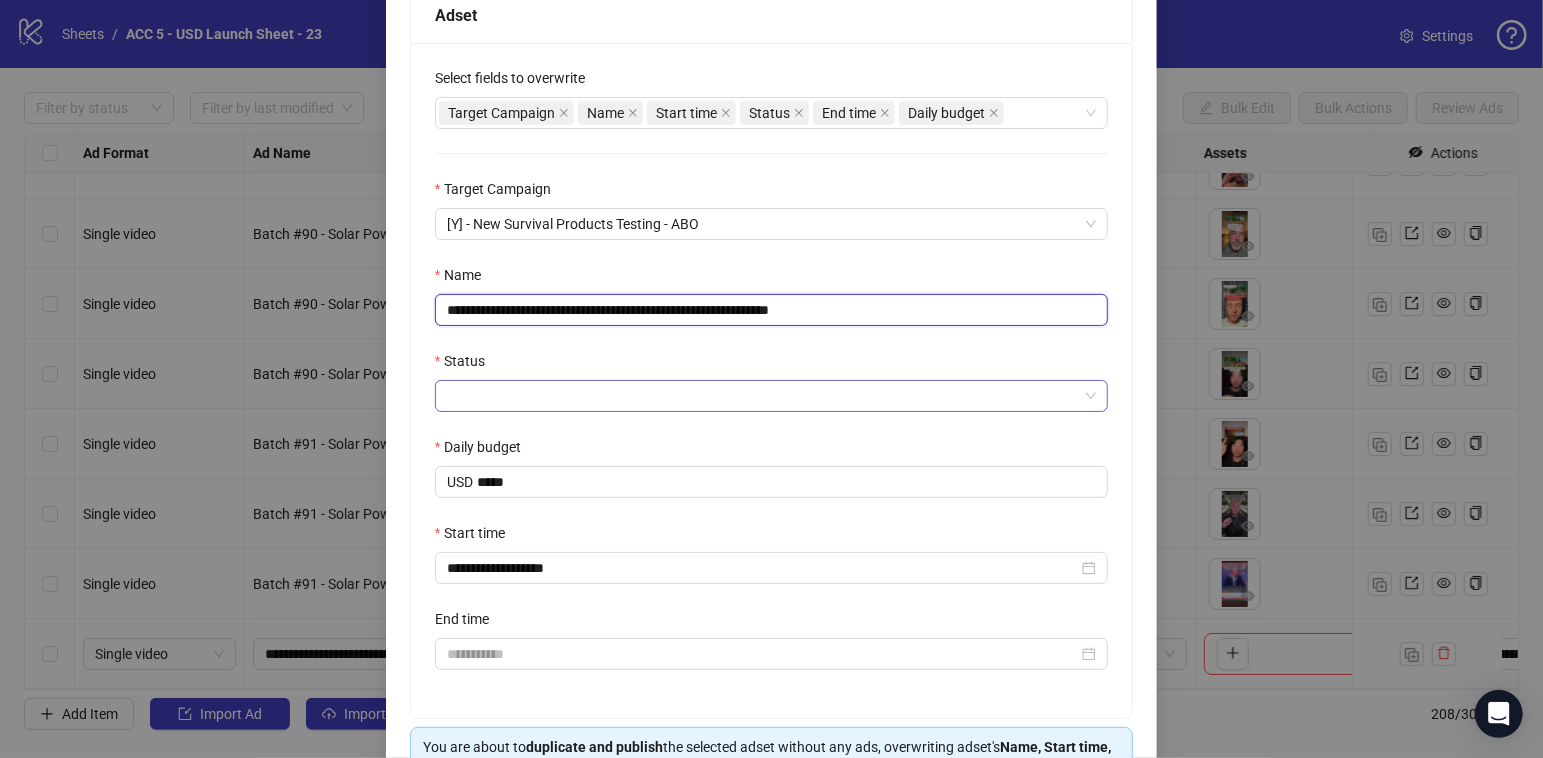 type on "**********" 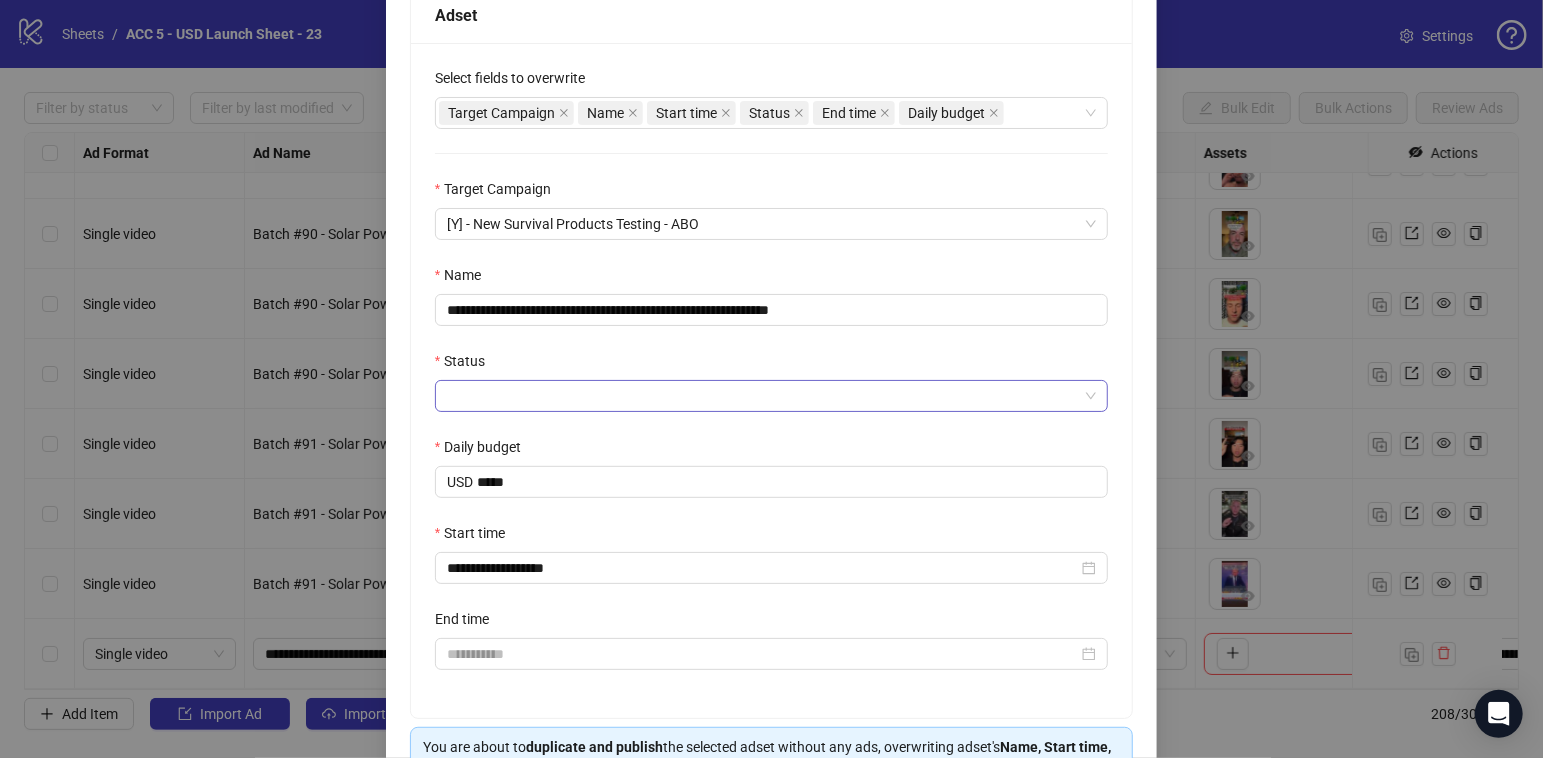 click on "Status" at bounding box center [763, 396] 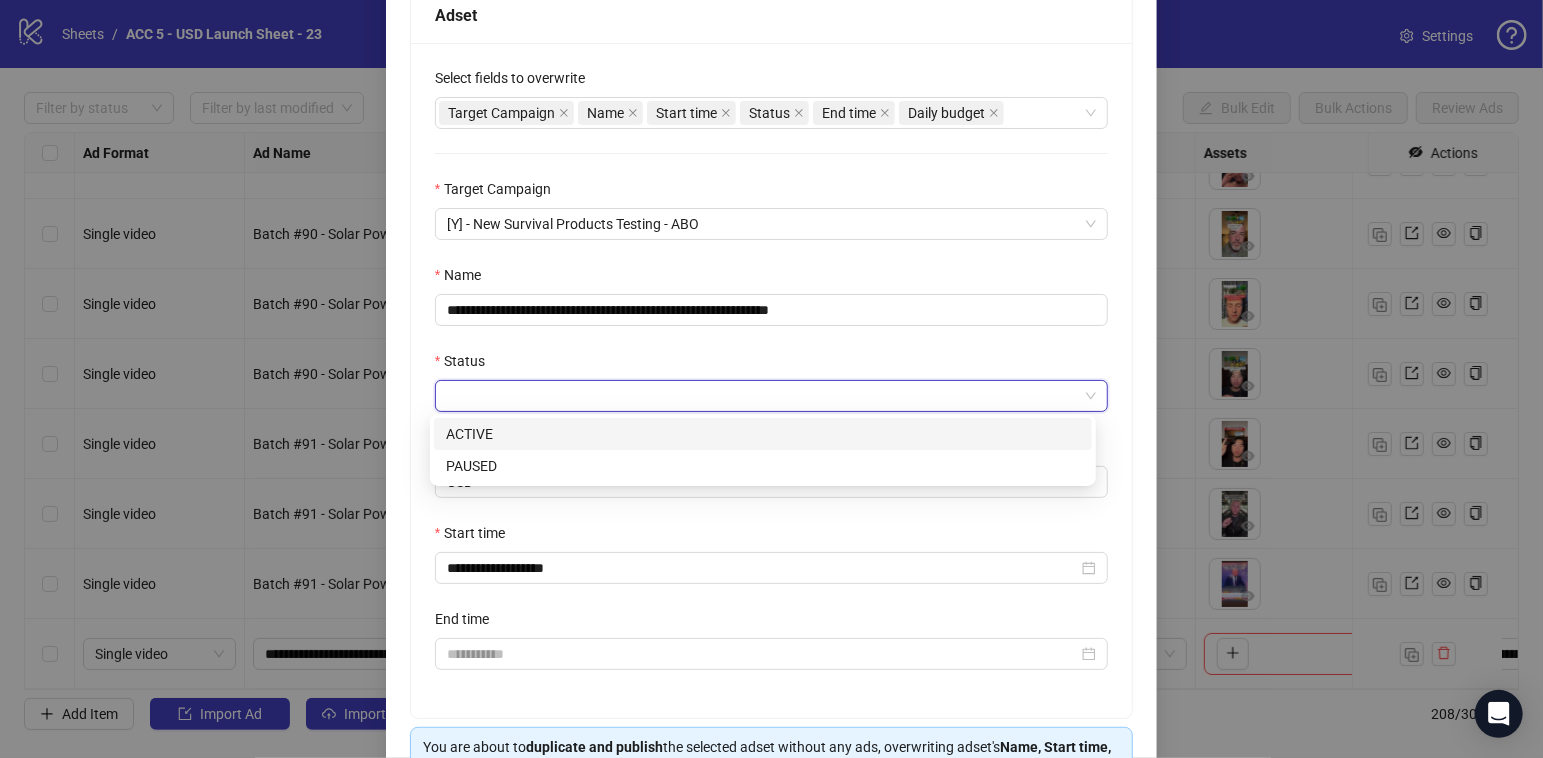 click on "ACTIVE" at bounding box center [763, 434] 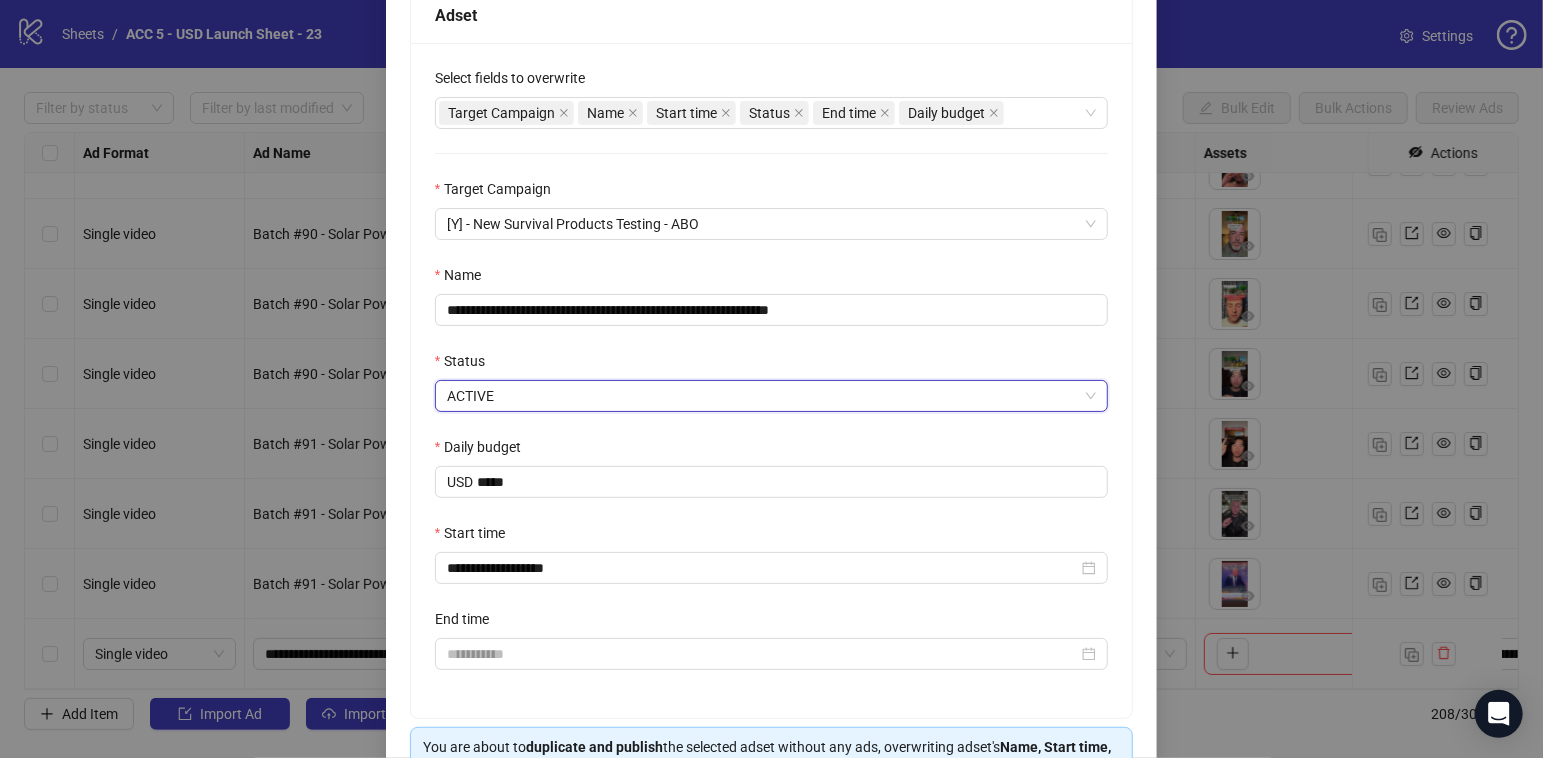 click on "Start time" at bounding box center (772, 537) 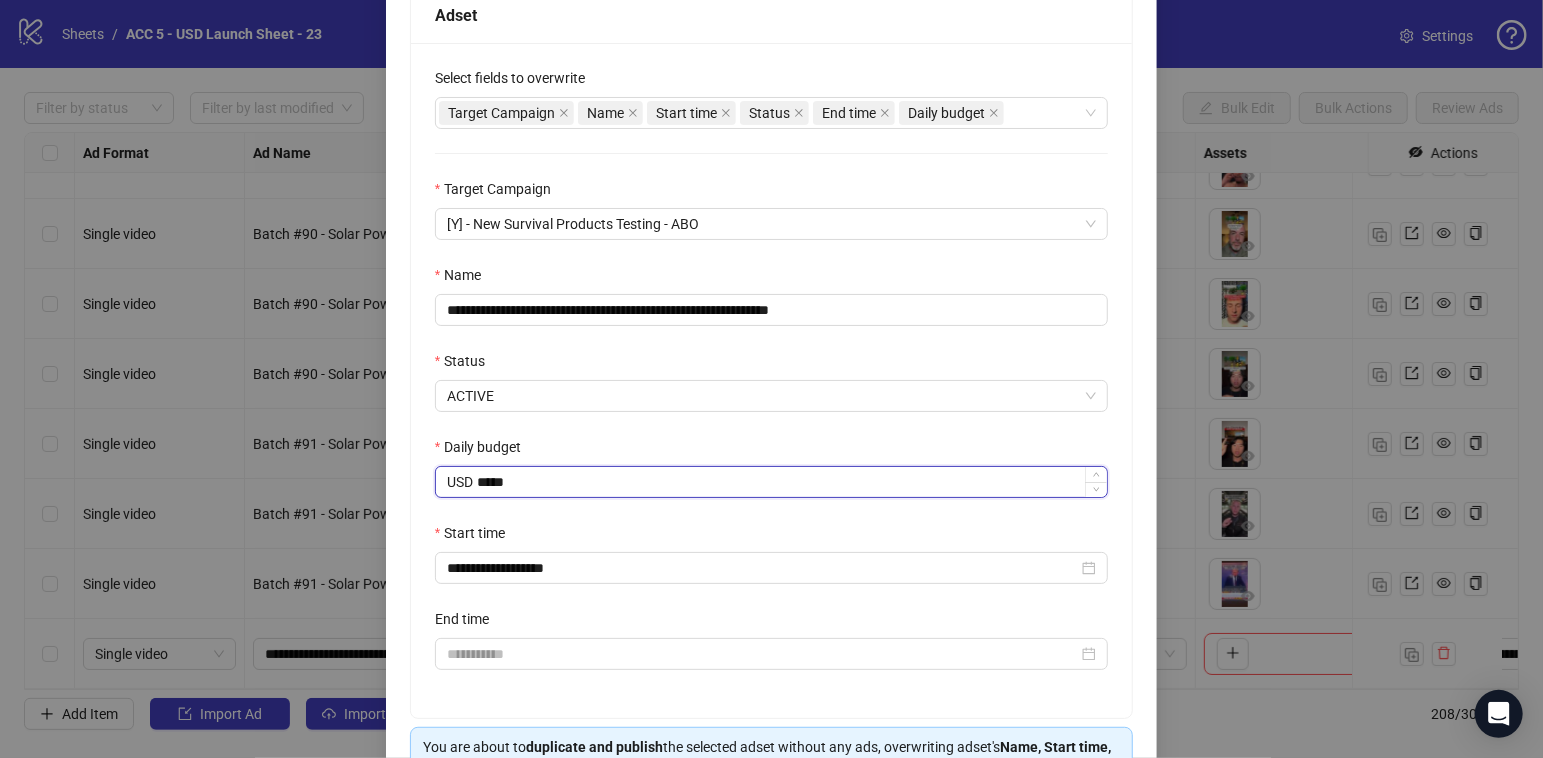 click on "*****" at bounding box center [792, 482] 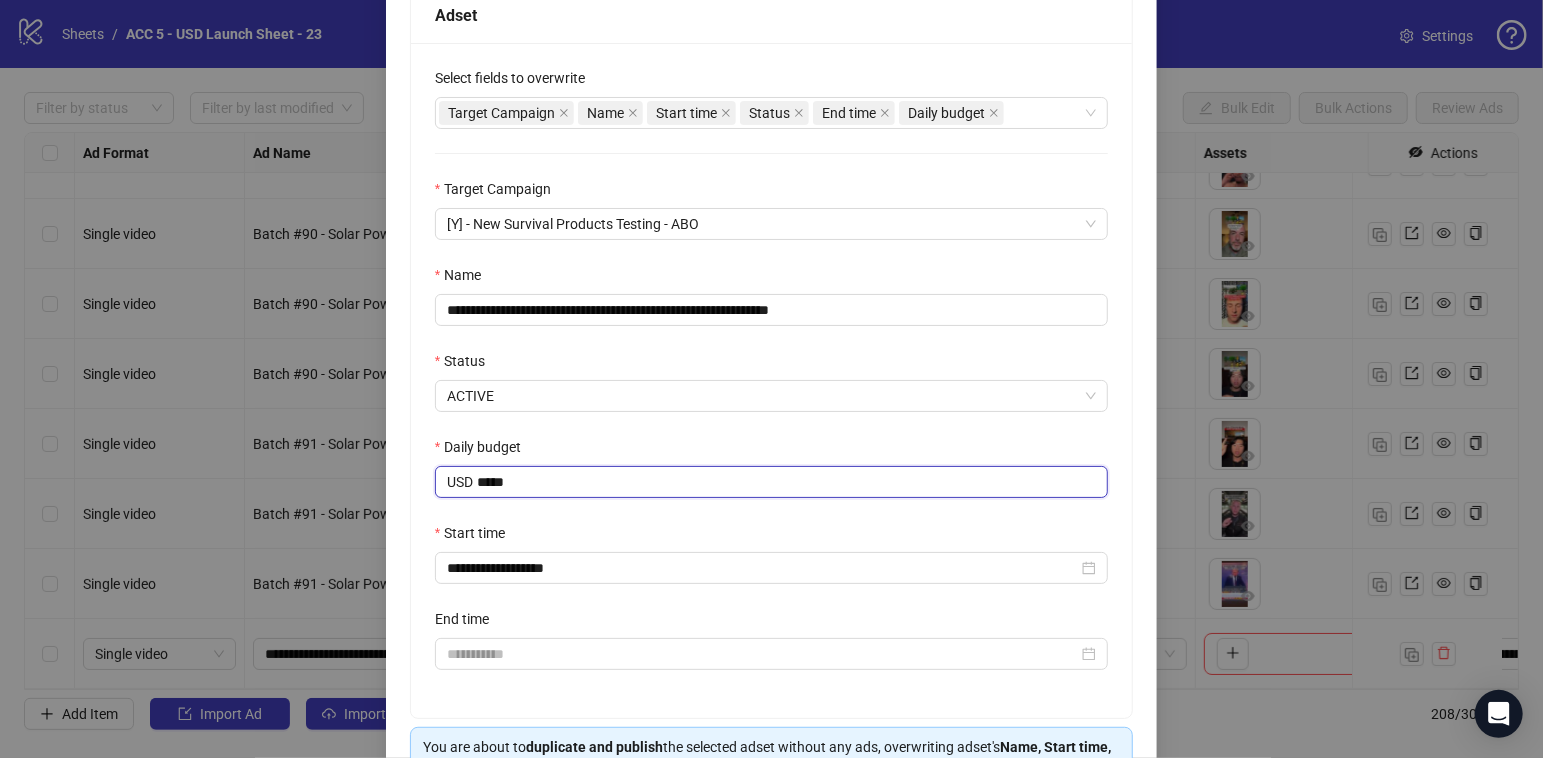 type on "*****" 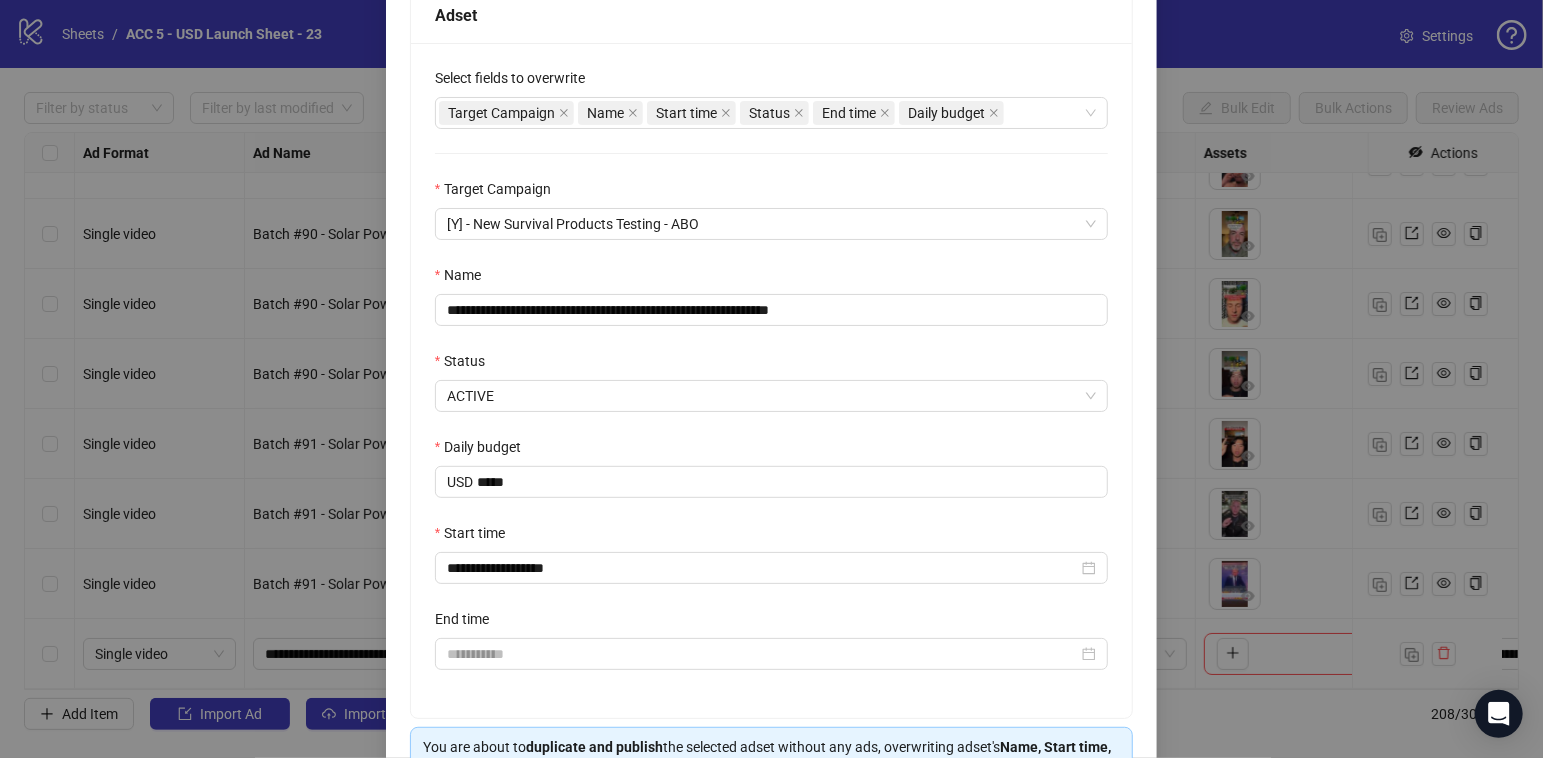 click on "Start time" at bounding box center [772, 537] 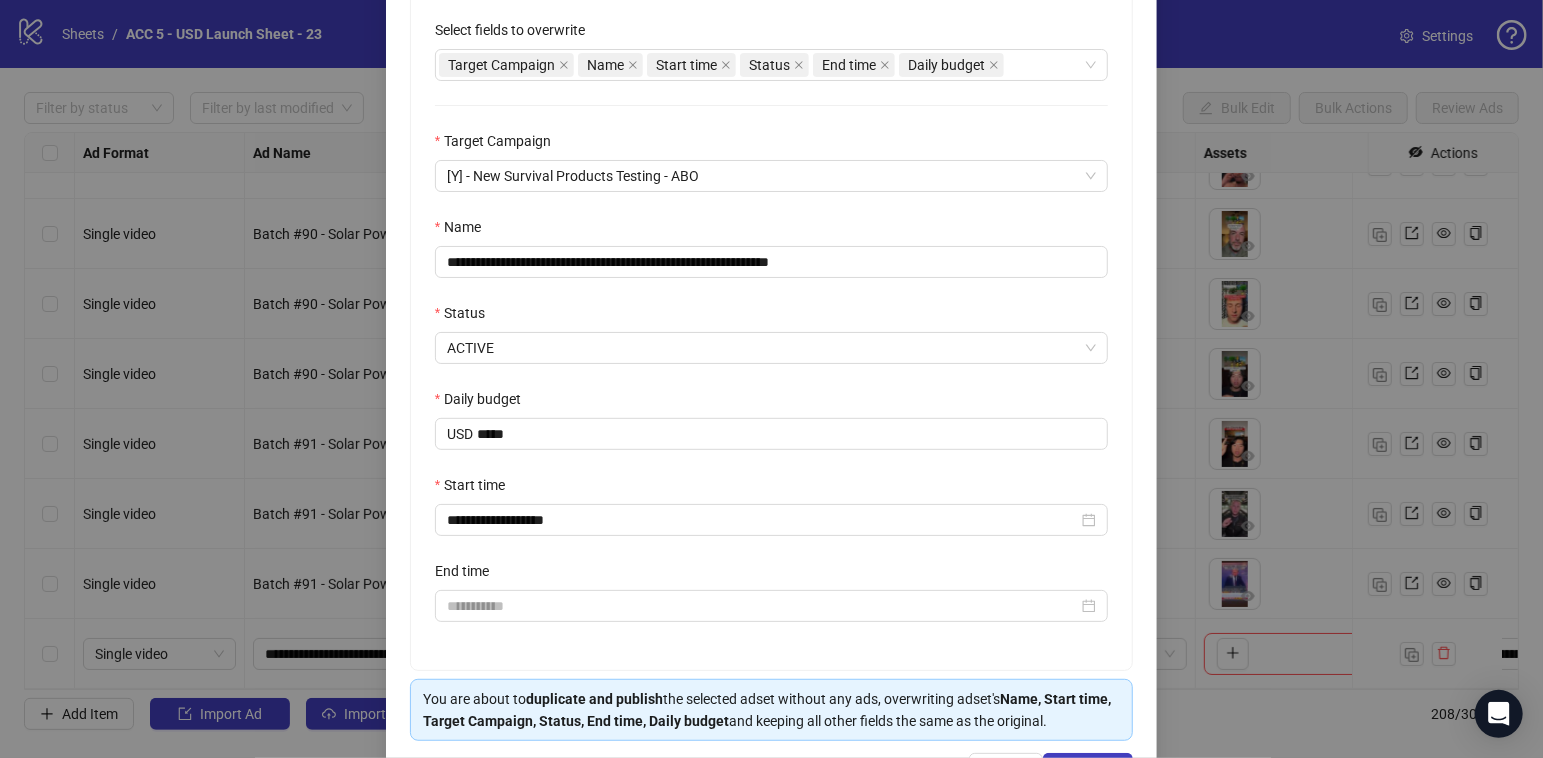 scroll, scrollTop: 459, scrollLeft: 0, axis: vertical 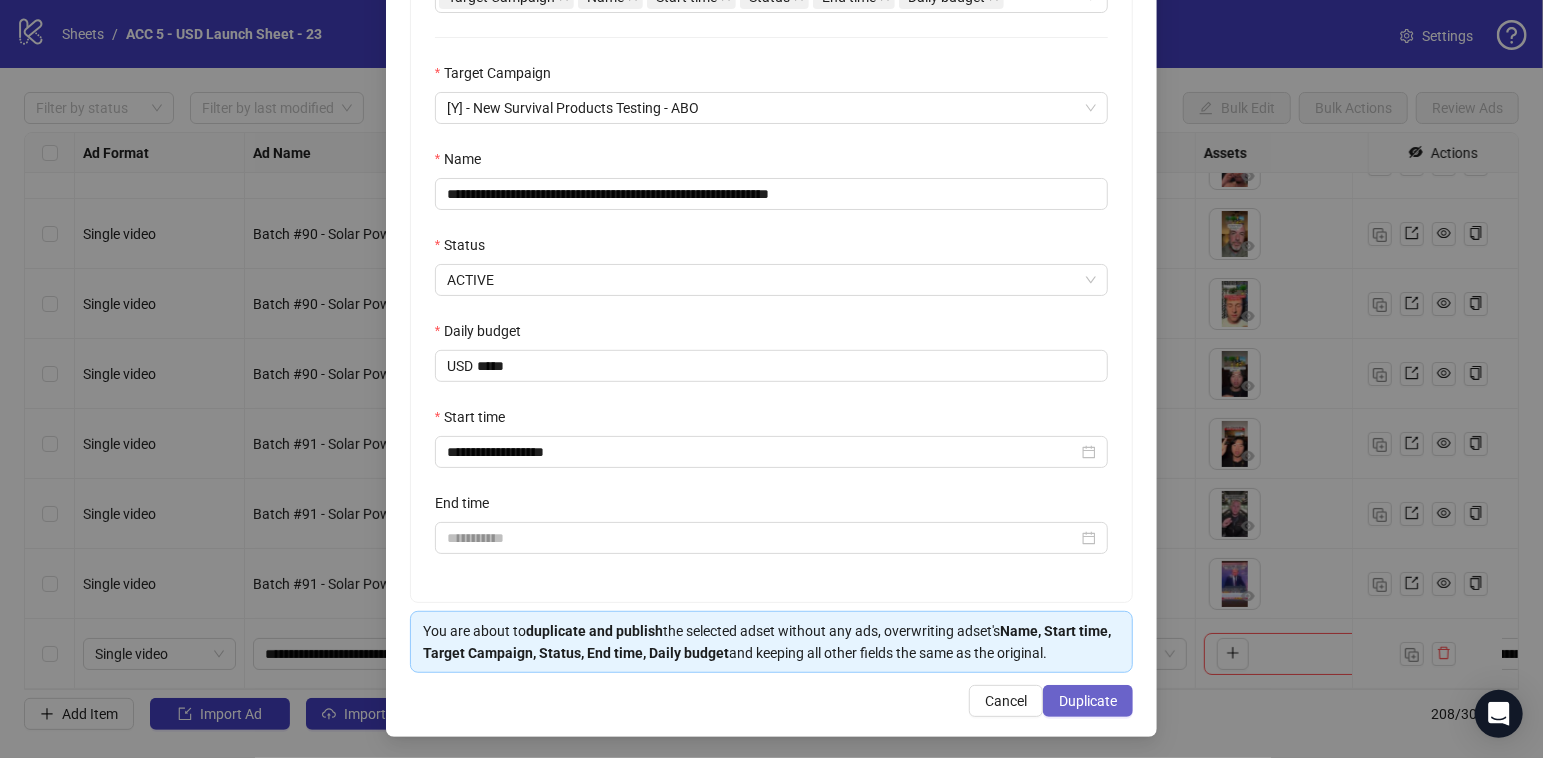 click on "Duplicate" at bounding box center [1088, 701] 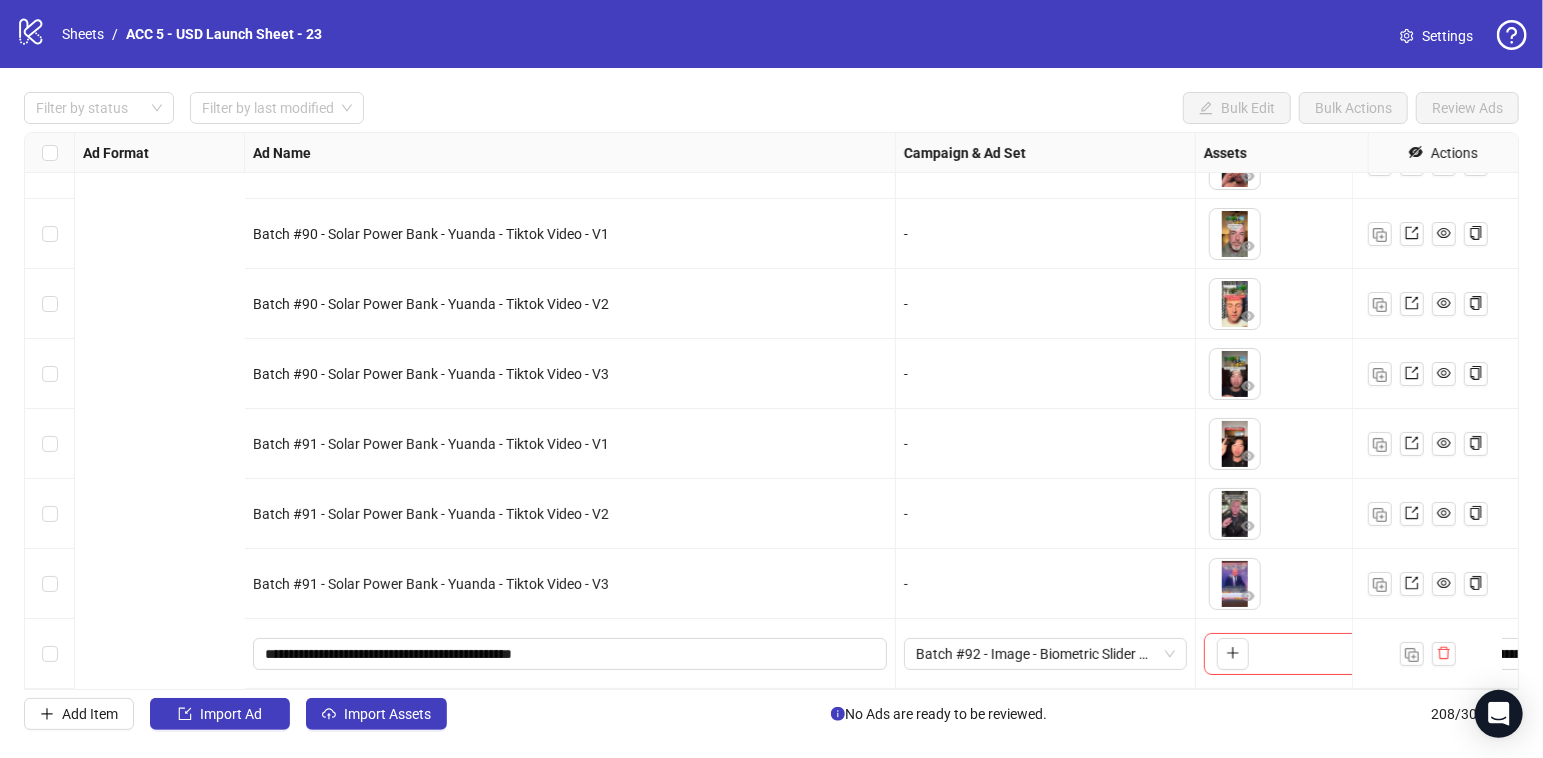 scroll, scrollTop: 14060, scrollLeft: 1024, axis: both 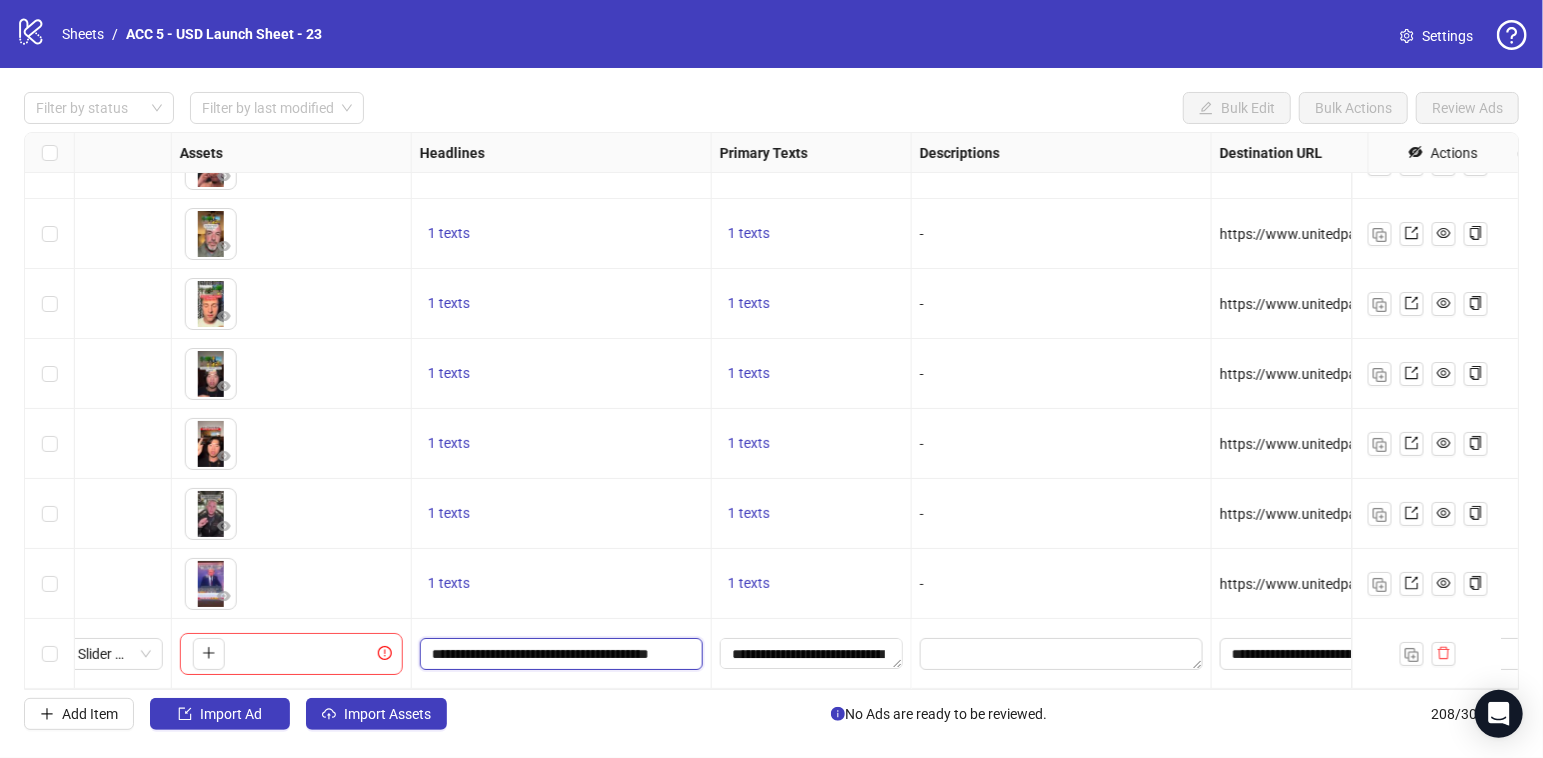 click on "**********" at bounding box center (559, 654) 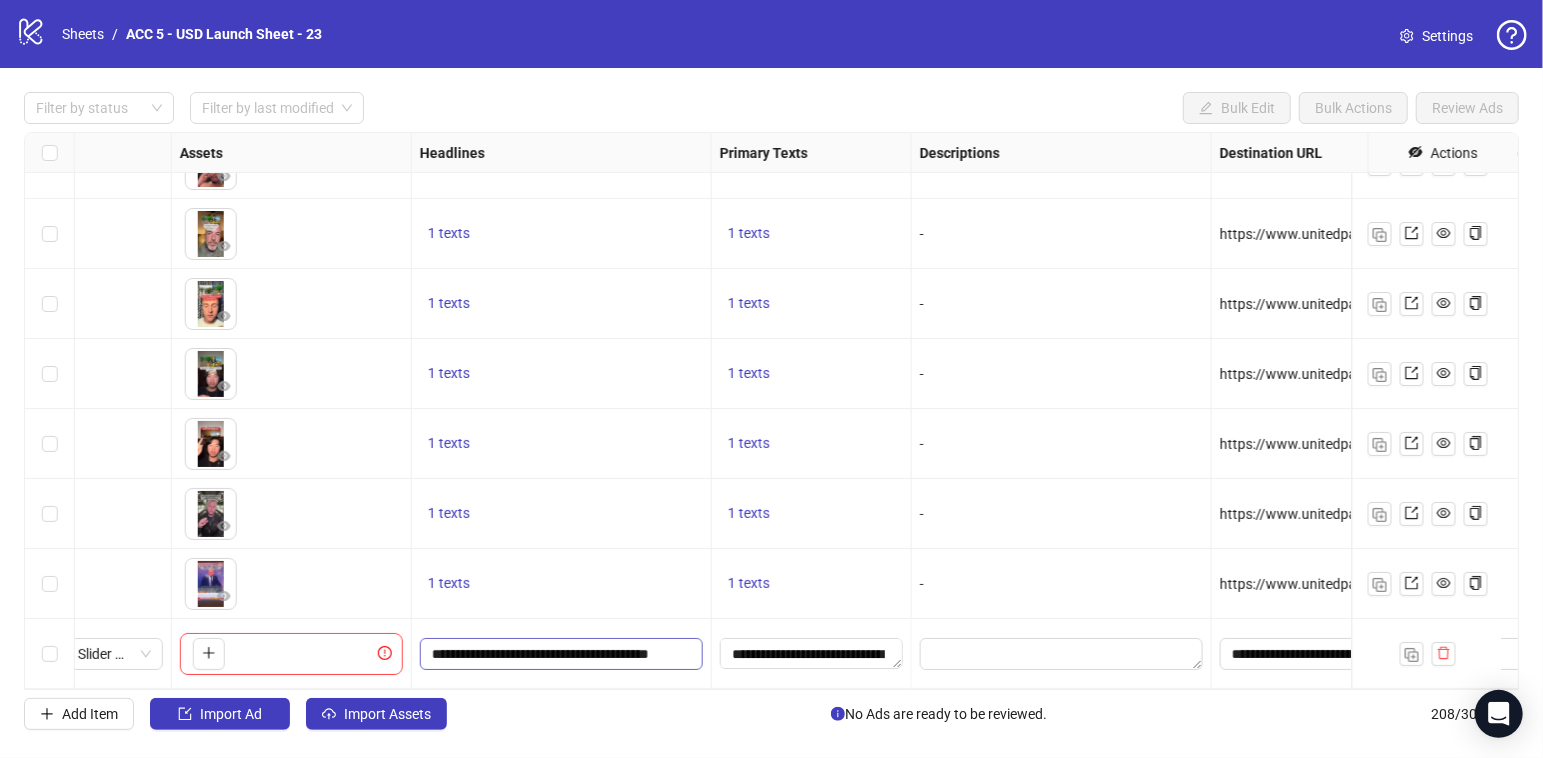 scroll, scrollTop: 0, scrollLeft: 7, axis: horizontal 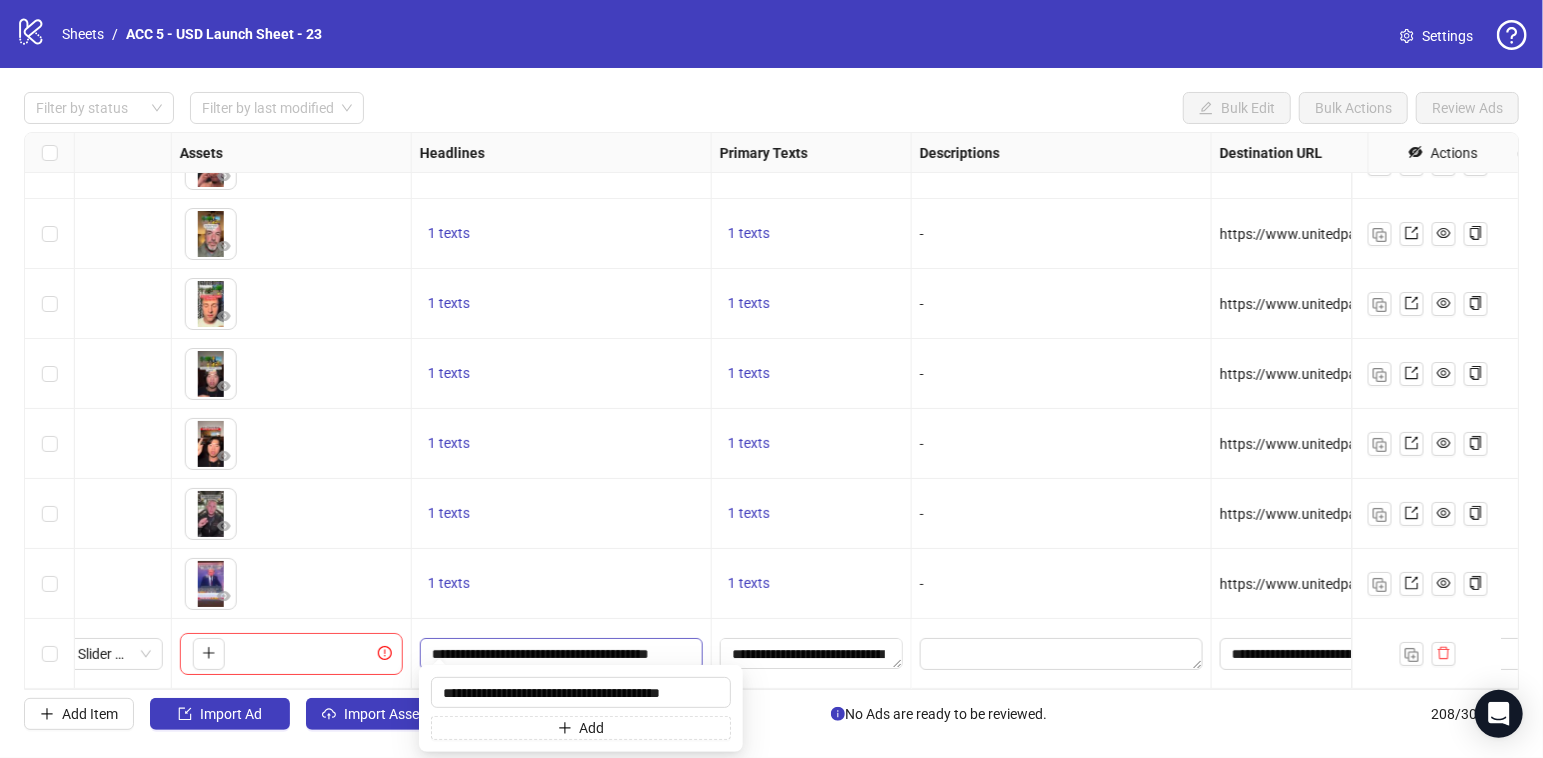 type 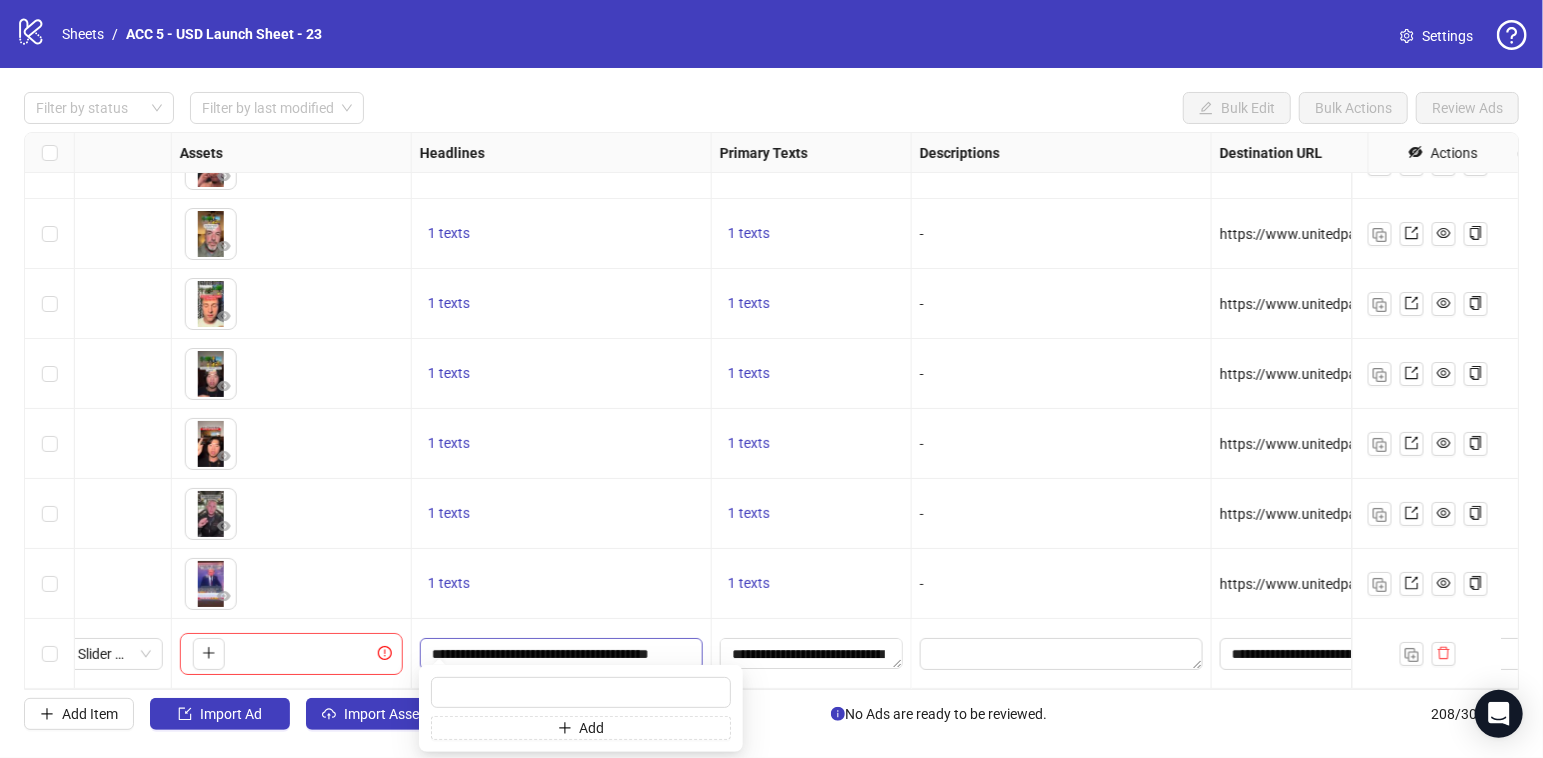 scroll, scrollTop: 0, scrollLeft: 0, axis: both 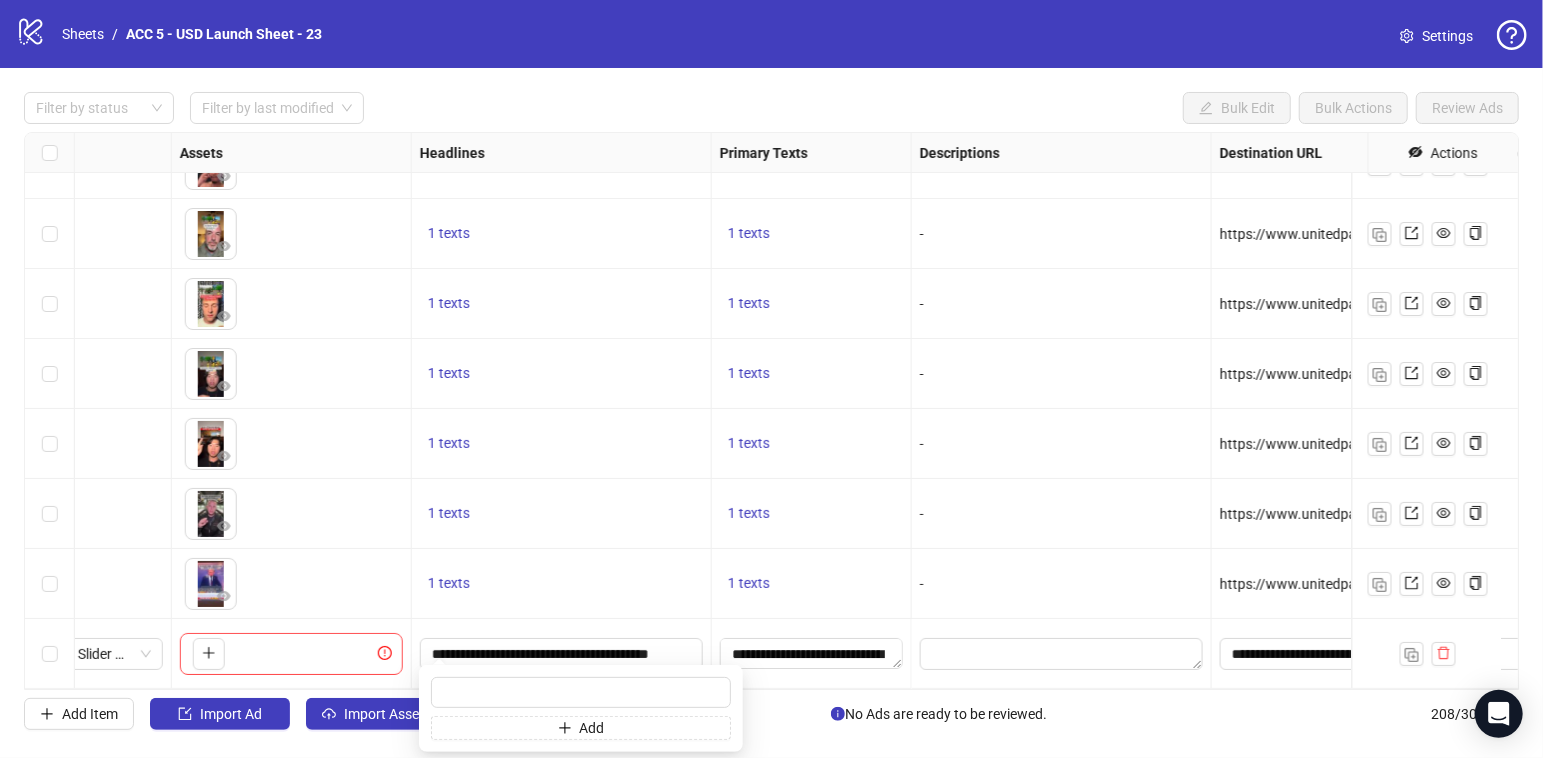 click on "1 texts" at bounding box center [562, 514] 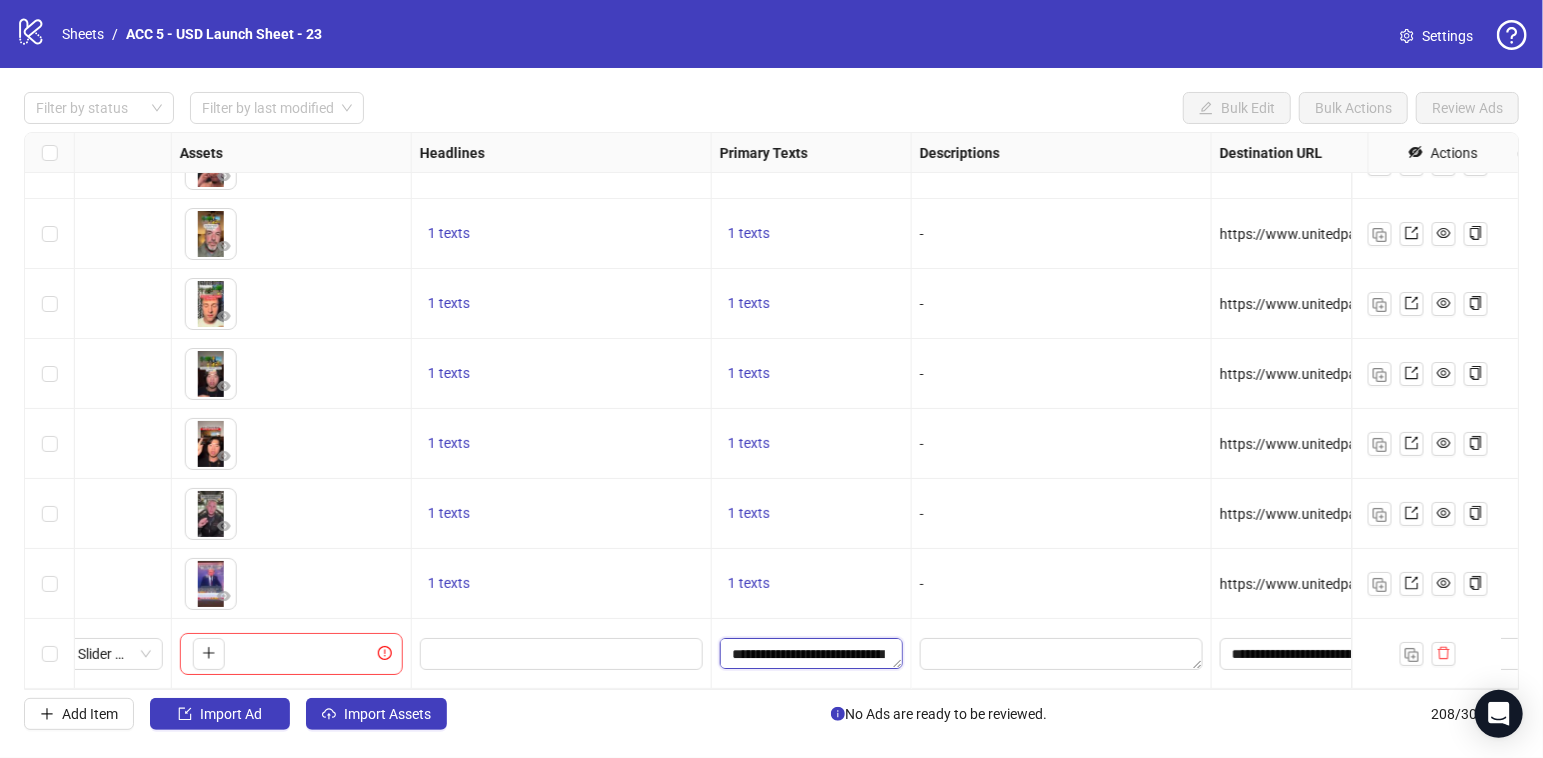 click on "**********" at bounding box center [811, 654] 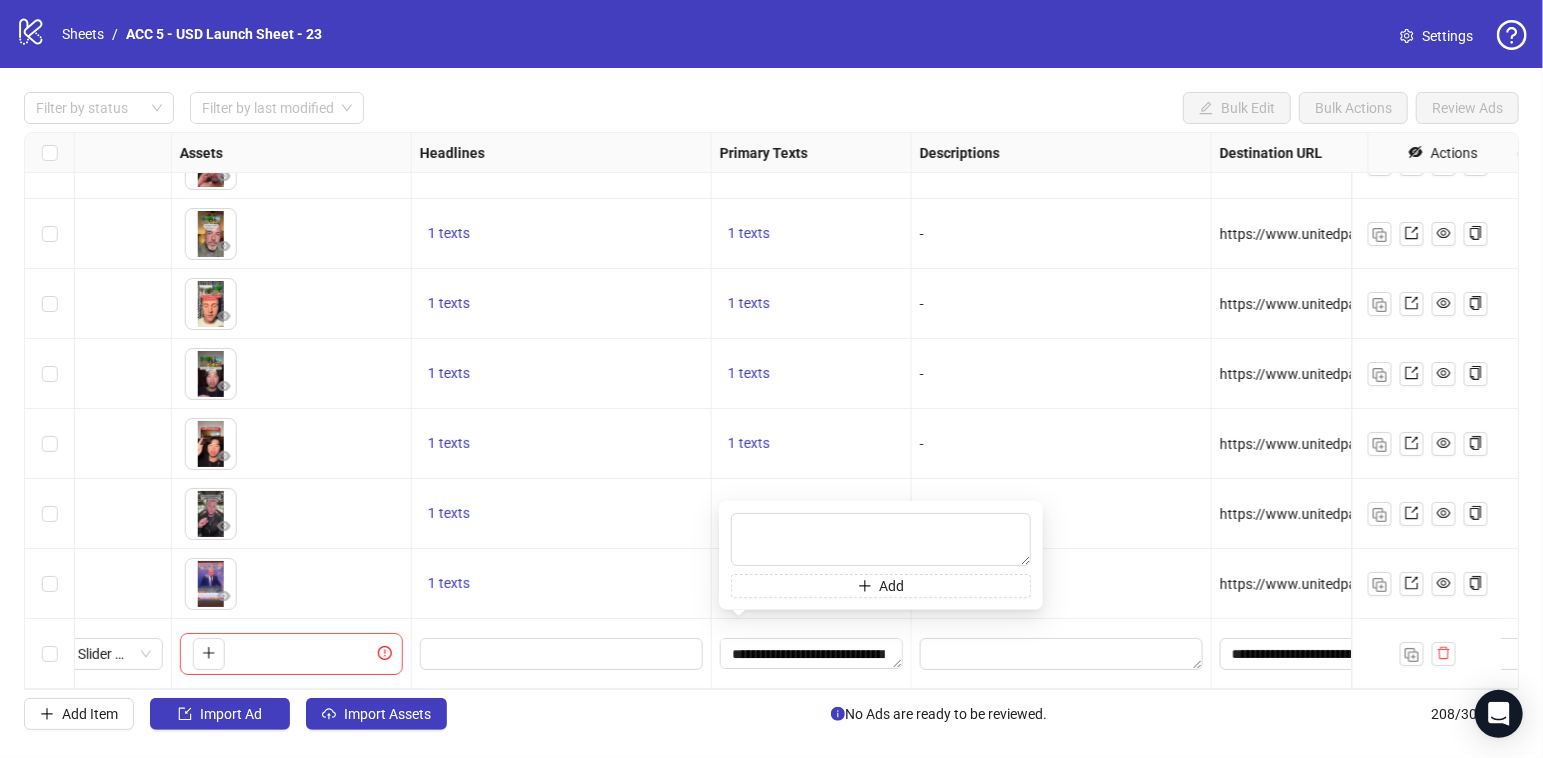 click on "-" at bounding box center (1062, 374) 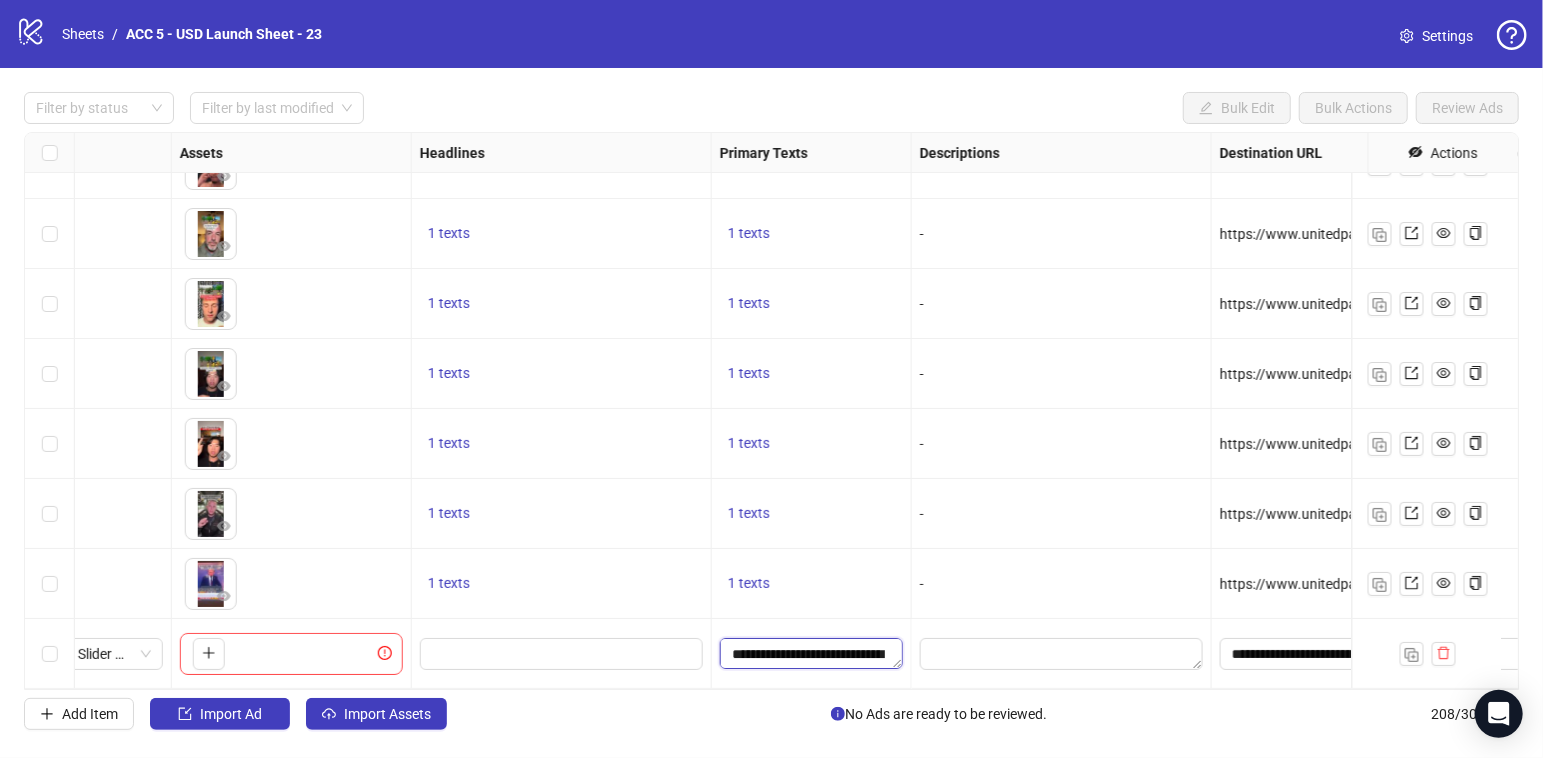 click on "**********" at bounding box center (811, 654) 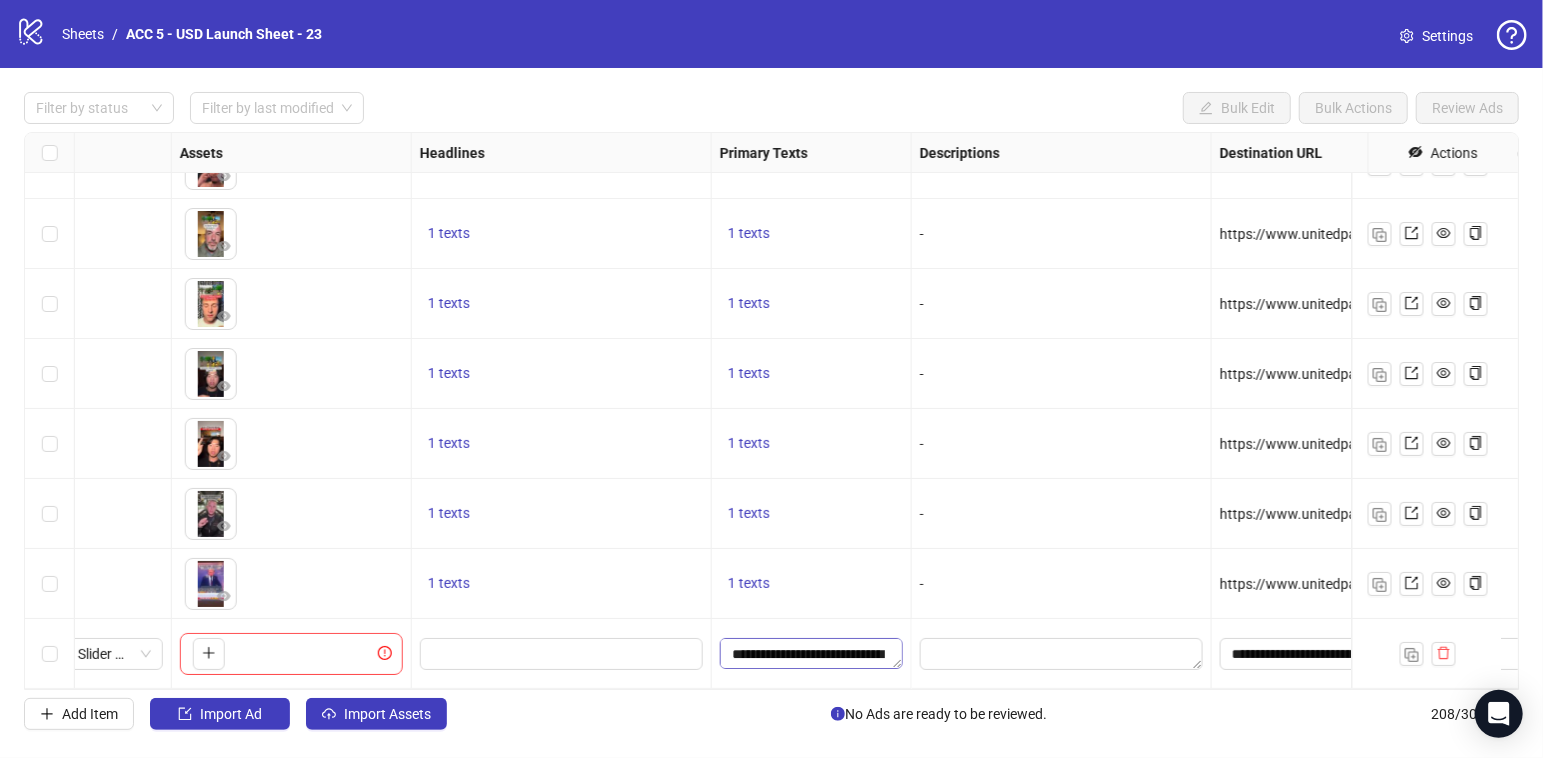 scroll, scrollTop: 263, scrollLeft: 0, axis: vertical 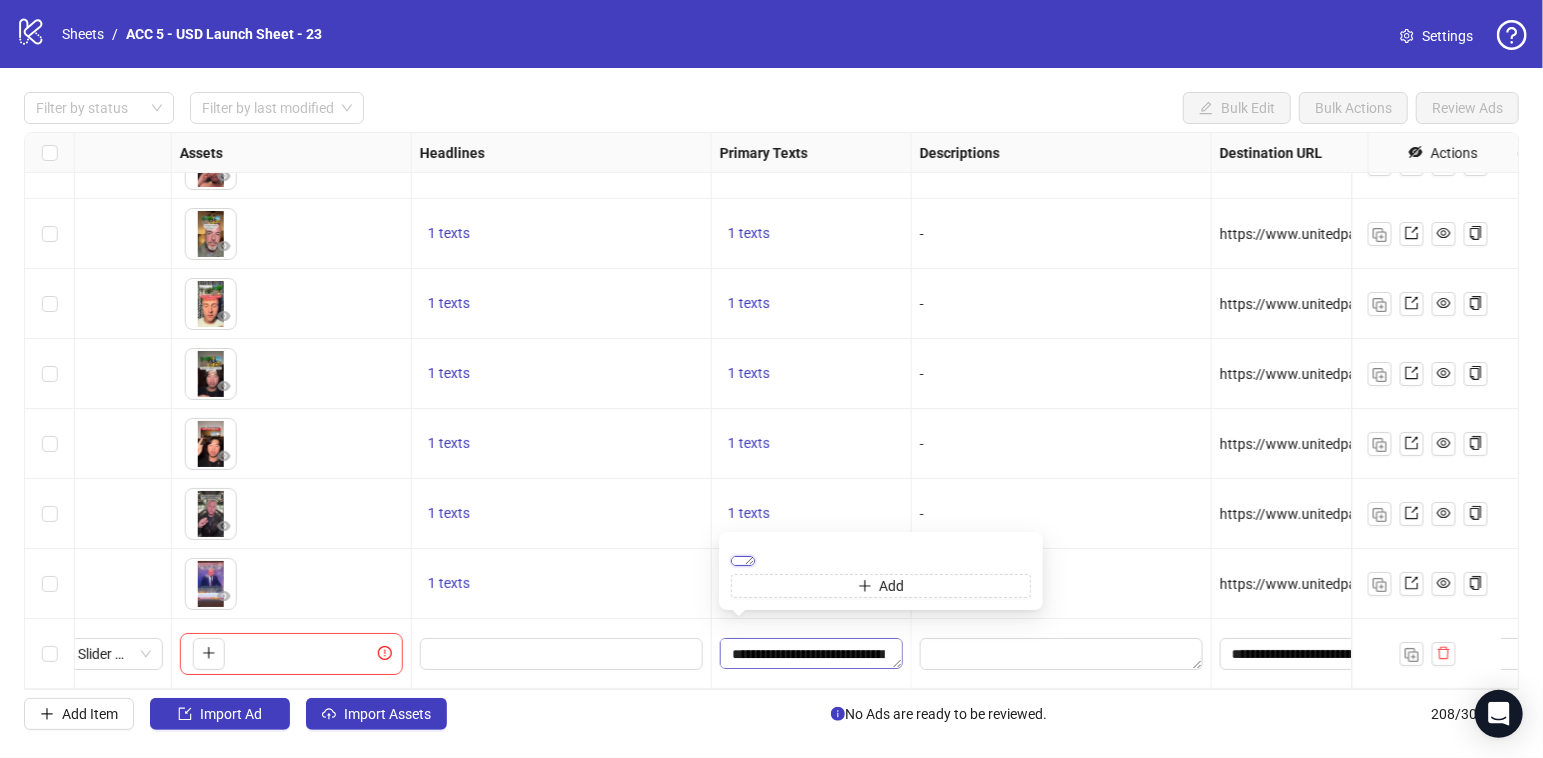 type on "**********" 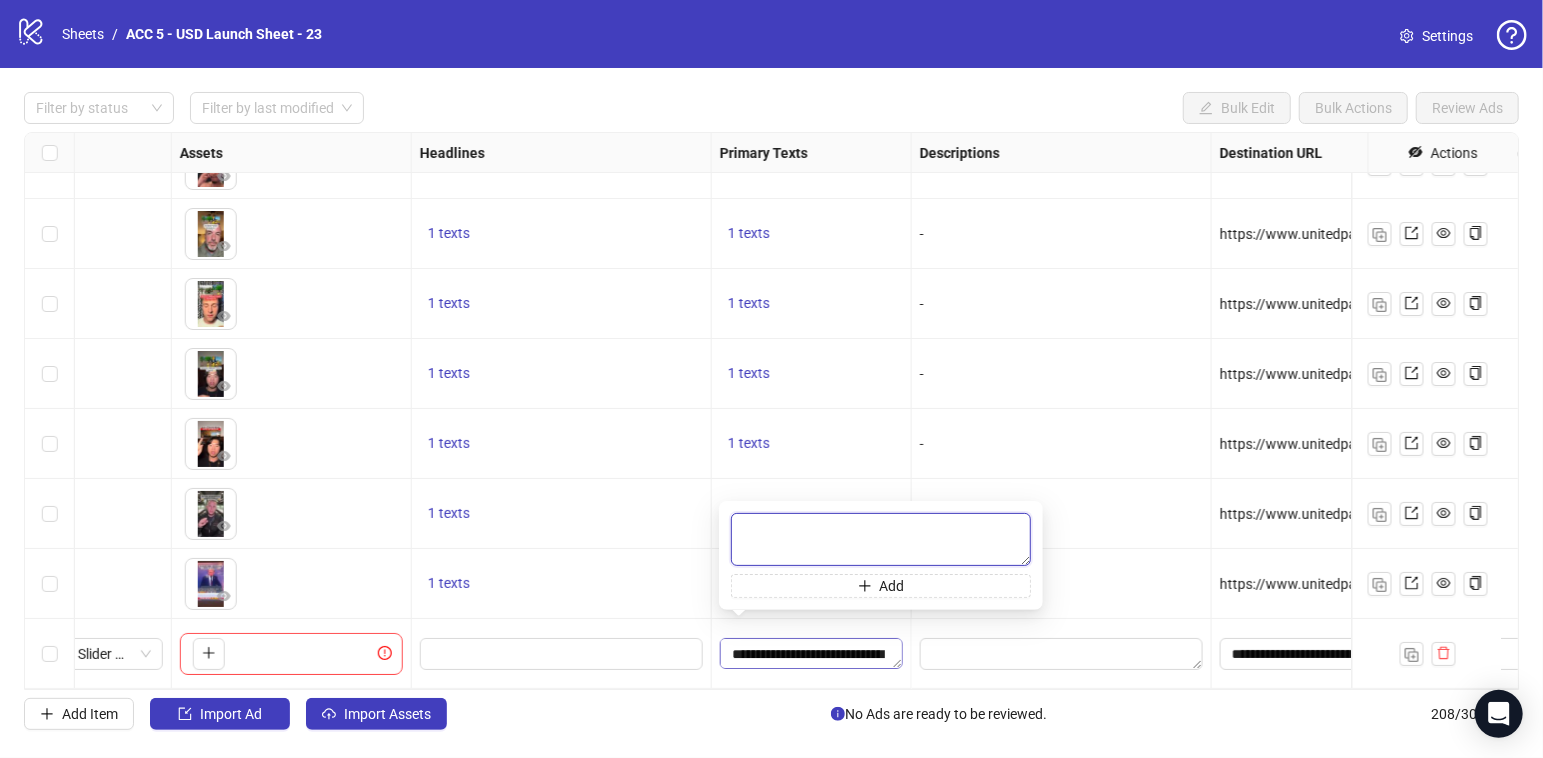scroll, scrollTop: 0, scrollLeft: 0, axis: both 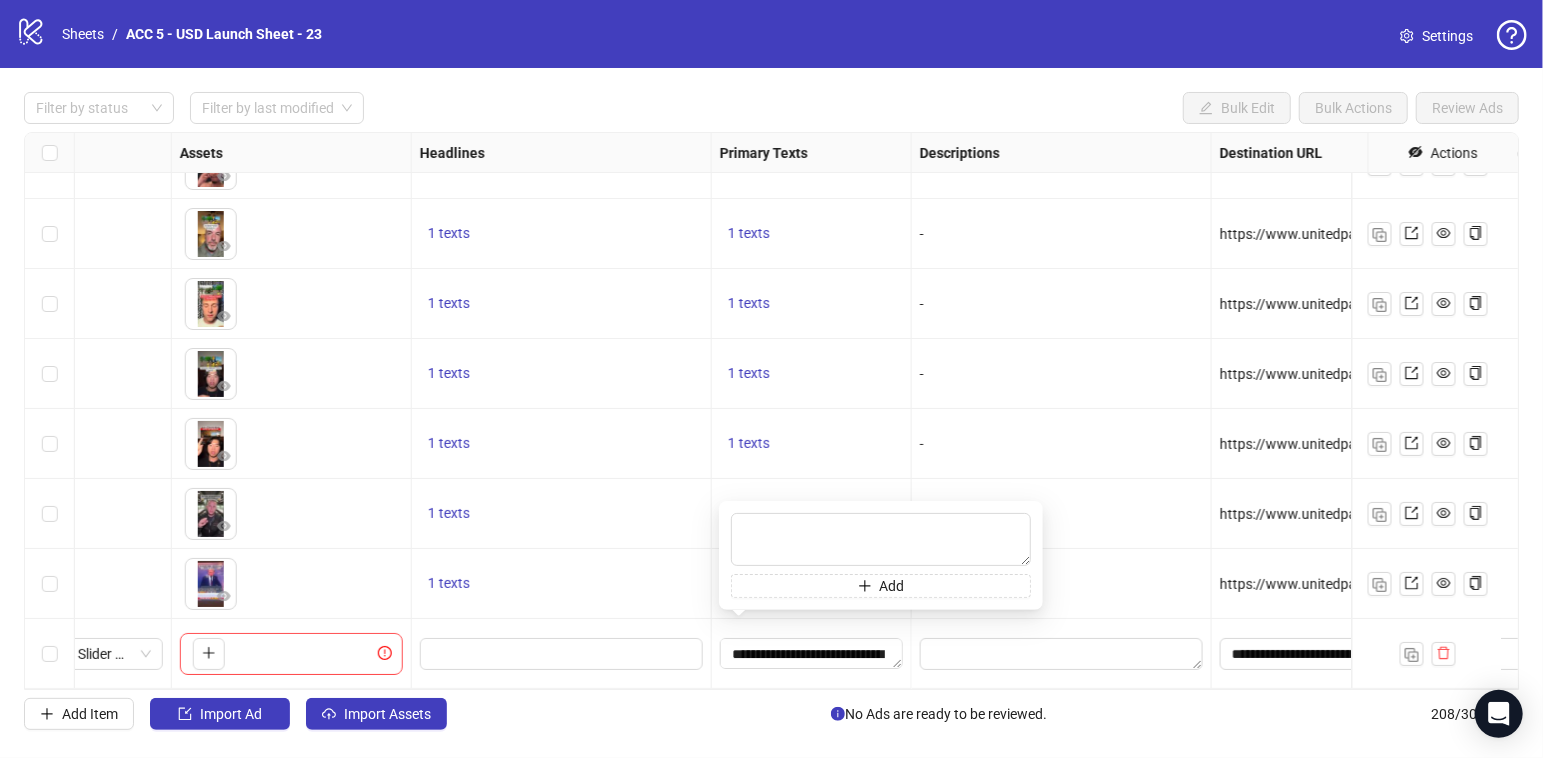 click on "-" at bounding box center [1061, 374] 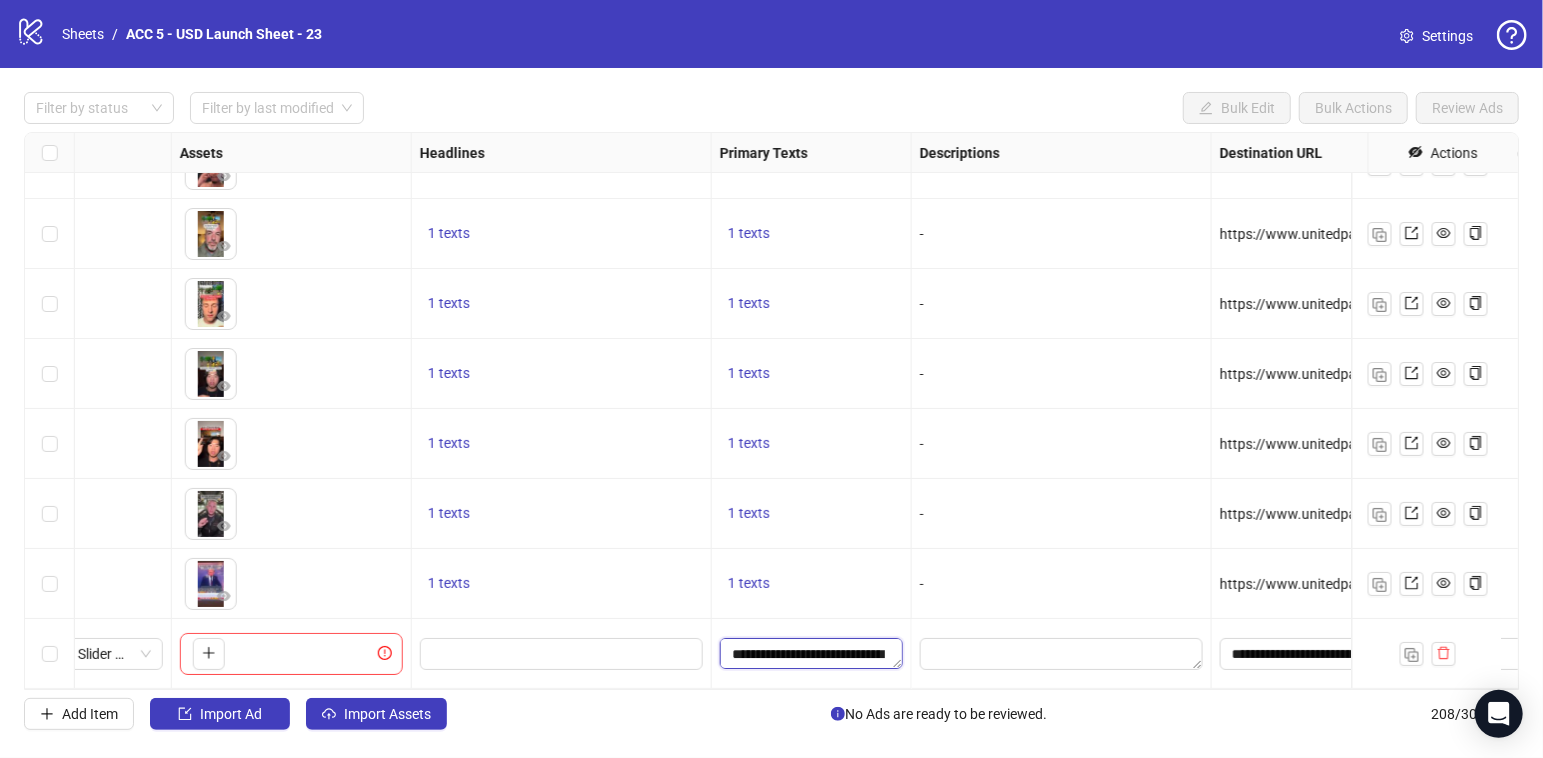 click on "**********" at bounding box center (811, 654) 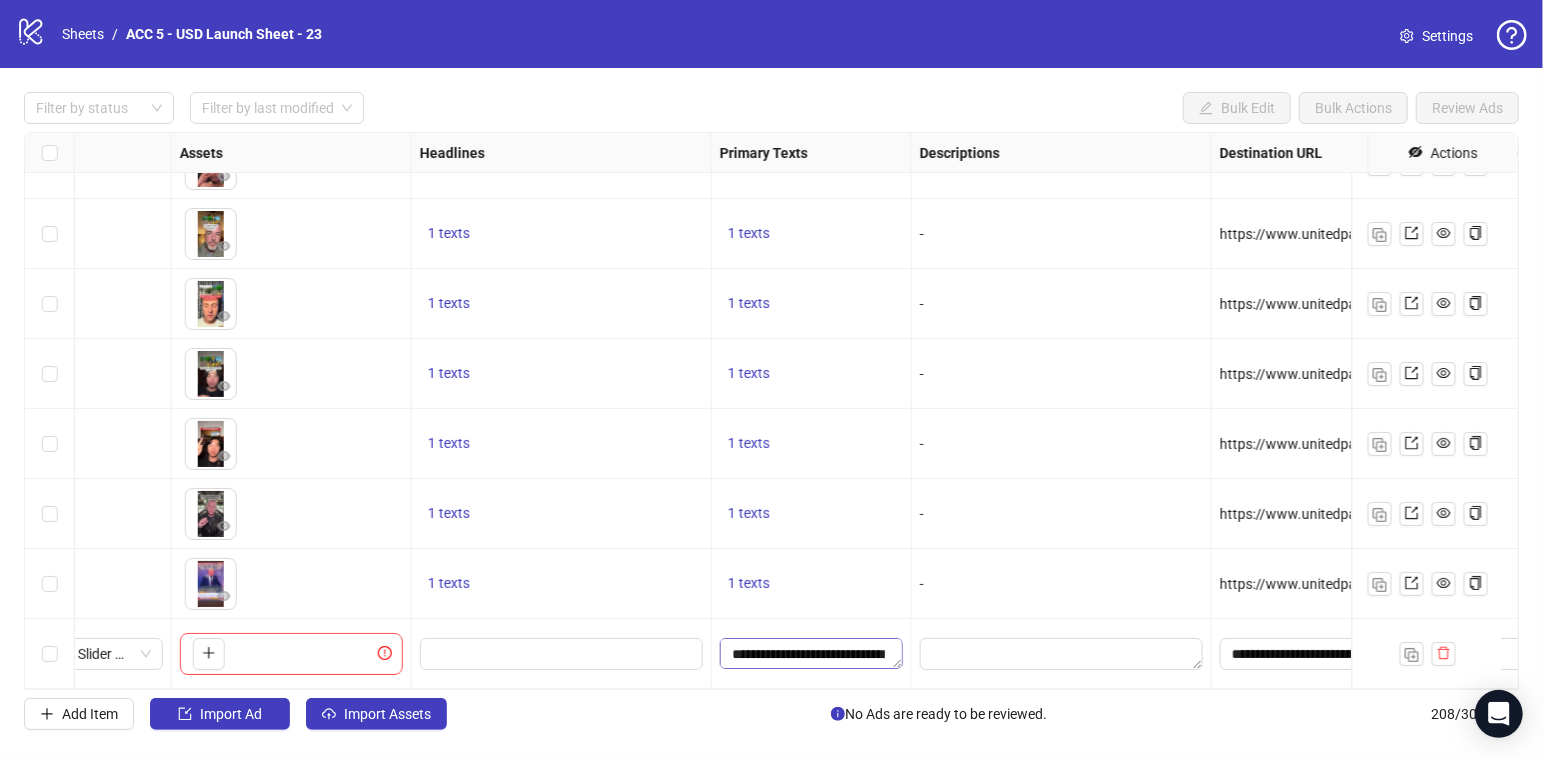scroll, scrollTop: 263, scrollLeft: 0, axis: vertical 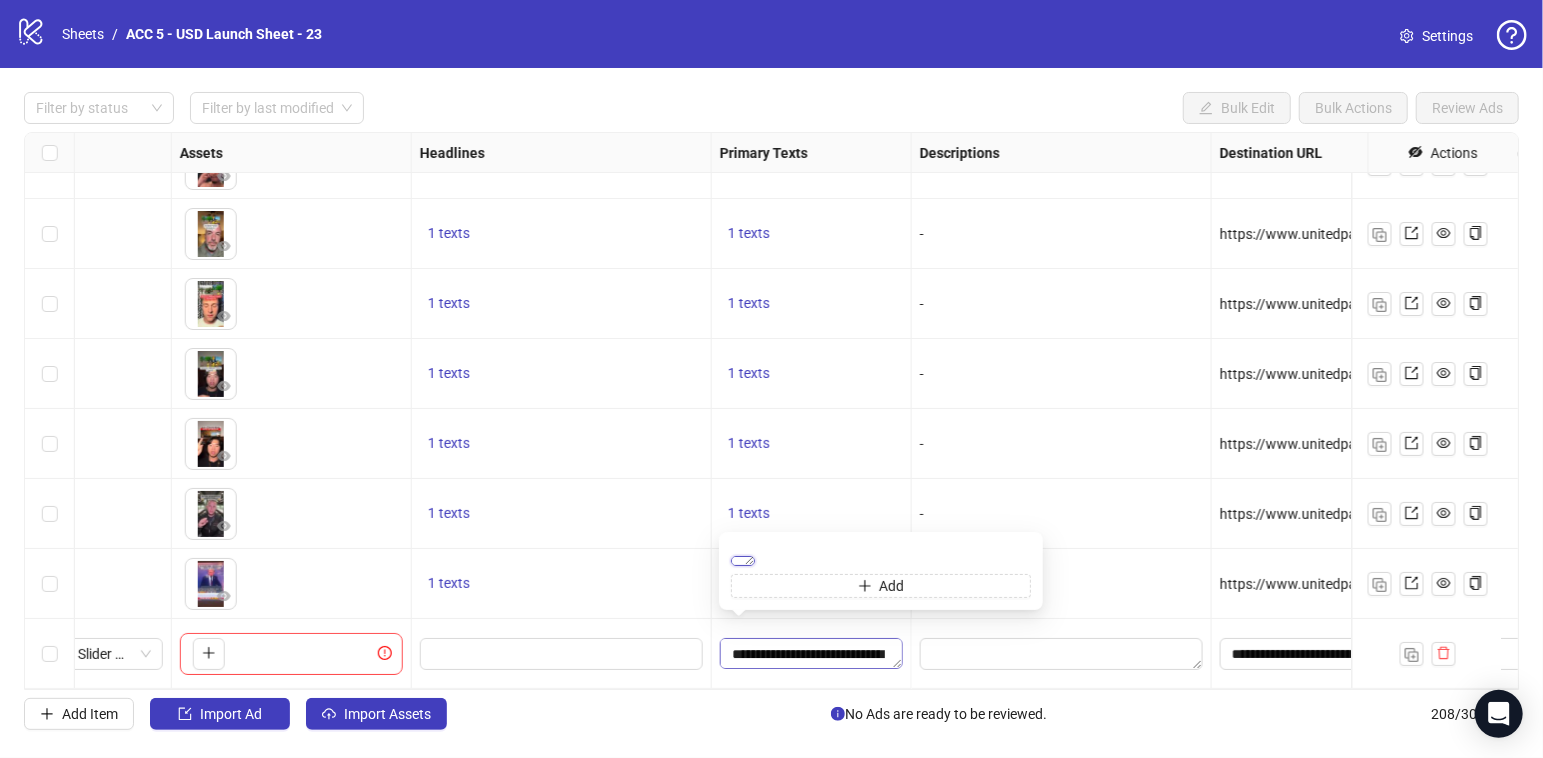 type on "**********" 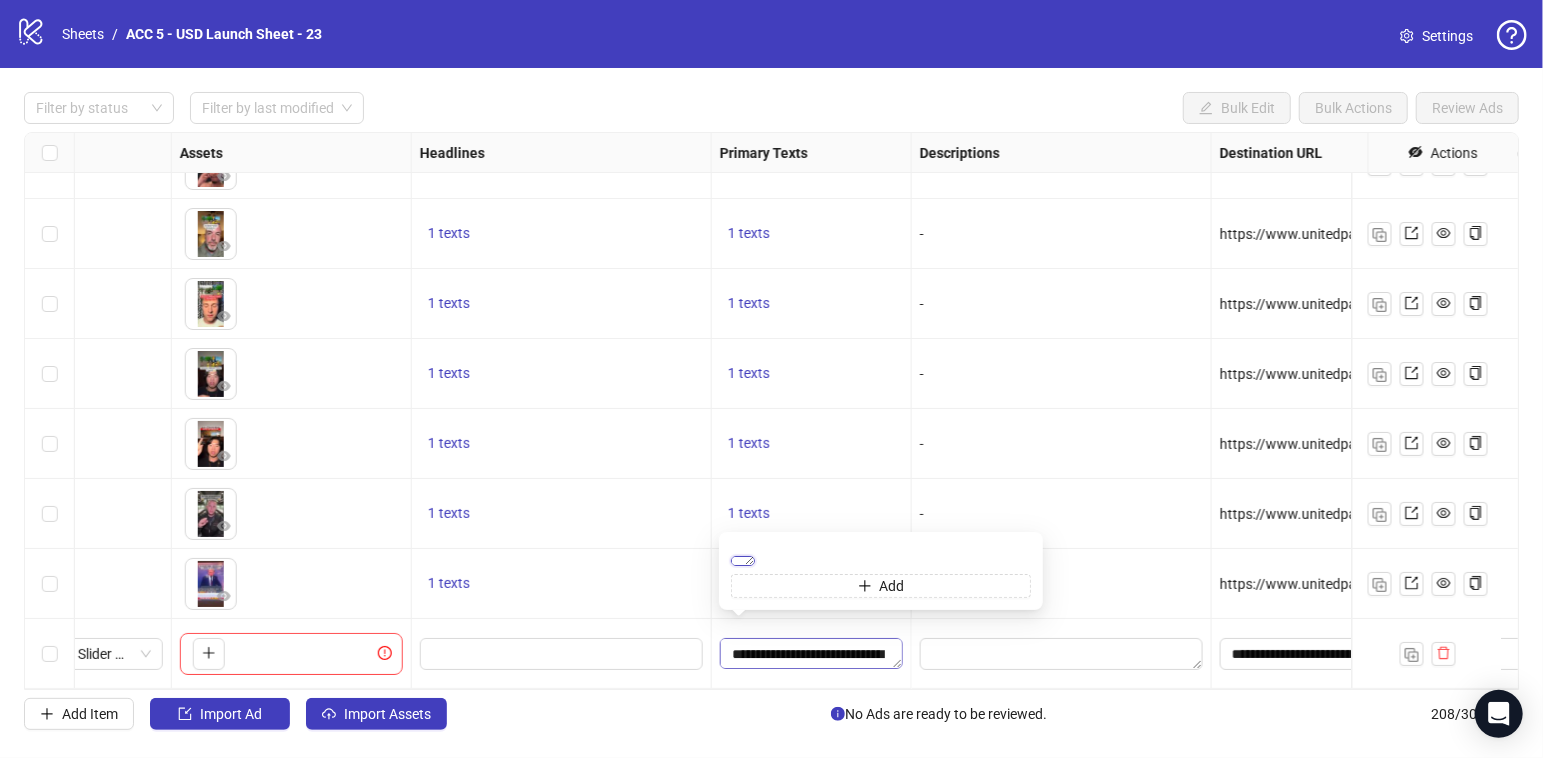 scroll, scrollTop: 0, scrollLeft: 0, axis: both 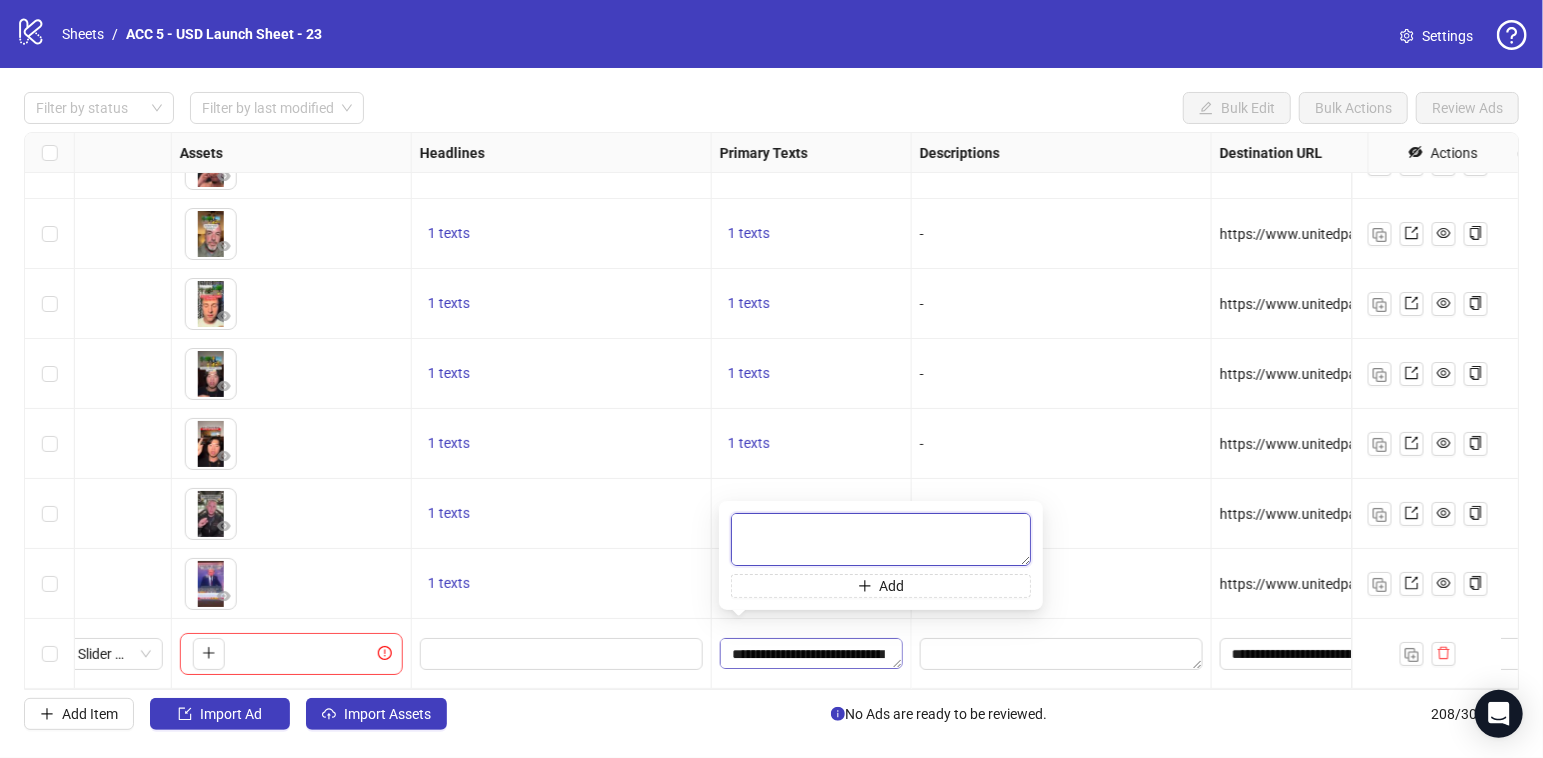 type 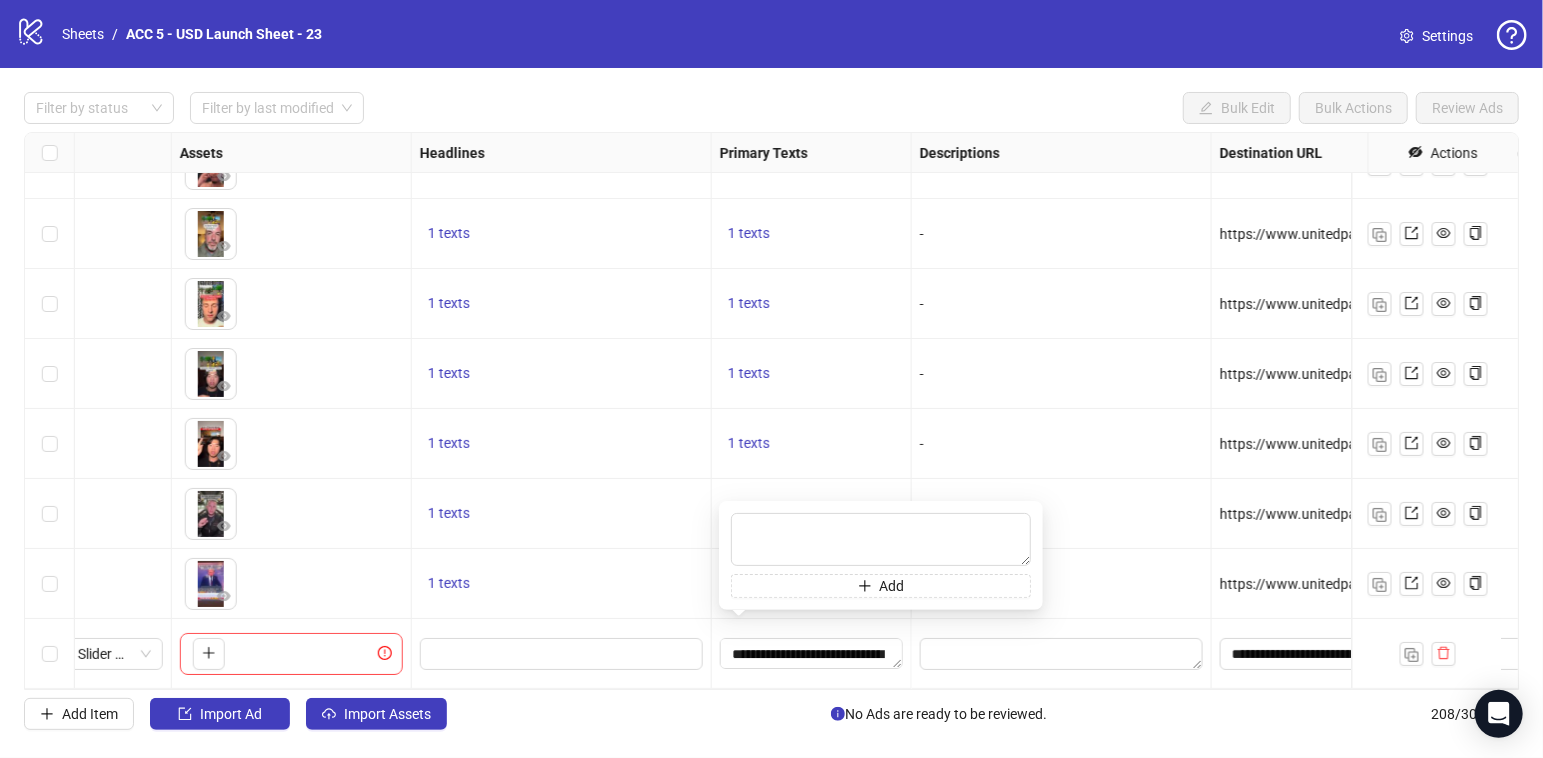 click on "-" at bounding box center (1062, 514) 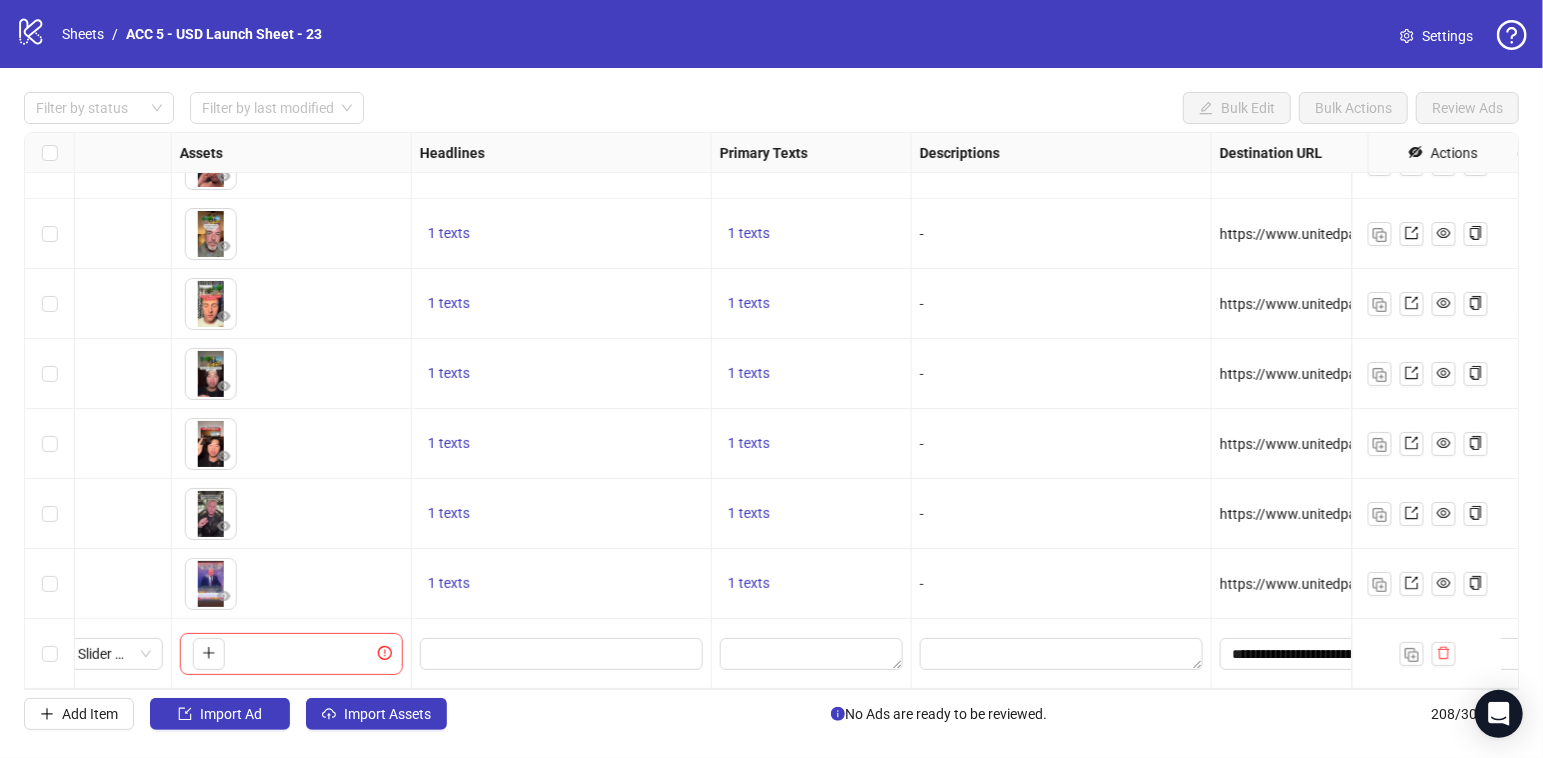 scroll, scrollTop: 14060, scrollLeft: 1326, axis: both 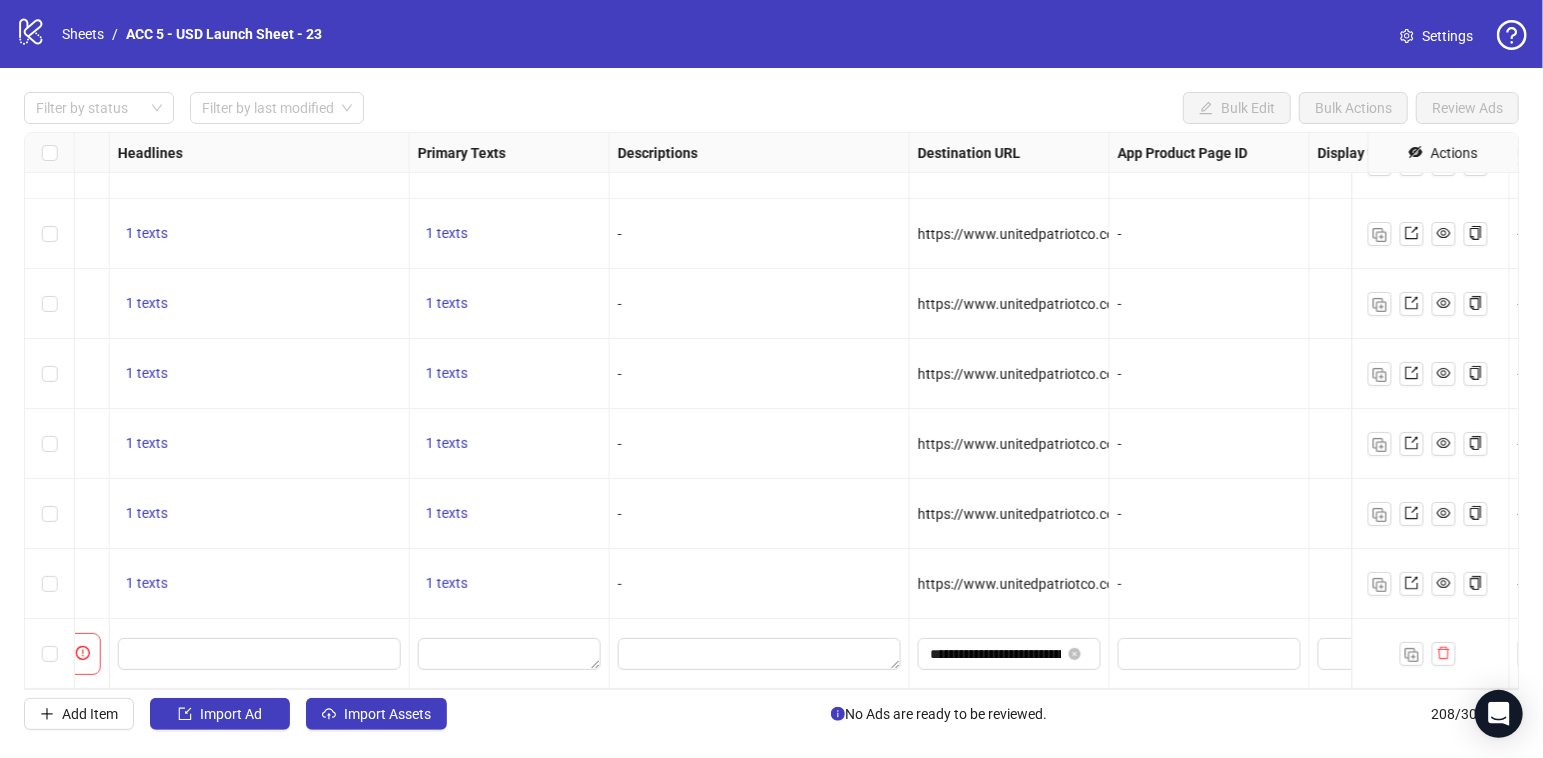 click 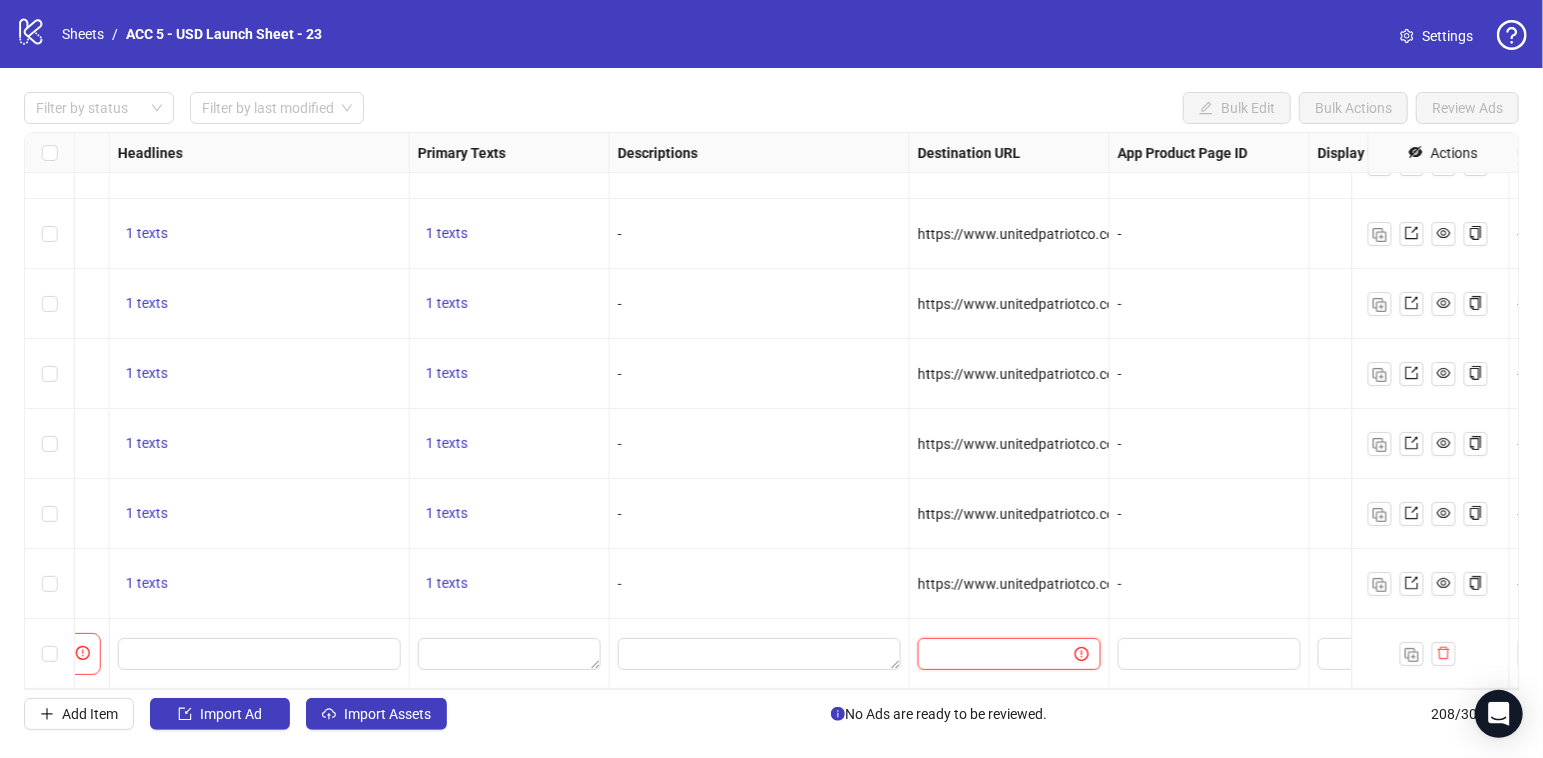 type 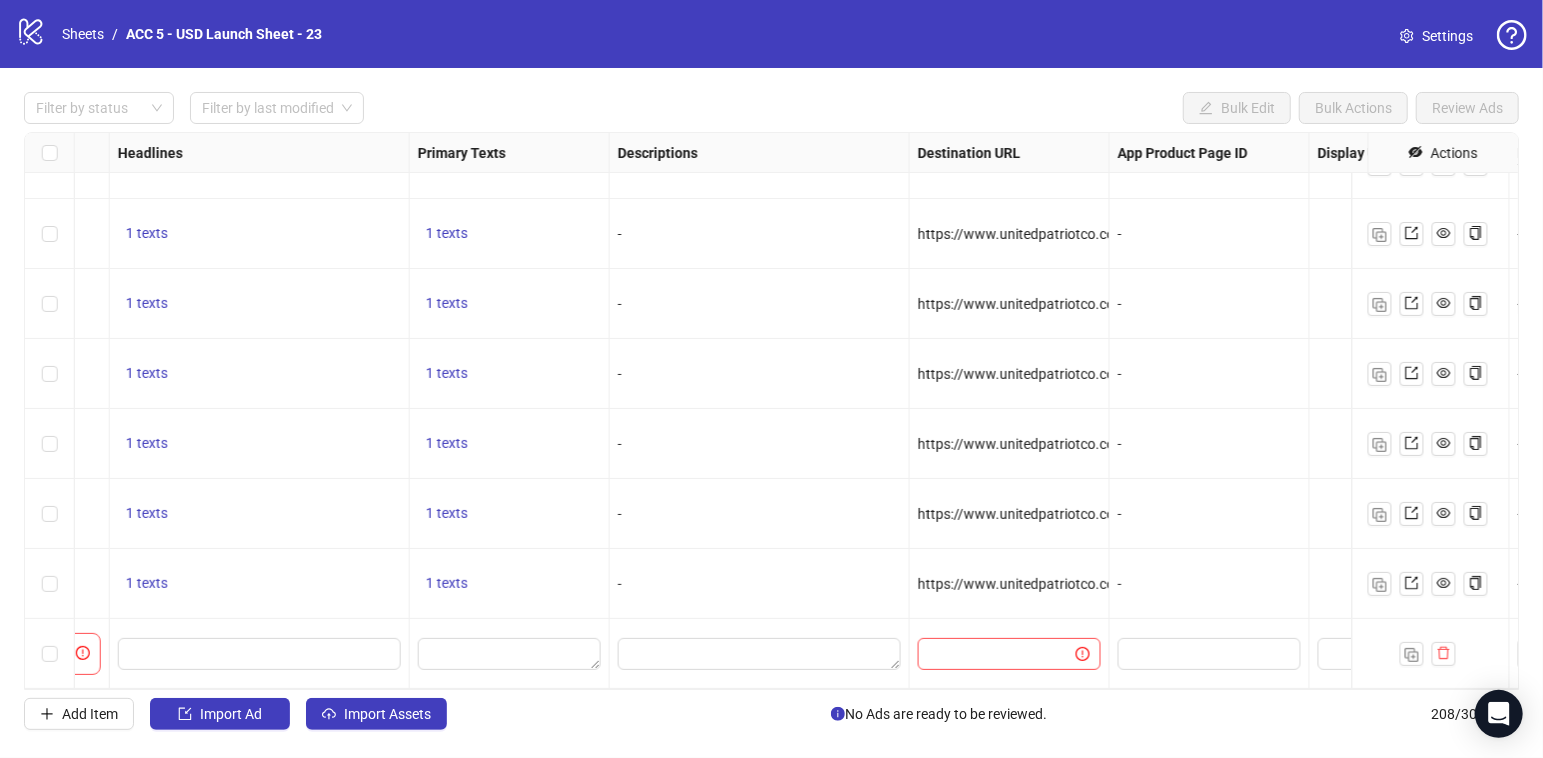 click on "-" at bounding box center [1210, 514] 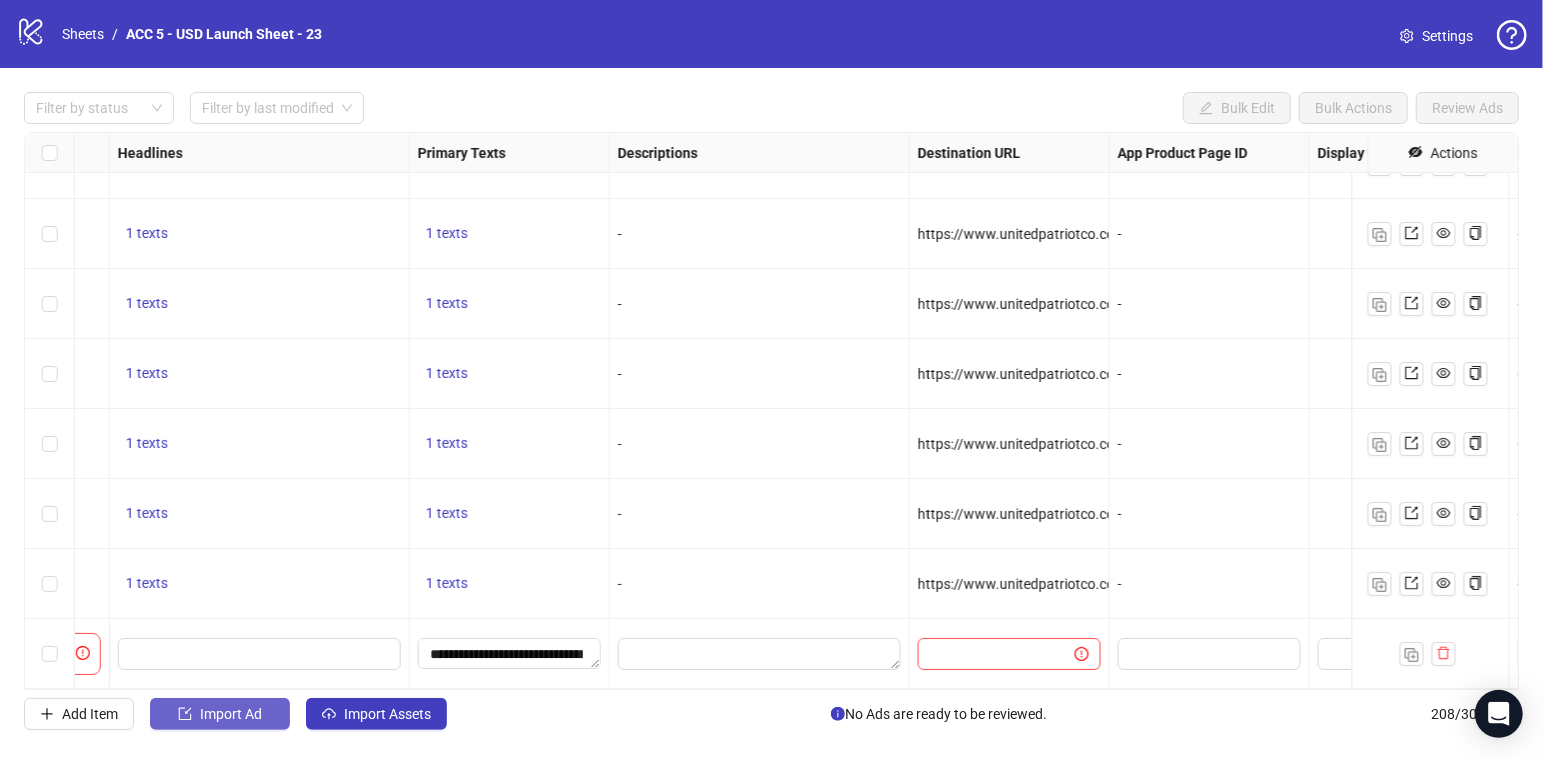 click on "Import Ad" at bounding box center (231, 714) 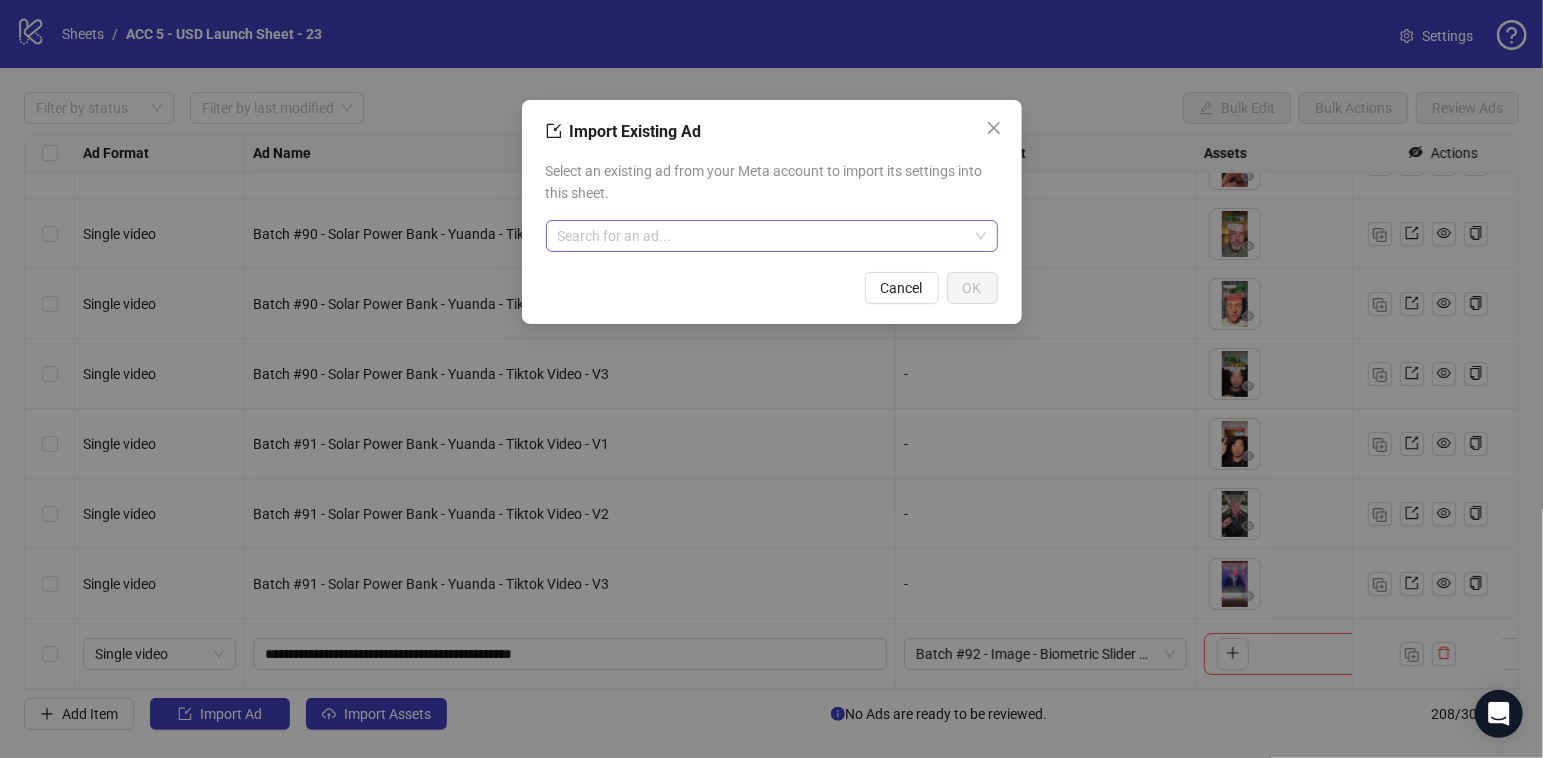 click at bounding box center [763, 236] 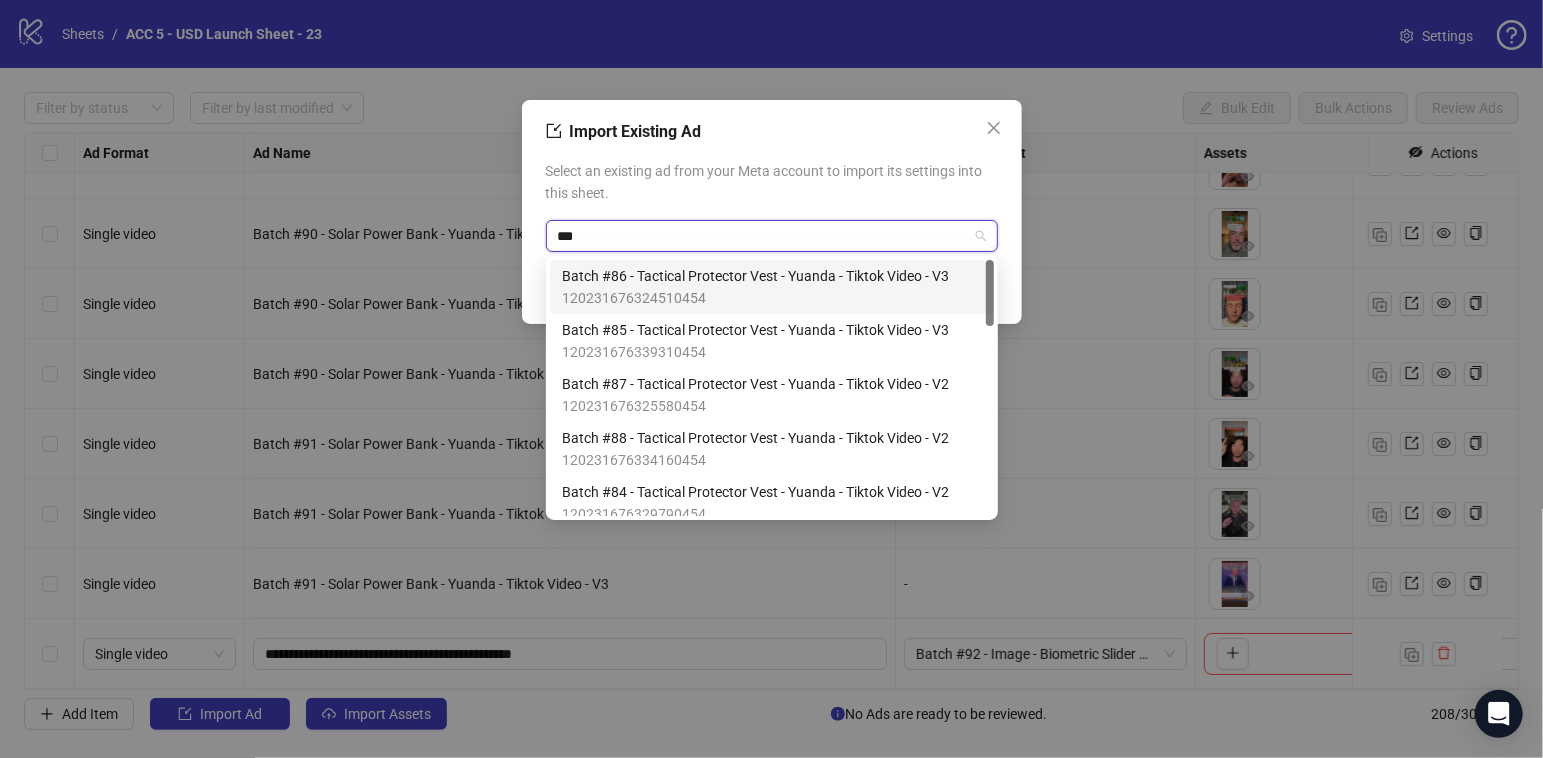 type on "***" 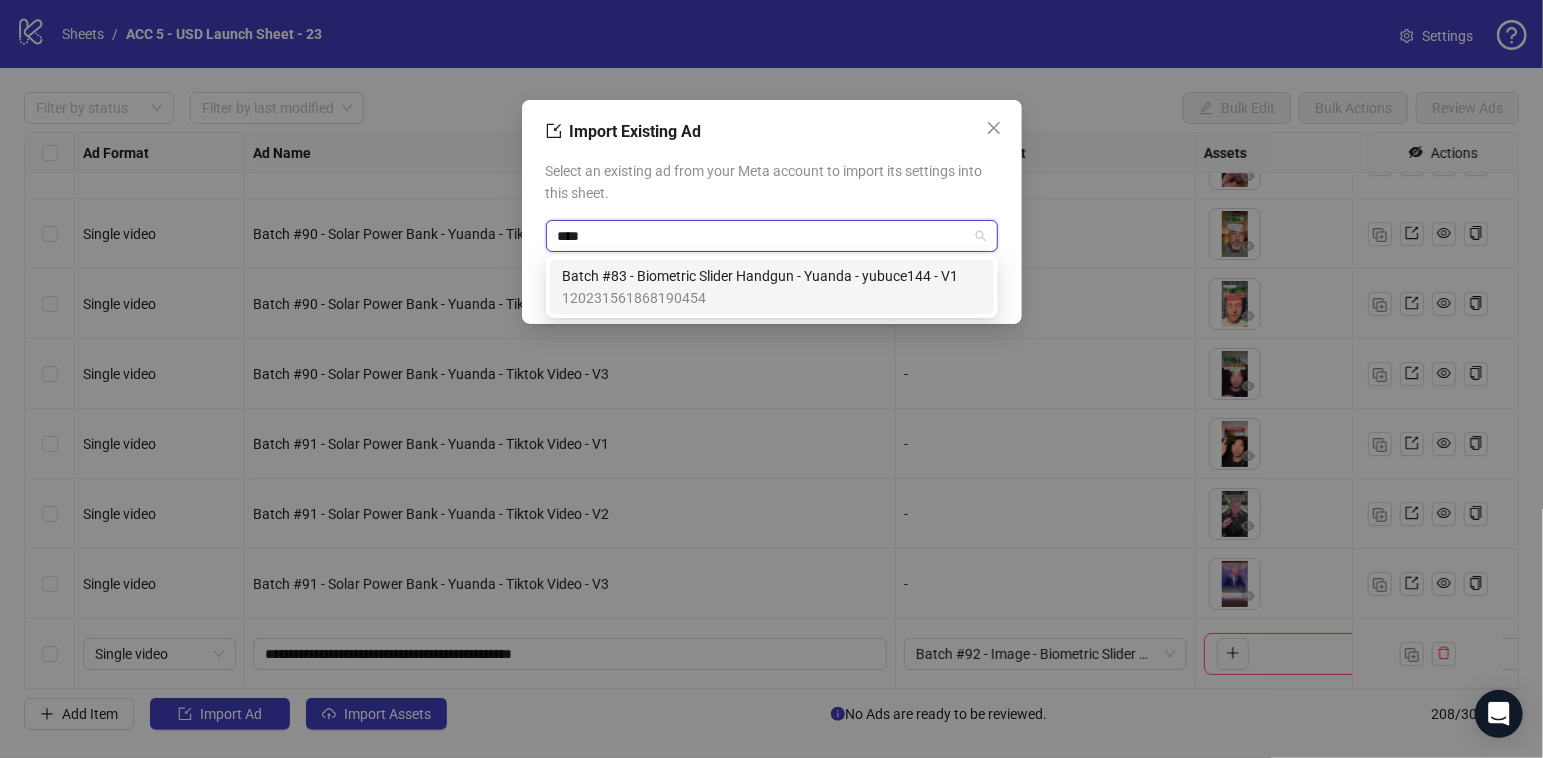 click on "120231561868190454" at bounding box center (760, 298) 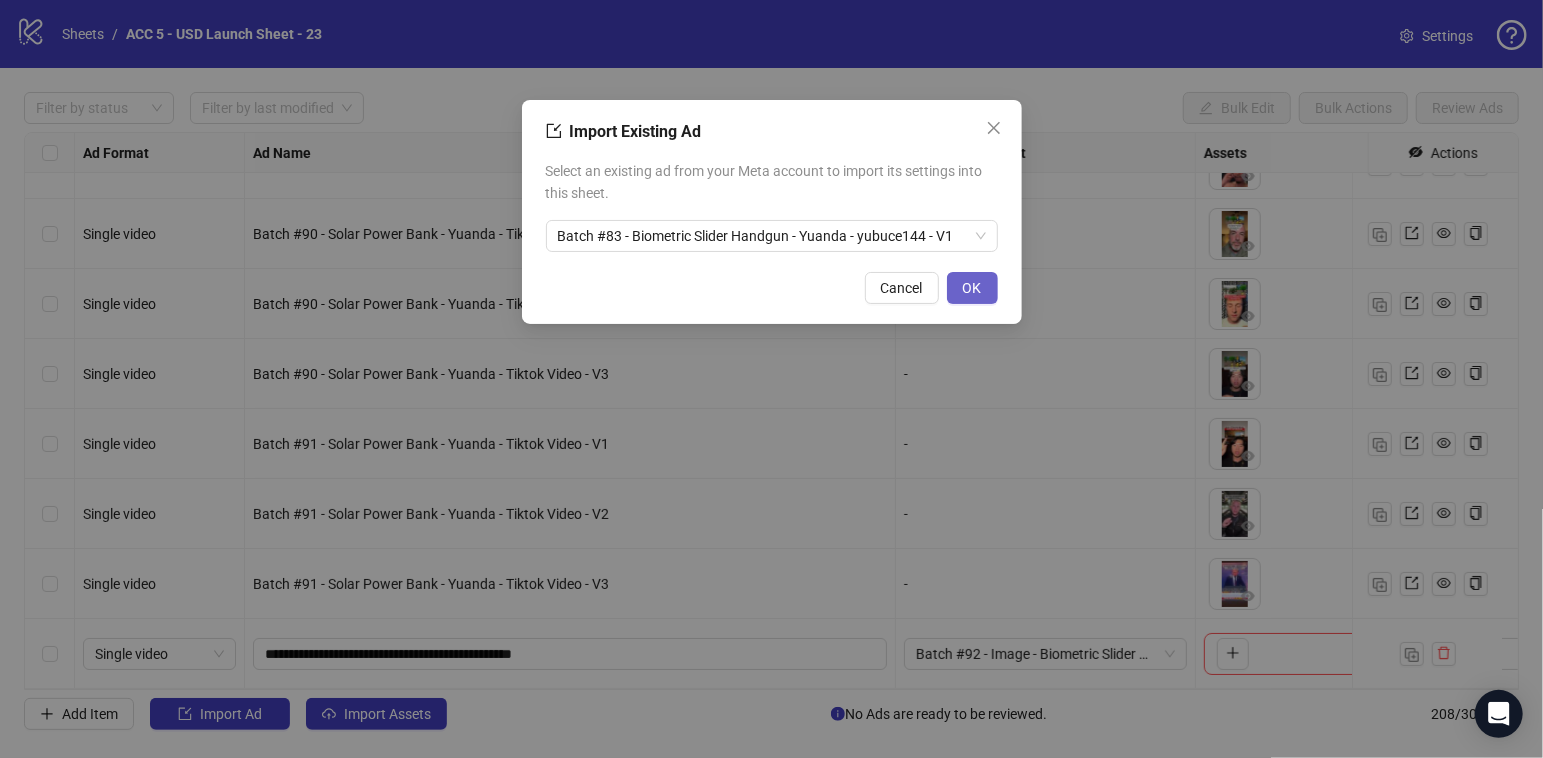click on "OK" at bounding box center [972, 288] 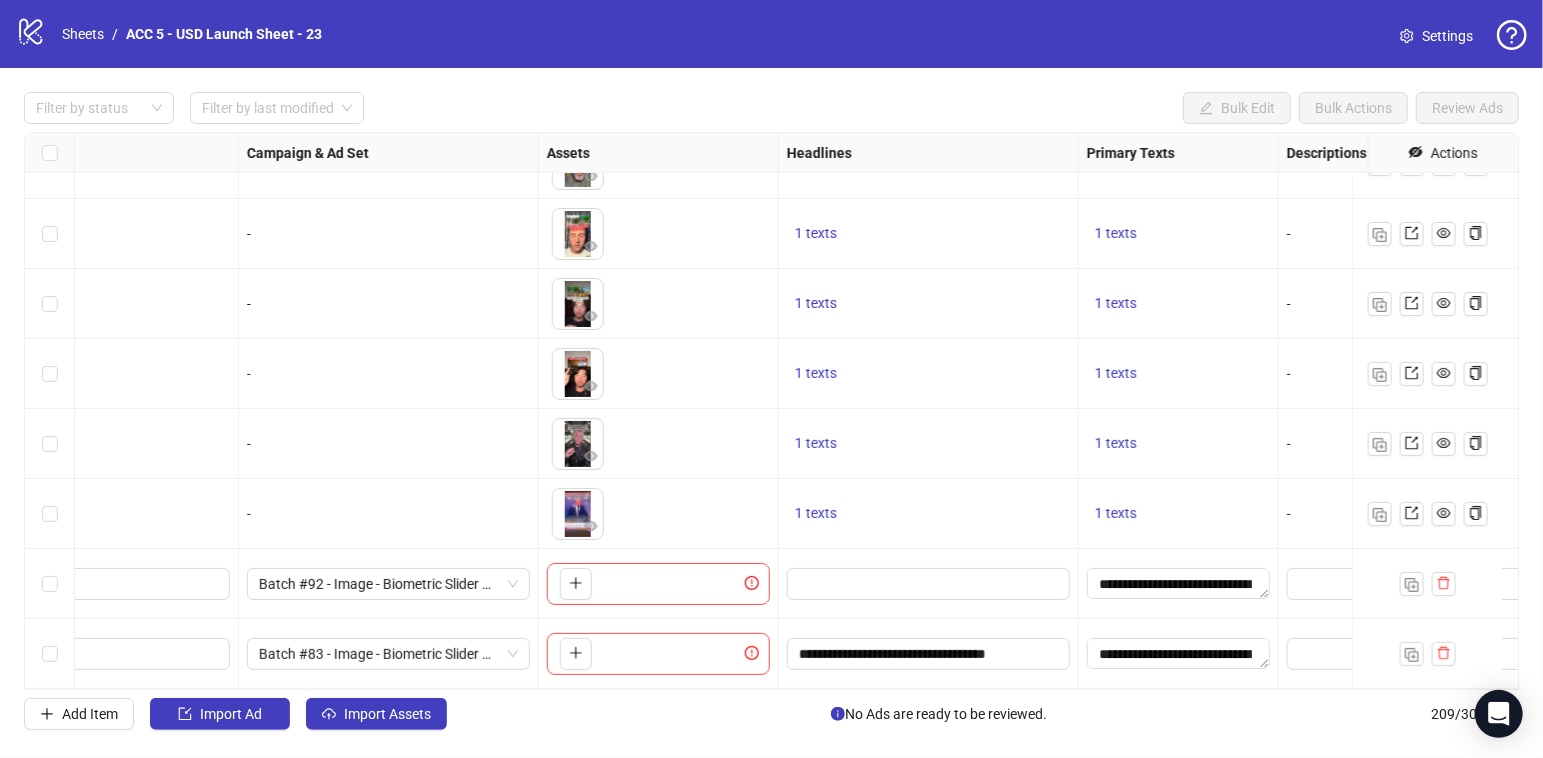 scroll, scrollTop: 14130, scrollLeft: 806, axis: both 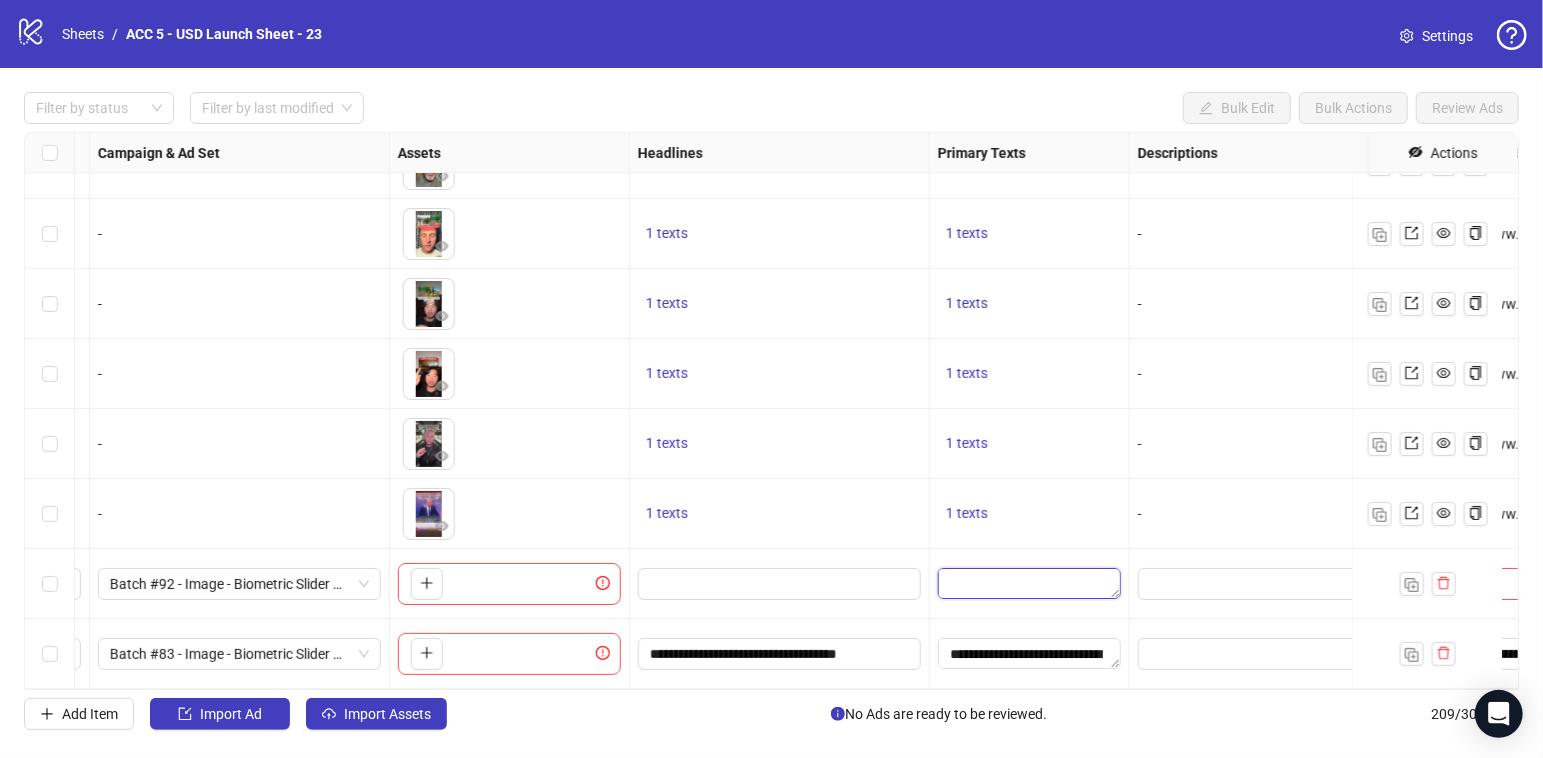 click on "**********" at bounding box center [1029, 584] 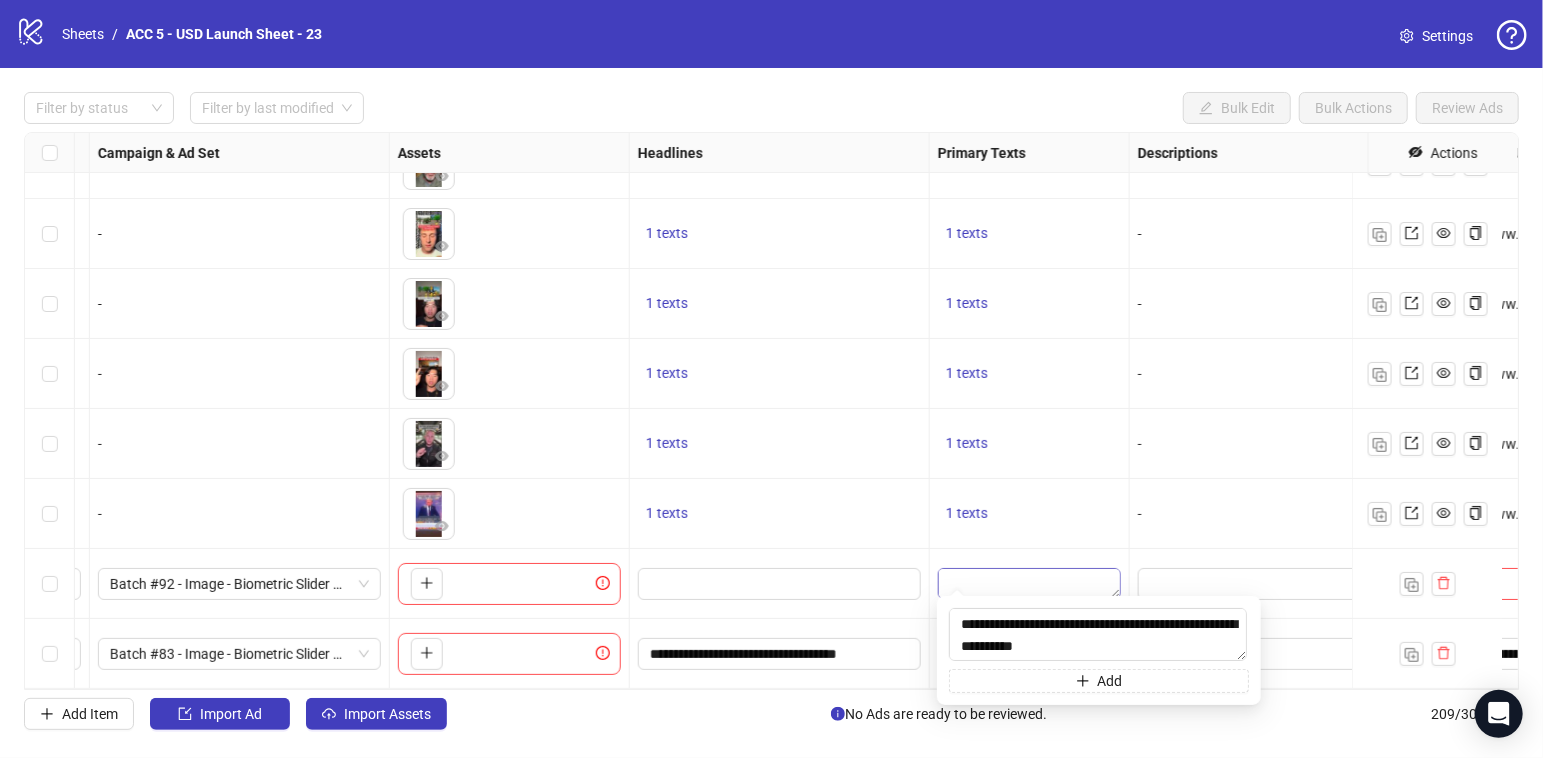 type 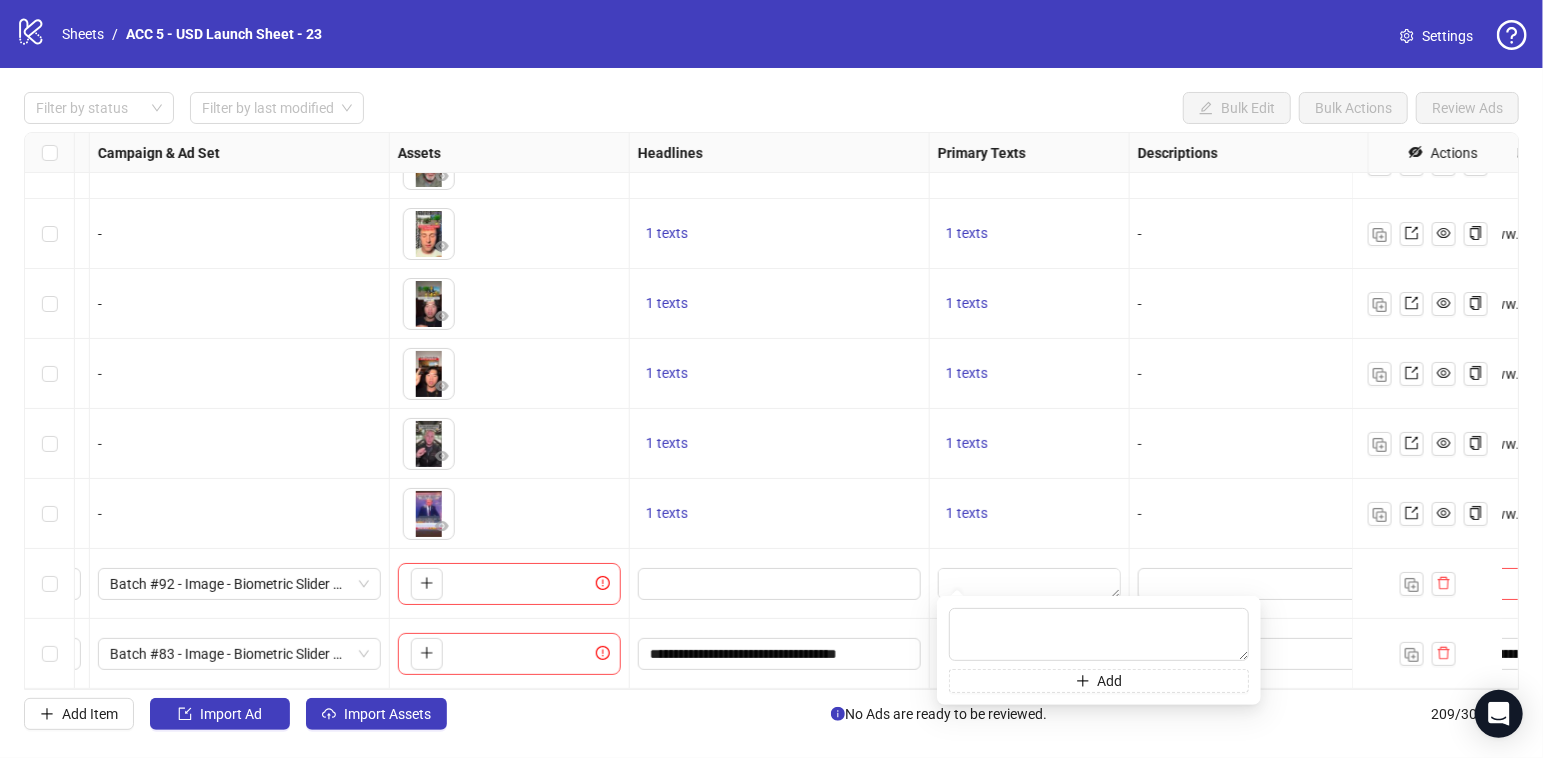 click on "1 texts" at bounding box center [1029, 444] 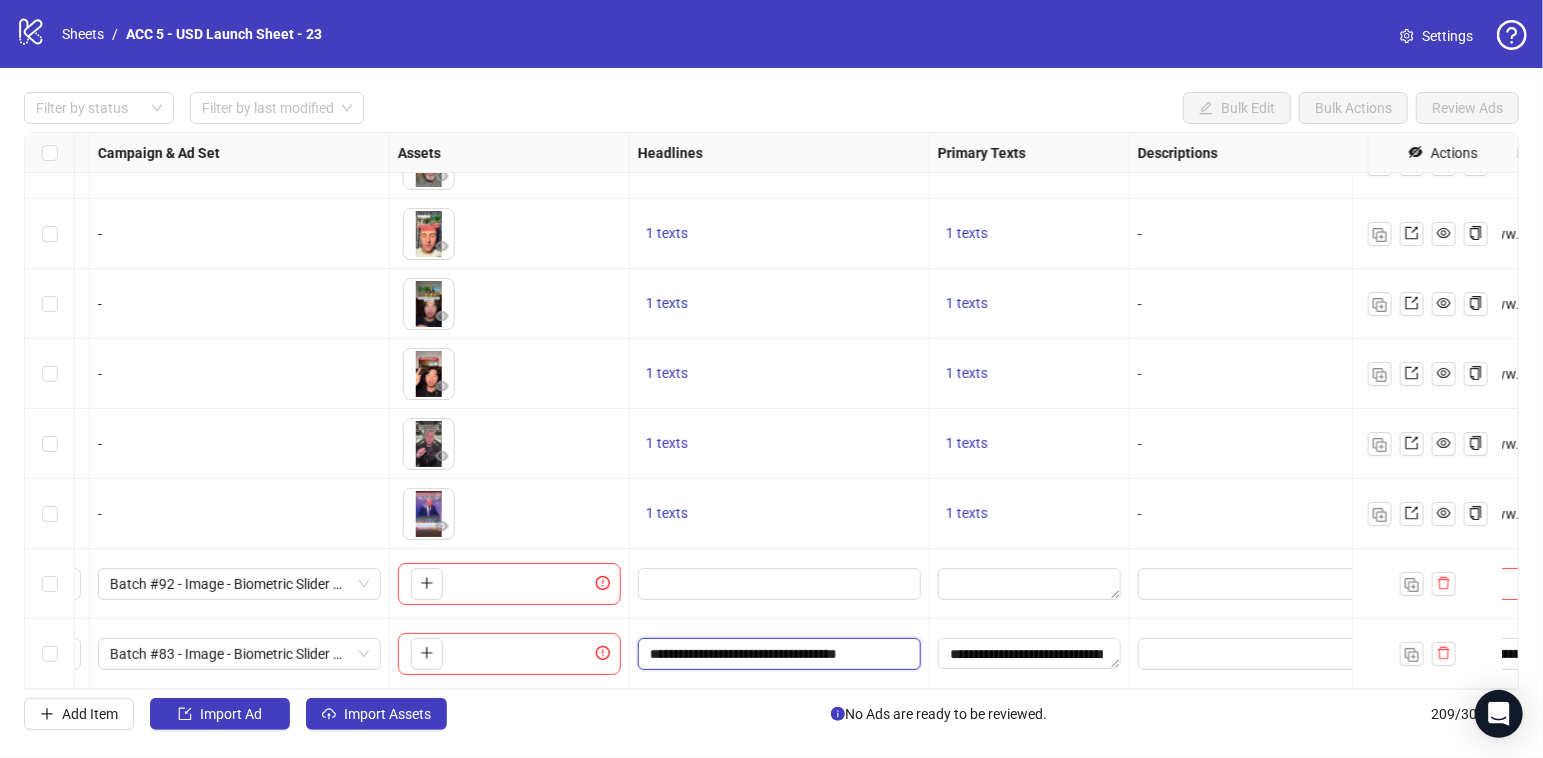 click on "**********" at bounding box center [777, 654] 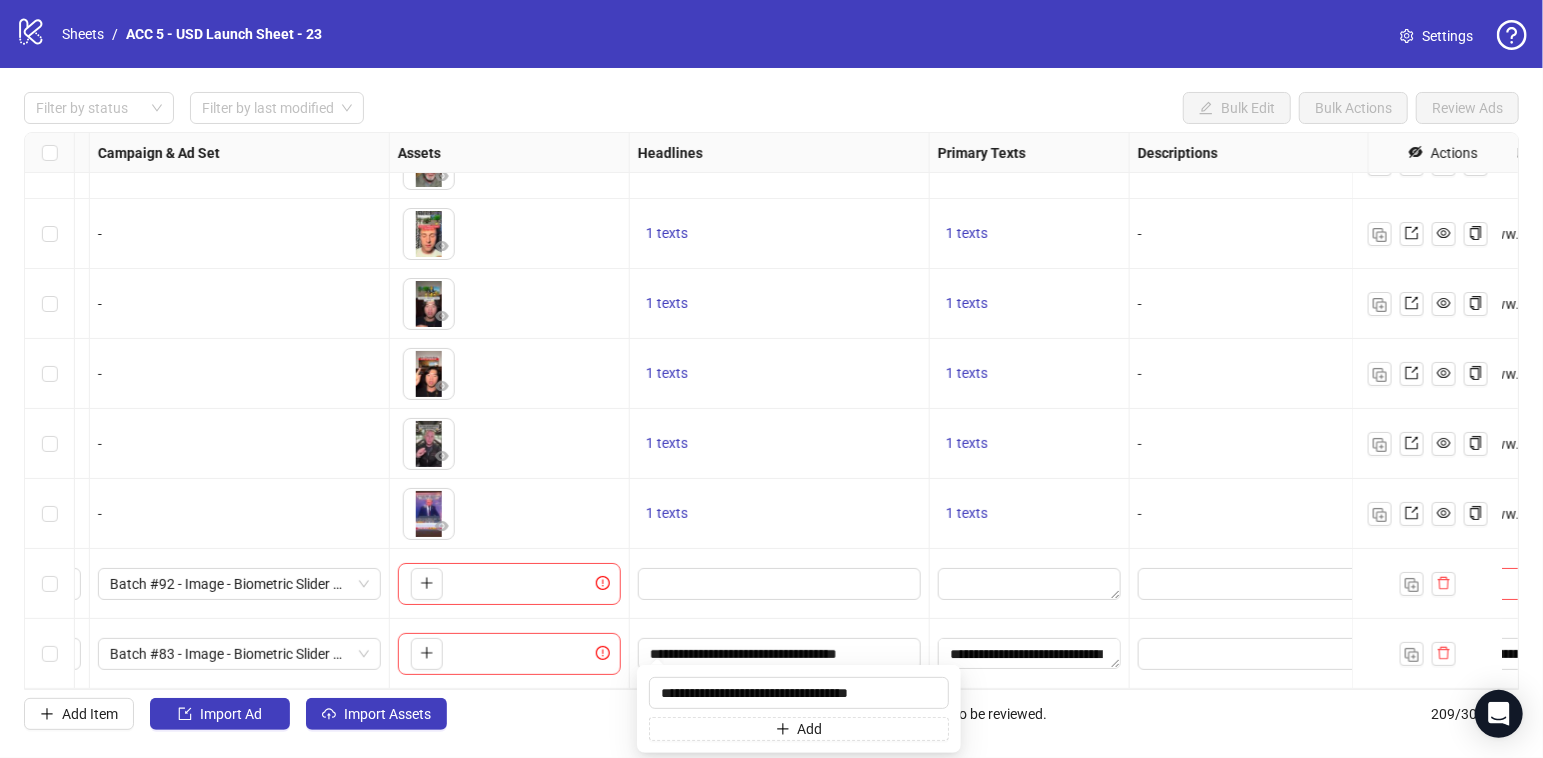 click on "1 texts" at bounding box center (1030, 514) 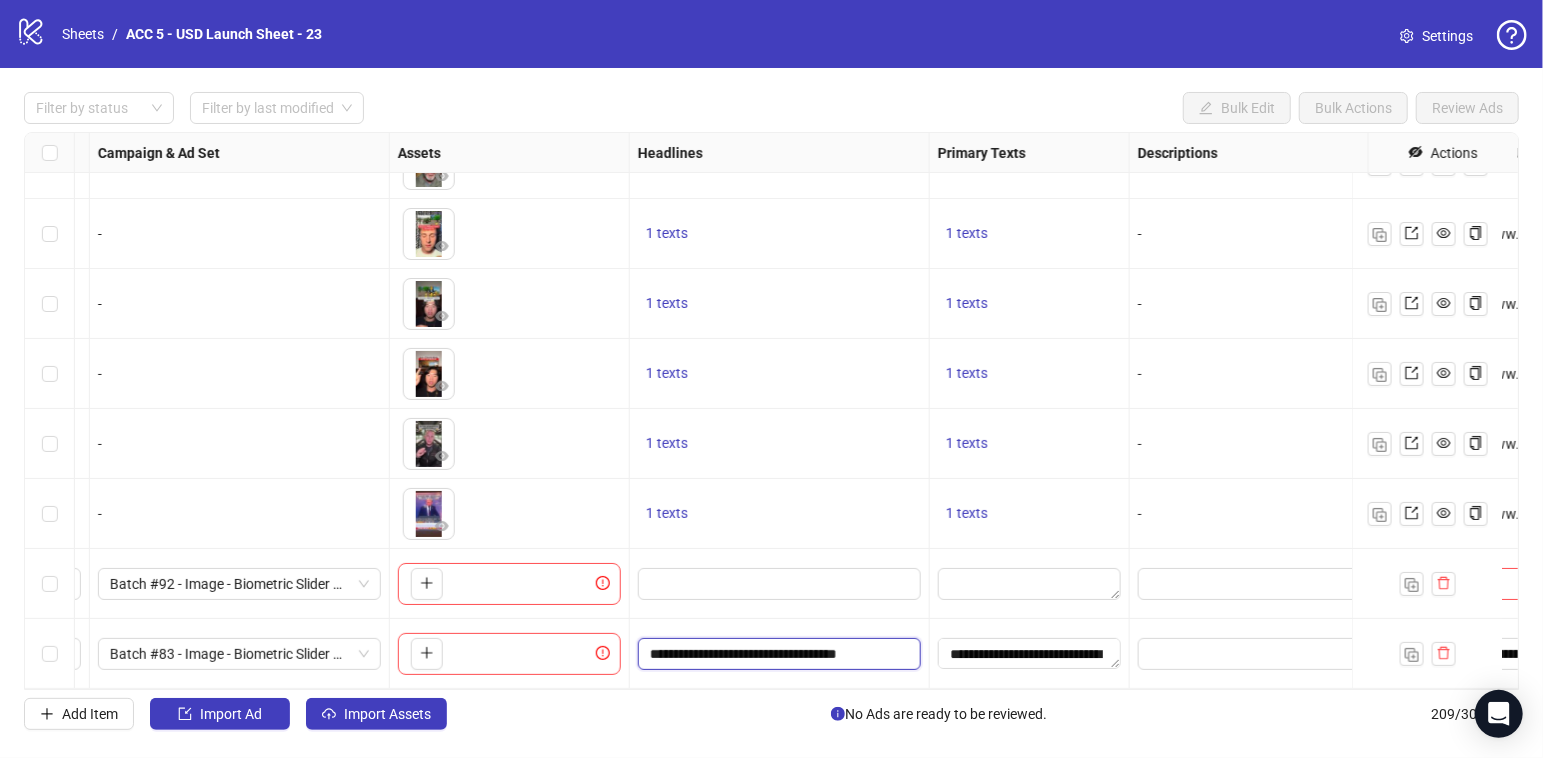 click on "**********" at bounding box center (777, 654) 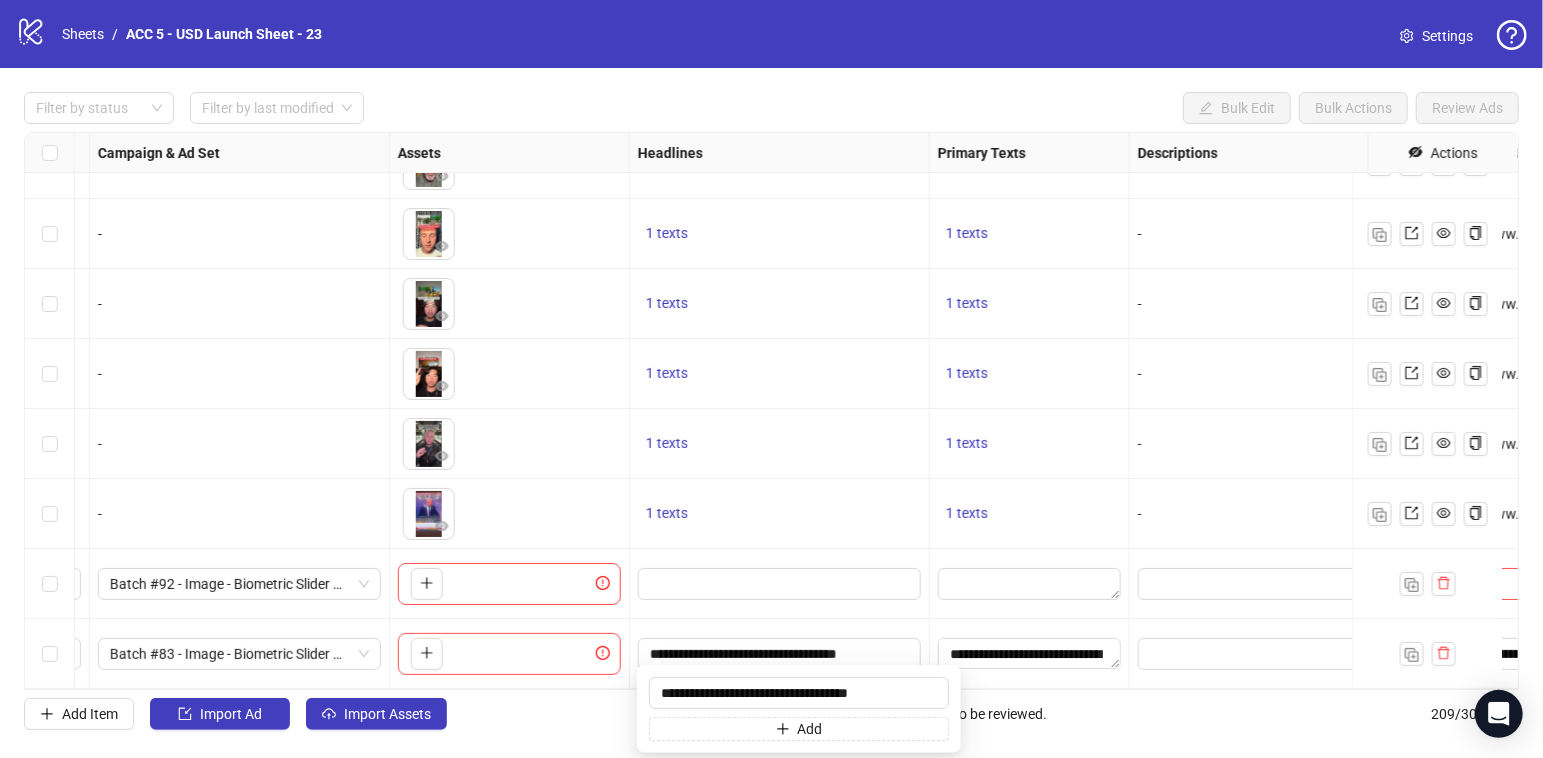 click on "1 texts" at bounding box center [1030, 444] 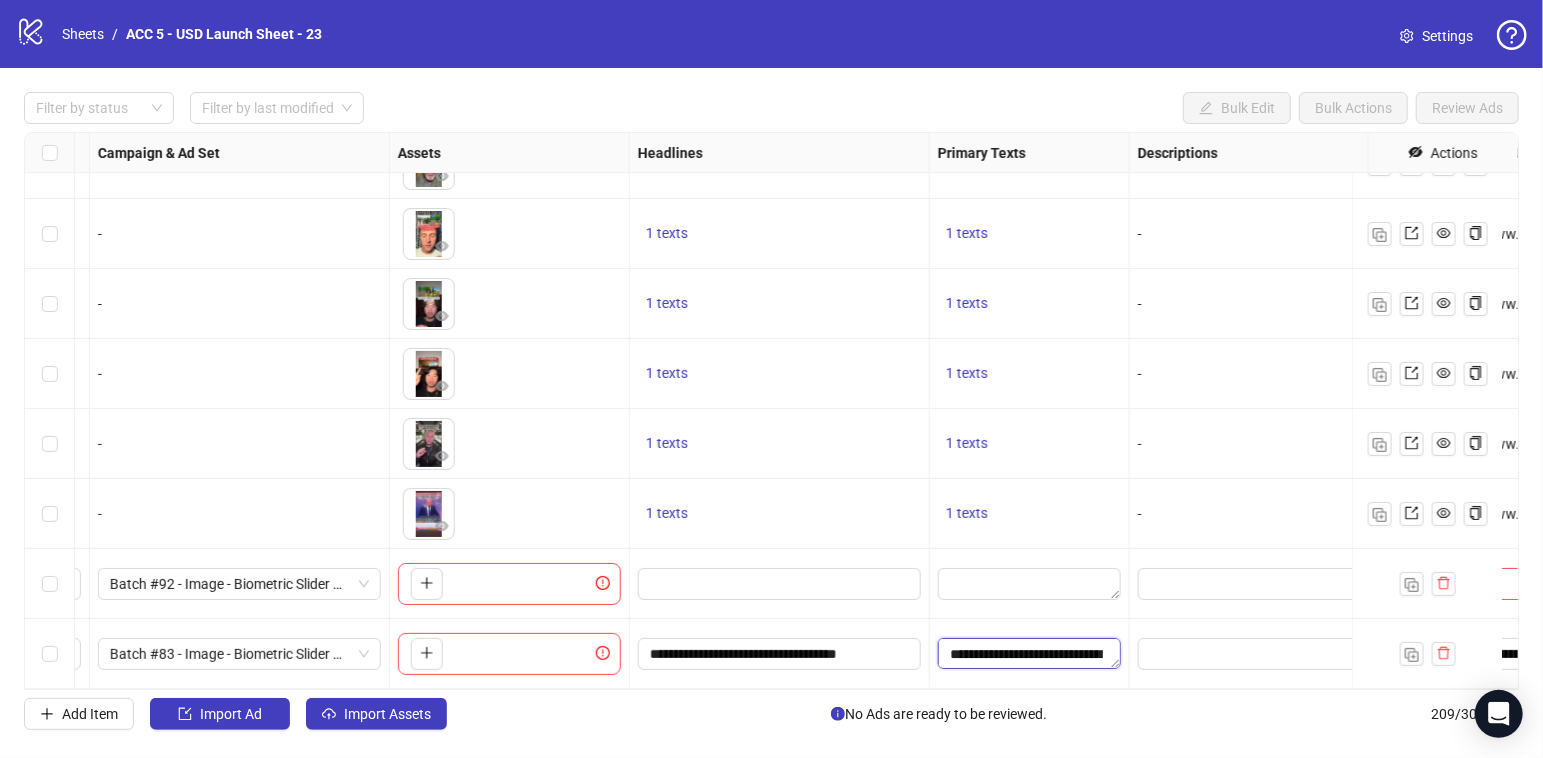 click on "**********" at bounding box center [1029, 654] 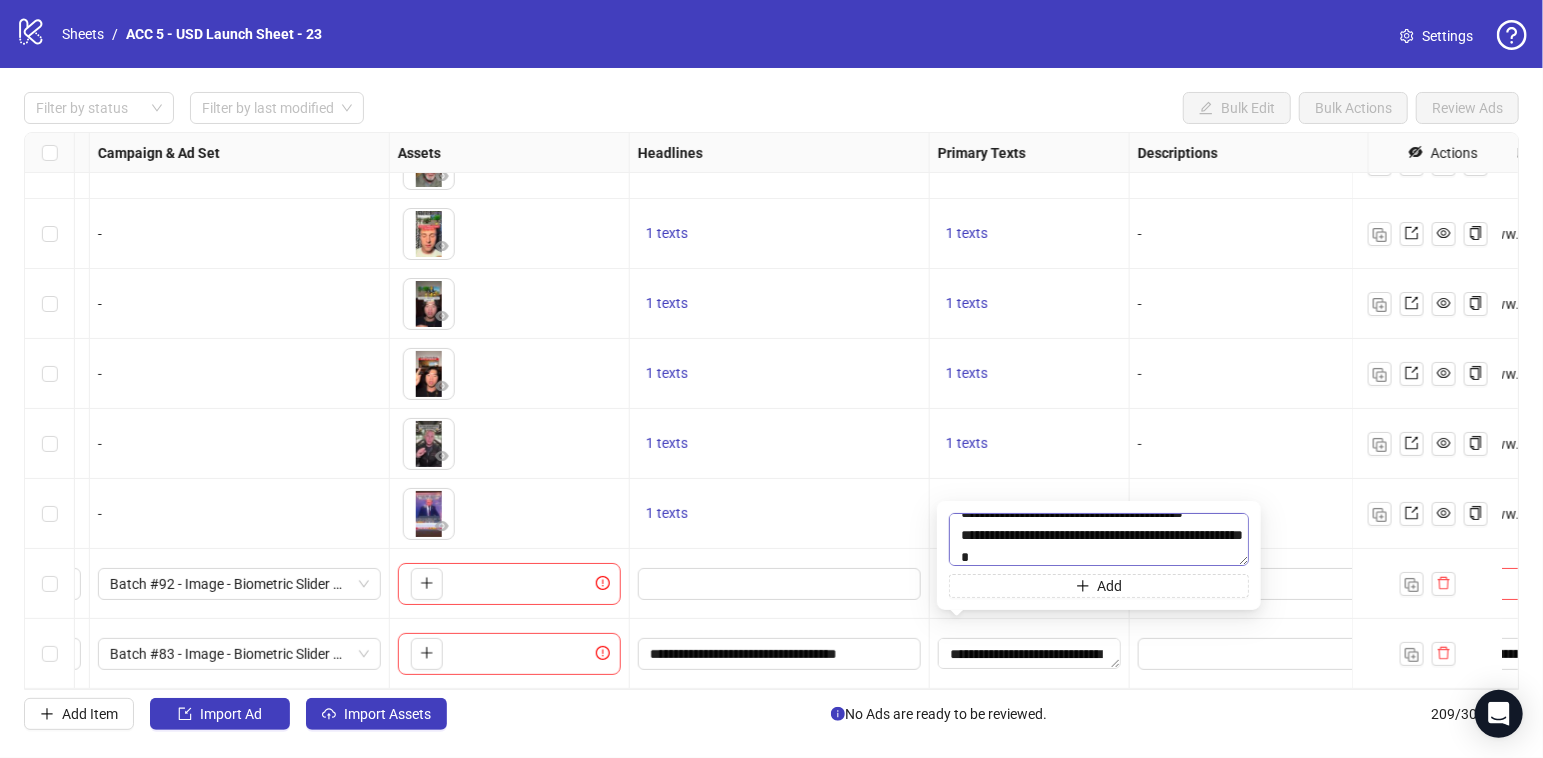 scroll, scrollTop: 197, scrollLeft: 0, axis: vertical 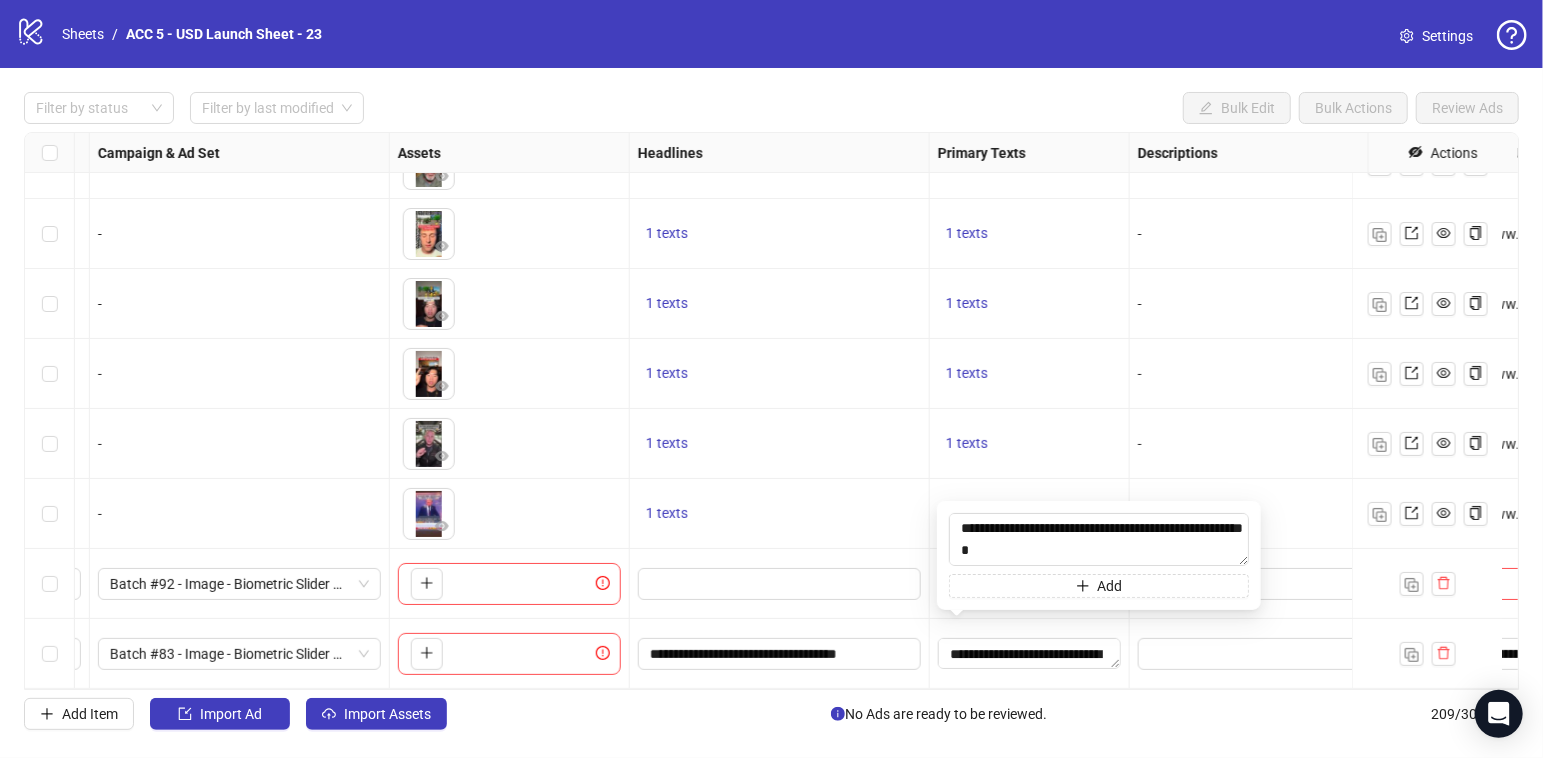 click on "1 texts" at bounding box center [1030, 444] 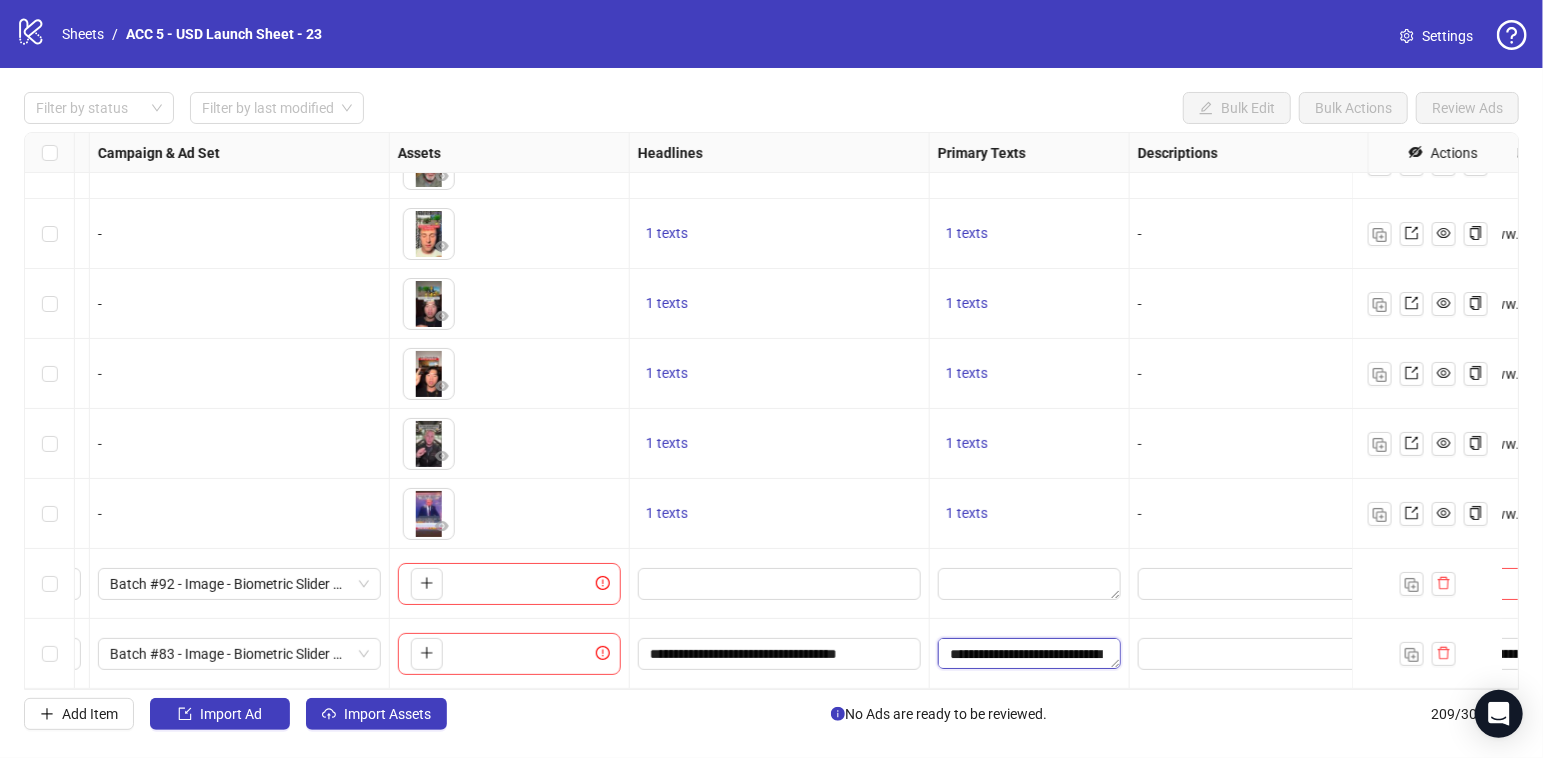 click on "**********" at bounding box center [1029, 654] 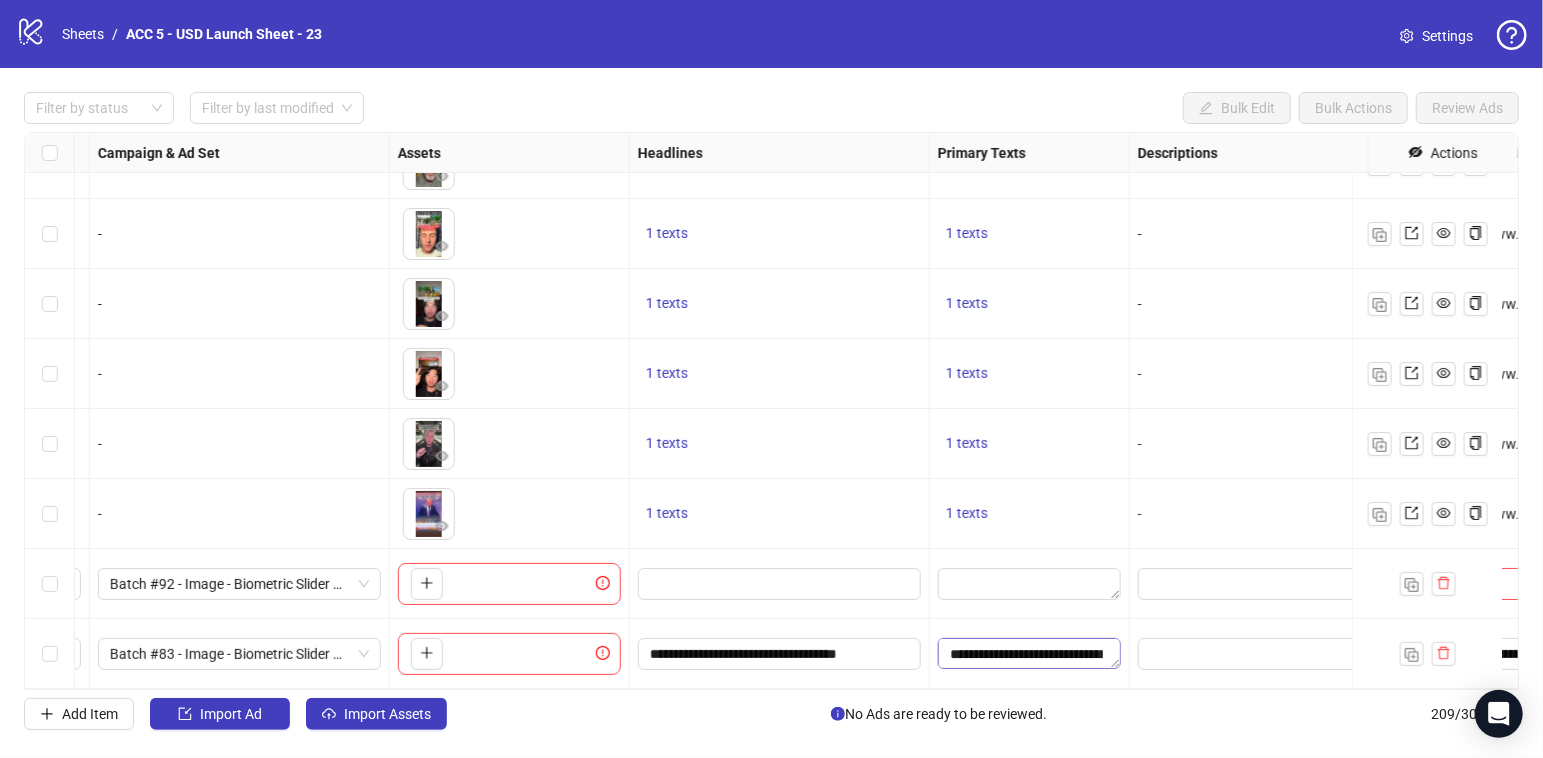 scroll, scrollTop: 0, scrollLeft: 0, axis: both 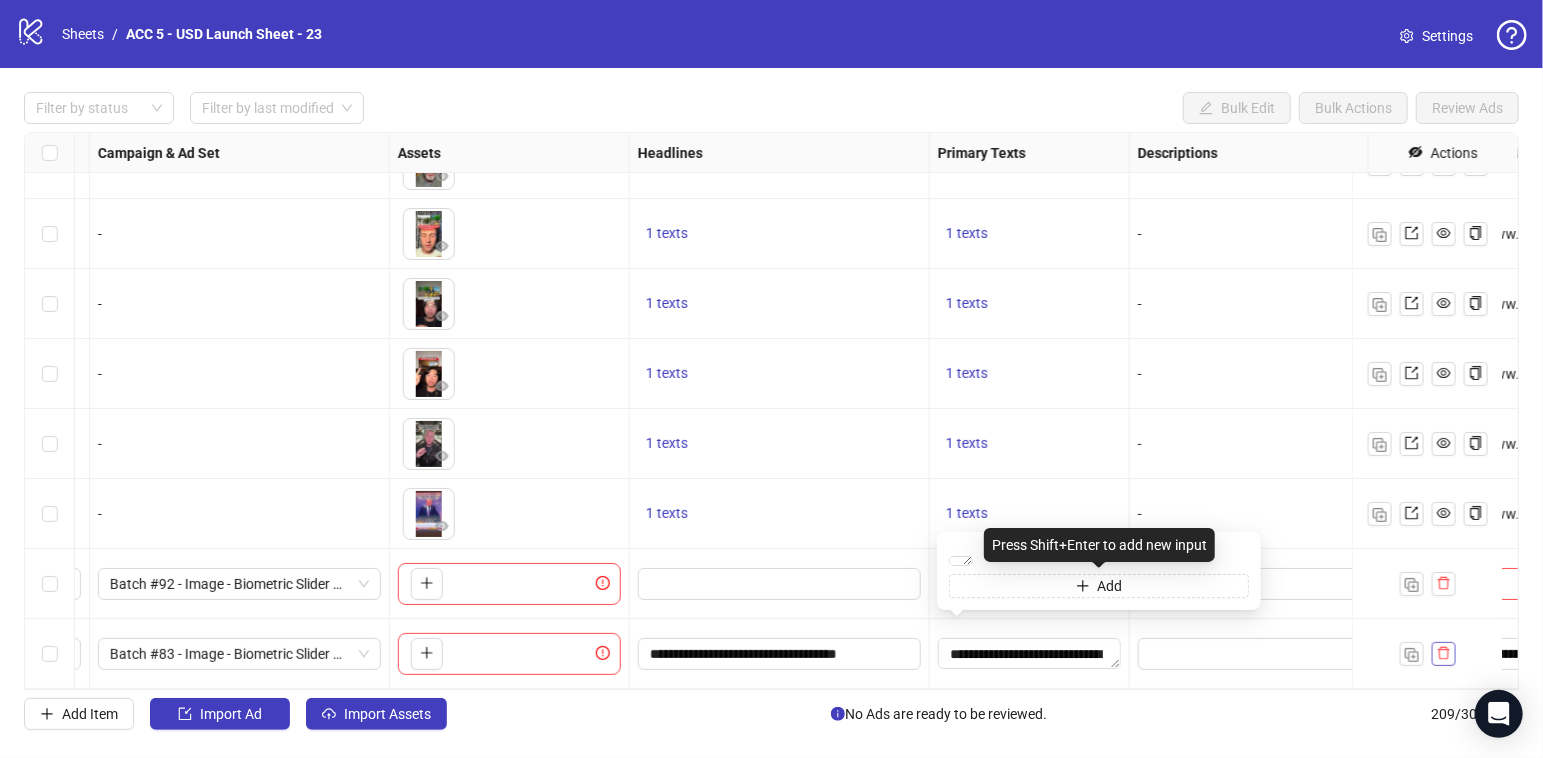 click at bounding box center [1280, 654] 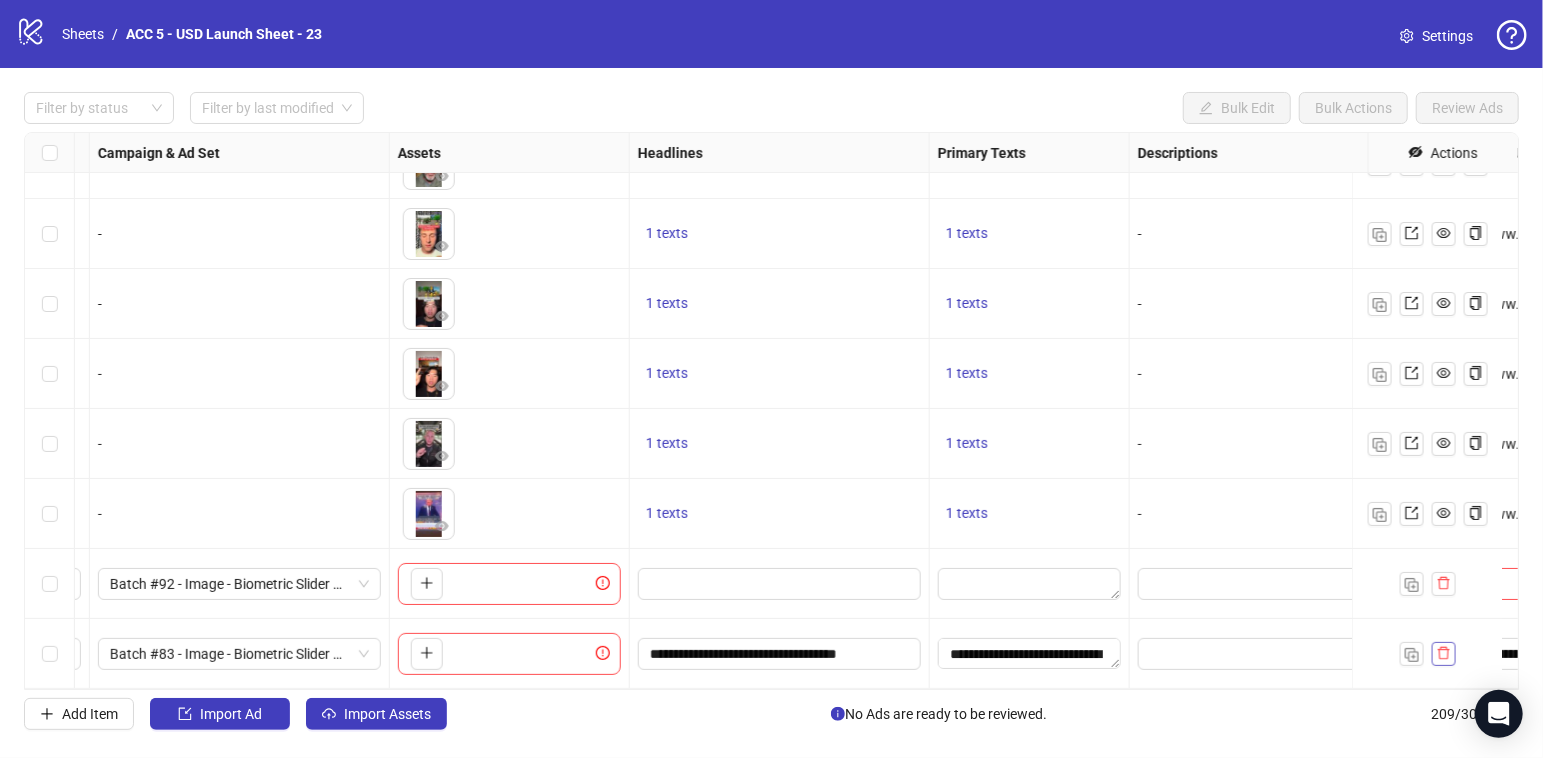 click at bounding box center [1444, 654] 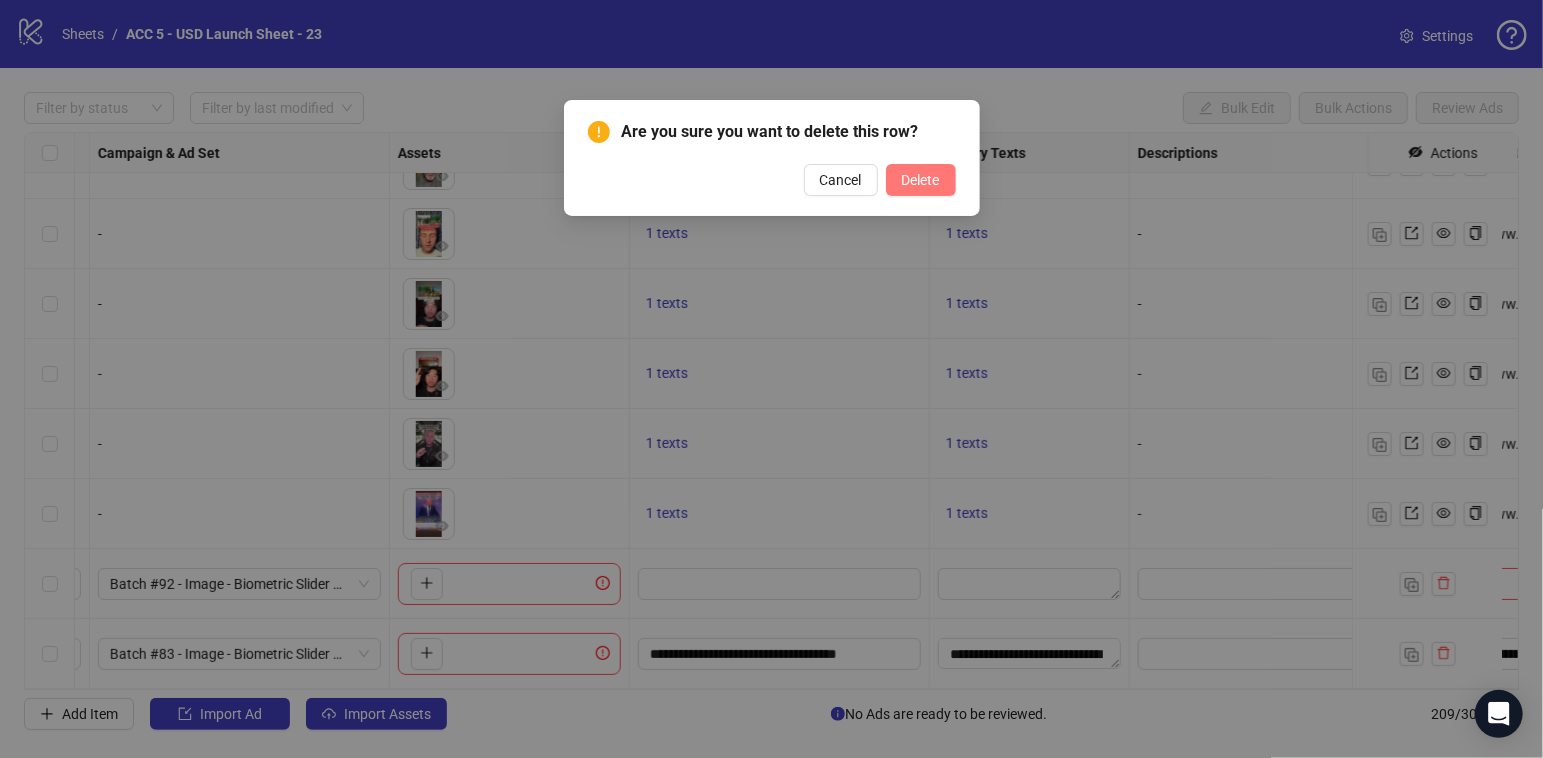 click on "Delete" at bounding box center [921, 180] 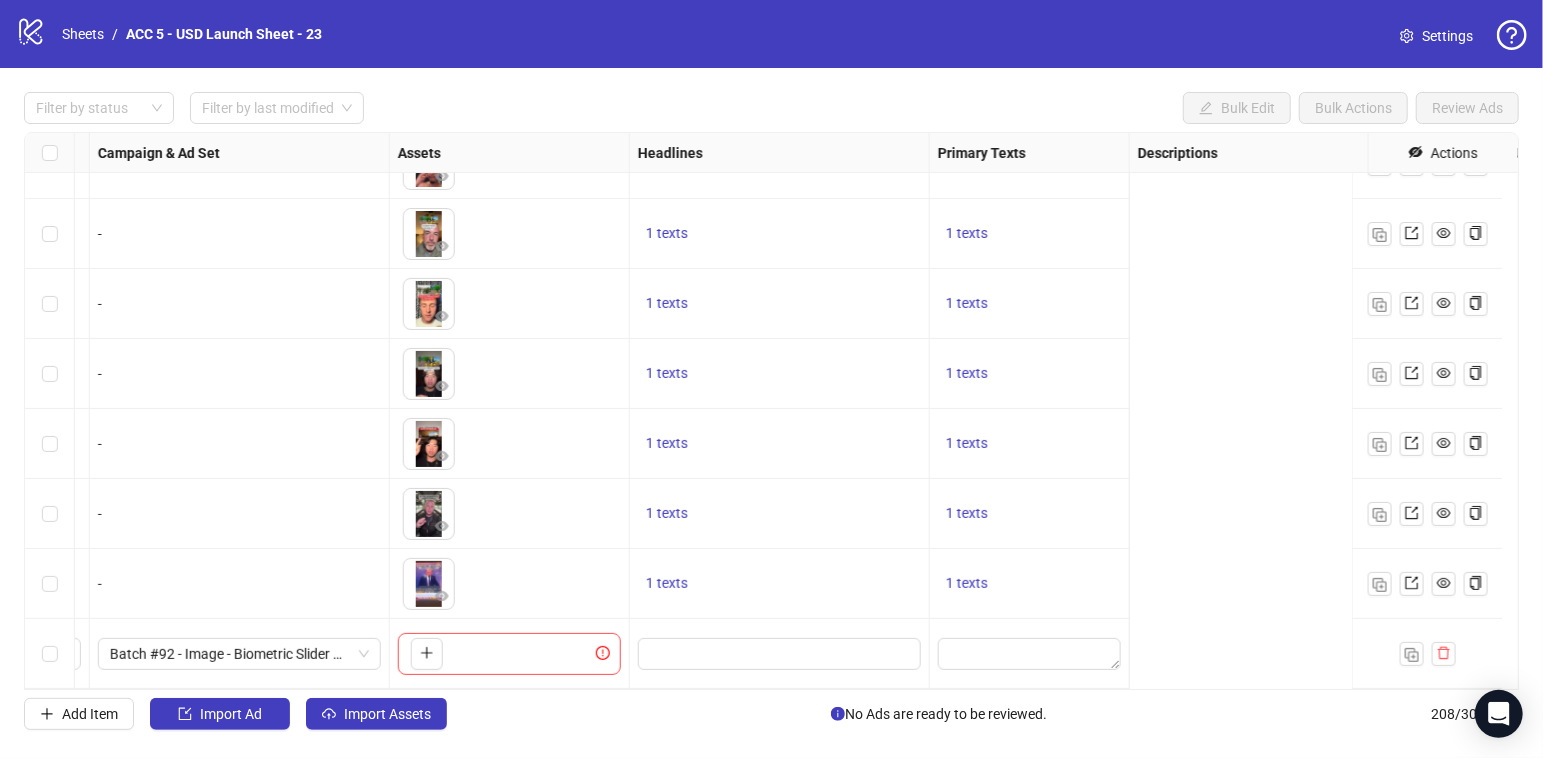 scroll, scrollTop: 14060, scrollLeft: 0, axis: vertical 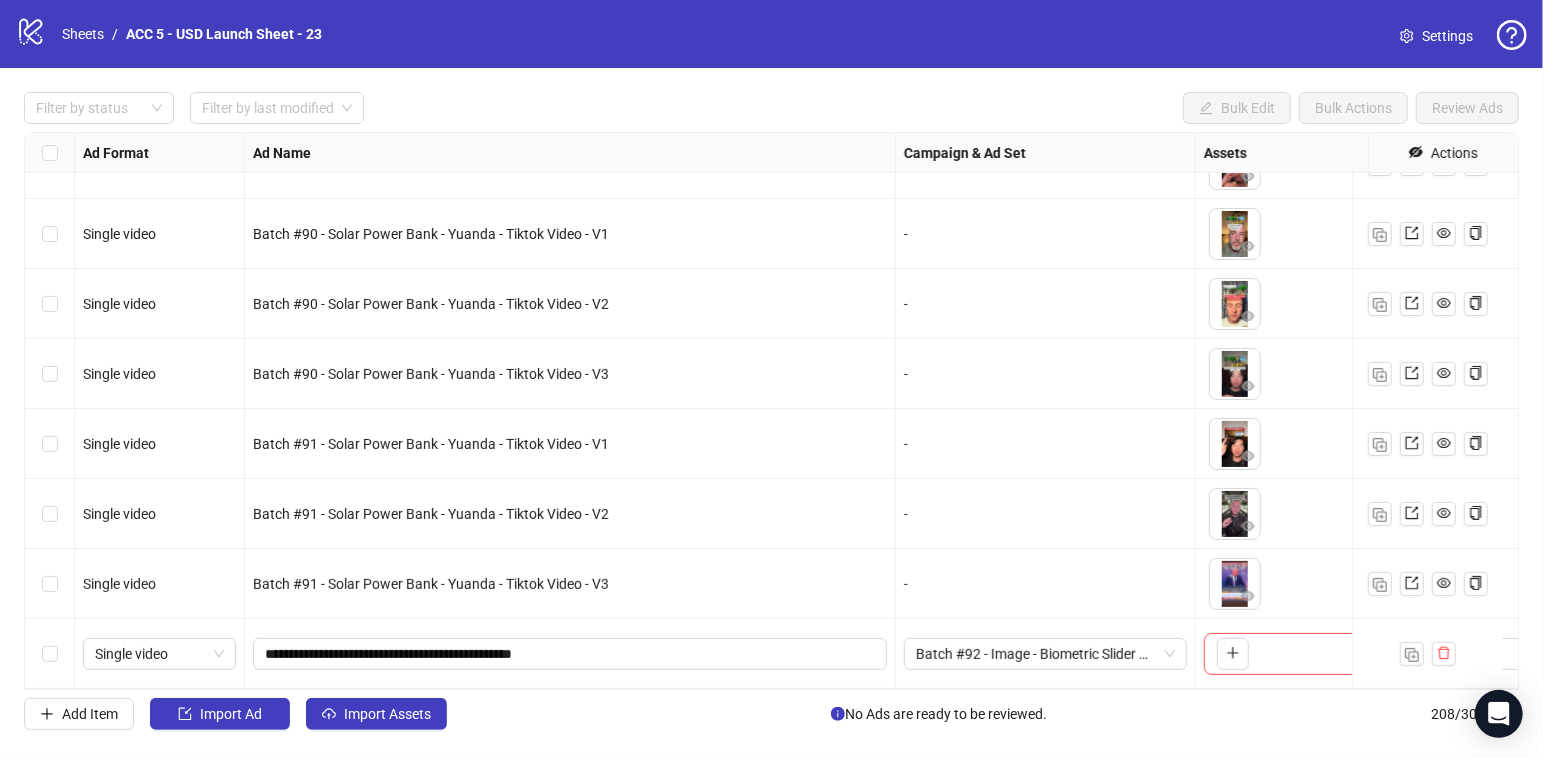click on "Ad Format Ad Name Campaign & Ad Set Assets Headlines Primary Texts Descriptions Destination URL App Product Page ID Display URL Leadgen Form Product Set ID Call to Action Actions Single video Batch #89 - Solar Power Bank - Yuanda - Tiktok Video - V2 -
To pick up a draggable item, press the space bar.
While dragging, use the arrow keys to move the item.
Press space again to drop the item in its new position, or press escape to cancel.
1 texts 1 texts Single video Batch #89 - Solar Power Bank - Yuanda - Tiktok Video - V3 -
To pick up a draggable item, press the space bar.
While dragging, use the arrow keys to move the item.
Press space again to drop the item in its new position, or press escape to cancel.
1 texts 1 texts Single video Batch #90 - Solar Power Bank - Yuanda - Tiktok Video - V1 - 1 texts 1 texts Single video Batch #90 - Solar Power Bank - Yuanda - Tiktok Video - V2 - 1 texts 1 texts Single video Batch #90 - Solar Power Bank - Yuanda - Tiktok Video - V3 - 1 texts - -" at bounding box center [771, 411] 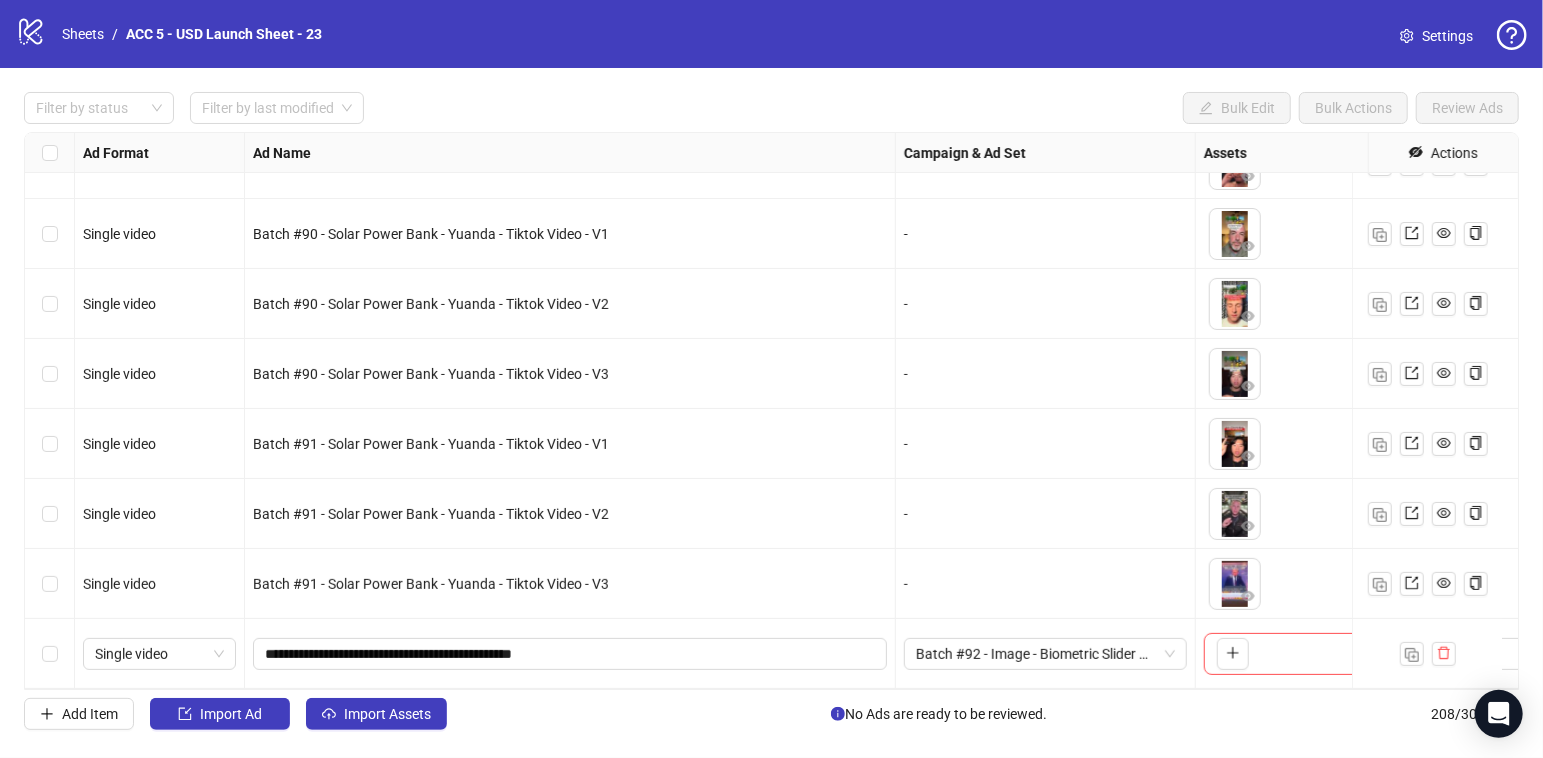 click on "Ad Format Ad Name Campaign & Ad Set Assets Headlines Primary Texts Descriptions Destination URL App Product Page ID Display URL Leadgen Form Product Set ID Call to Action Actions Single video Batch #89 - Solar Power Bank - Yuanda - Tiktok Video - V2 -
To pick up a draggable item, press the space bar.
While dragging, use the arrow keys to move the item.
Press space again to drop the item in its new position, or press escape to cancel.
1 texts 1 texts Single video Batch #89 - Solar Power Bank - Yuanda - Tiktok Video - V3 -
To pick up a draggable item, press the space bar.
While dragging, use the arrow keys to move the item.
Press space again to drop the item in its new position, or press escape to cancel.
1 texts 1 texts Single video Batch #90 - Solar Power Bank - Yuanda - Tiktok Video - V1 - 1 texts 1 texts Single video Batch #90 - Solar Power Bank - Yuanda - Tiktok Video - V2 - 1 texts 1 texts Single video Batch #90 - Solar Power Bank - Yuanda - Tiktok Video - V3 - 1 texts - -" at bounding box center (771, 411) 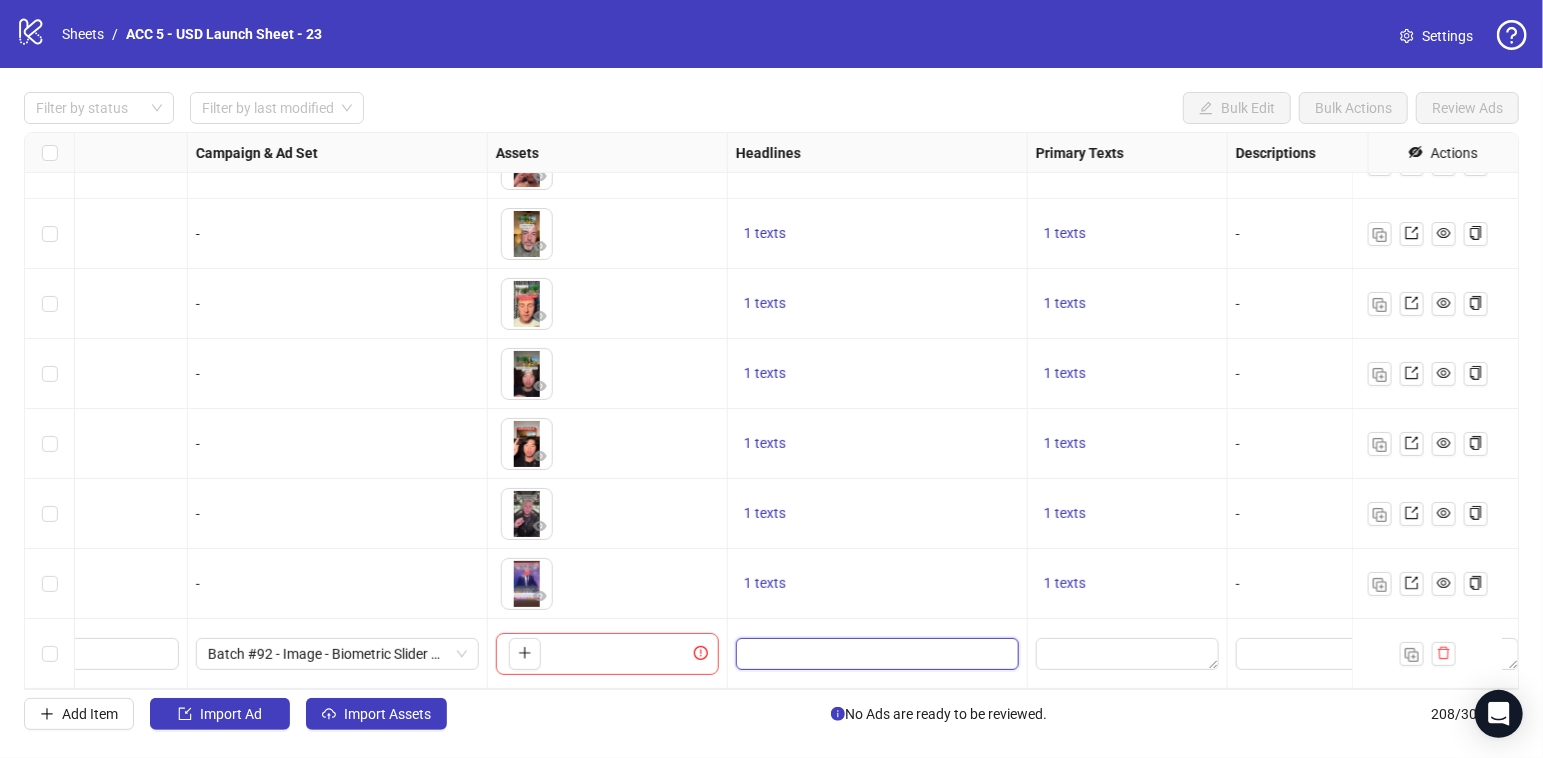 click at bounding box center (875, 654) 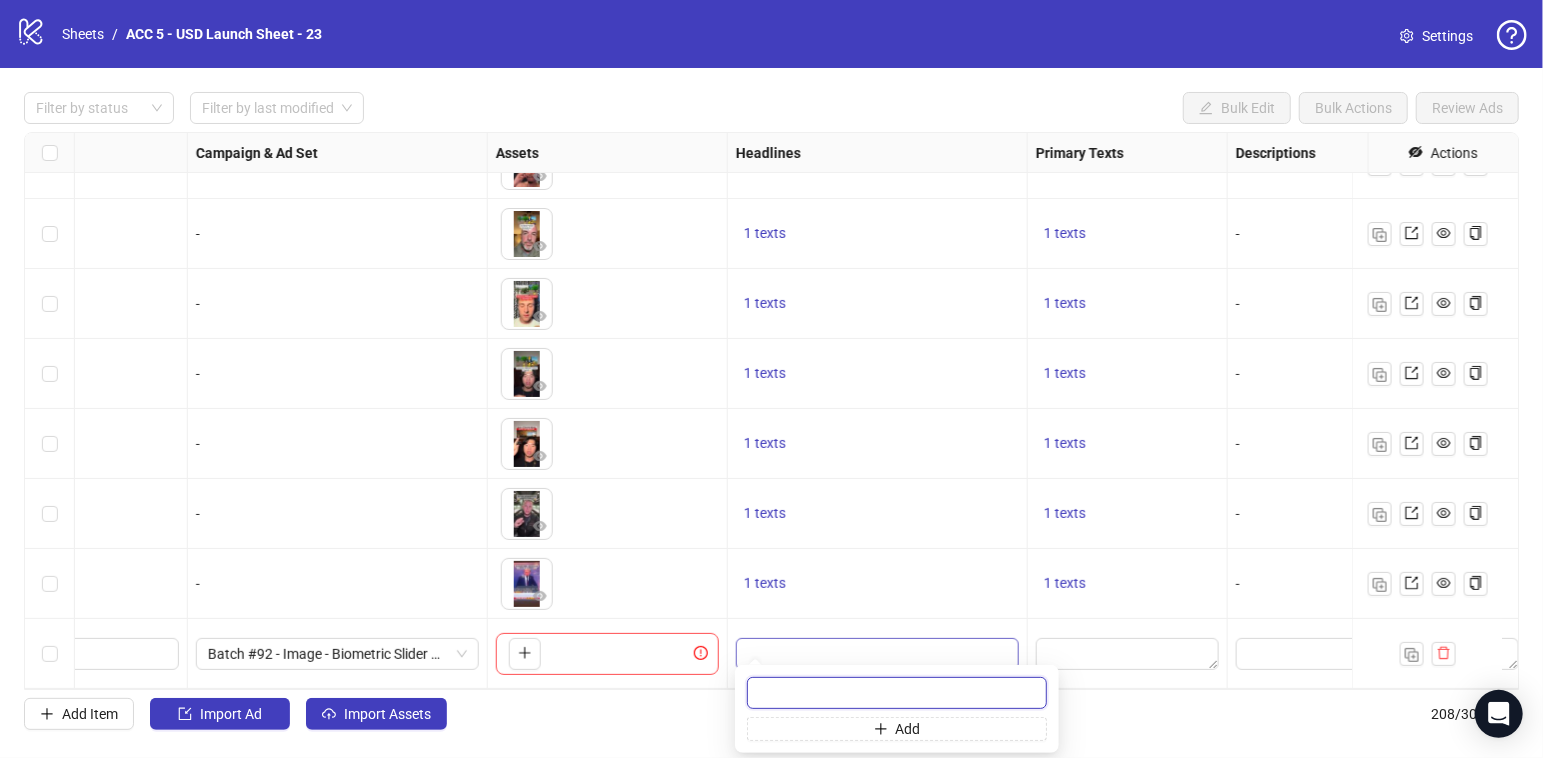 paste on "**********" 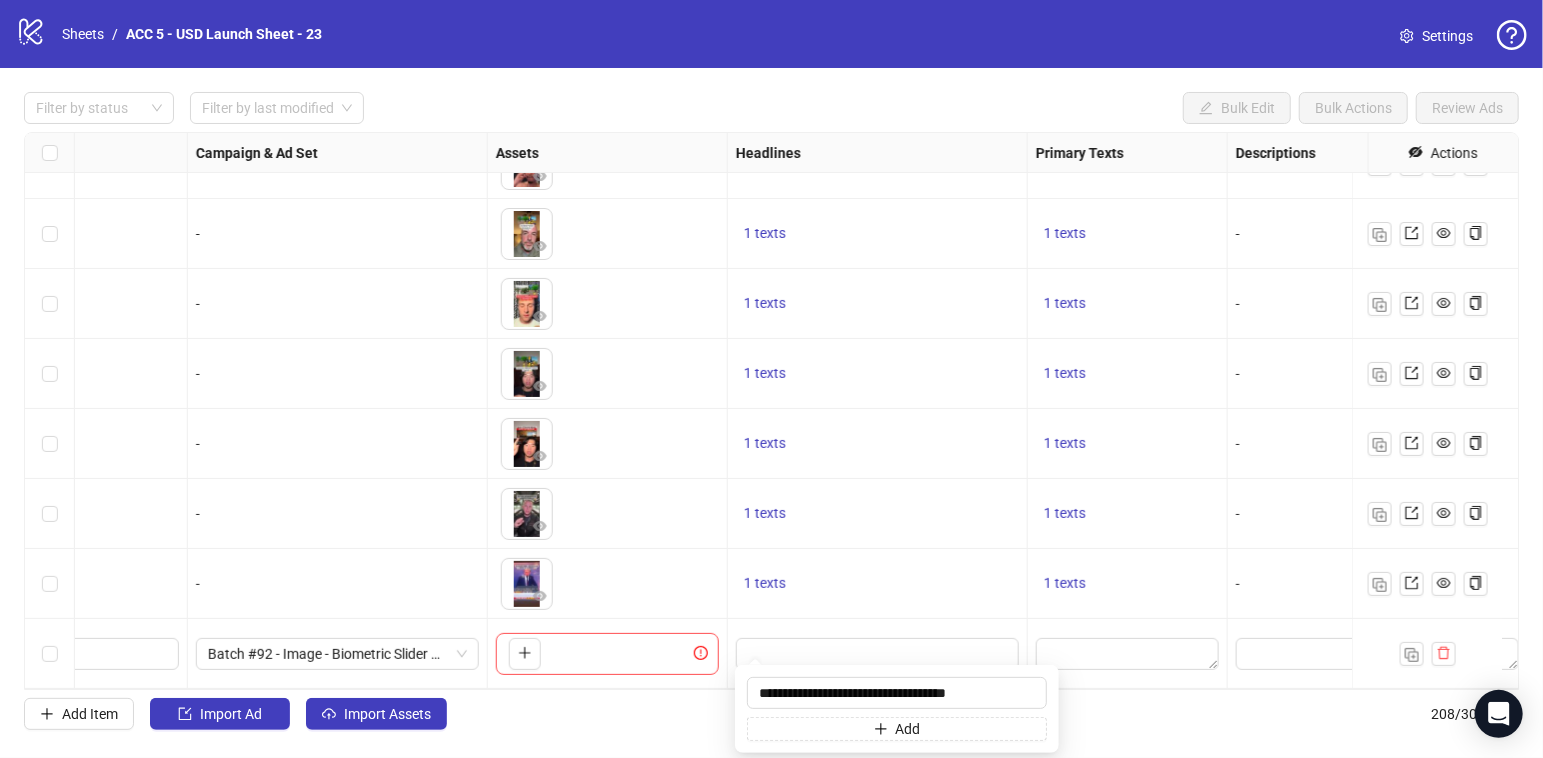 drag, startPoint x: 899, startPoint y: 518, endPoint x: 1005, endPoint y: 564, distance: 115.55086 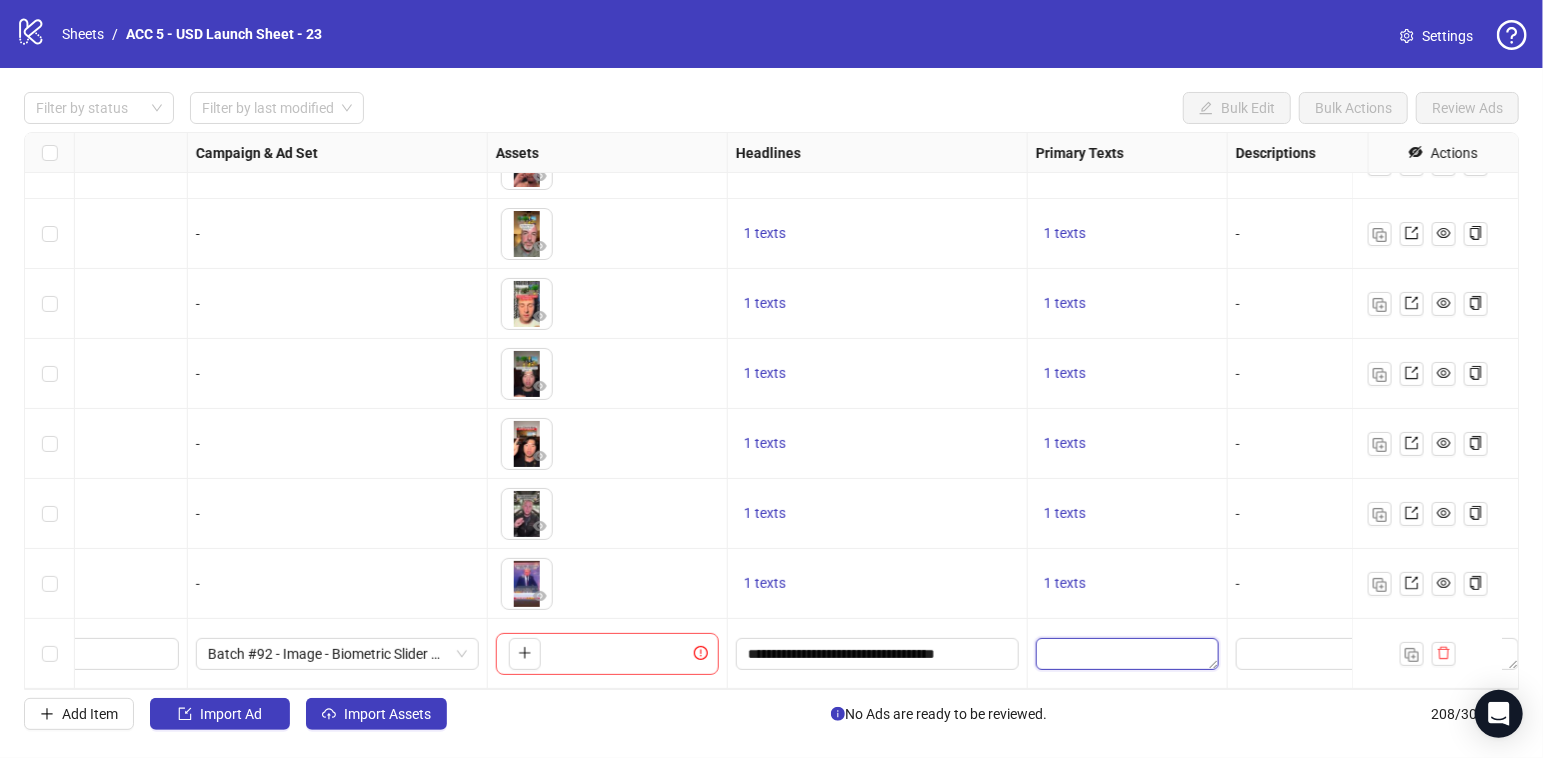 click at bounding box center (1127, 654) 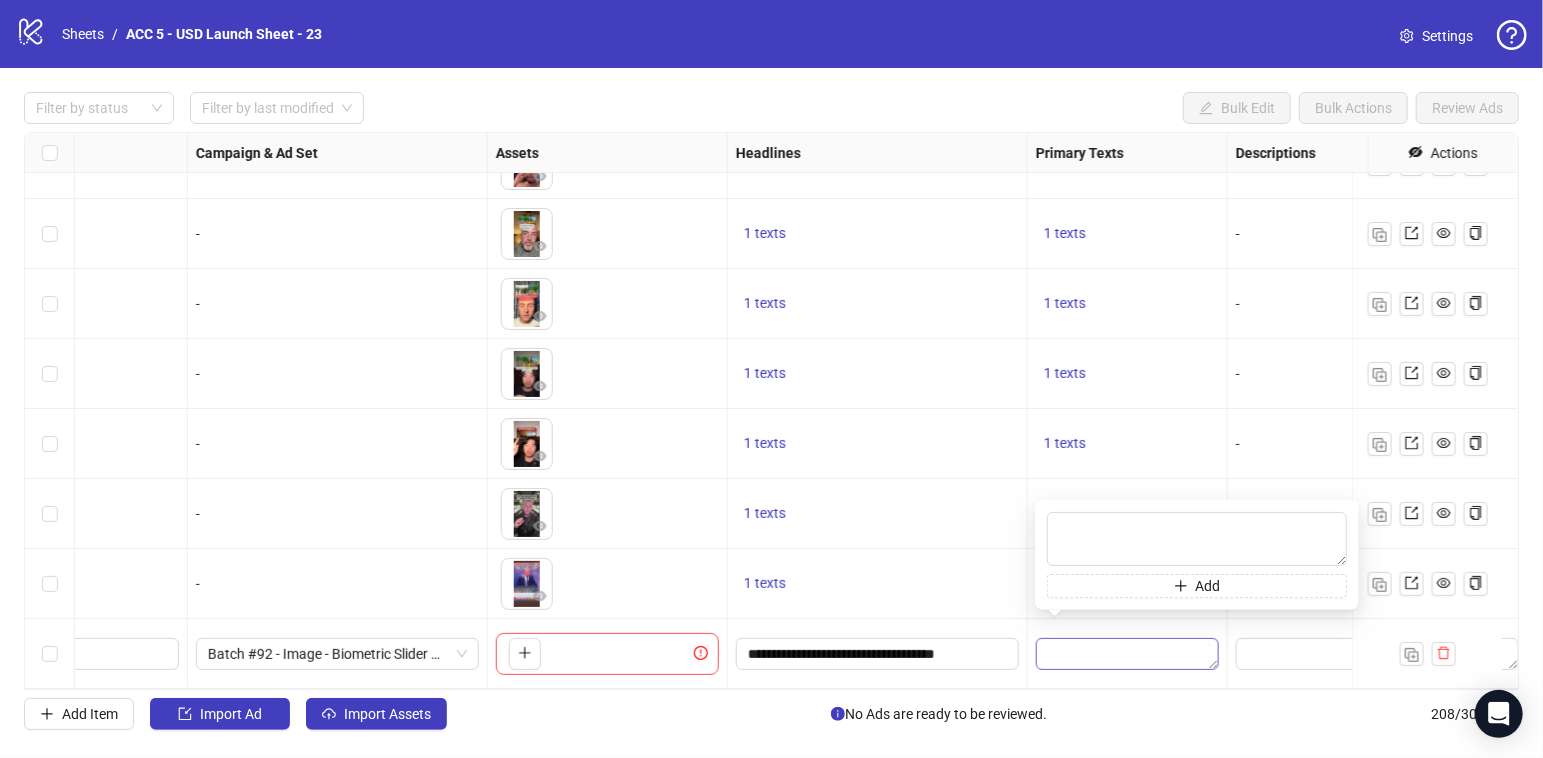 type on "**********" 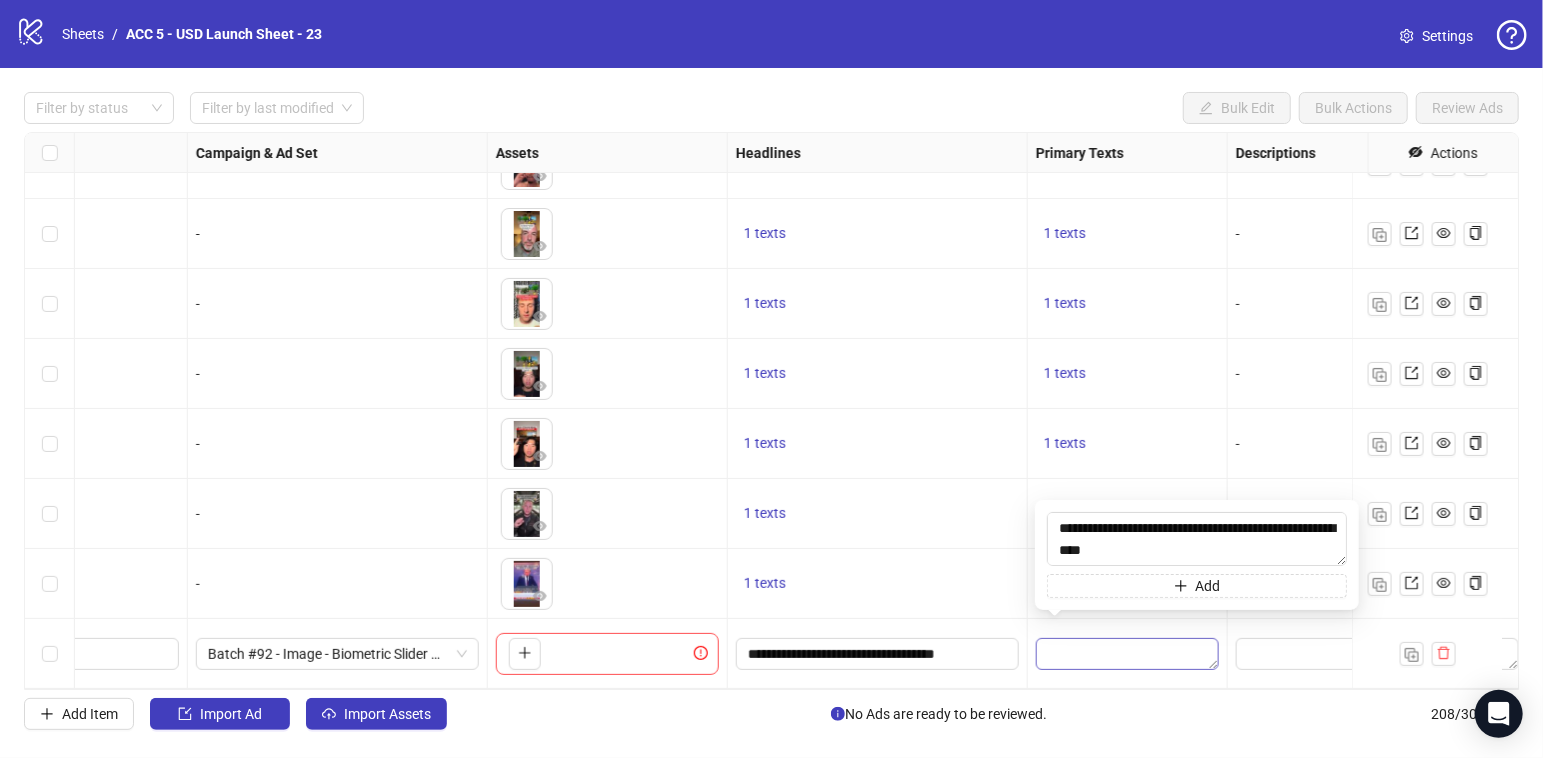 scroll, scrollTop: 235, scrollLeft: 0, axis: vertical 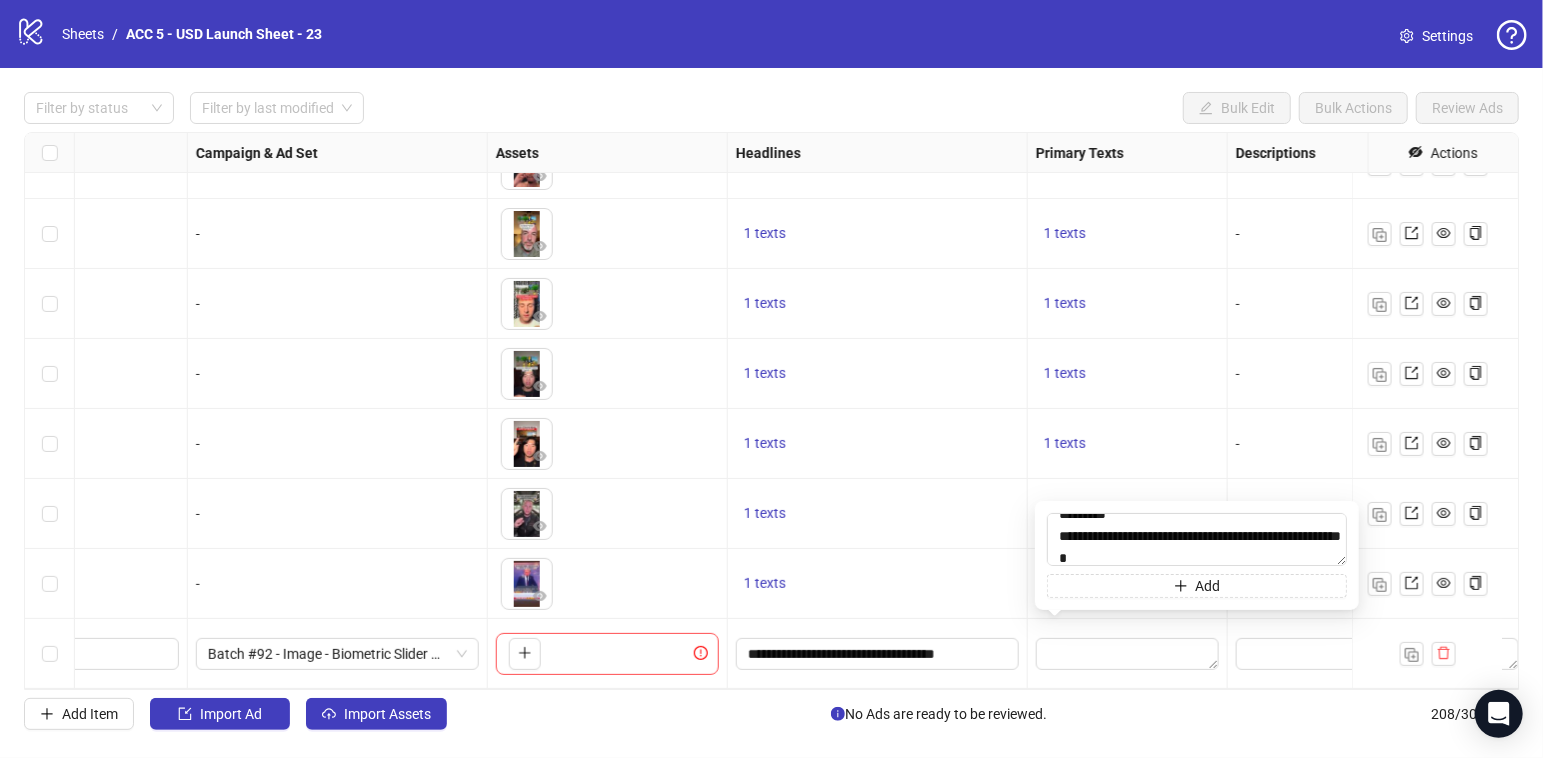 click on "1 texts" at bounding box center [877, 444] 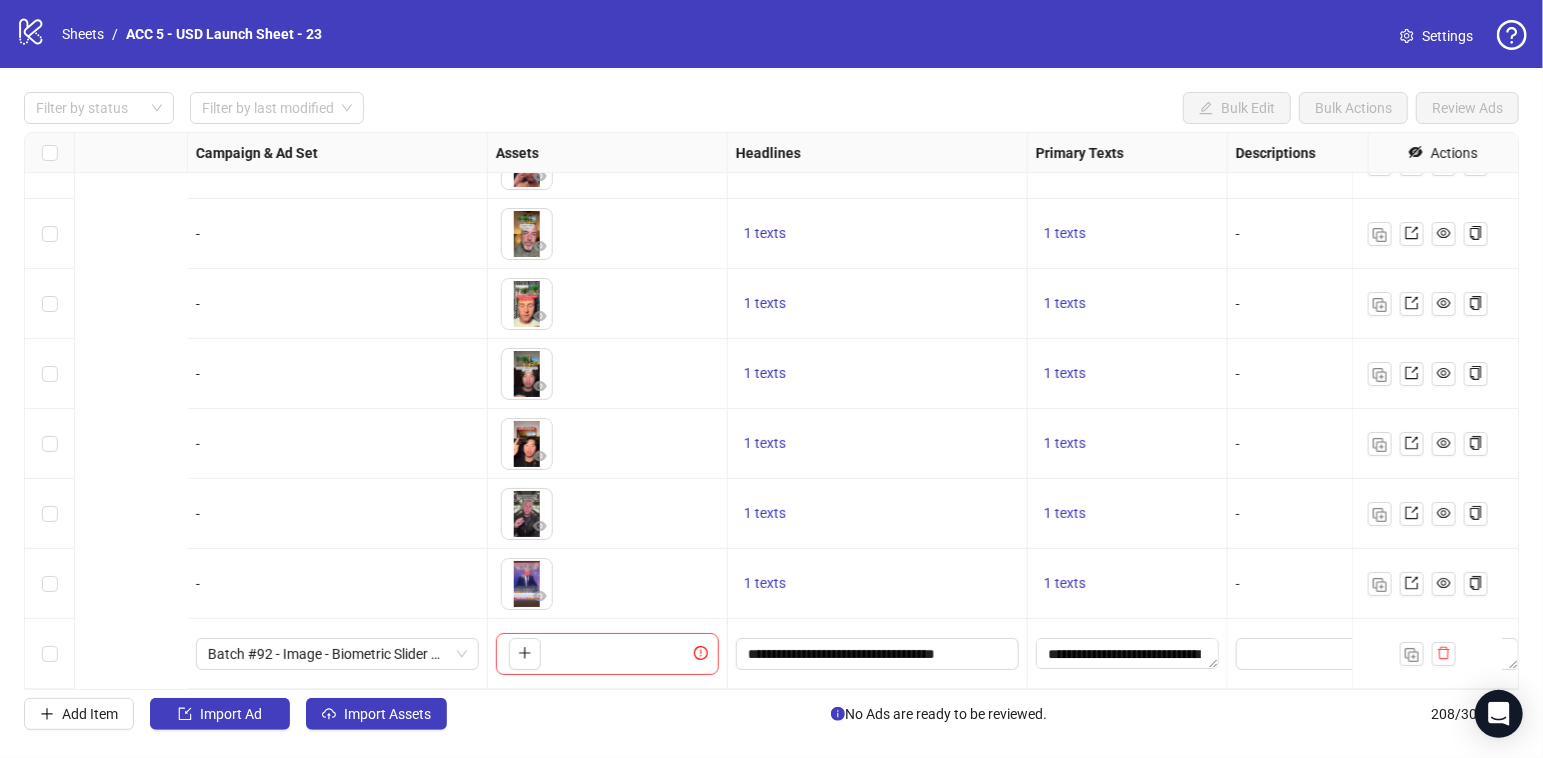 scroll, scrollTop: 14060, scrollLeft: 1397, axis: both 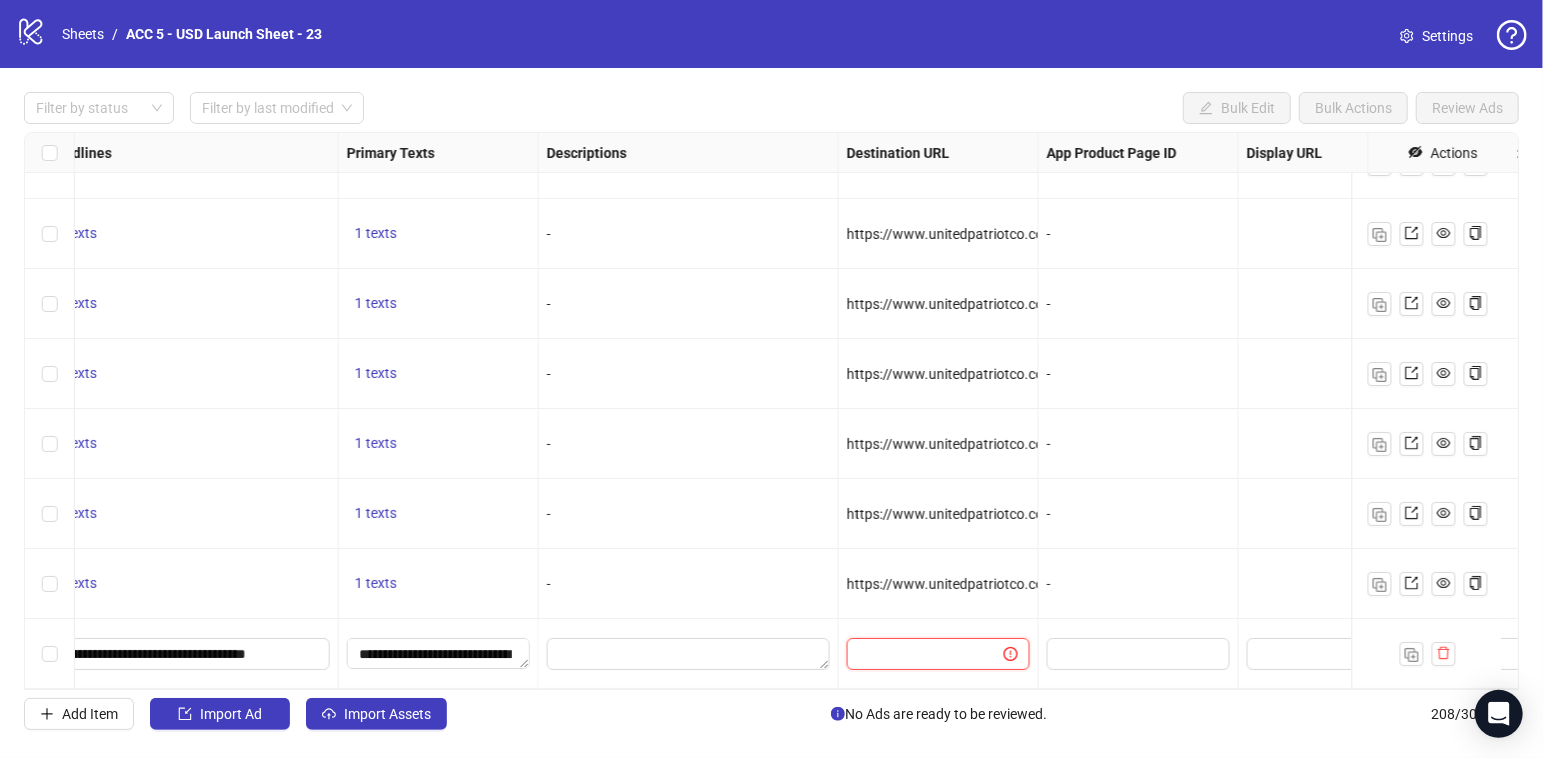 click at bounding box center [917, 654] 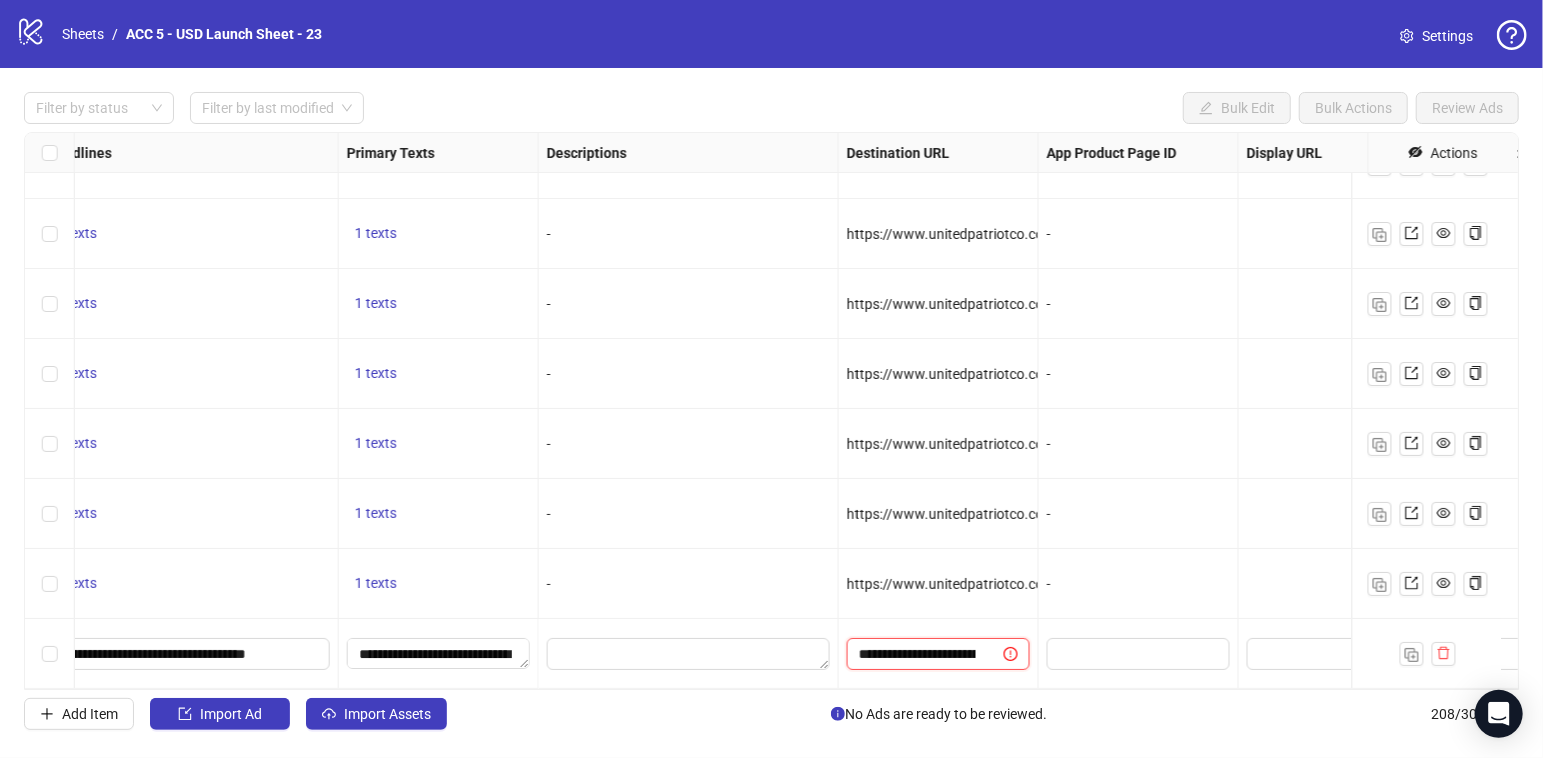 scroll, scrollTop: 0, scrollLeft: 498, axis: horizontal 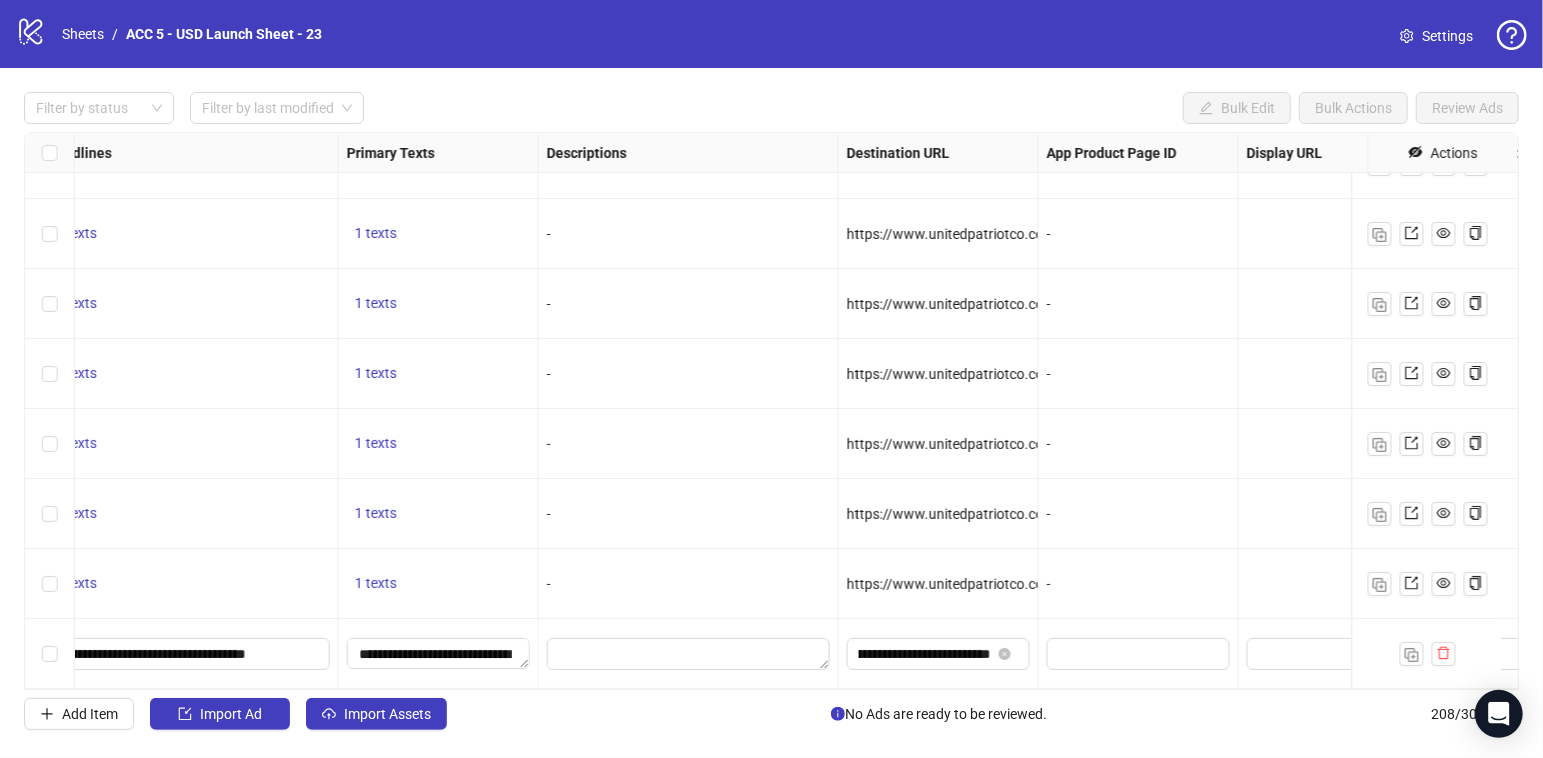 click on "-" at bounding box center [1139, 584] 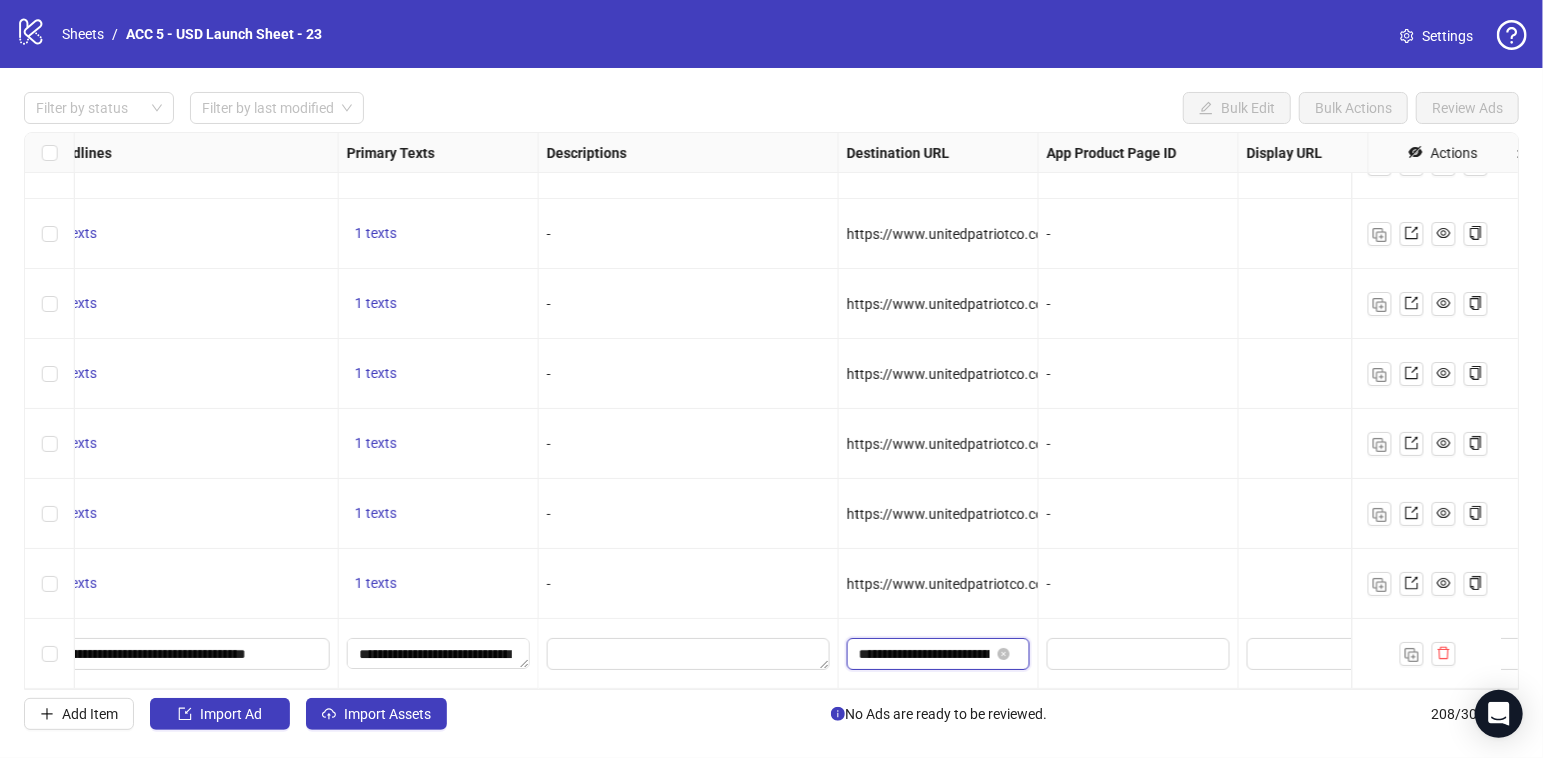 click on "**********" at bounding box center [924, 654] 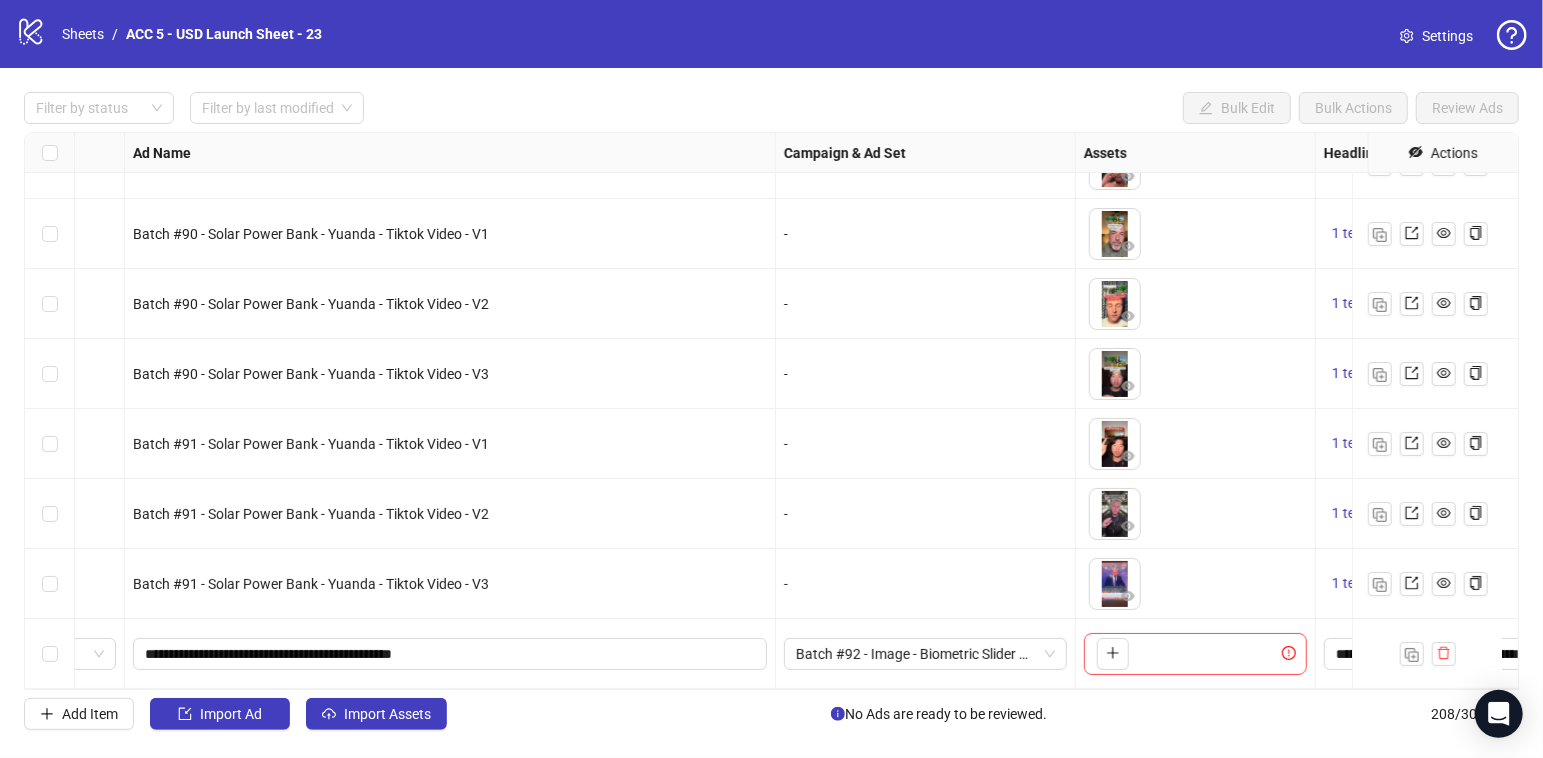 scroll, scrollTop: 14060, scrollLeft: 391, axis: both 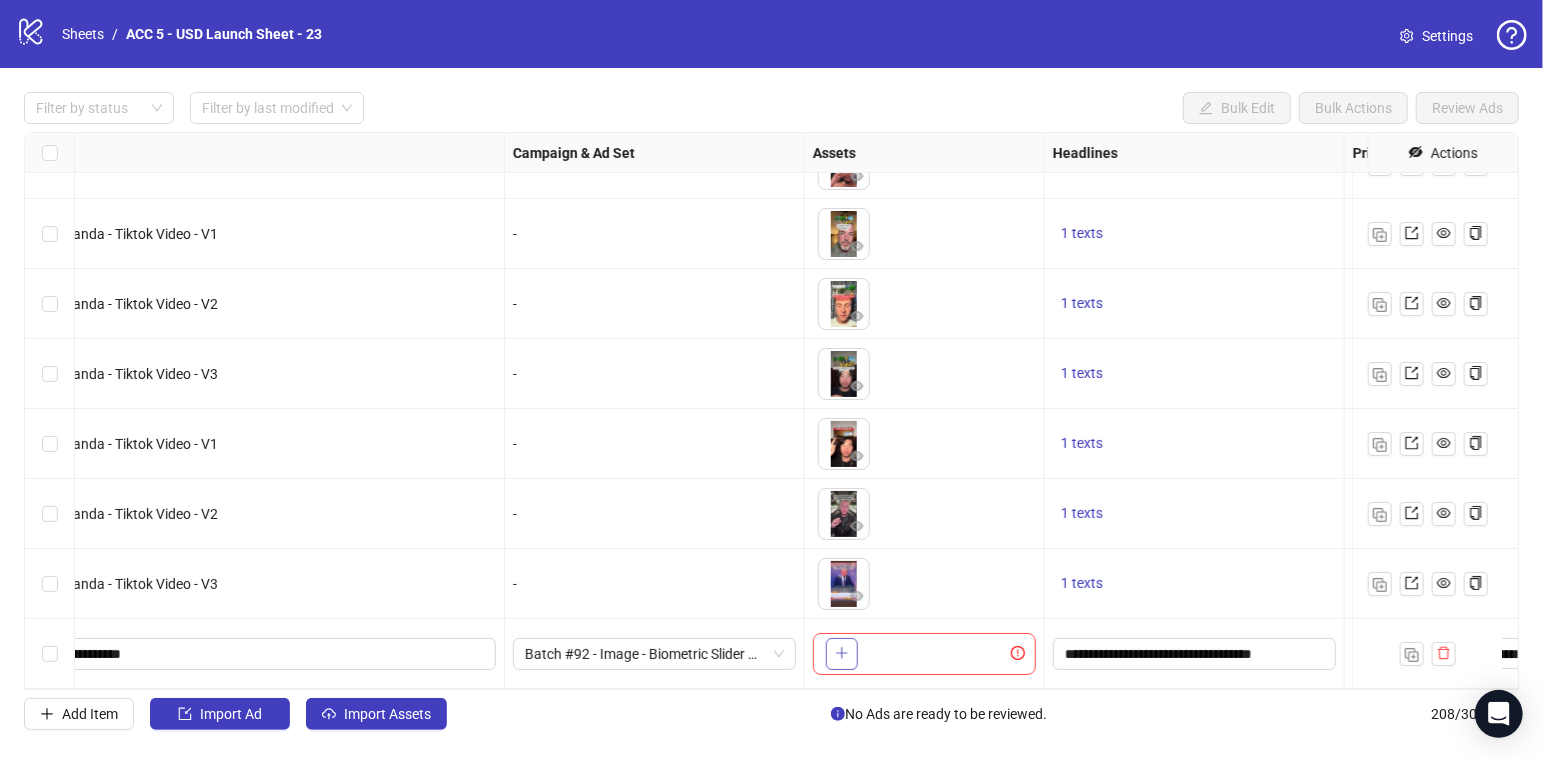 click on "Ad Format Ad Name Campaign & Ad Set Assets Headlines Primary Texts Descriptions Destination URL App Product Page ID Display URL Leadgen Form Product Set ID Call to Action Actions Single video Batch #89 - Solar Power Bank - Yuanda - Tiktok Video - V2 -
To pick up a draggable item, press the space bar.
While dragging, use the arrow keys to move the item.
Press space again to drop the item in its new position, or press escape to cancel.
1 texts 1 texts - Single video Batch #89 - Solar Power Bank - Yuanda - Tiktok Video - V3 -
To pick up a draggable item, press the space bar.
While dragging, use the arrow keys to move the item.
Press space again to drop the item in its new position, or press escape to cancel.
1 texts 1 texts - Single video Batch #90 - Solar Power Bank - Yuanda - Tiktok Video - V1 - 1 texts 1 texts - Single video Batch #90 - Solar Power Bank - Yuanda - Tiktok Video - V2 - 1 texts 1 texts - Single video Batch #90 - Solar Power Bank - Yuanda - Tiktok Video - V3 - - -" at bounding box center (771, 411) 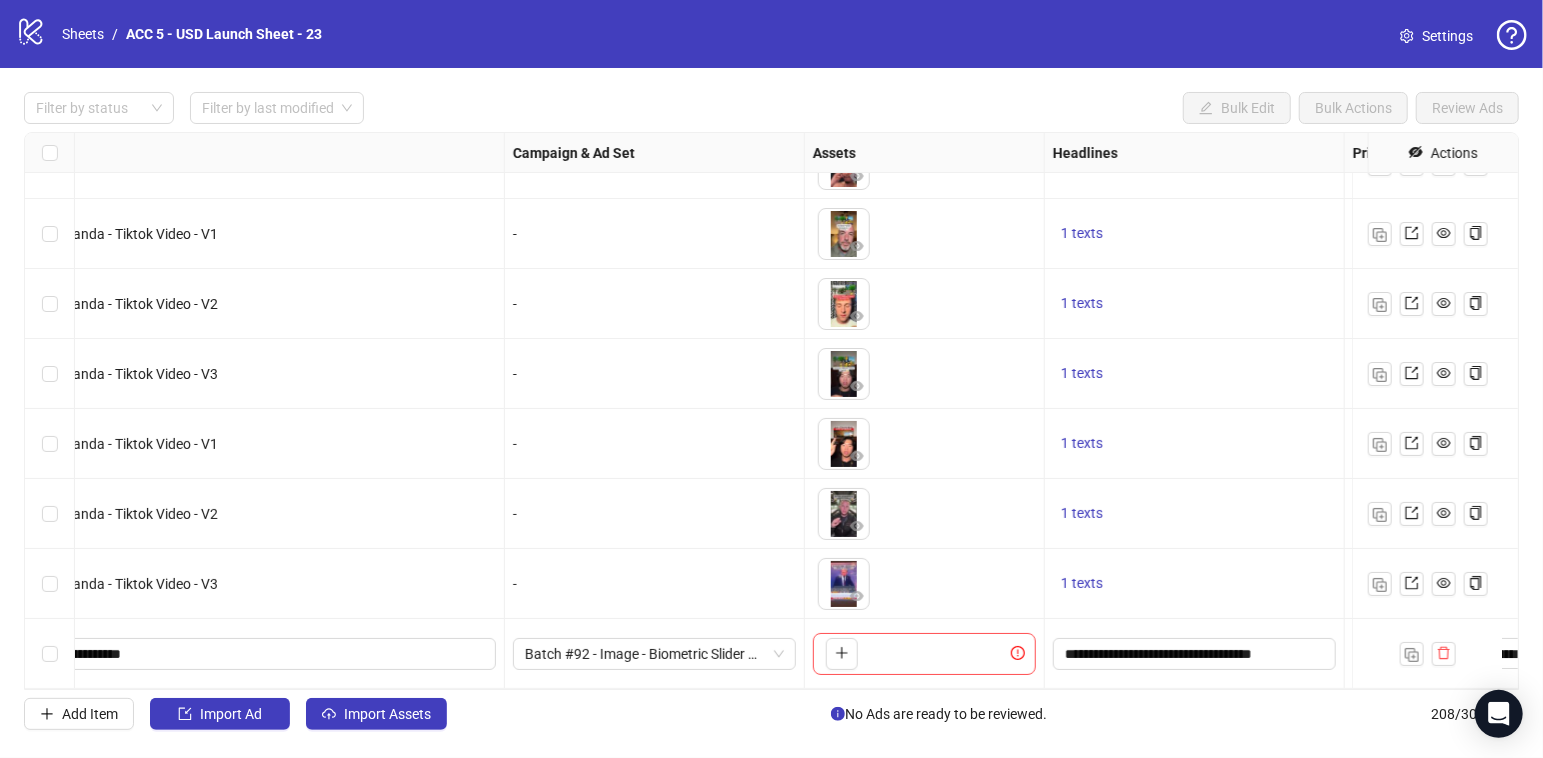 scroll, scrollTop: 14060, scrollLeft: 0, axis: vertical 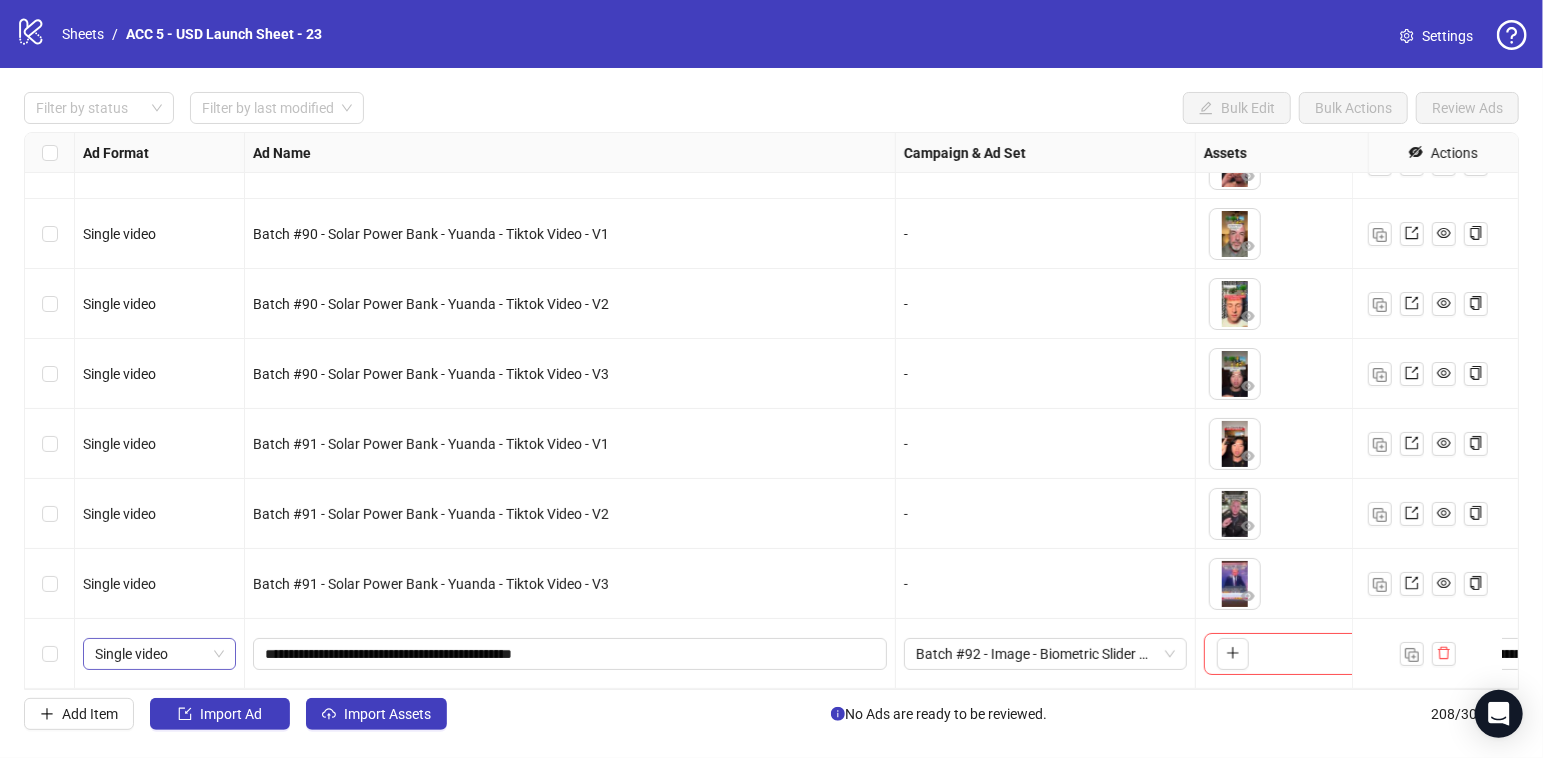 click on "Ad Format Ad Name Campaign & Ad Set Assets Headlines Primary Texts Descriptions Destination URL App Product Page ID Display URL Leadgen Form Product Set ID Call to Action Actions Single video Batch #89 - Solar Power Bank - Yuanda - Tiktok Video - V2 -
To pick up a draggable item, press the space bar.
While dragging, use the arrow keys to move the item.
Press space again to drop the item in its new position, or press escape to cancel.
1 texts 1 texts Single video Batch #89 - Solar Power Bank - Yuanda - Tiktok Video - V3 -
To pick up a draggable item, press the space bar.
While dragging, use the arrow keys to move the item.
Press space again to drop the item in its new position, or press escape to cancel.
1 texts 1 texts Single video Batch #90 - Solar Power Bank - Yuanda - Tiktok Video - V1 - 1 texts 1 texts Single video Batch #90 - Solar Power Bank - Yuanda - Tiktok Video - V2 - 1 texts 1 texts Single video Batch #90 - Solar Power Bank - Yuanda - Tiktok Video - V3 - 1 texts - -" at bounding box center (771, 411) 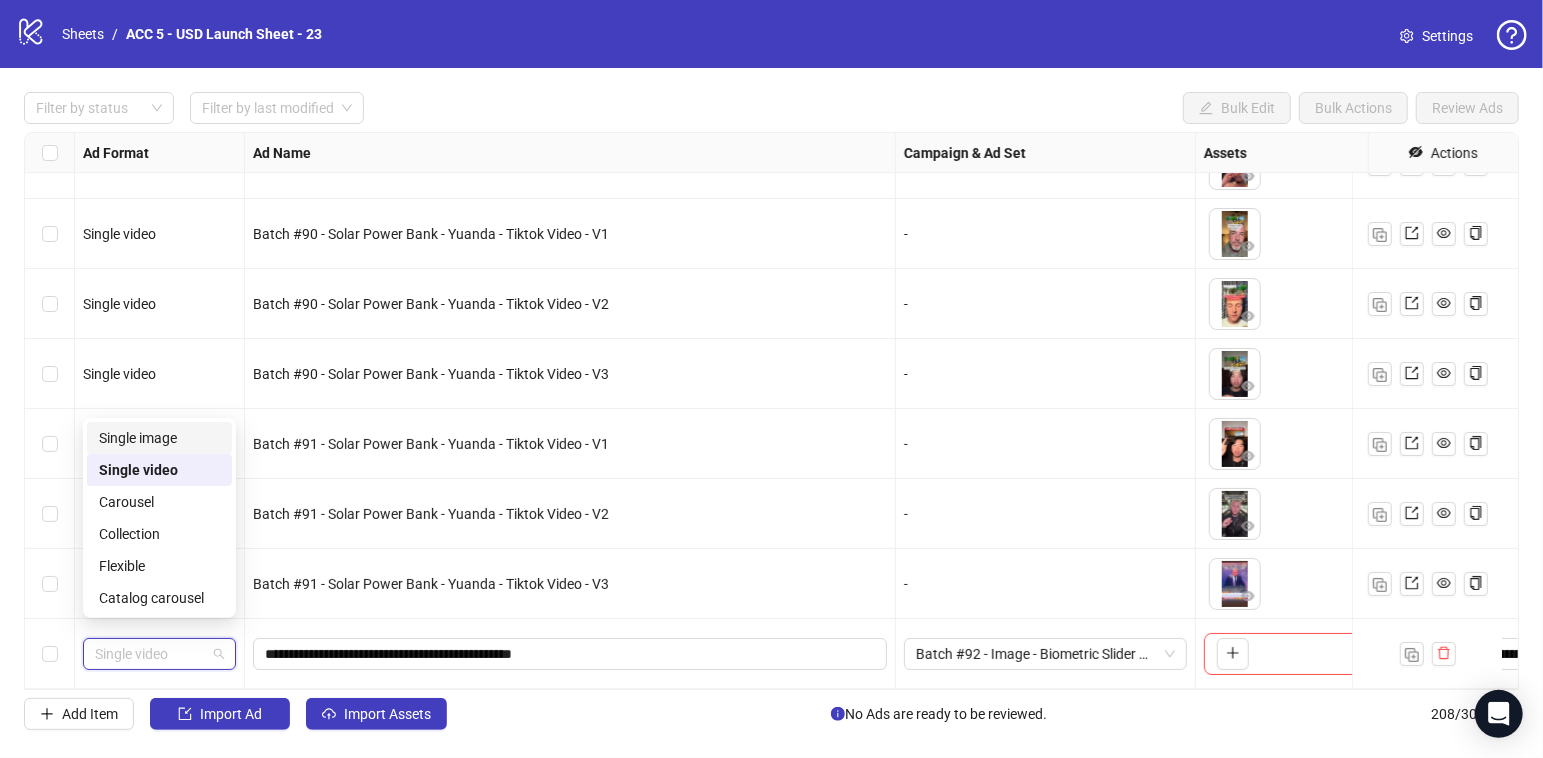 click on "Single image" at bounding box center [159, 438] 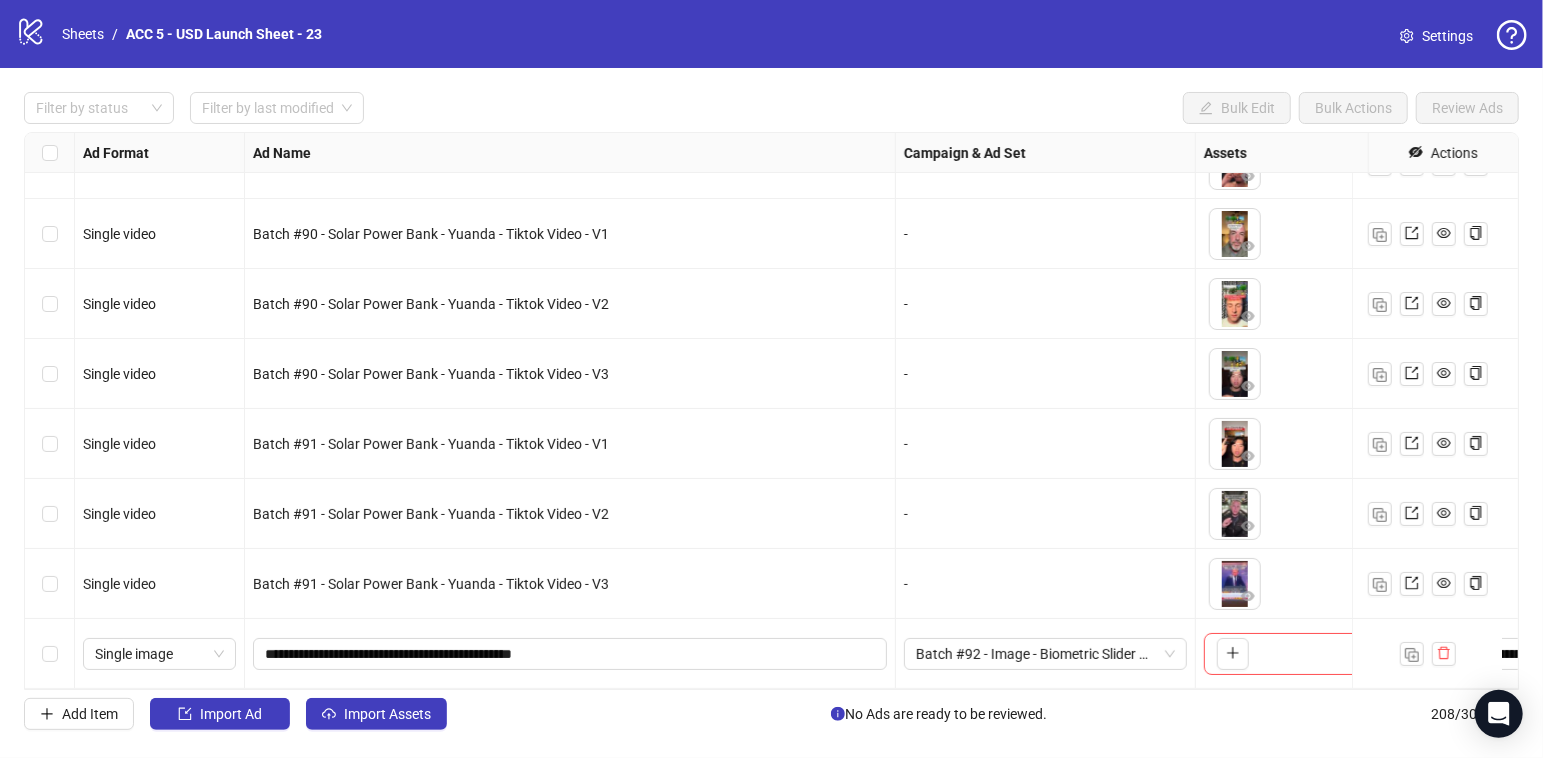 click on "-" at bounding box center [1045, 444] 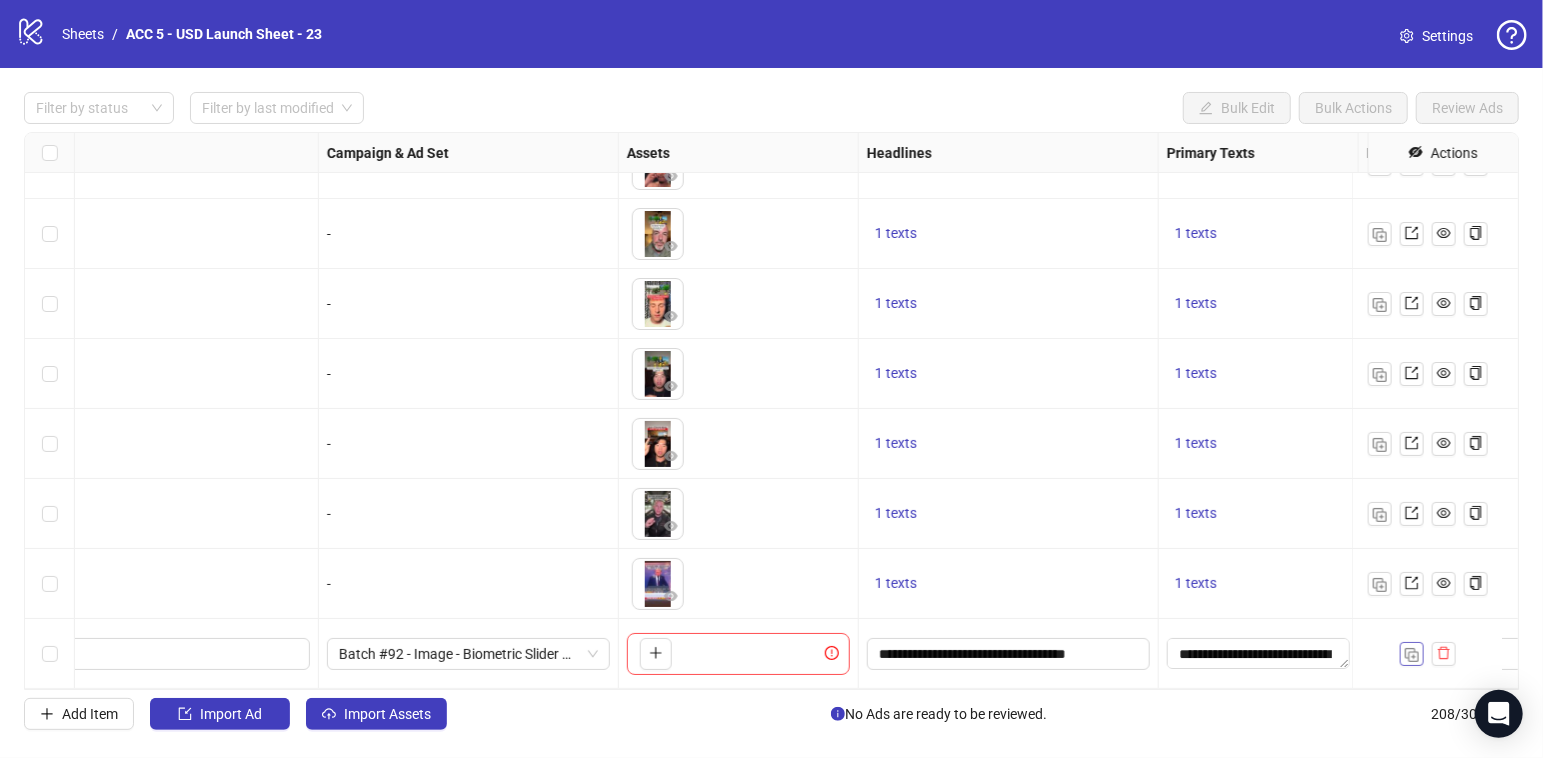 click at bounding box center (1412, 655) 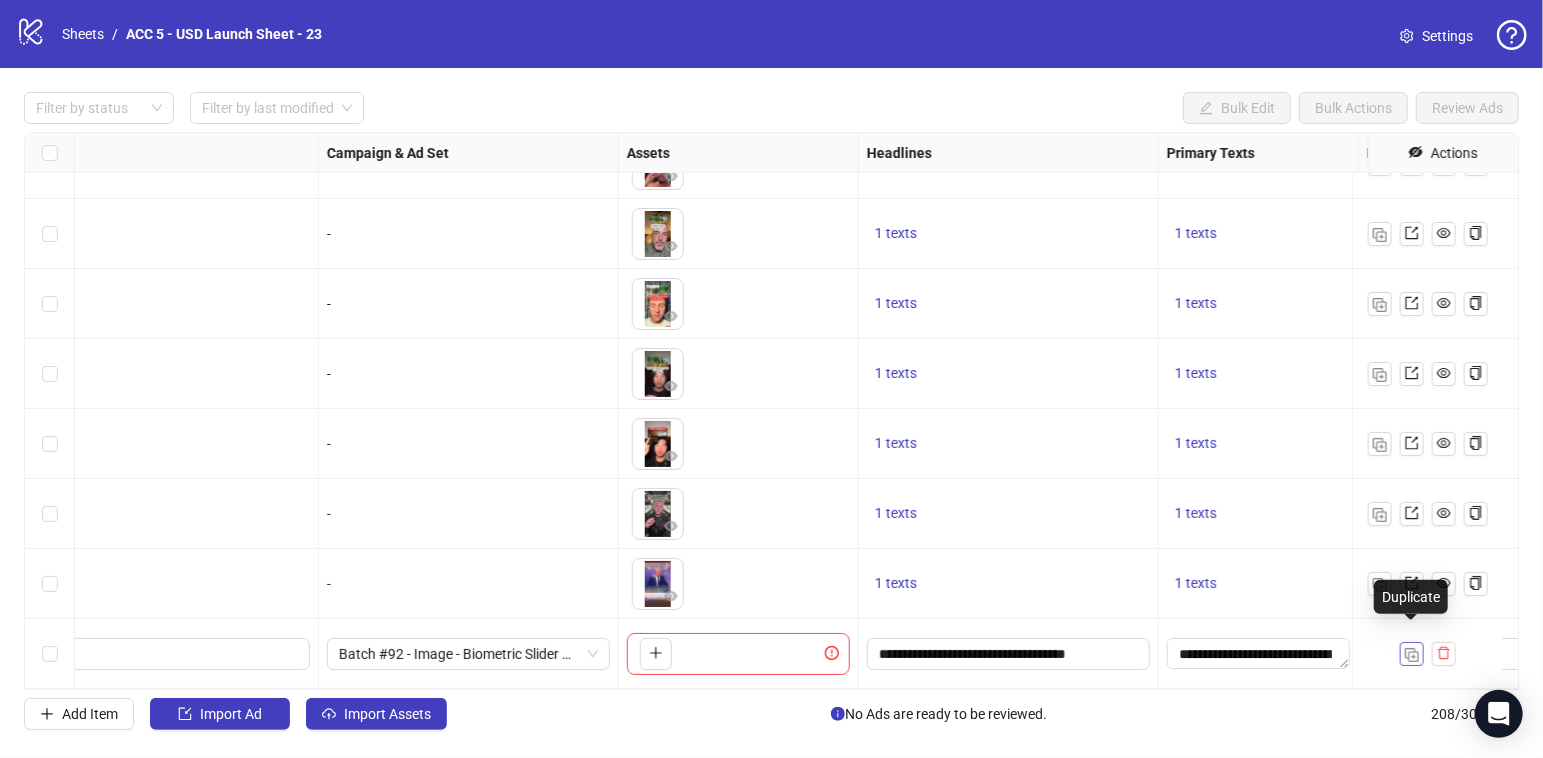click at bounding box center [1412, 655] 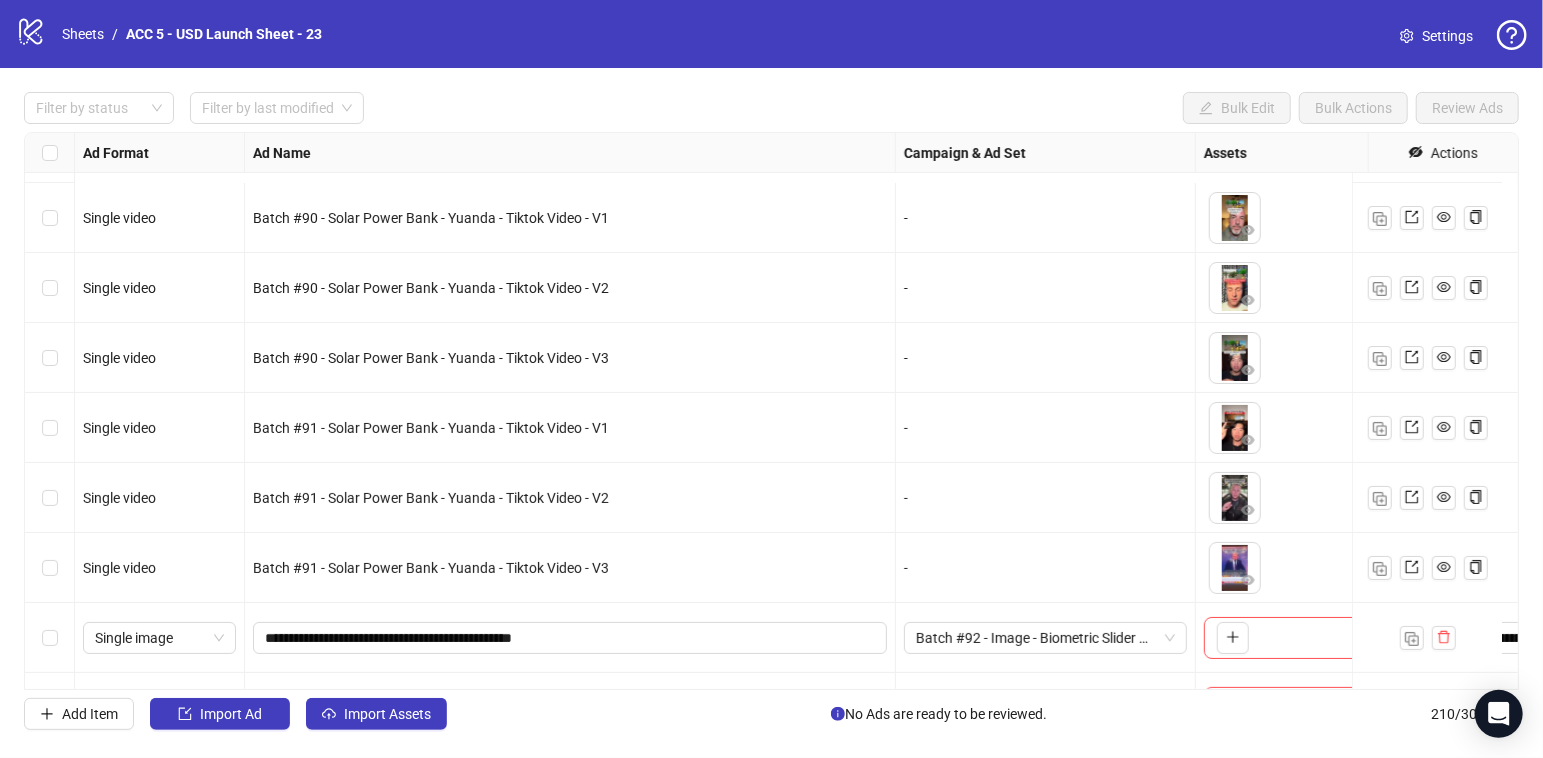 scroll, scrollTop: 14200, scrollLeft: 365, axis: both 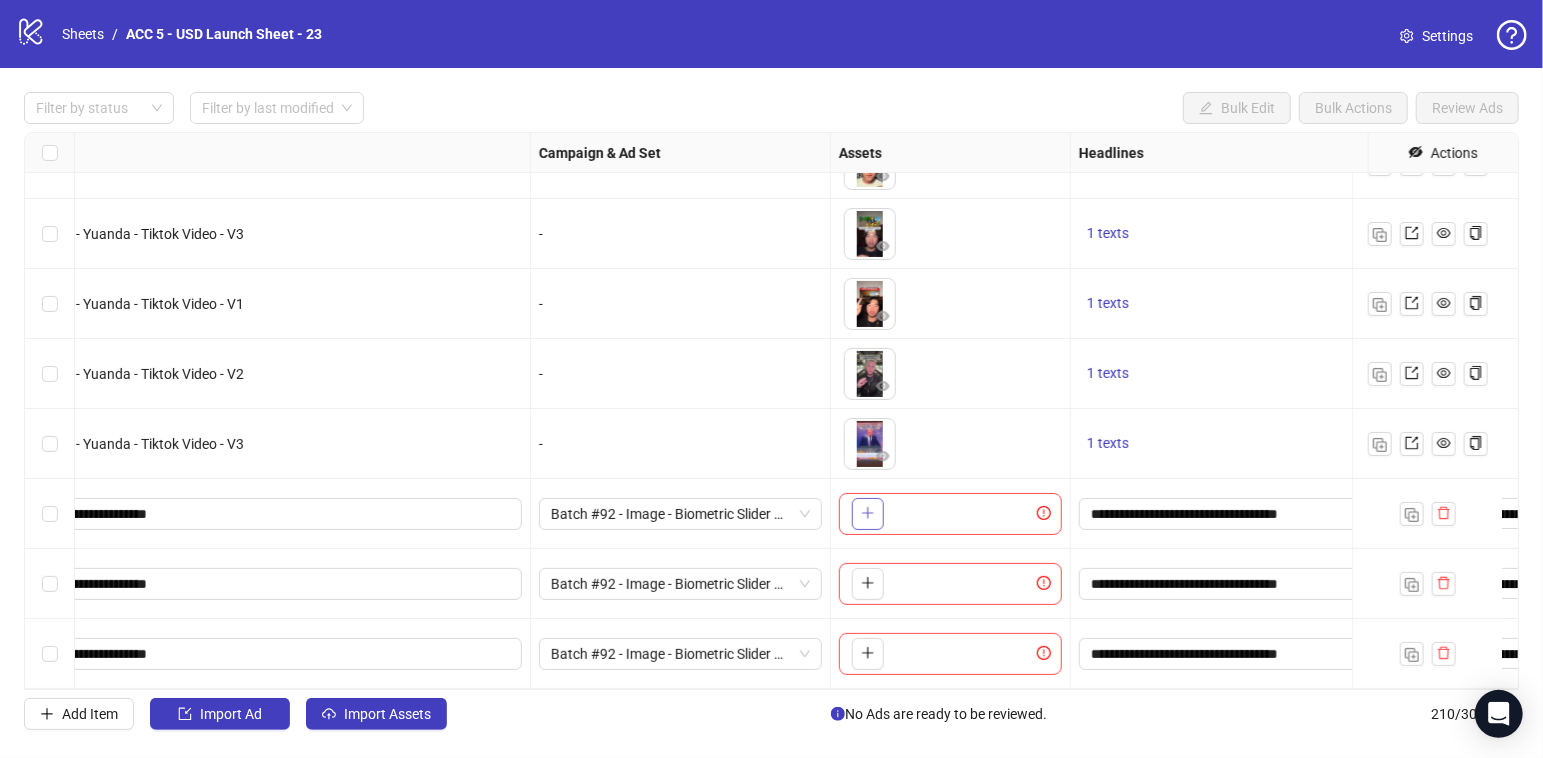 click 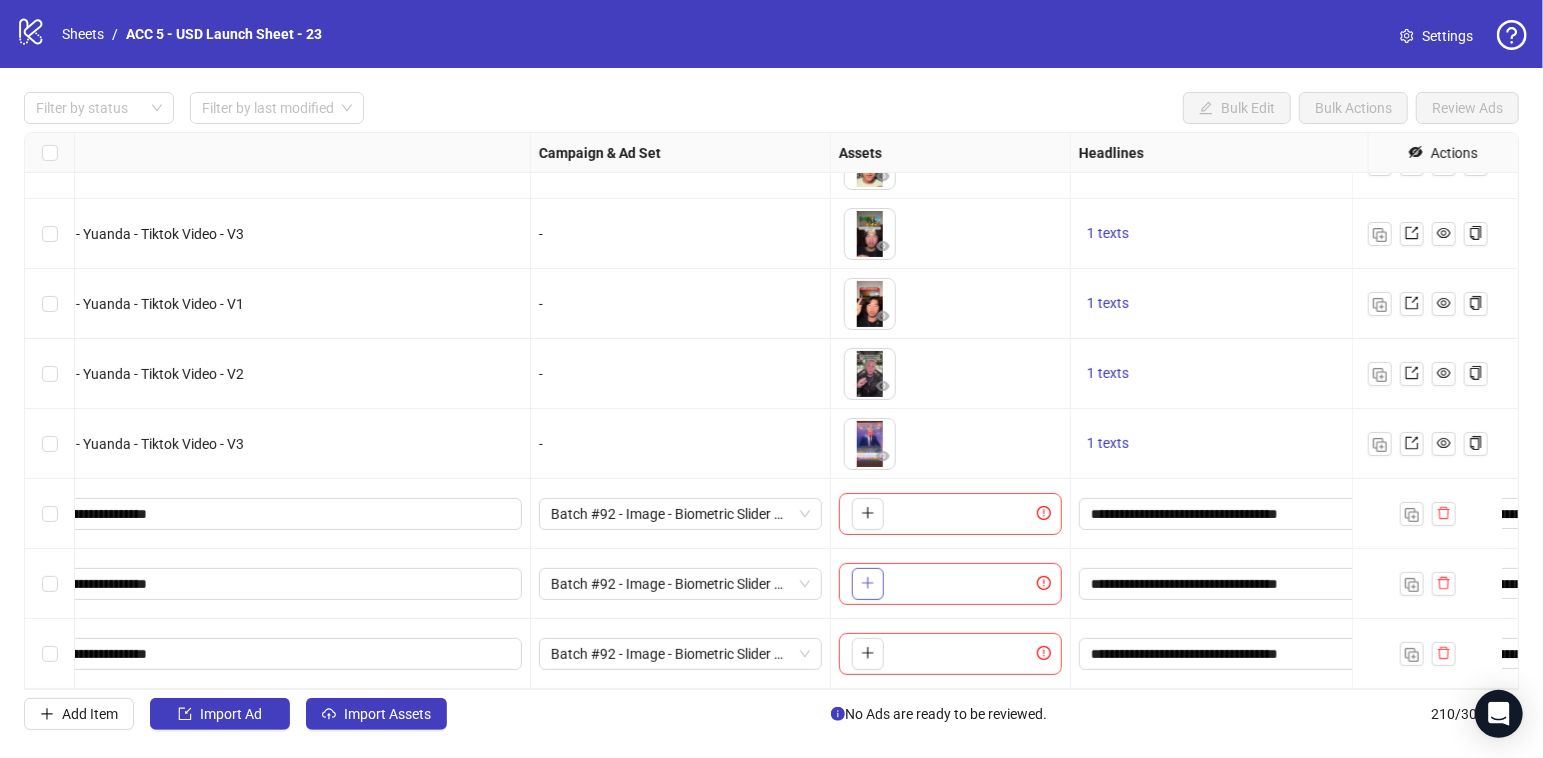 click at bounding box center (868, 584) 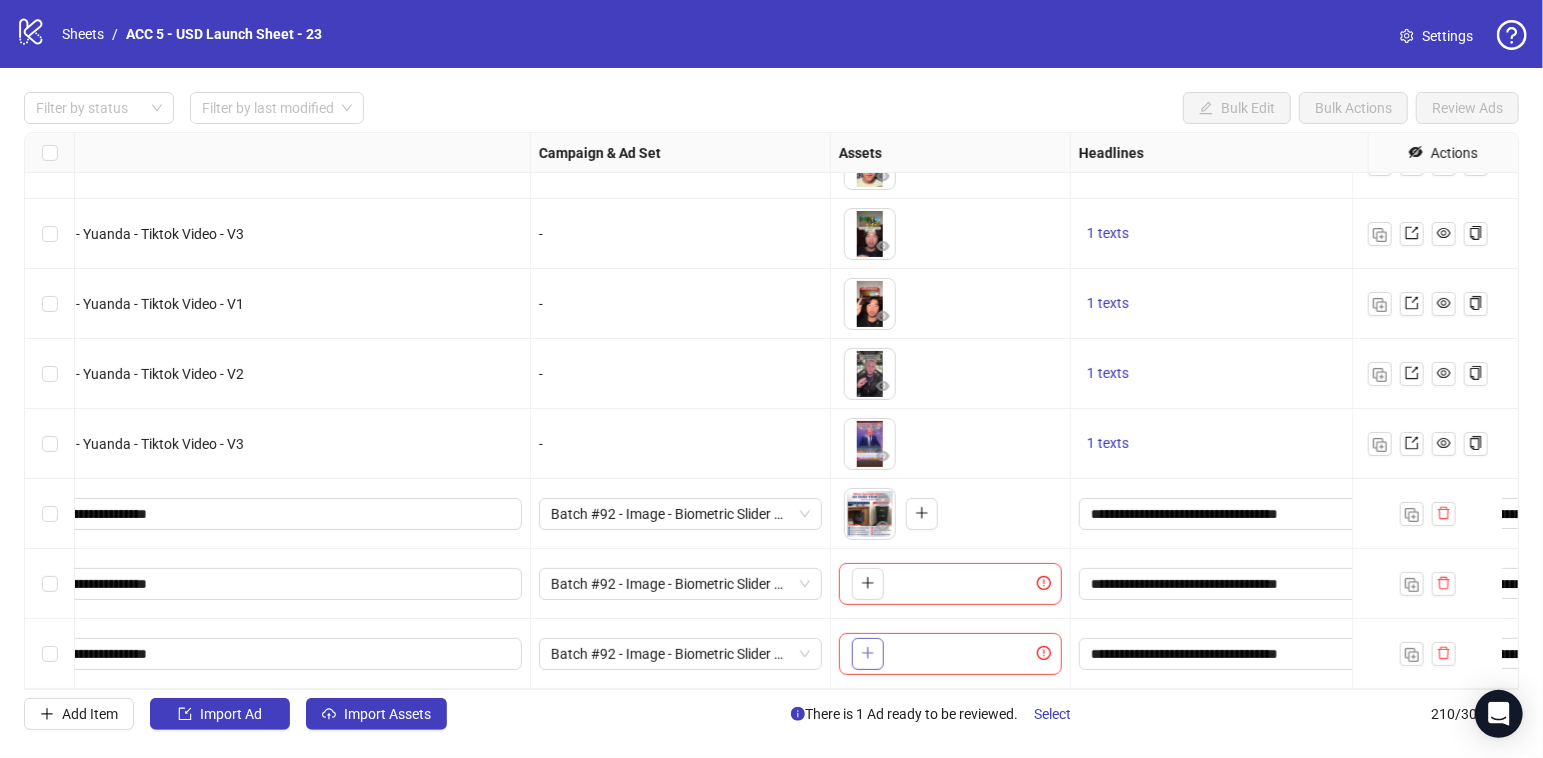 click at bounding box center [868, 654] 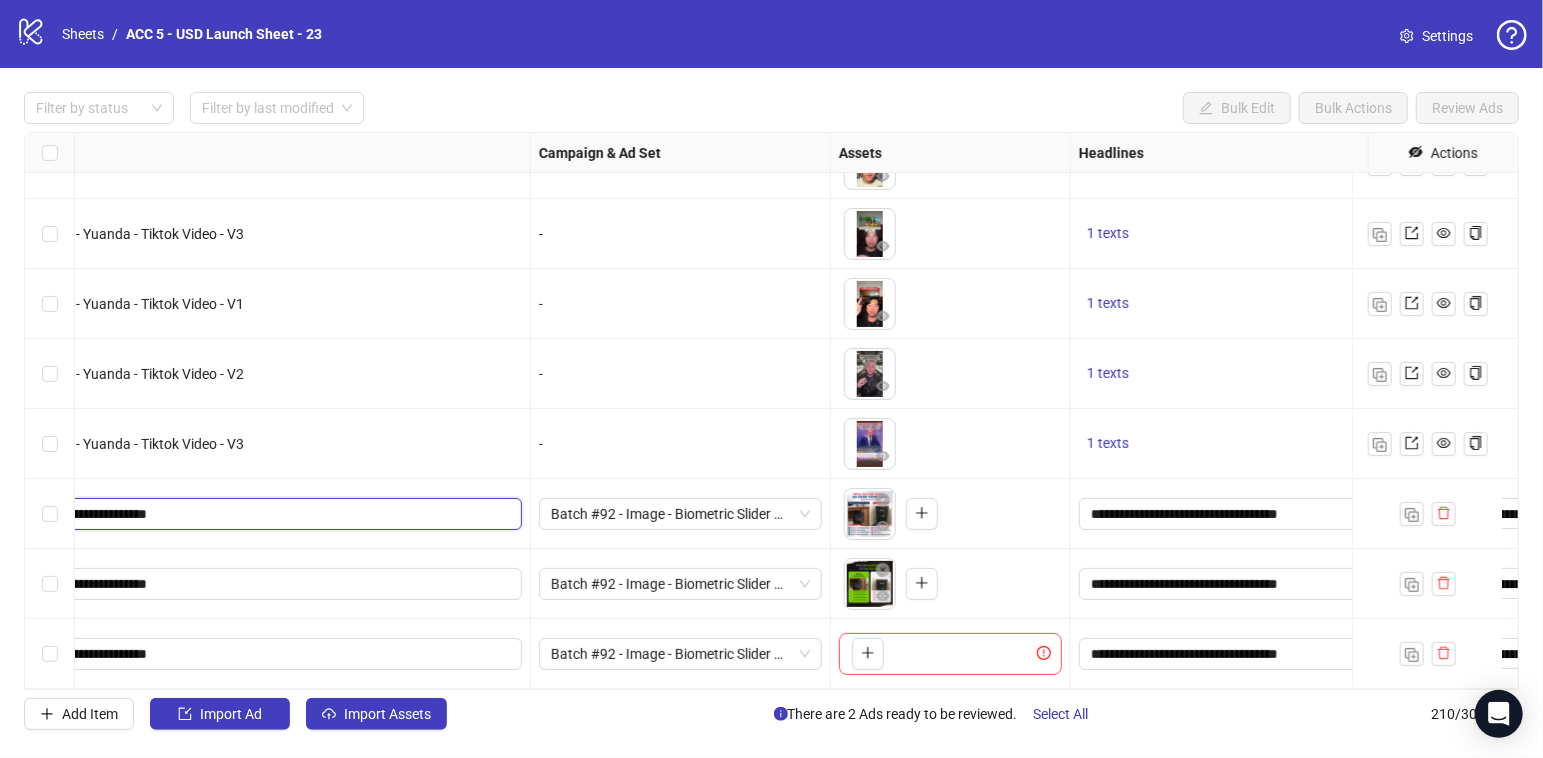 click on "**********" at bounding box center (203, 514) 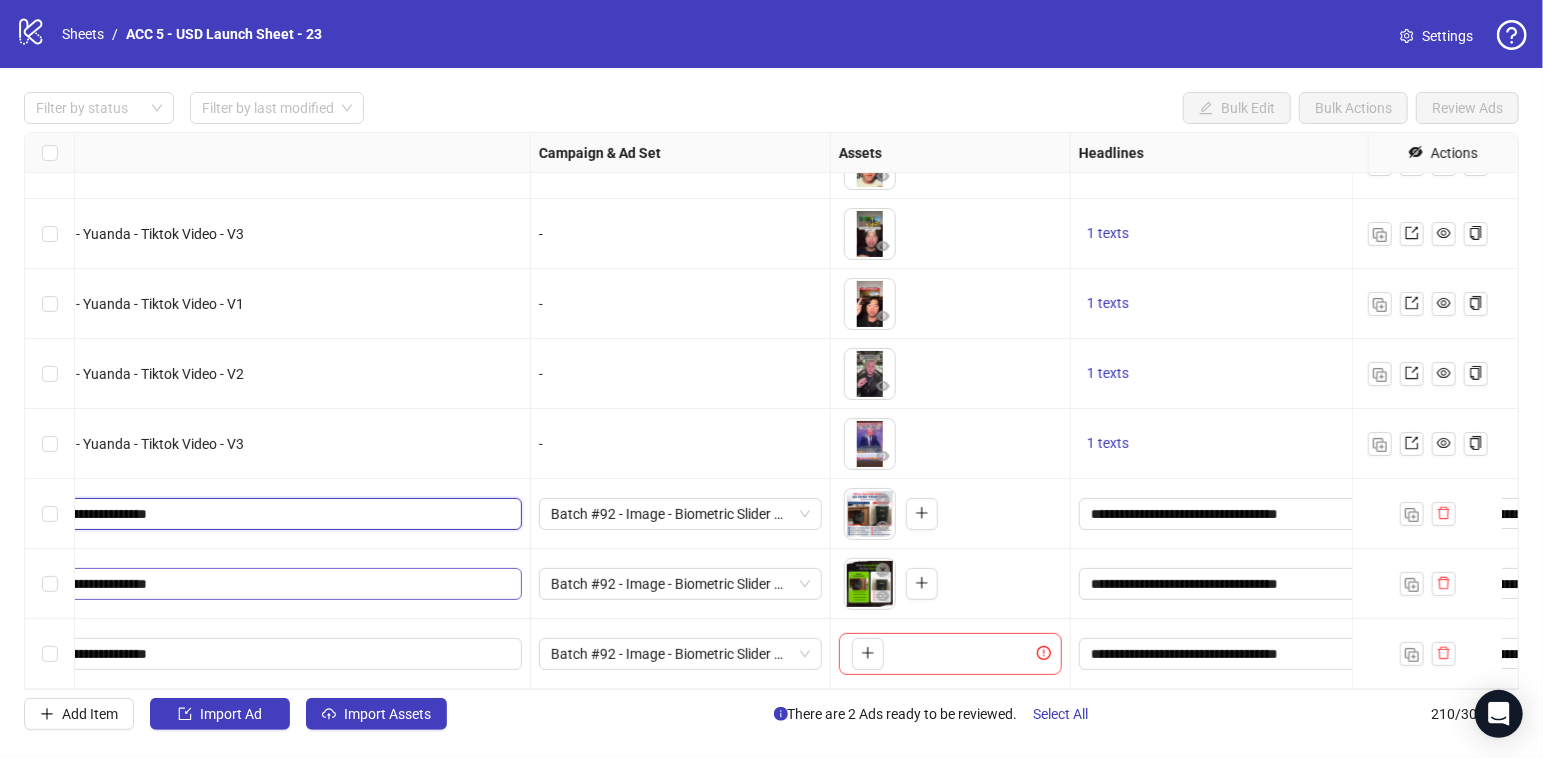 type on "**********" 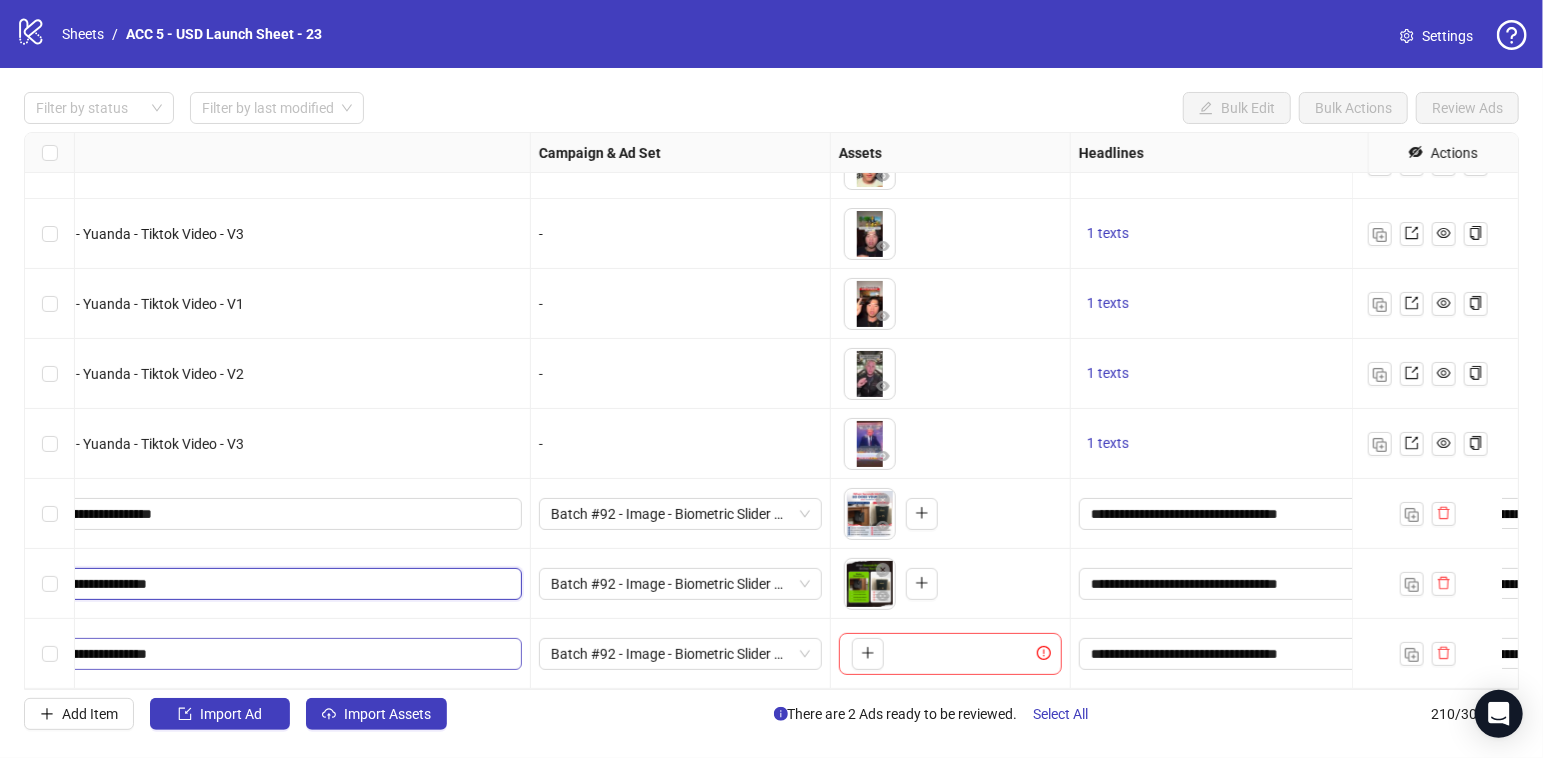 click on "**********" at bounding box center [203, 584] 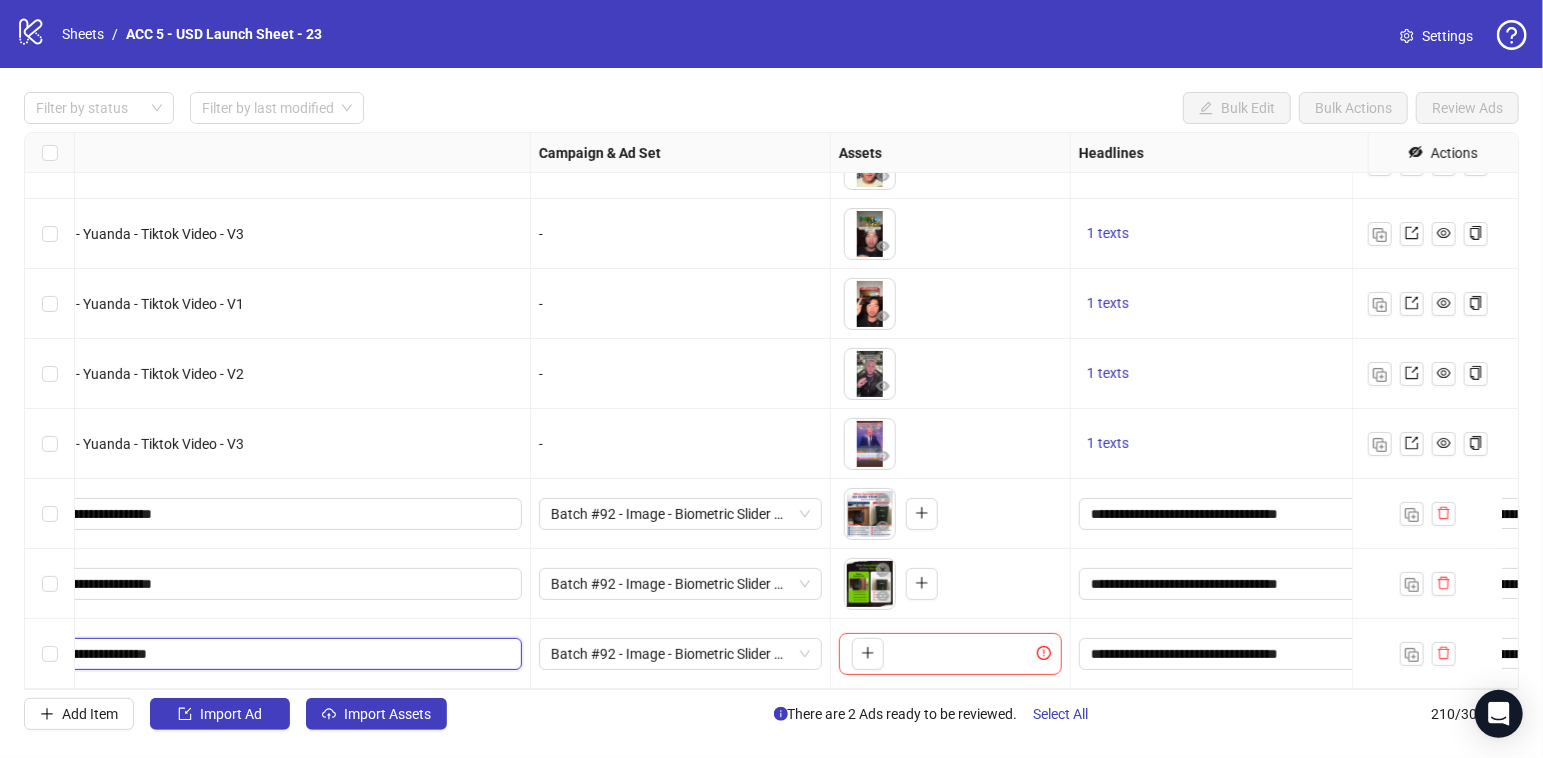 click on "**********" at bounding box center (203, 654) 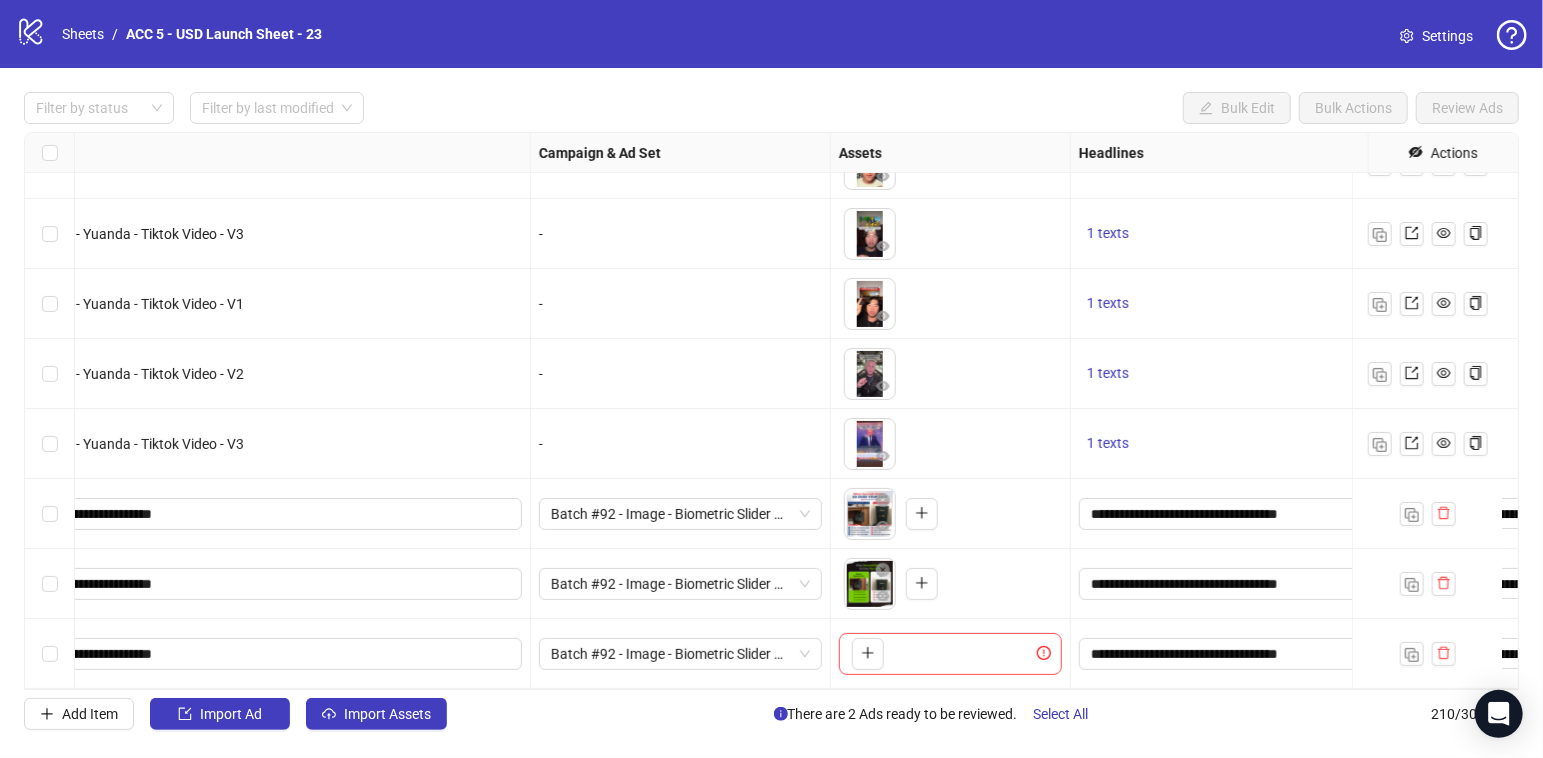 click on "**********" at bounding box center [205, 654] 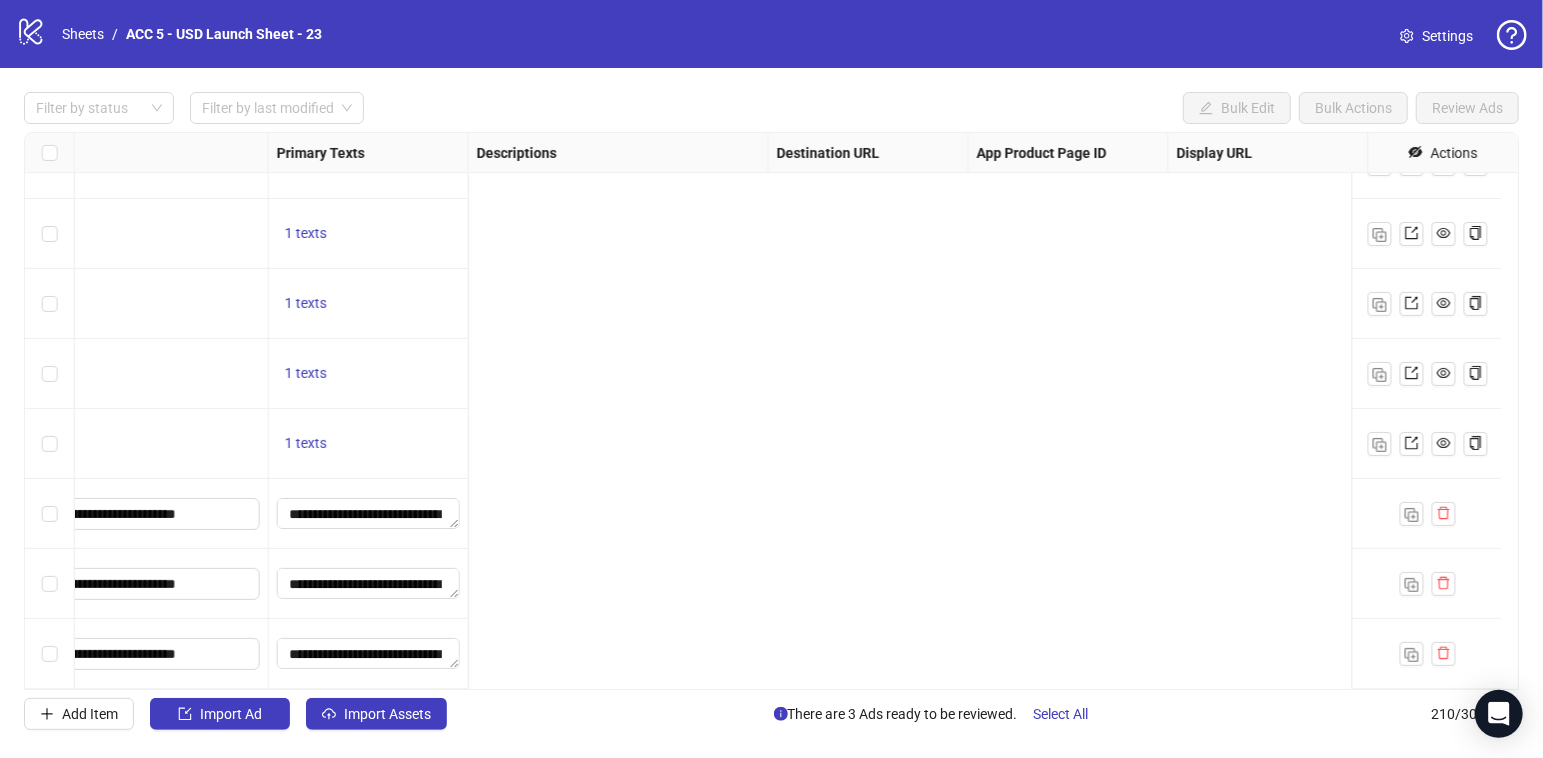scroll, scrollTop: 14200, scrollLeft: 0, axis: vertical 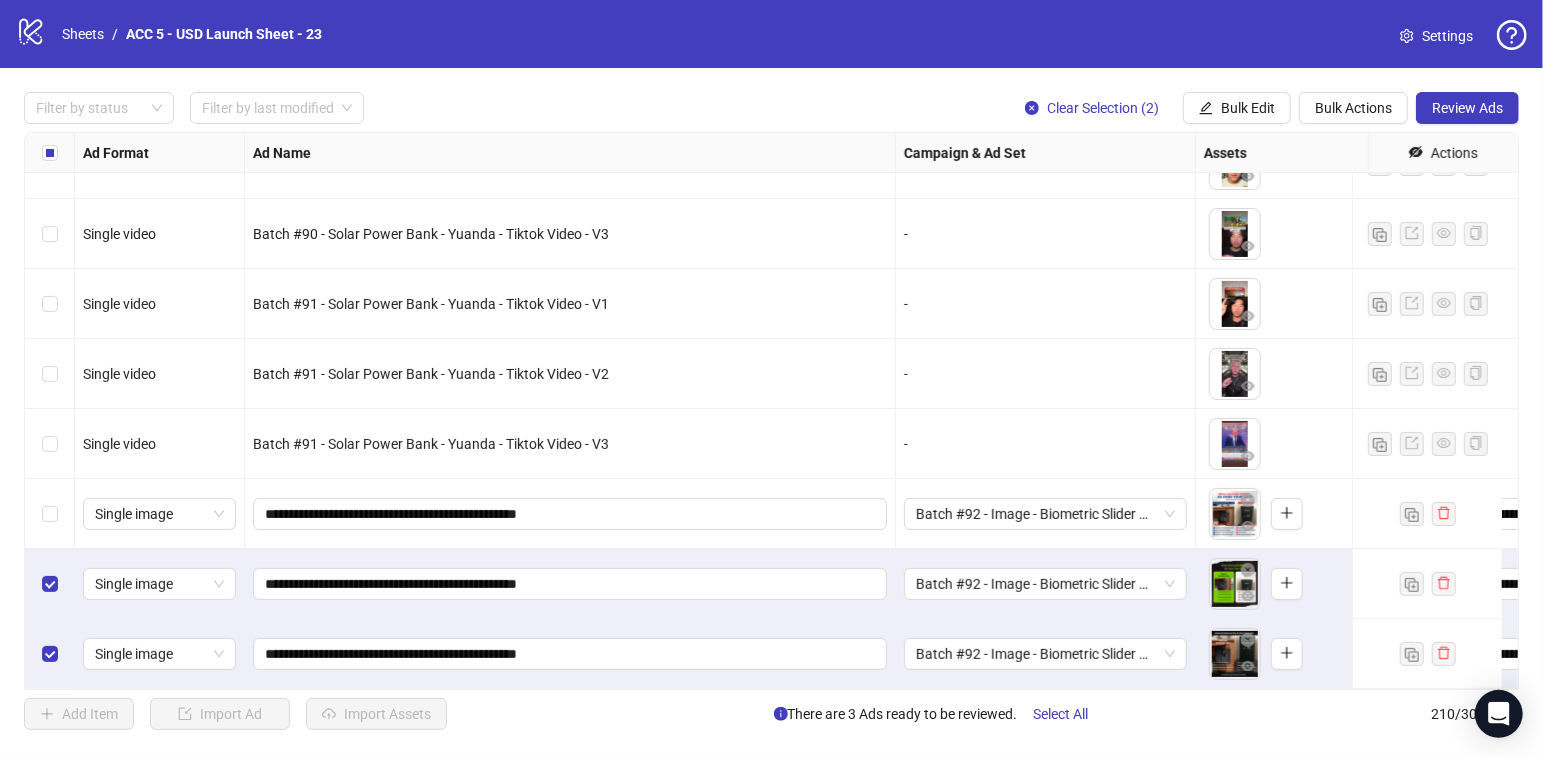 click at bounding box center (50, 514) 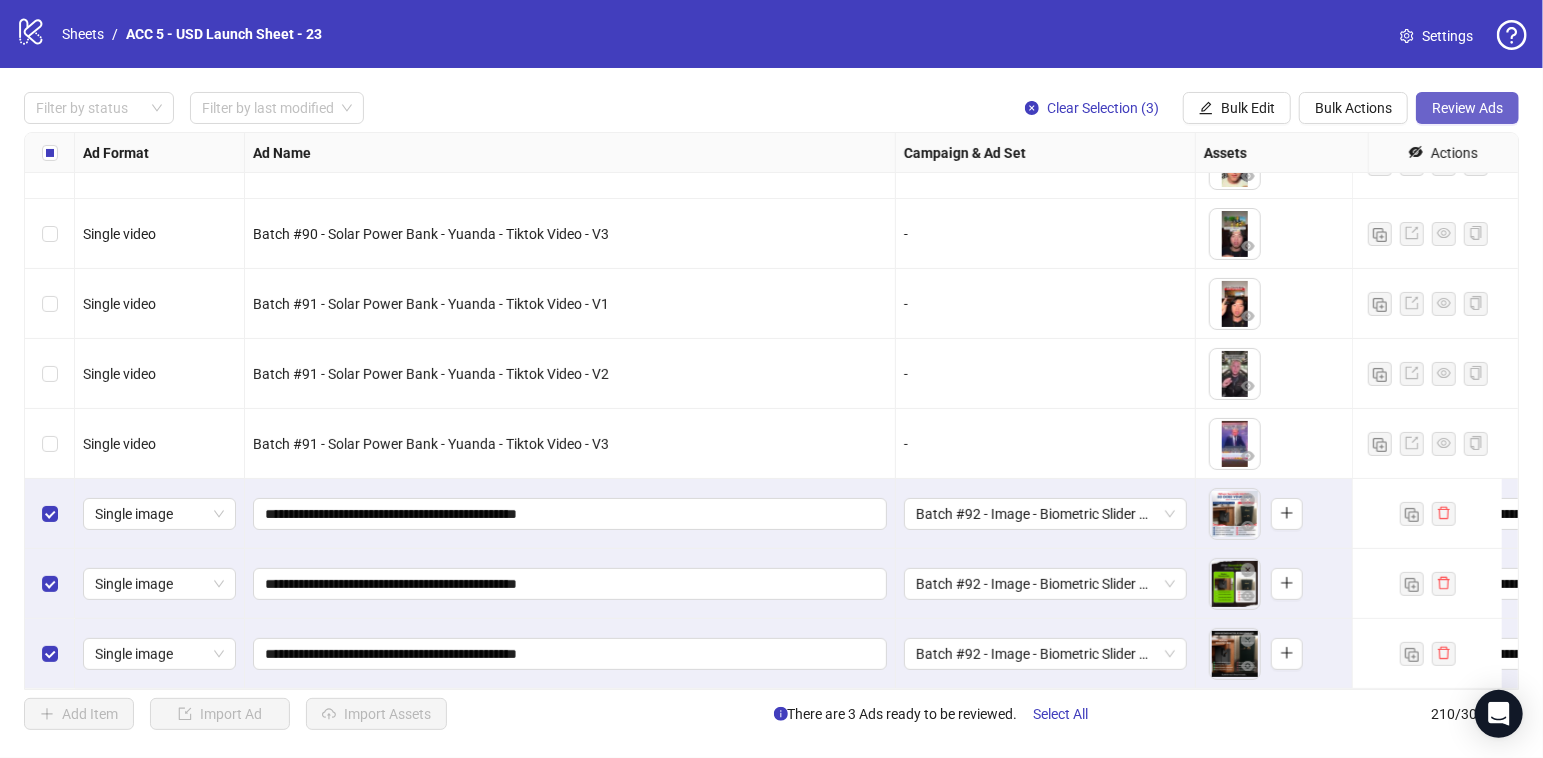 click on "Review Ads" at bounding box center [1467, 108] 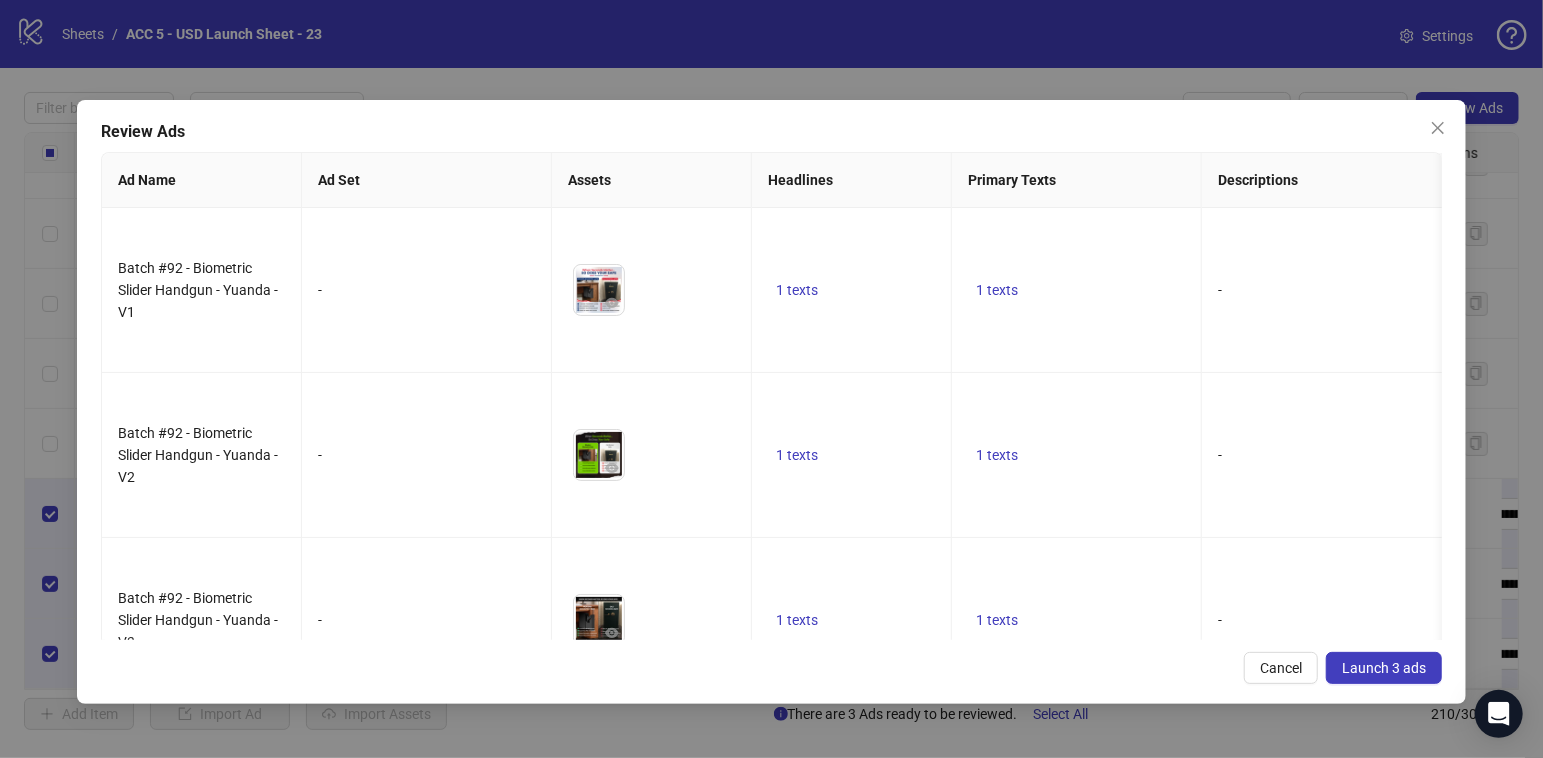 click on "Launch 3 ads" at bounding box center (1384, 668) 